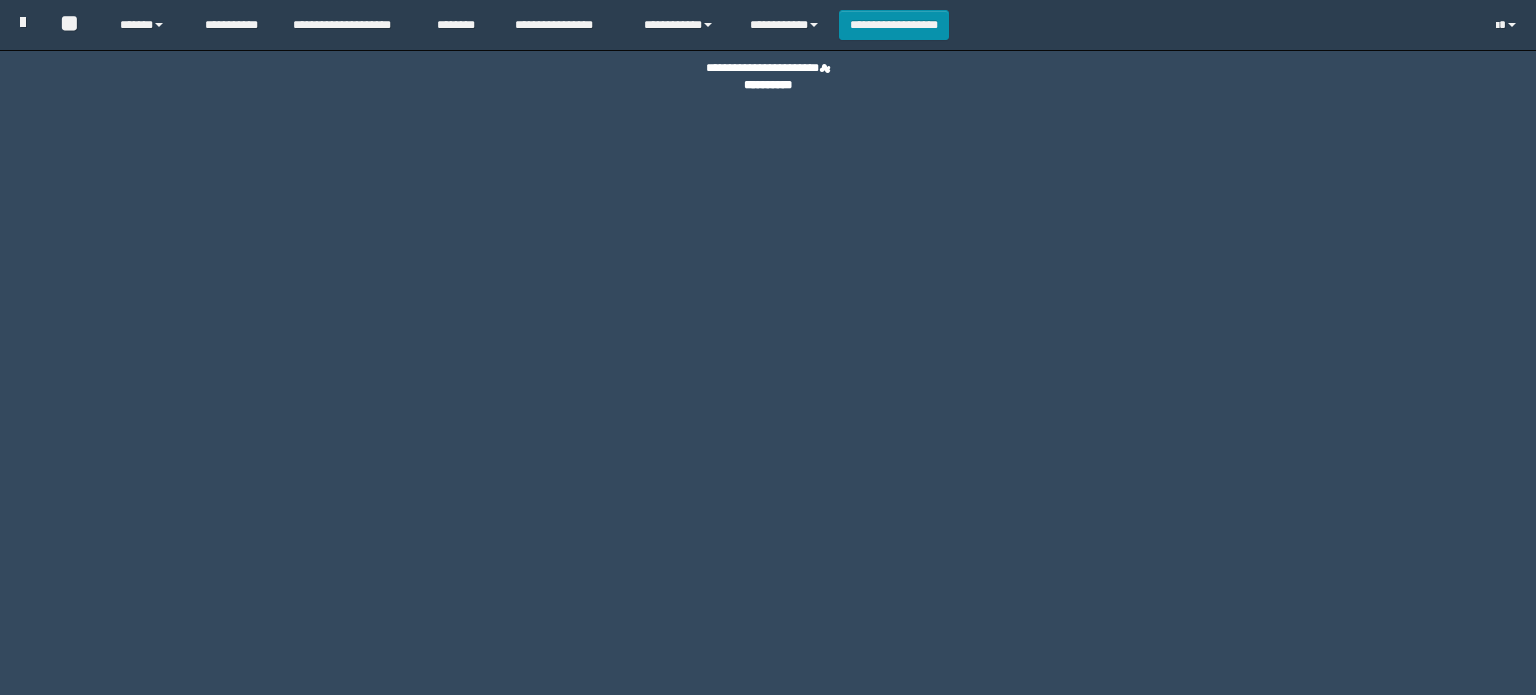 scroll, scrollTop: 0, scrollLeft: 0, axis: both 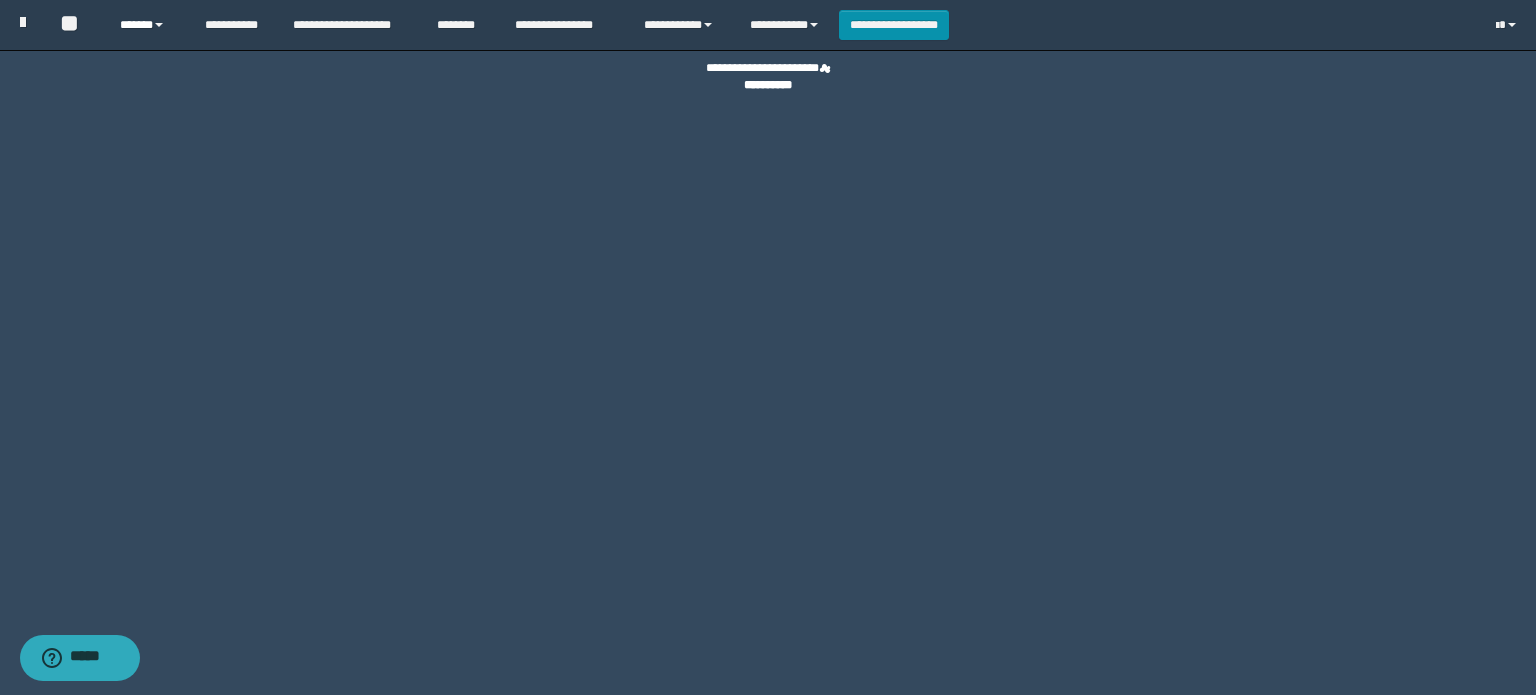 click on "******" at bounding box center (147, 25) 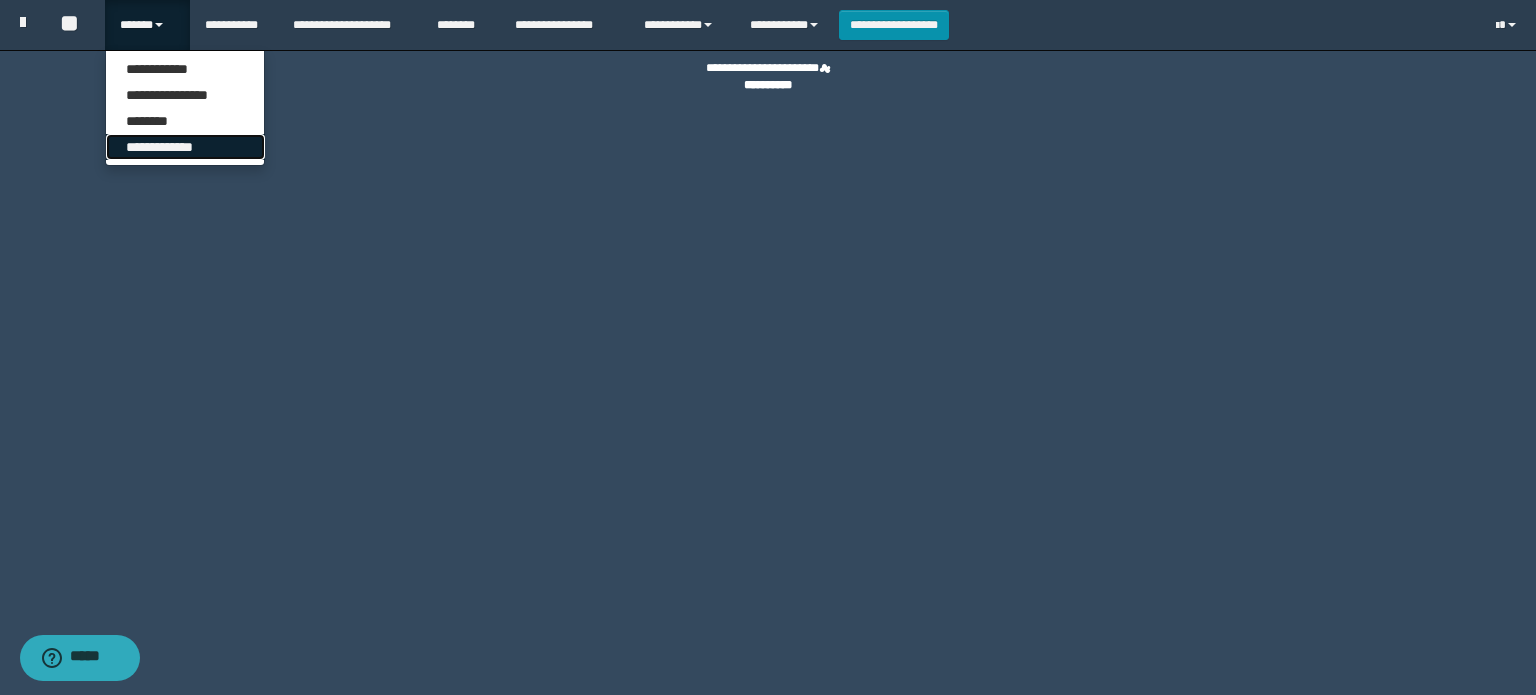 click on "**********" at bounding box center [185, 147] 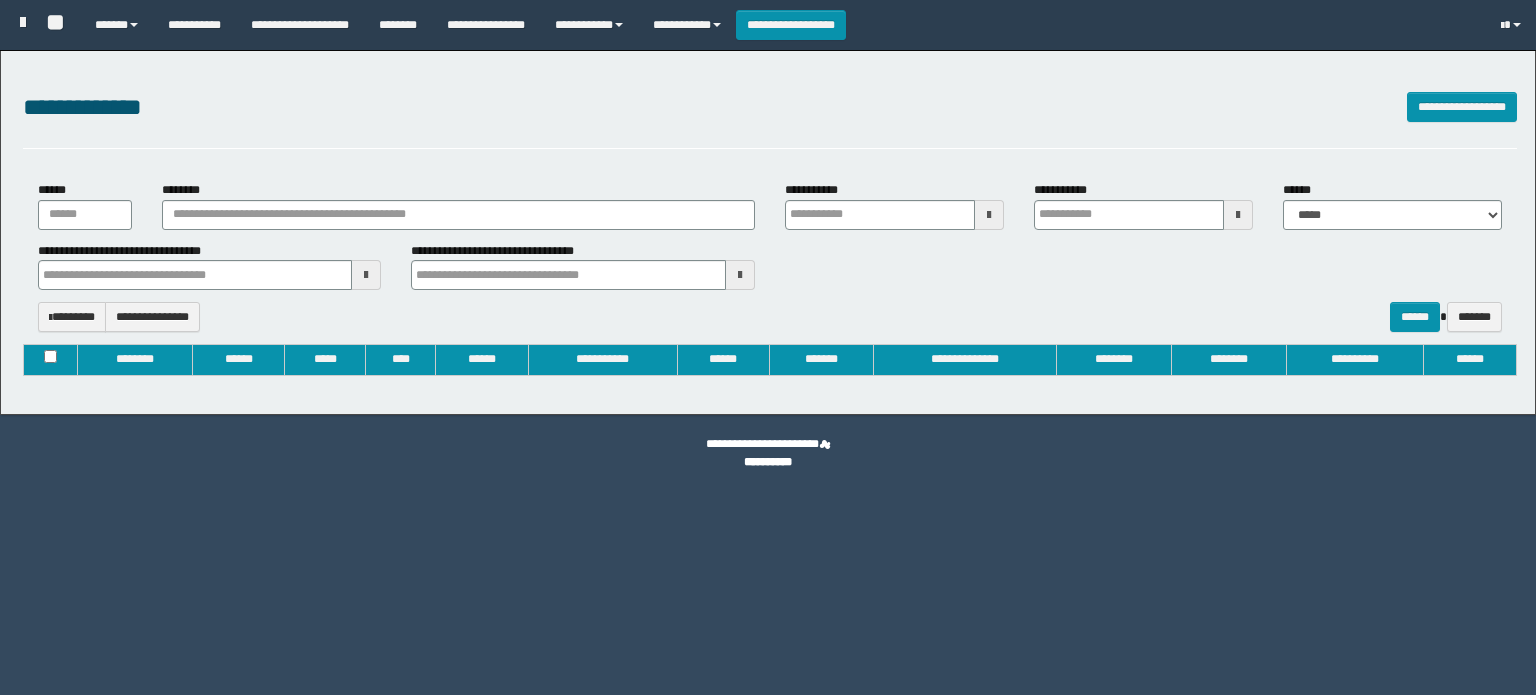 type on "**********" 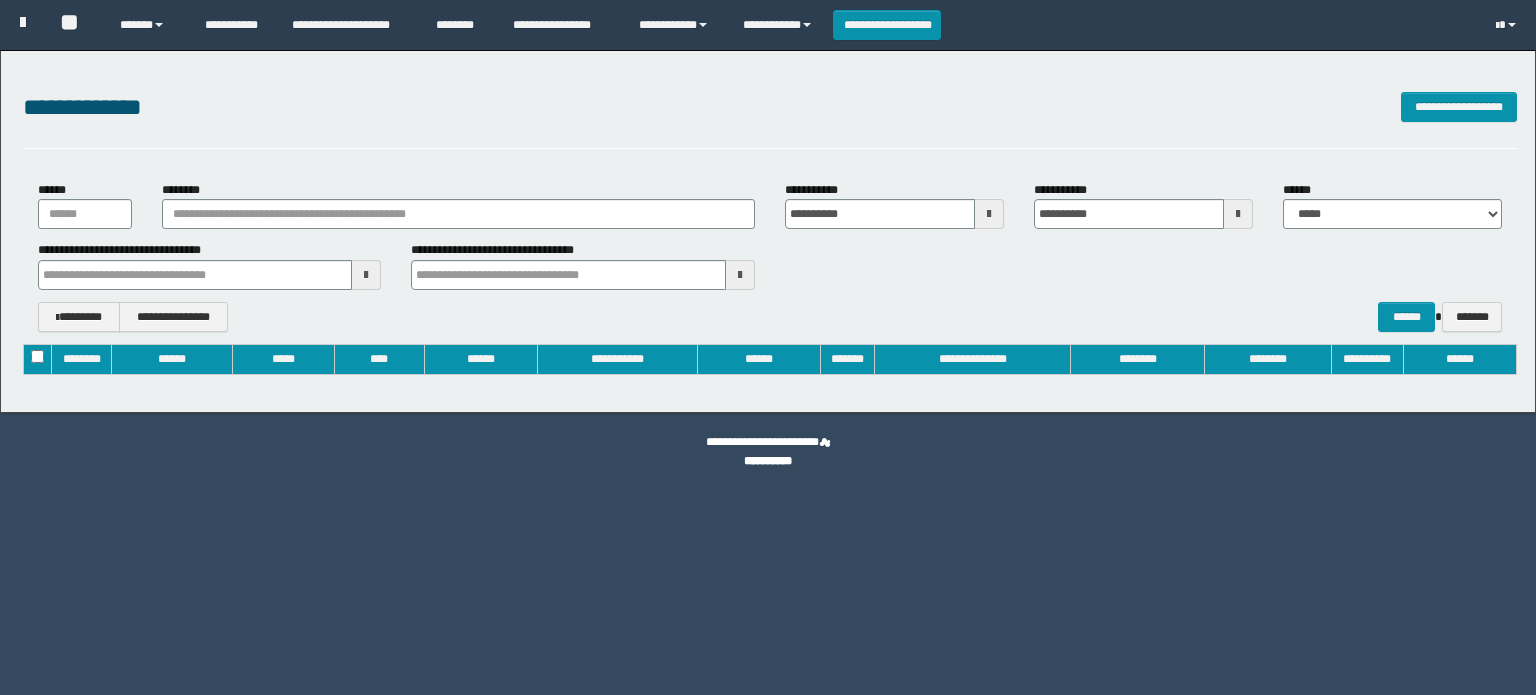 scroll, scrollTop: 0, scrollLeft: 0, axis: both 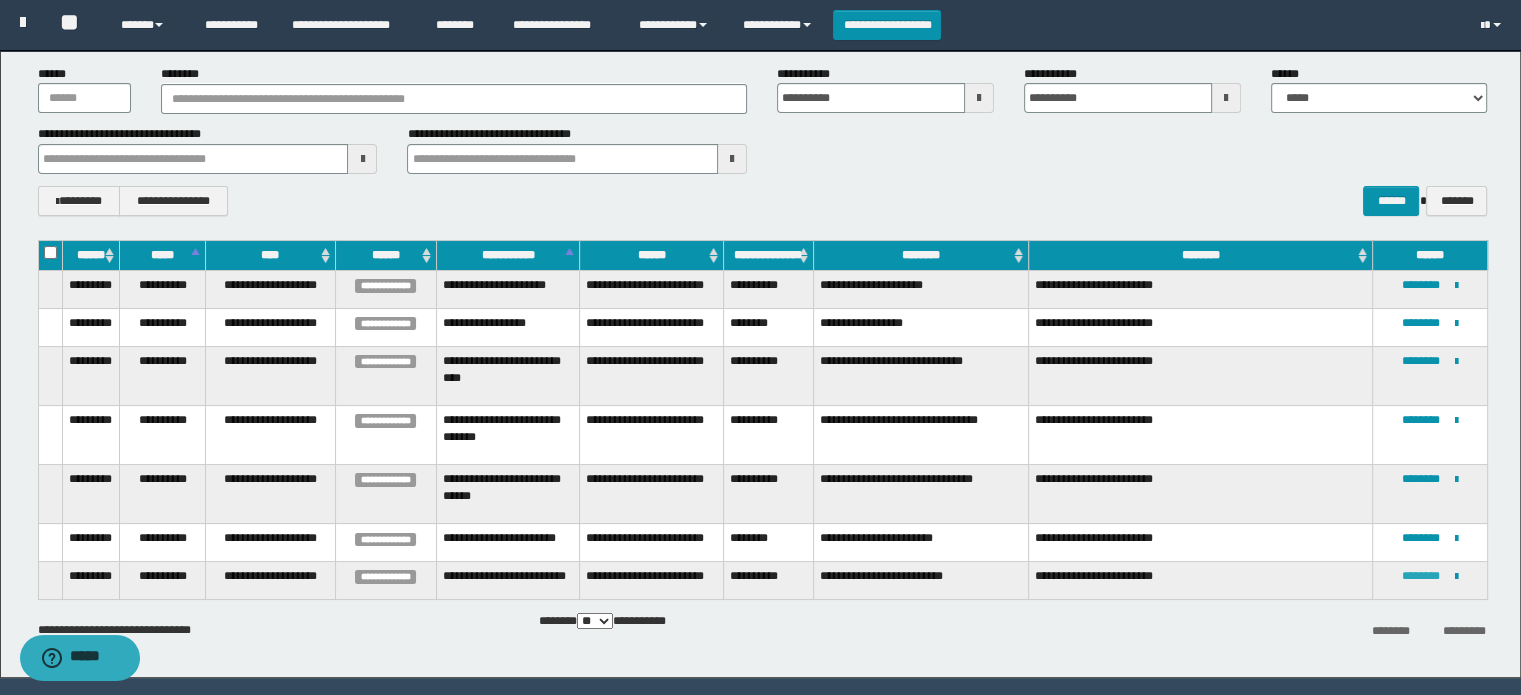 click on "********" at bounding box center [1421, 576] 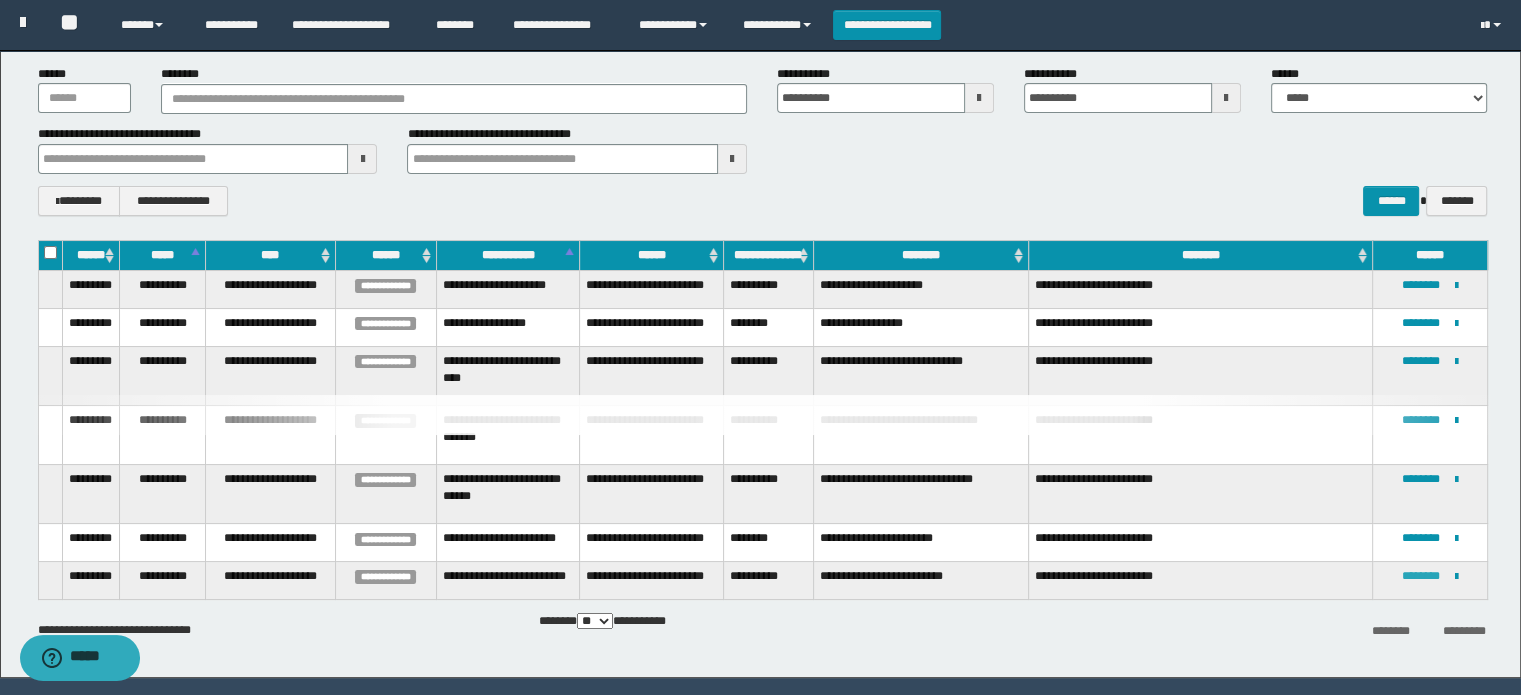 type 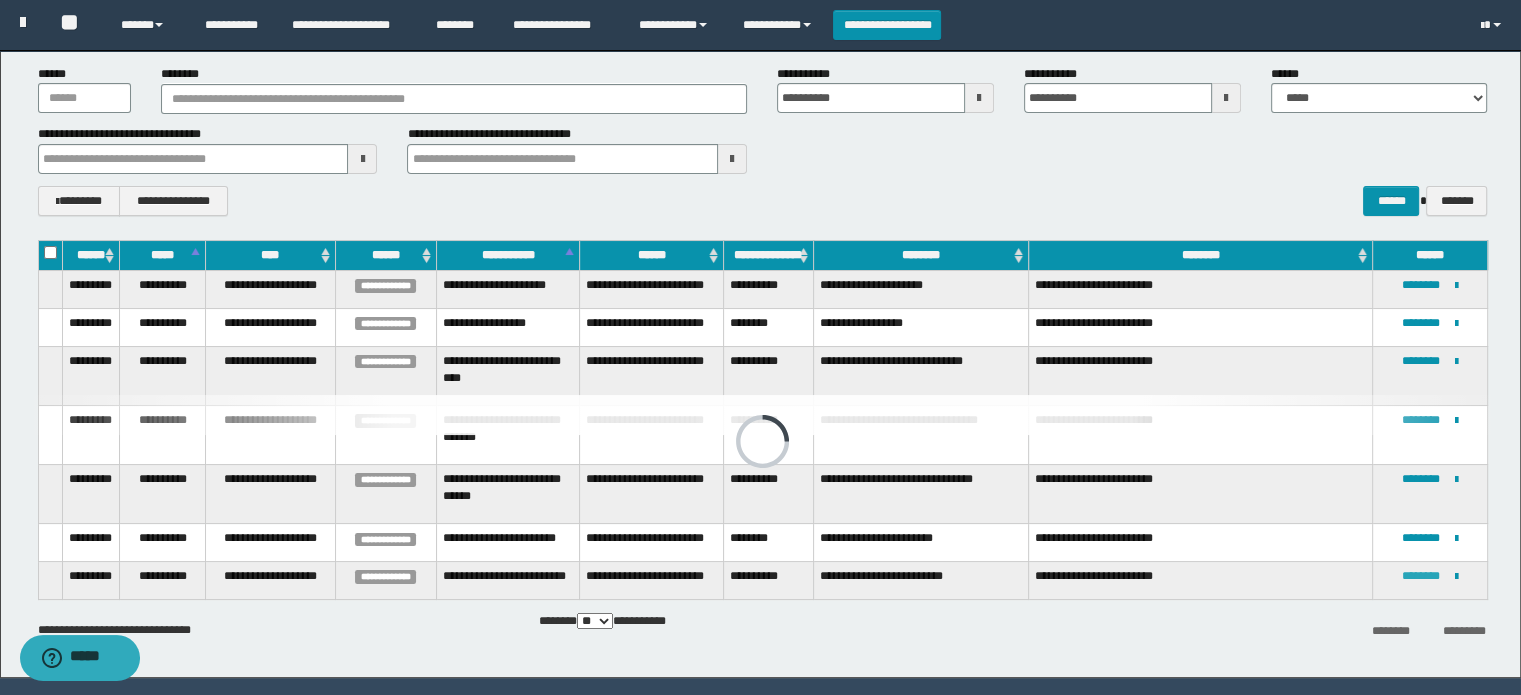 scroll, scrollTop: 0, scrollLeft: 0, axis: both 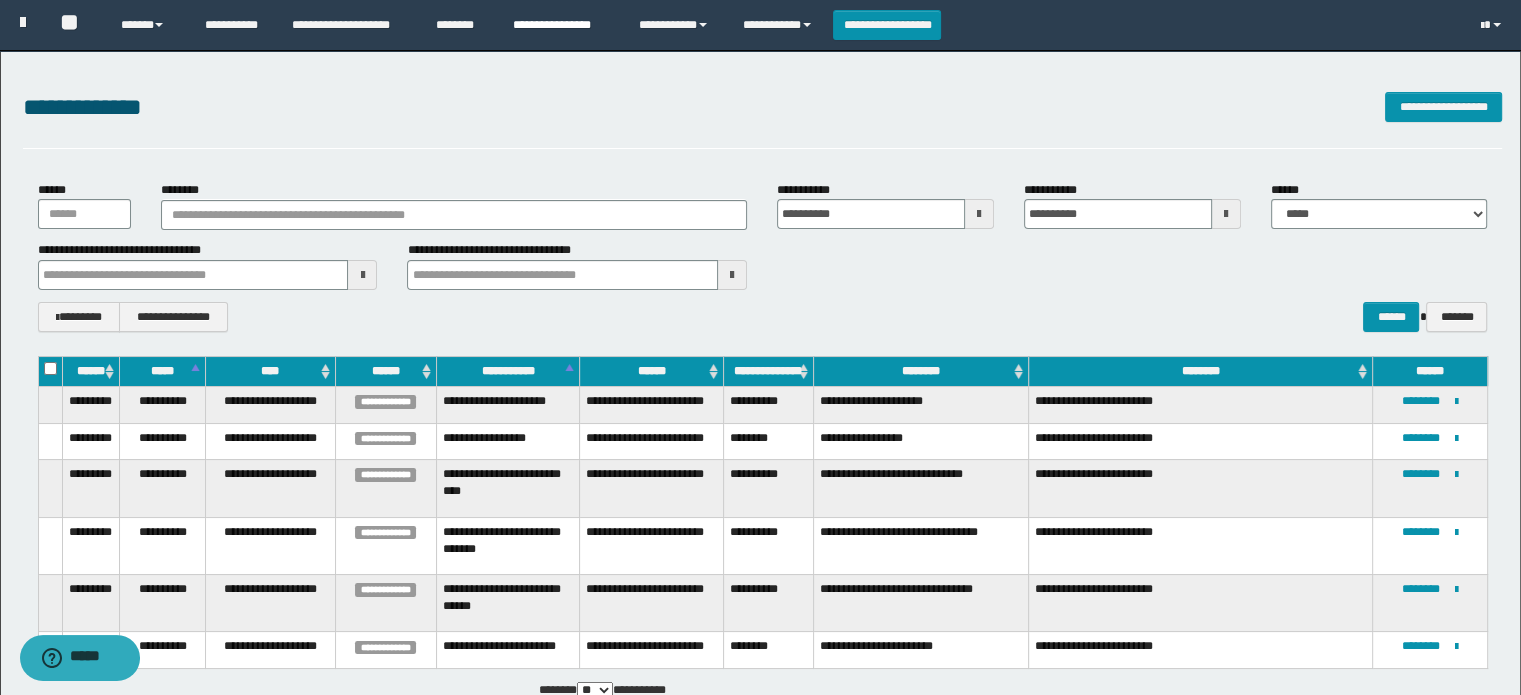 click on "**********" at bounding box center (561, 25) 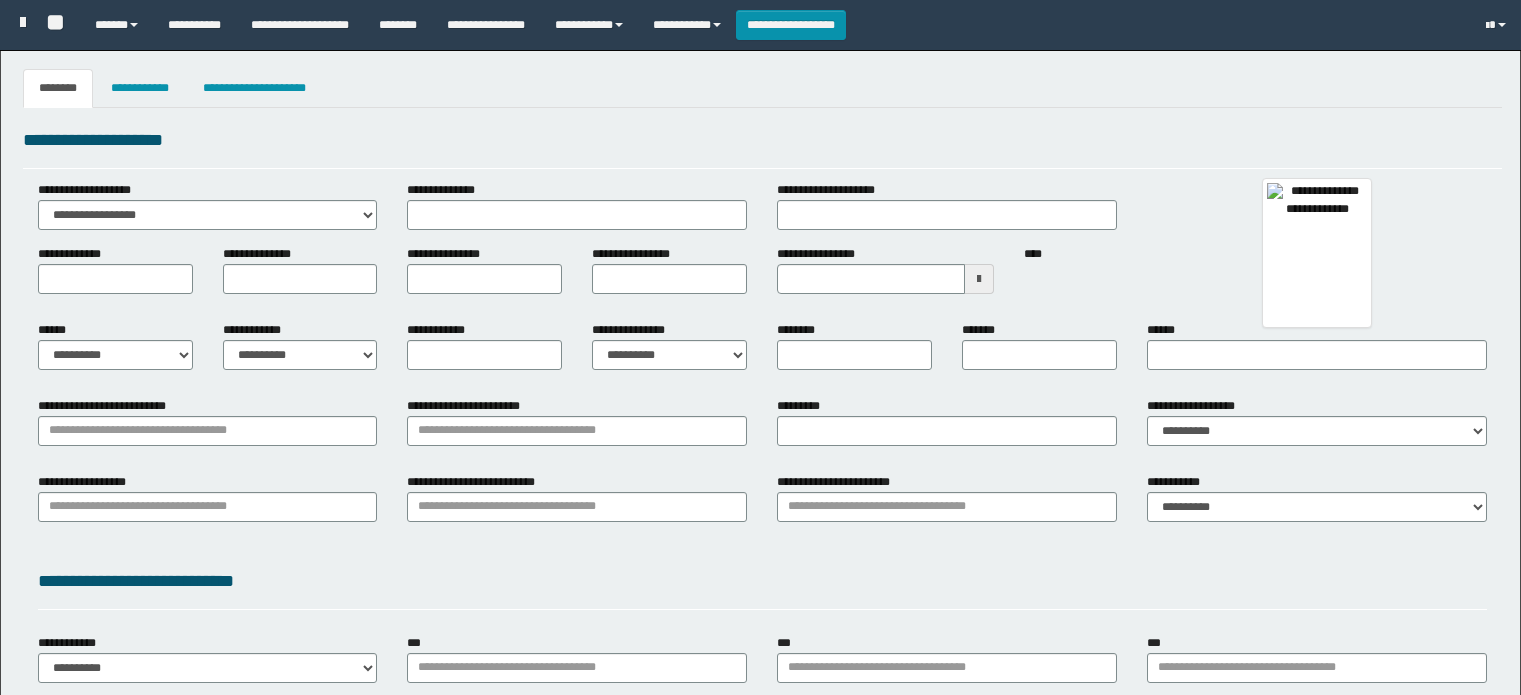 type 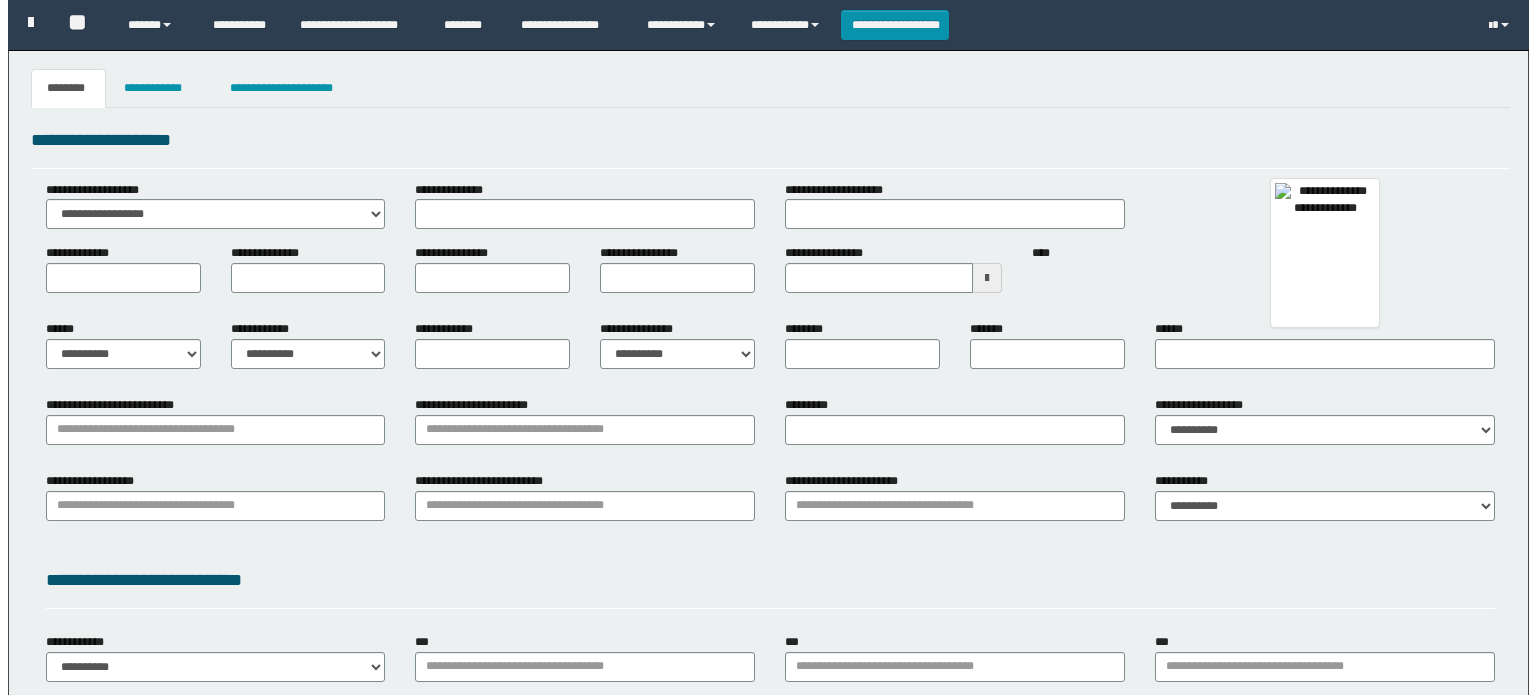 scroll, scrollTop: 0, scrollLeft: 0, axis: both 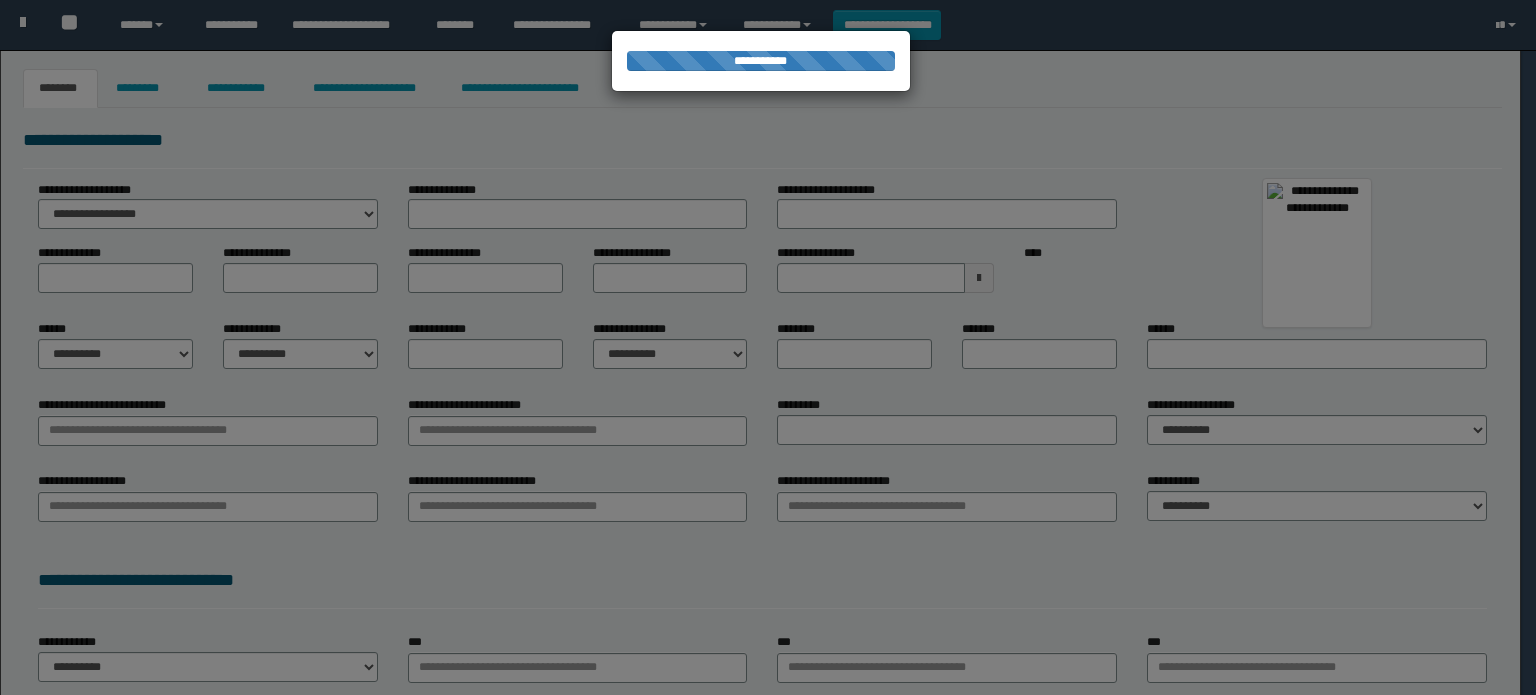 type on "**********" 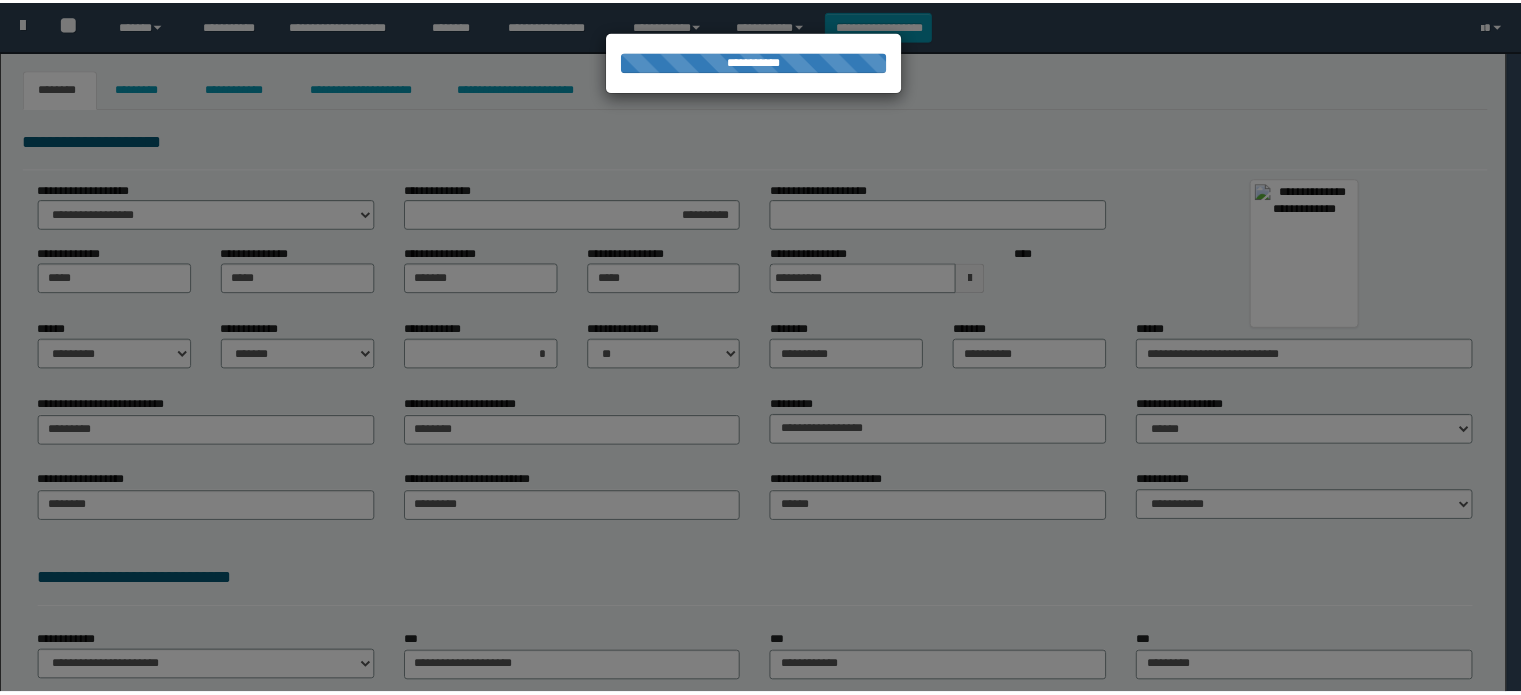 scroll, scrollTop: 0, scrollLeft: 0, axis: both 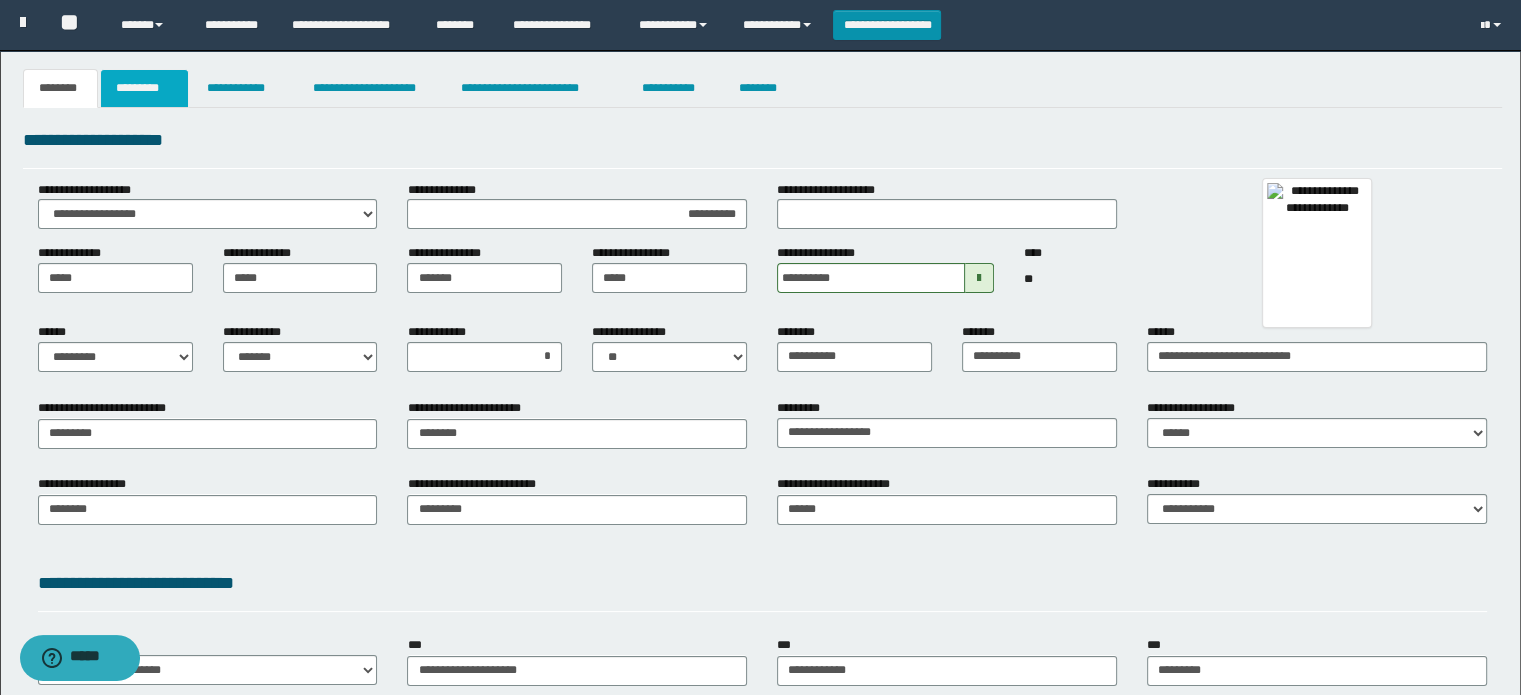 click on "*********" at bounding box center [144, 88] 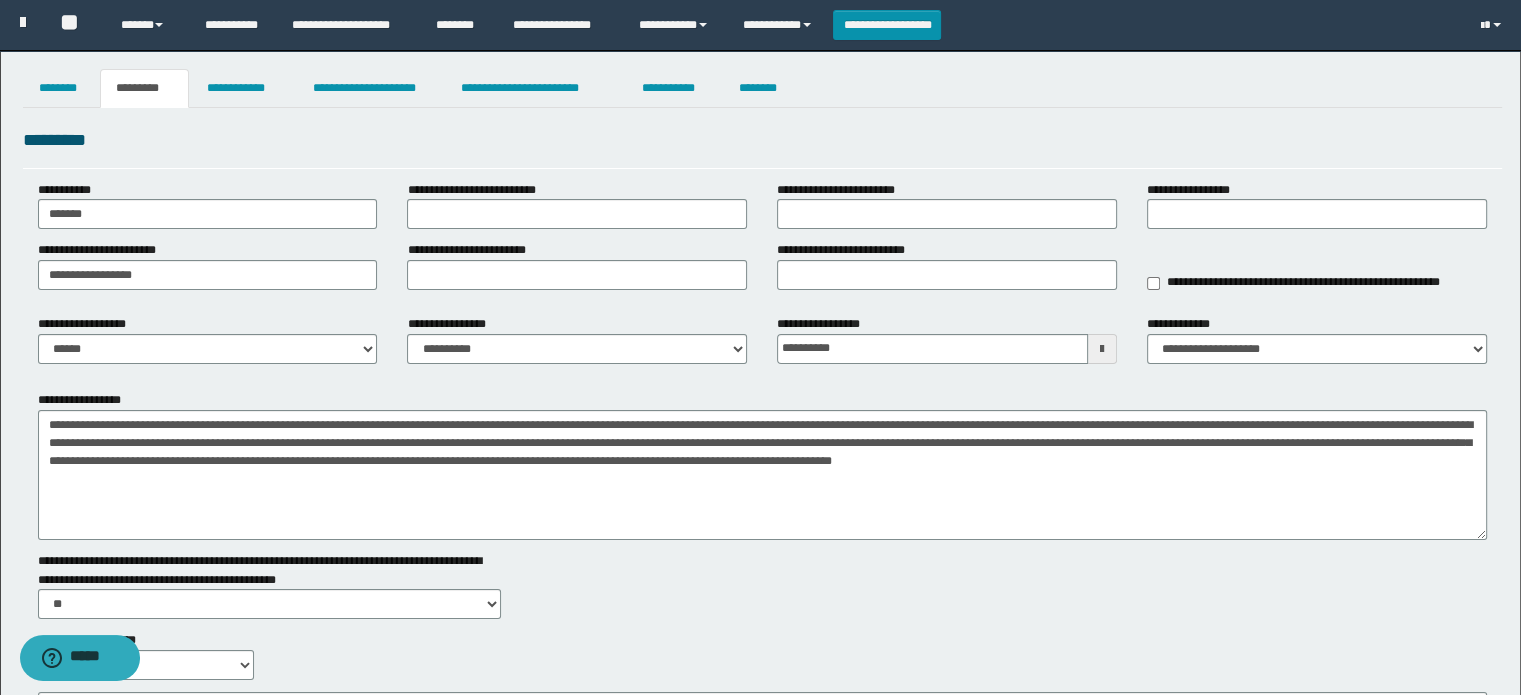 drag, startPoint x: 1481, startPoint y: 469, endPoint x: 1488, endPoint y: 534, distance: 65.37584 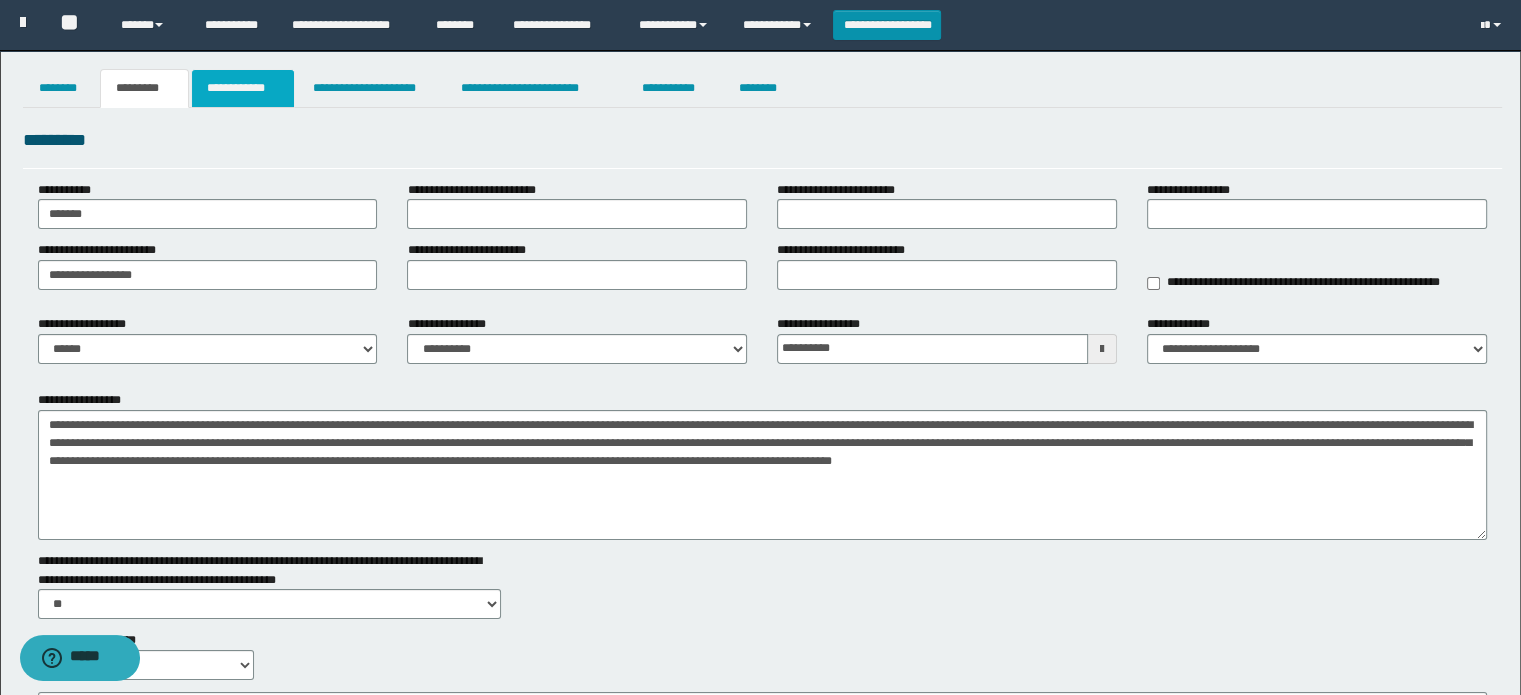 click on "**********" at bounding box center [243, 88] 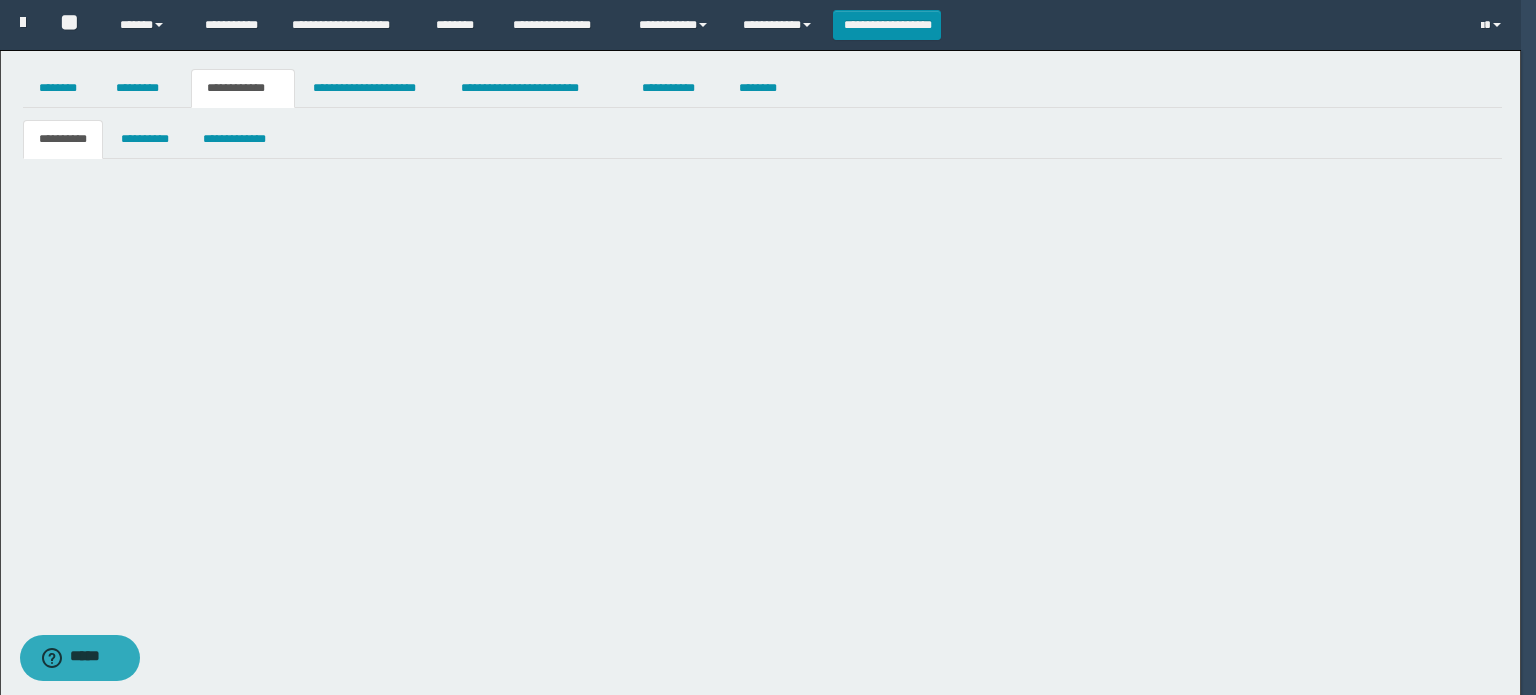 click on "**********" at bounding box center [760, 347] 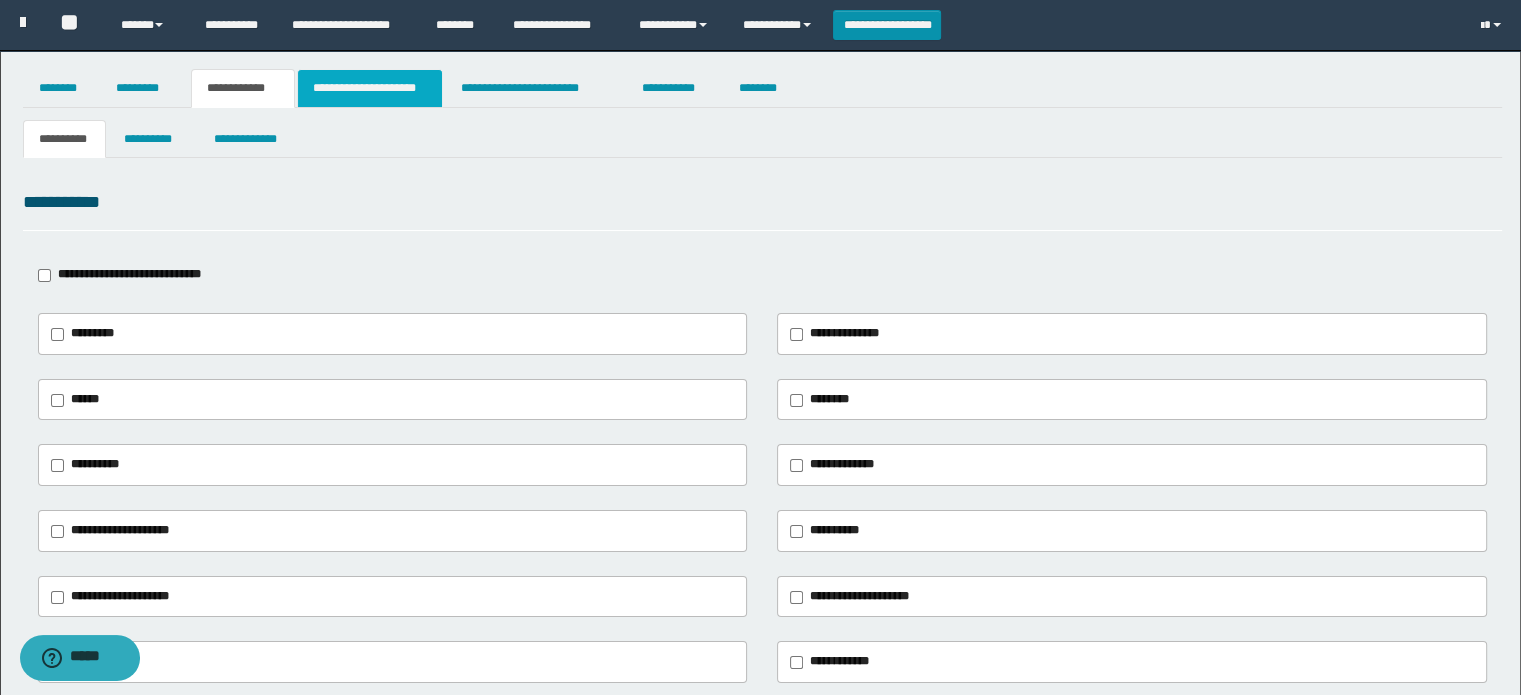 click on "**********" at bounding box center (370, 88) 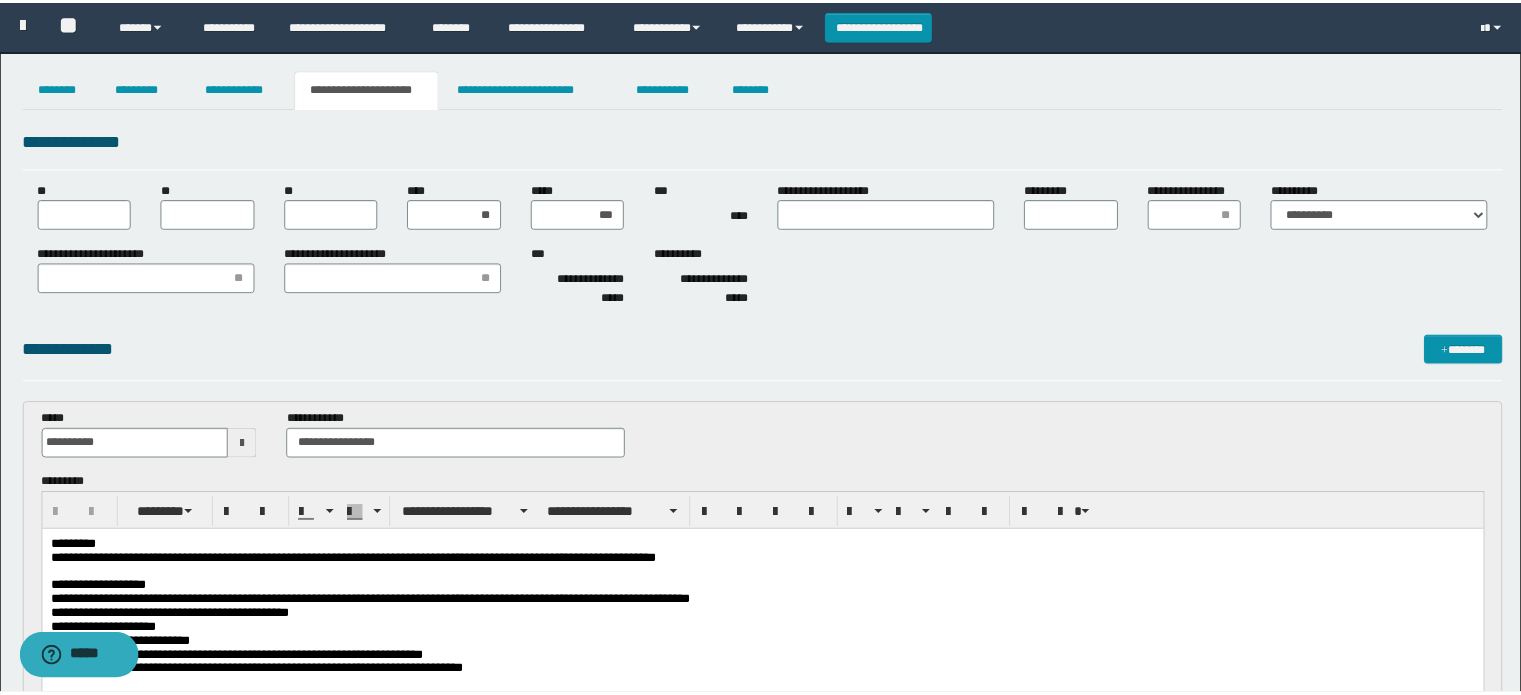 scroll, scrollTop: 0, scrollLeft: 0, axis: both 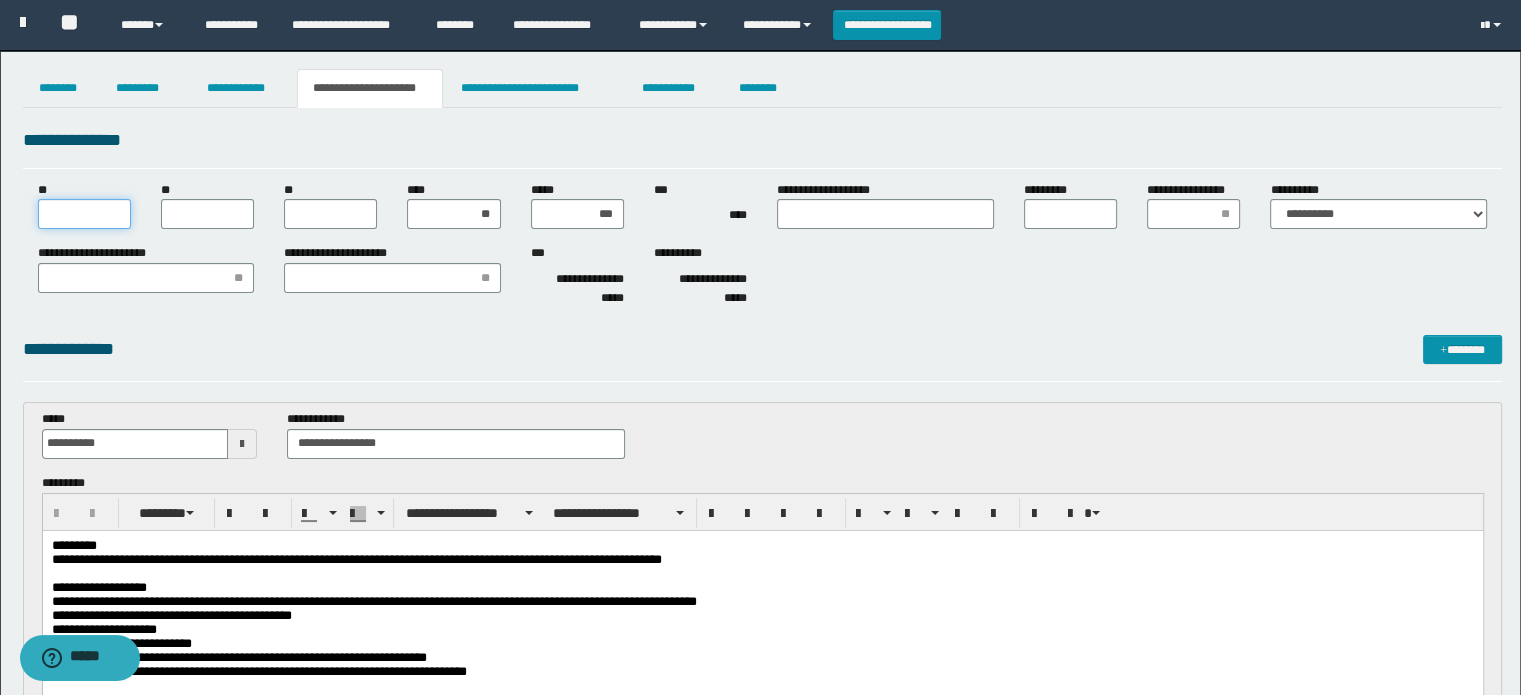 click on "**" at bounding box center [84, 214] 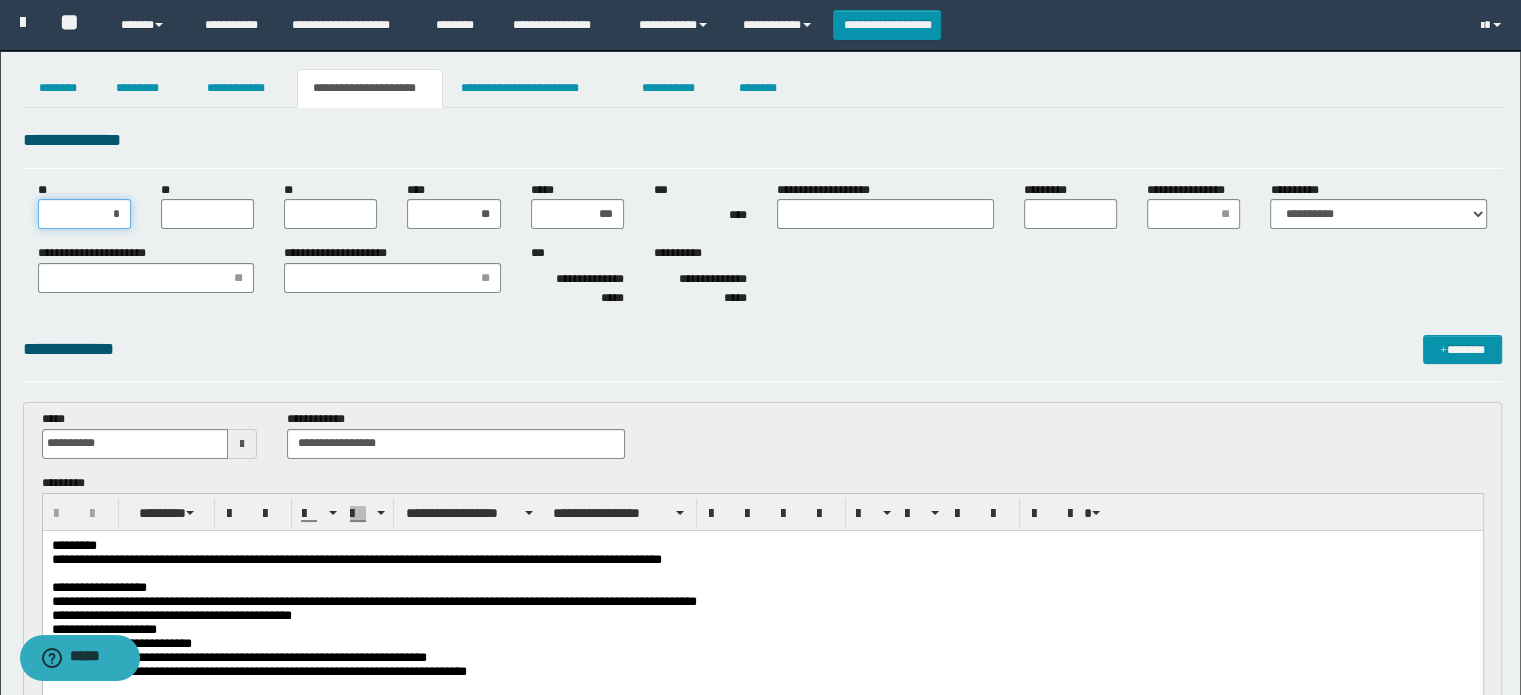 type on "**" 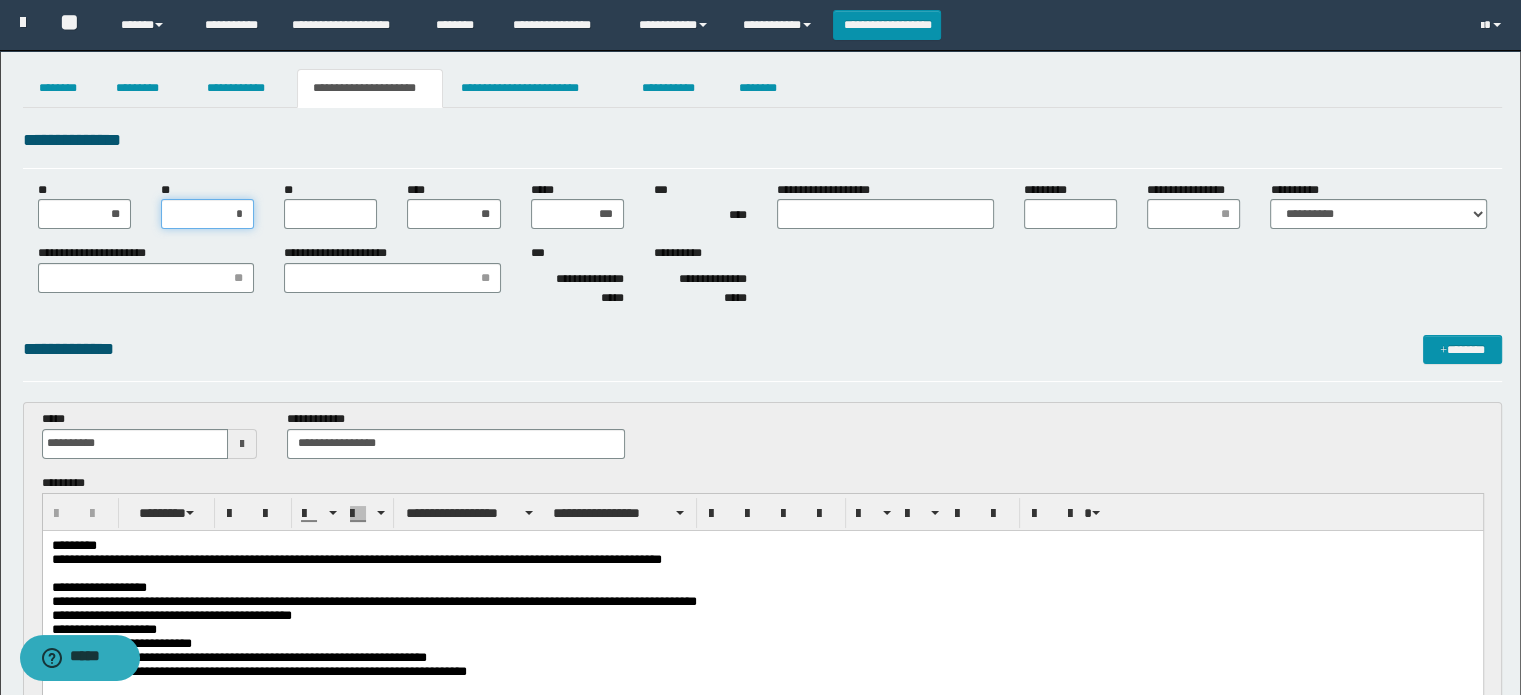 type on "**" 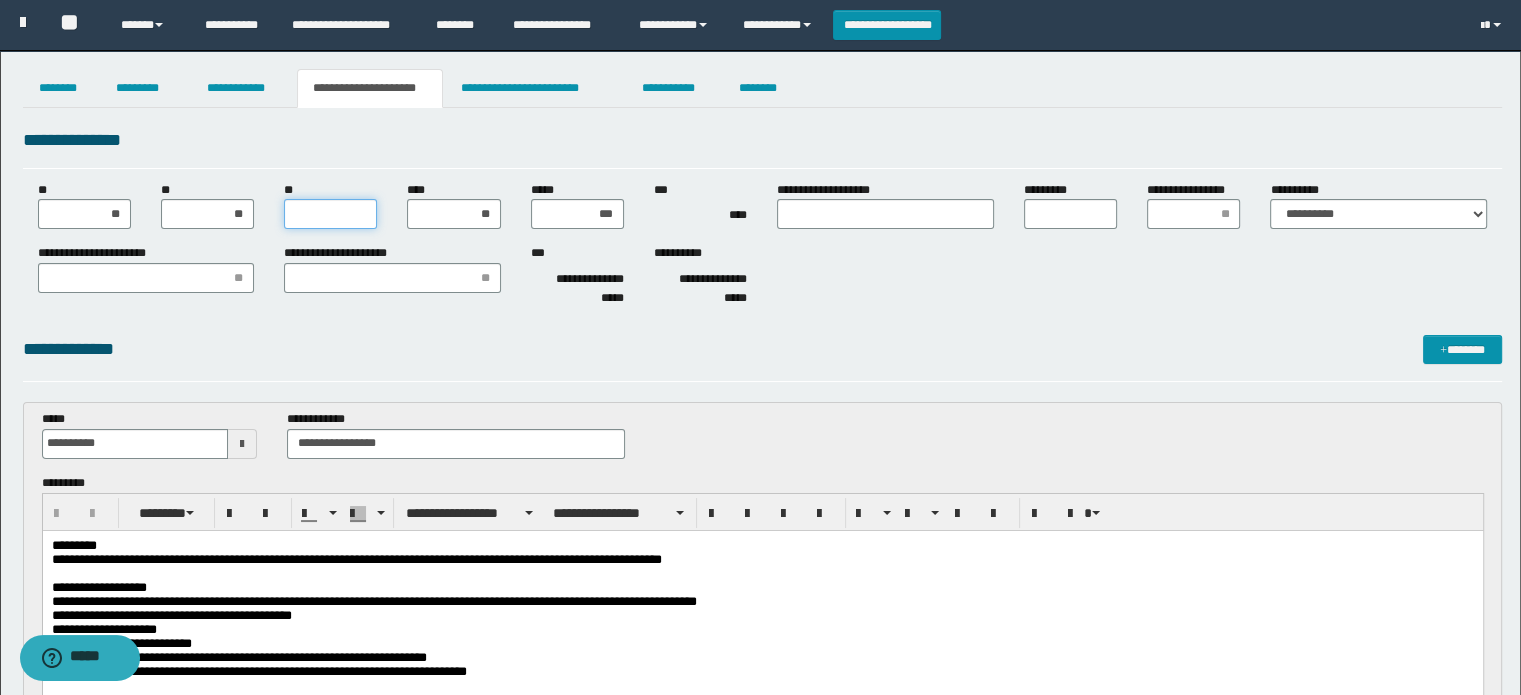 click on "**" at bounding box center (330, 214) 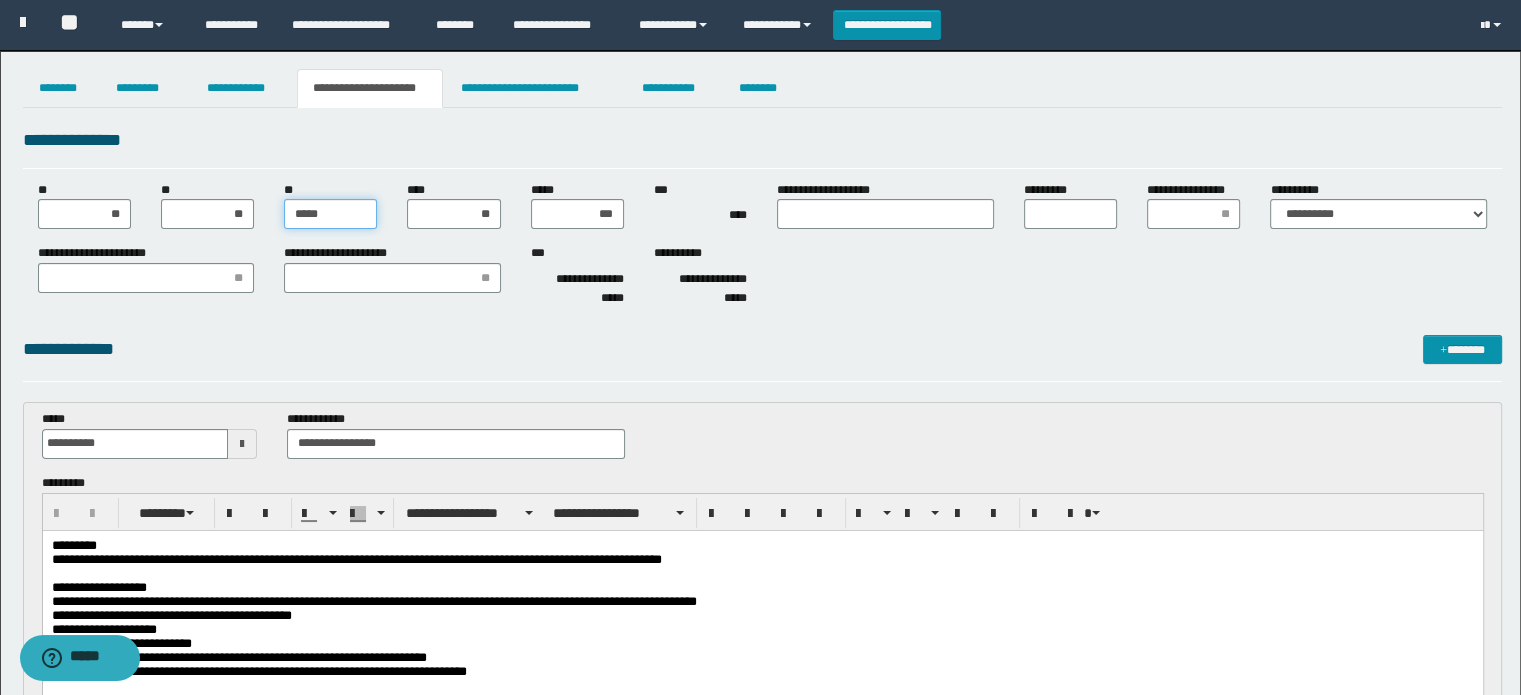 type on "******" 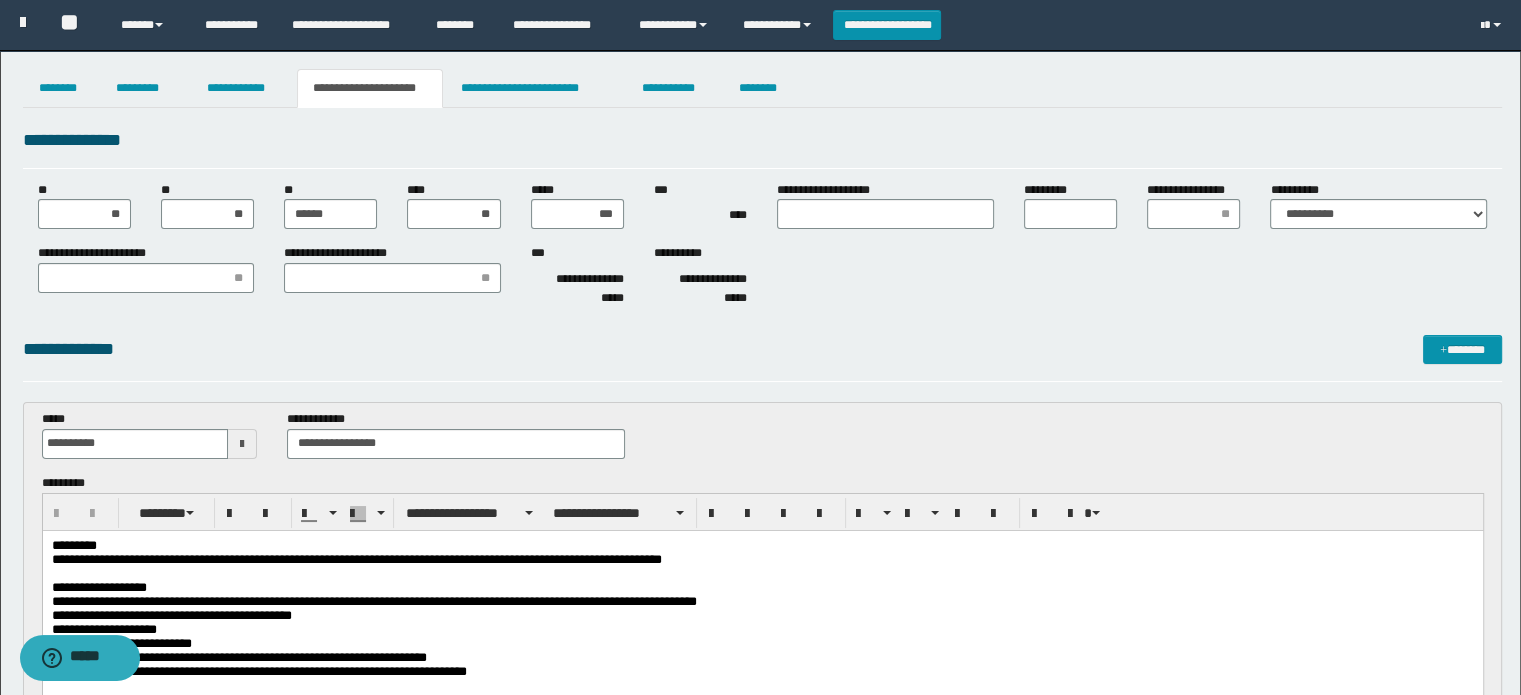 click on "**********" at bounding box center (763, 651) 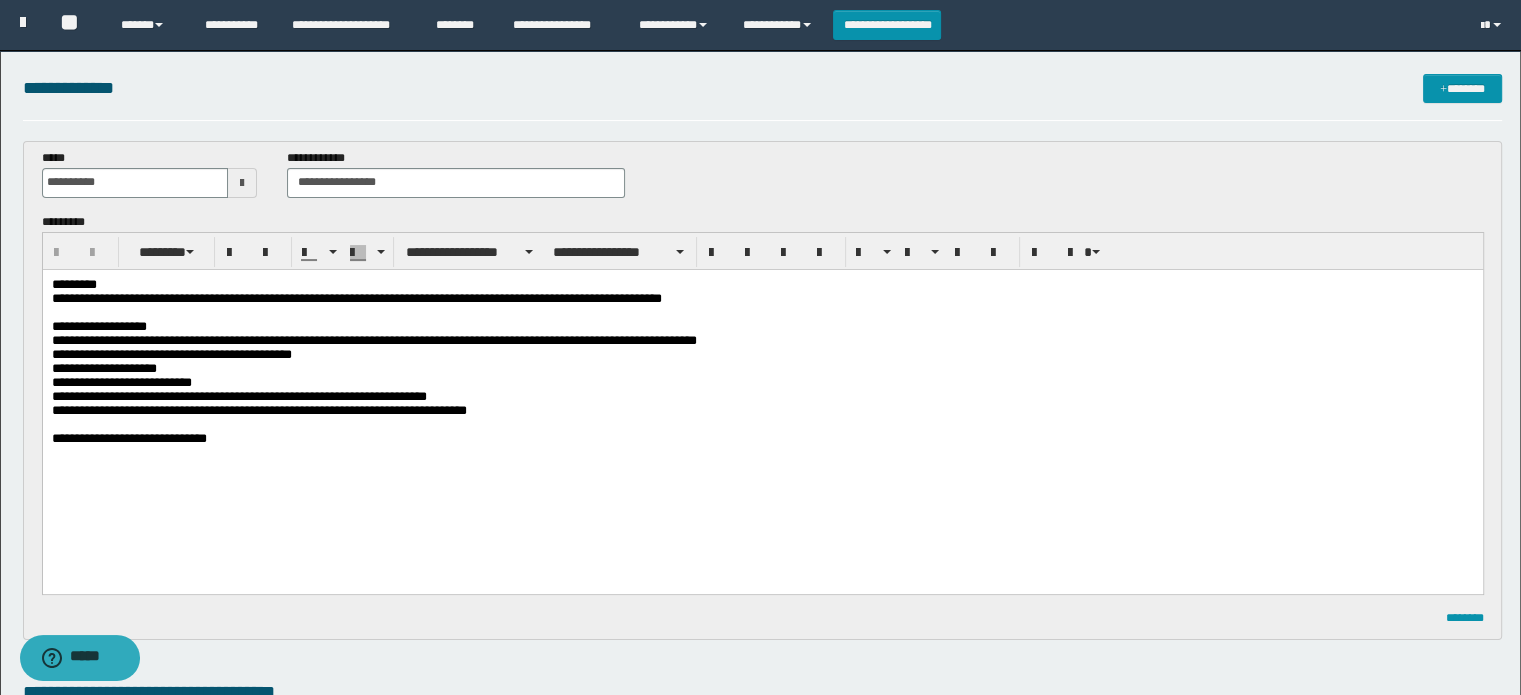 scroll, scrollTop: 264, scrollLeft: 0, axis: vertical 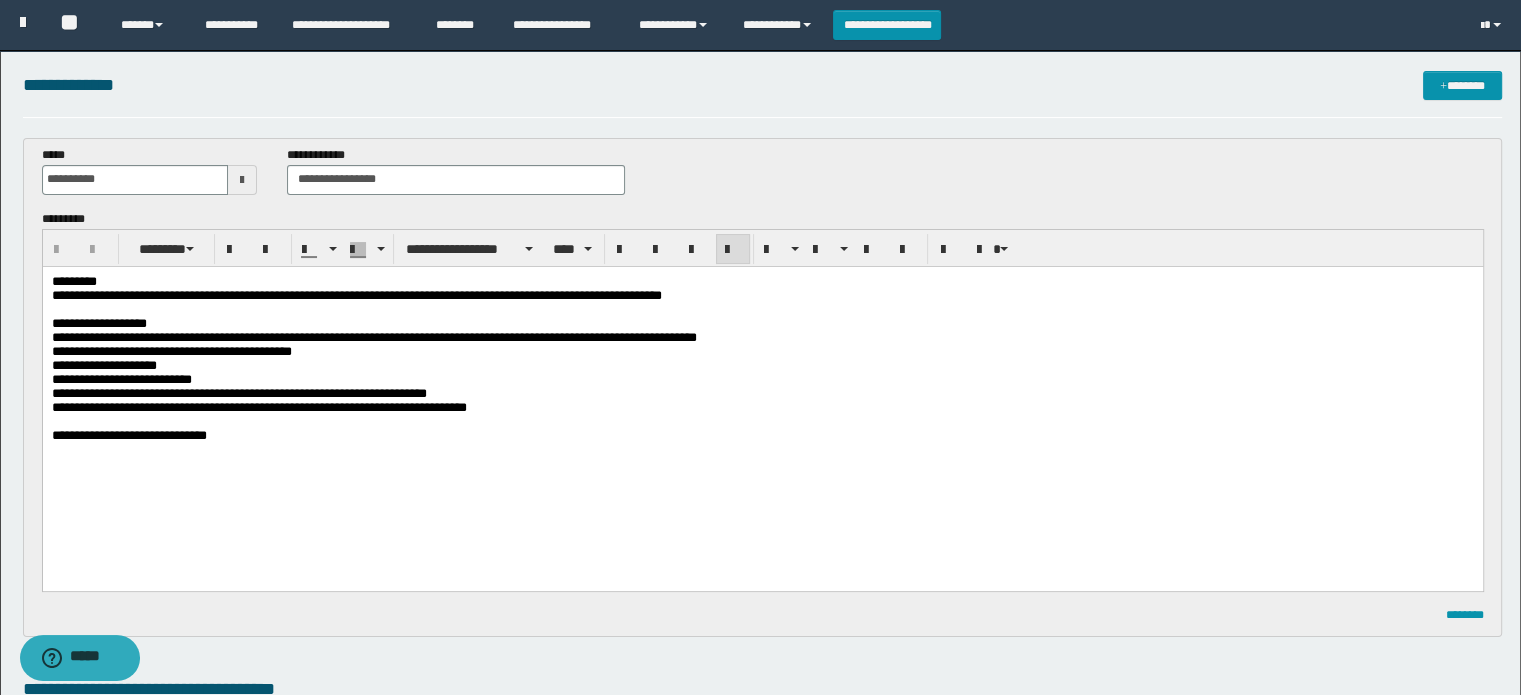 click on "**********" at bounding box center (238, 392) 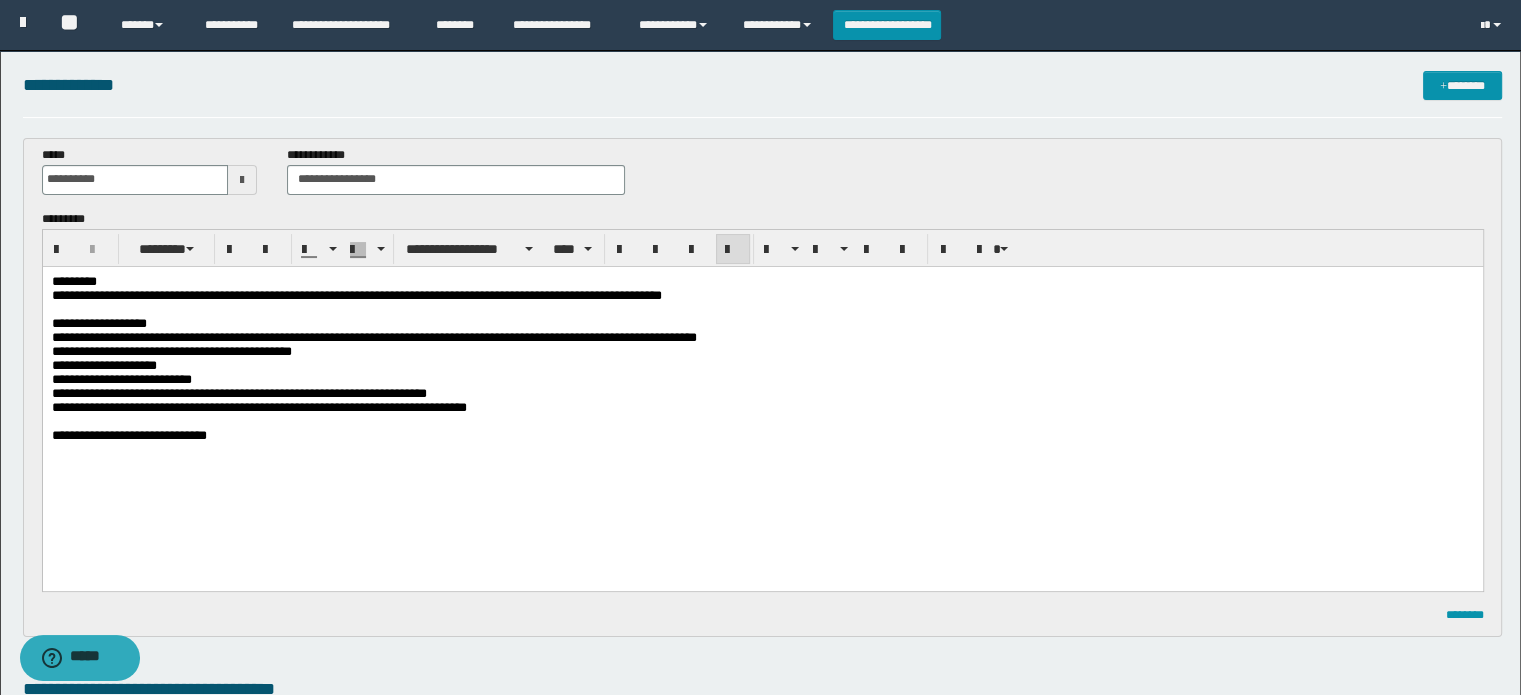 click on "**********" at bounding box center [762, 393] 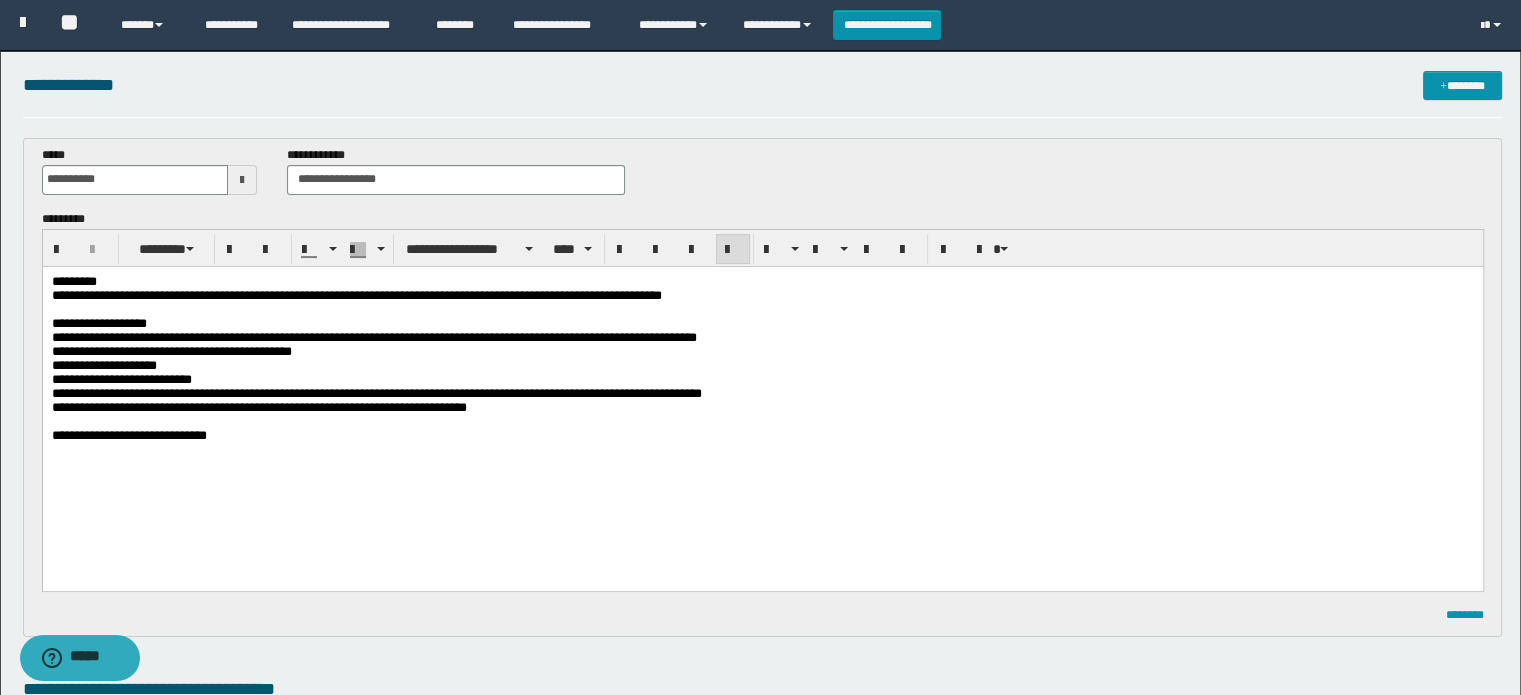 click on "**********" at bounding box center [762, 393] 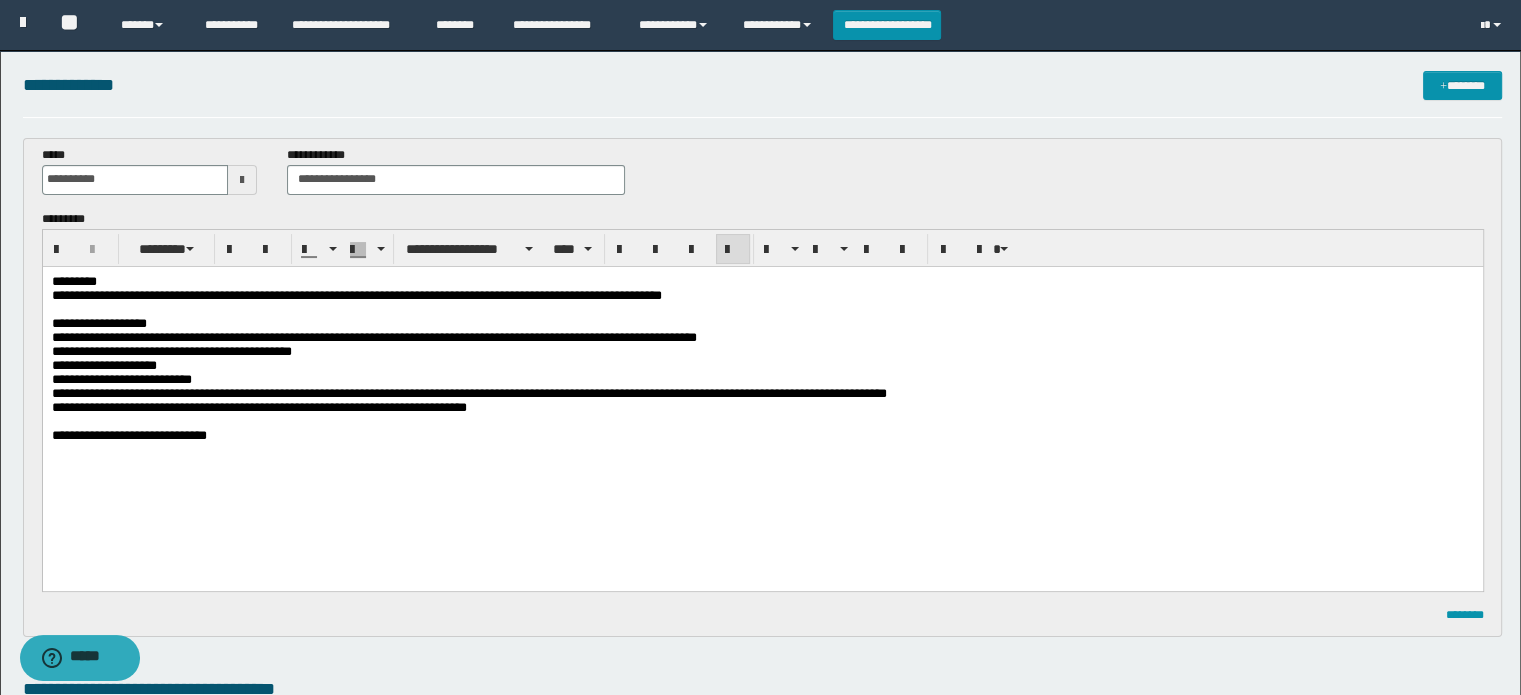 drag, startPoint x: 985, startPoint y: 407, endPoint x: 989, endPoint y: 451, distance: 44.181442 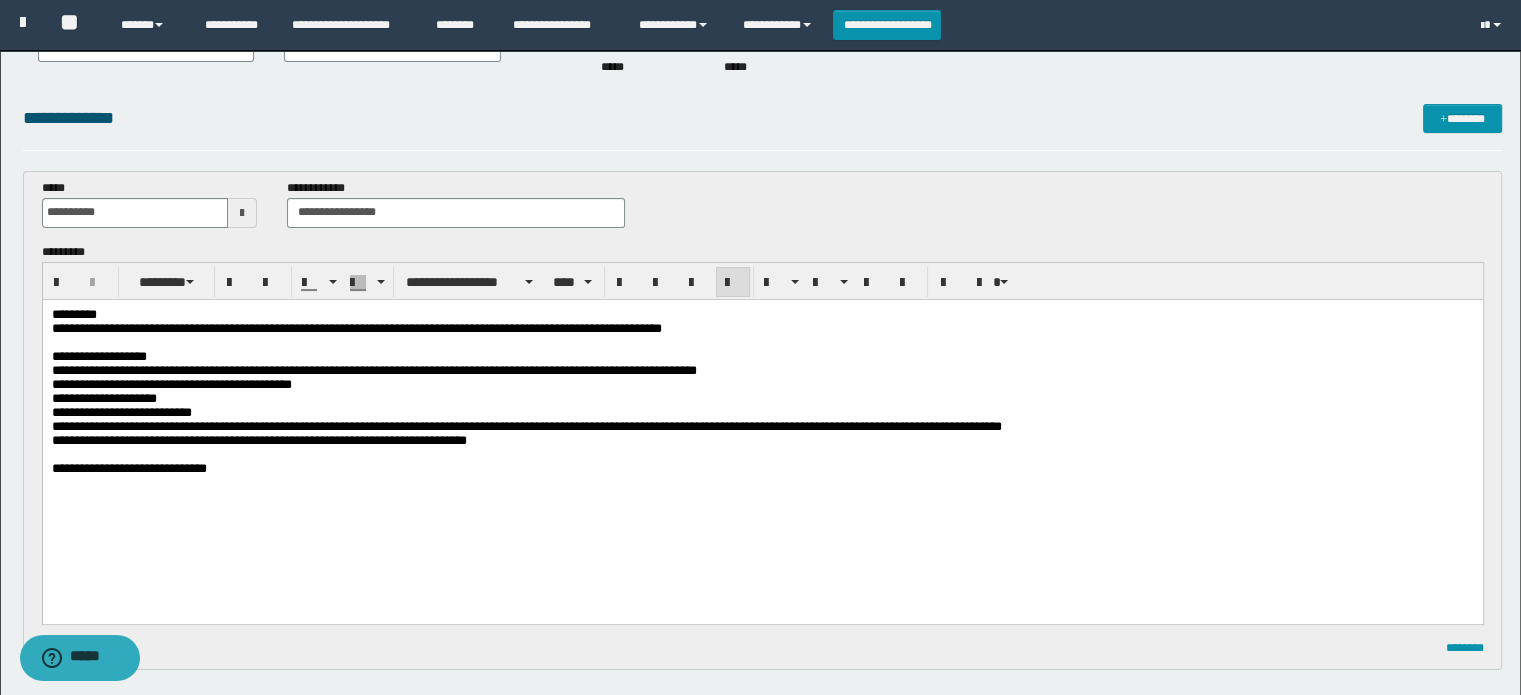 scroll, scrollTop: 229, scrollLeft: 0, axis: vertical 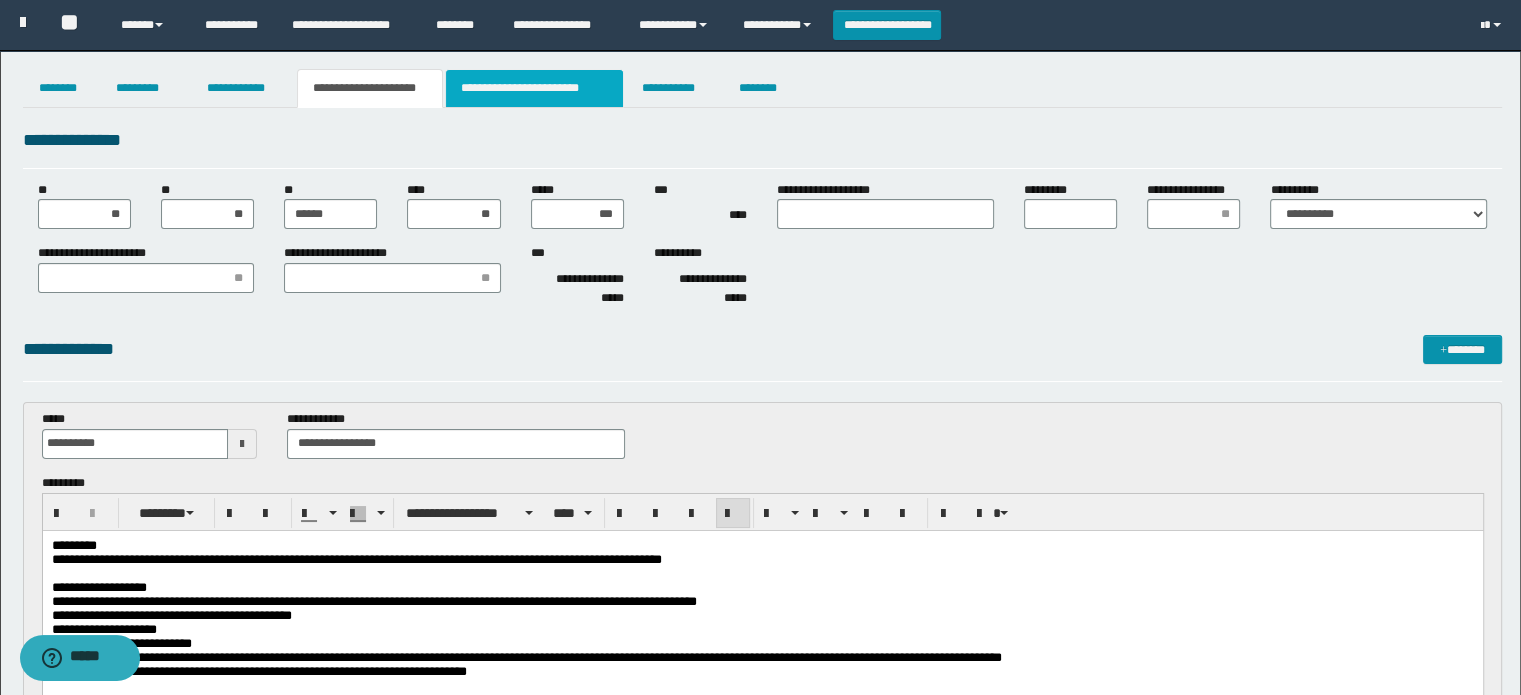 click on "**********" at bounding box center [534, 88] 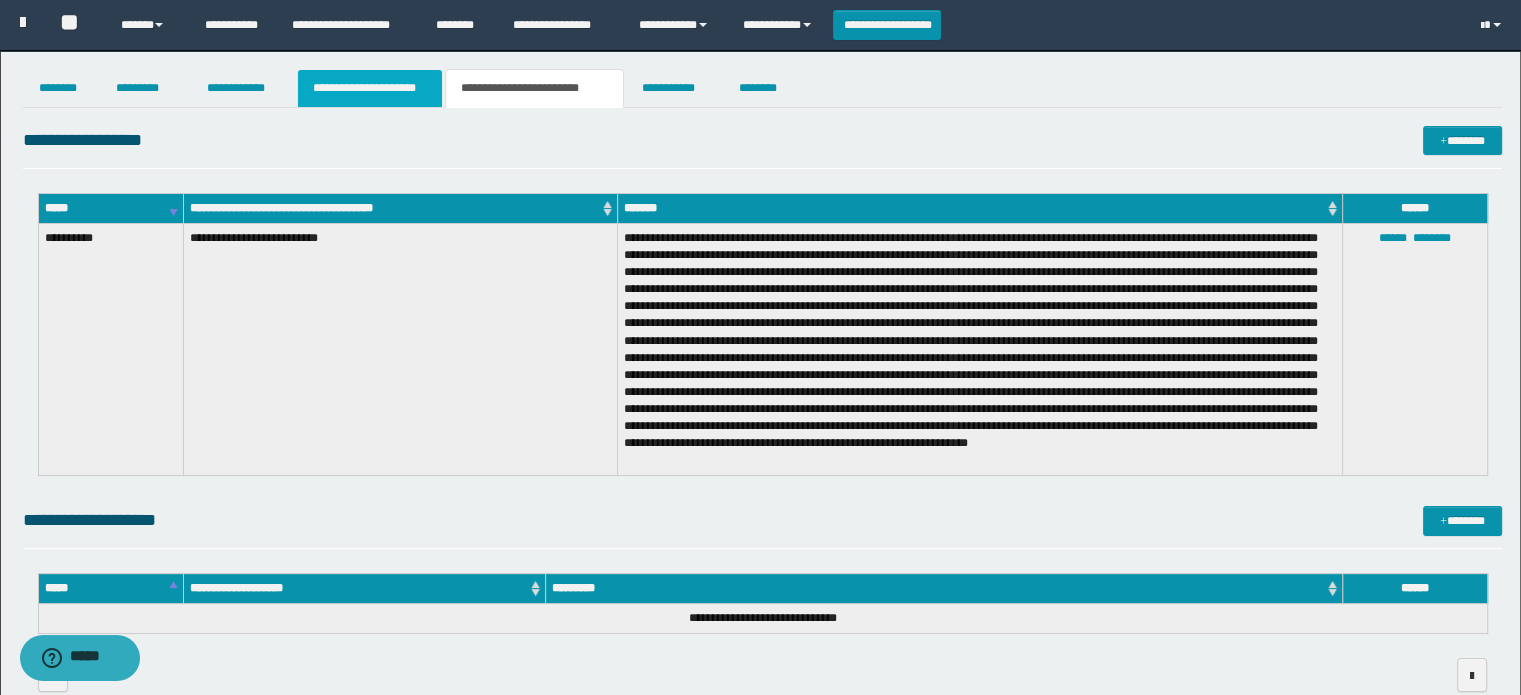 click on "**********" at bounding box center [370, 88] 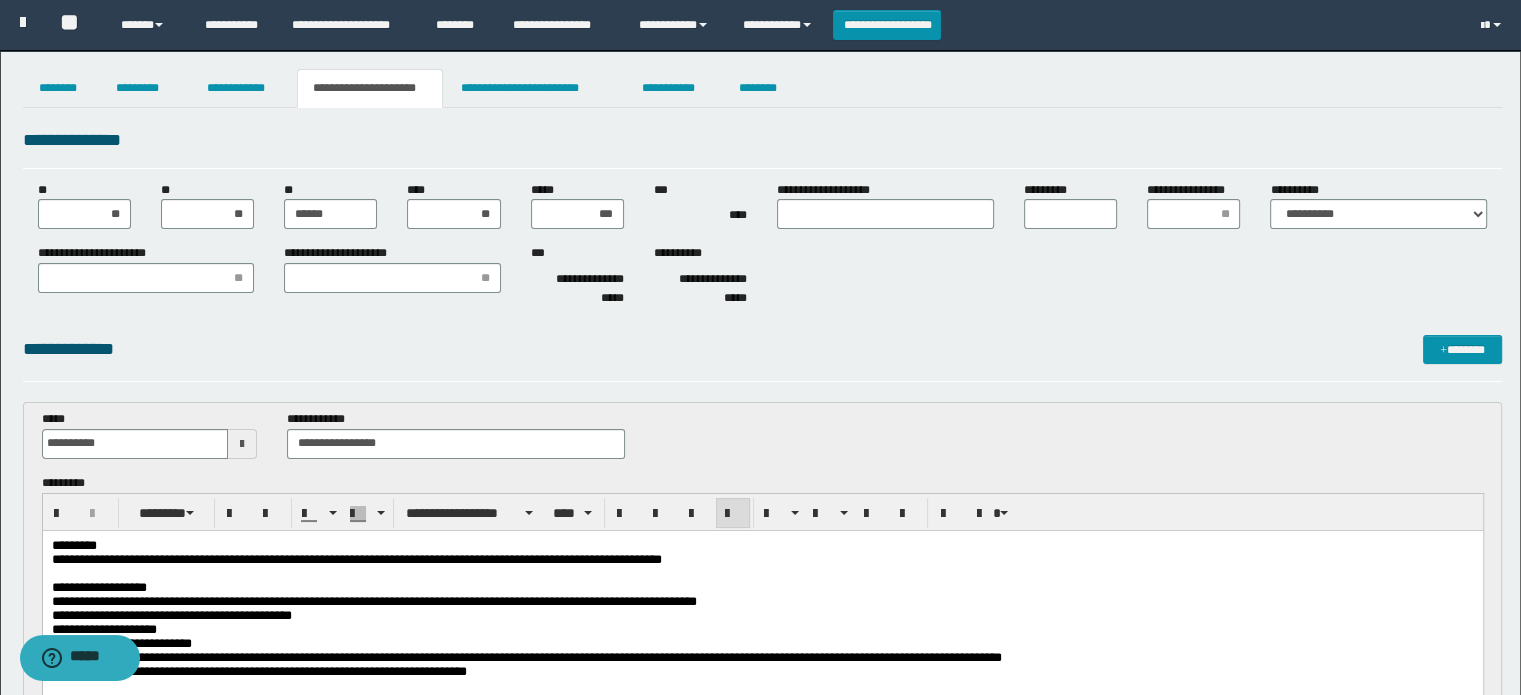 scroll, scrollTop: 608, scrollLeft: 0, axis: vertical 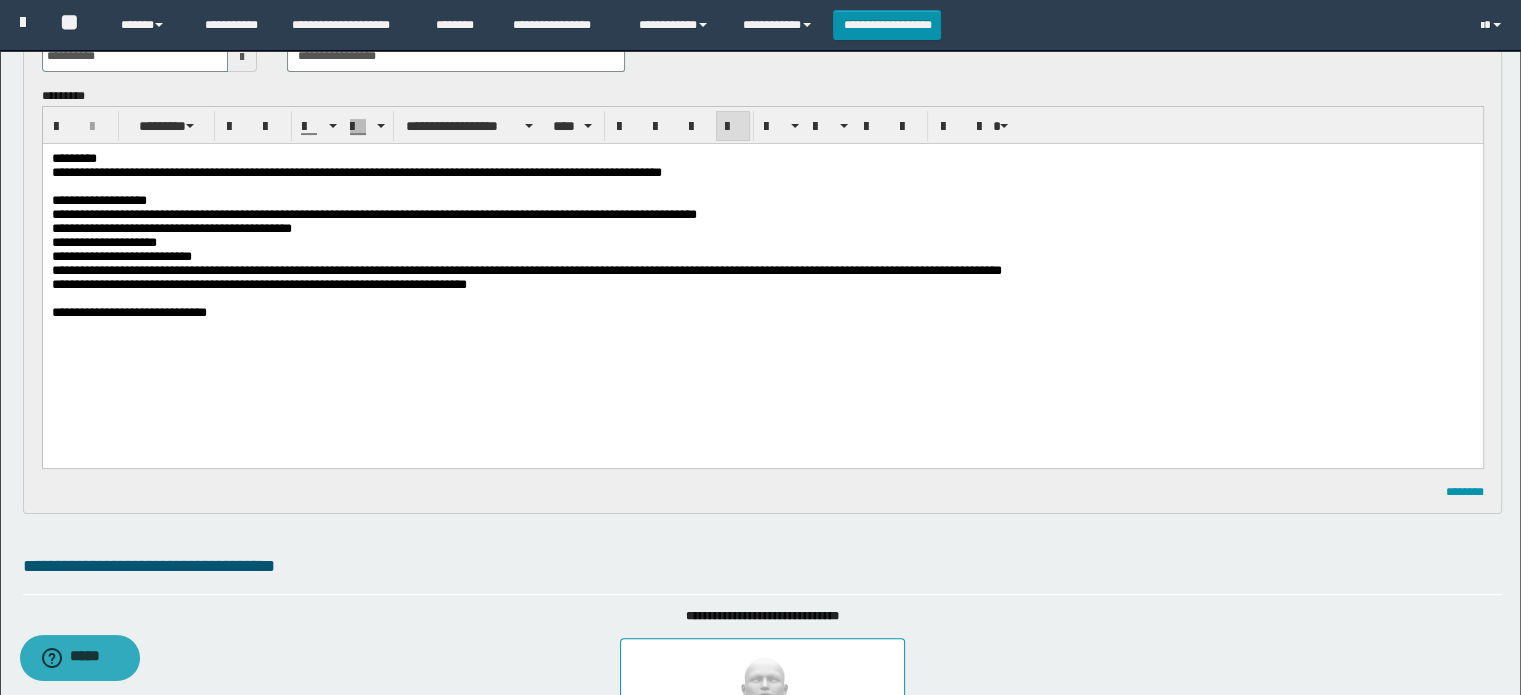 click on "**********" at bounding box center [762, 256] 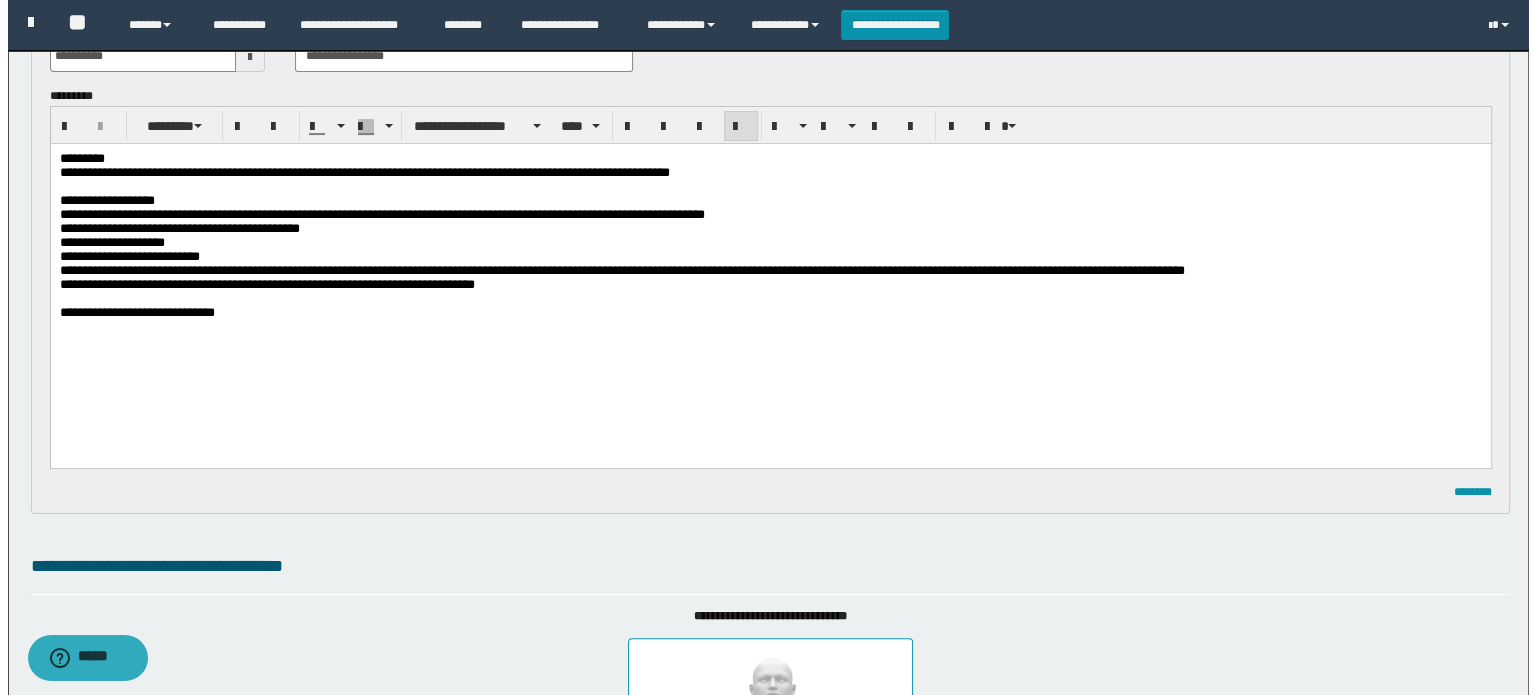 scroll, scrollTop: 0, scrollLeft: 0, axis: both 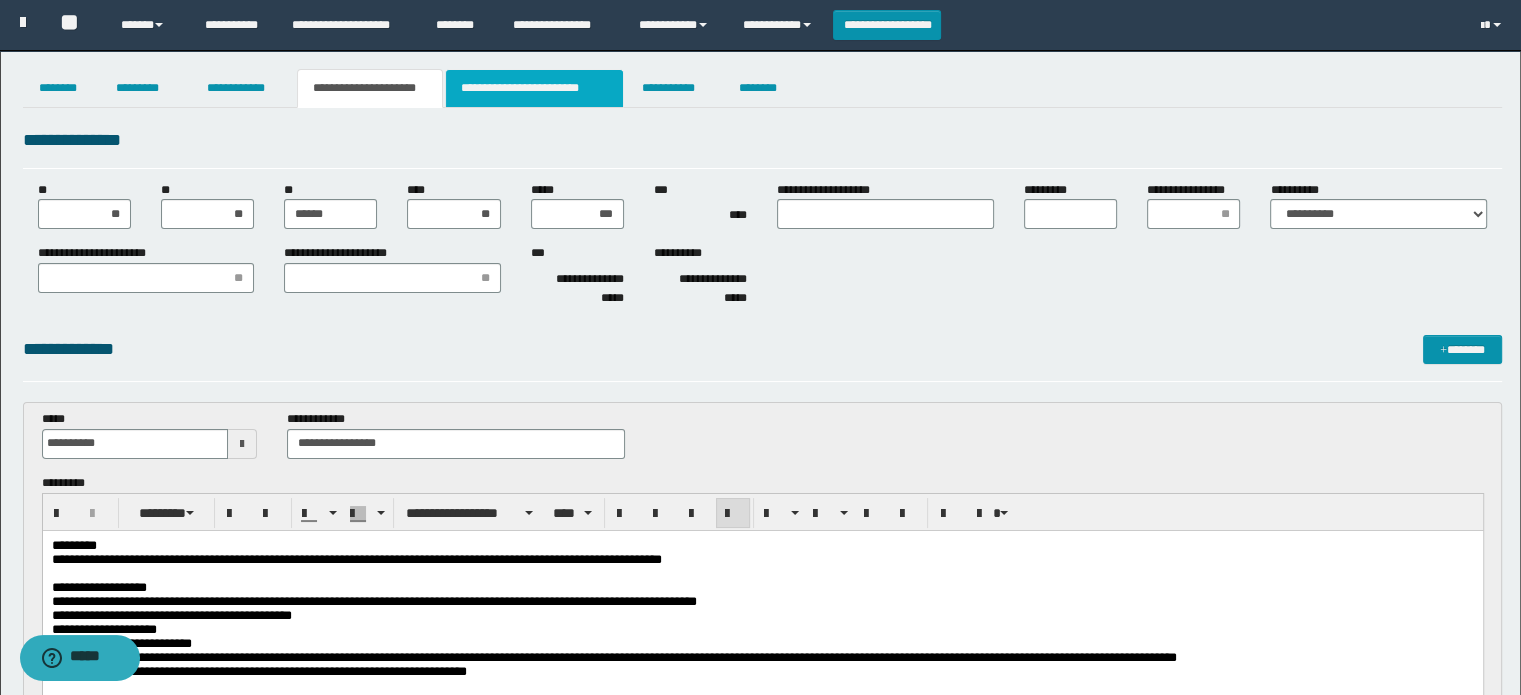 click on "**********" at bounding box center (534, 88) 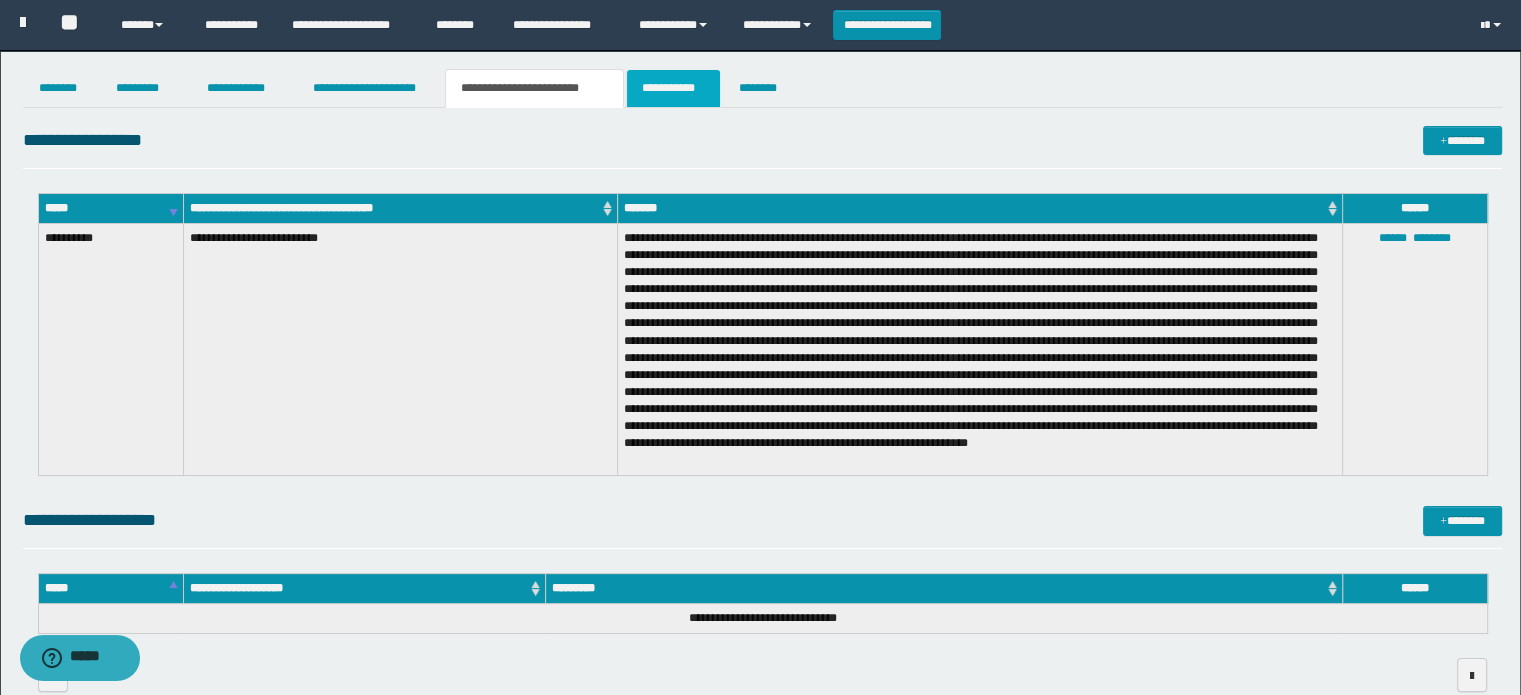 click on "**********" at bounding box center (673, 88) 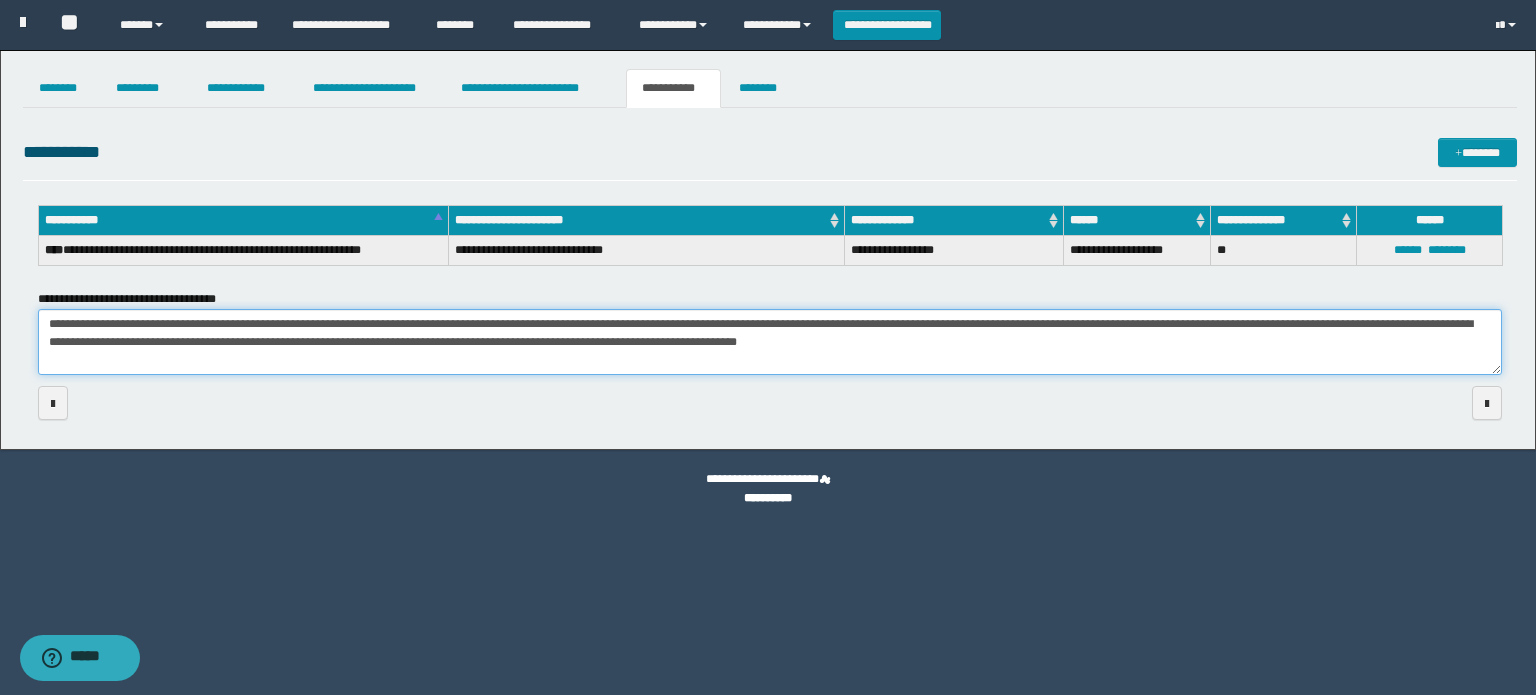 click on "**********" at bounding box center (770, 342) 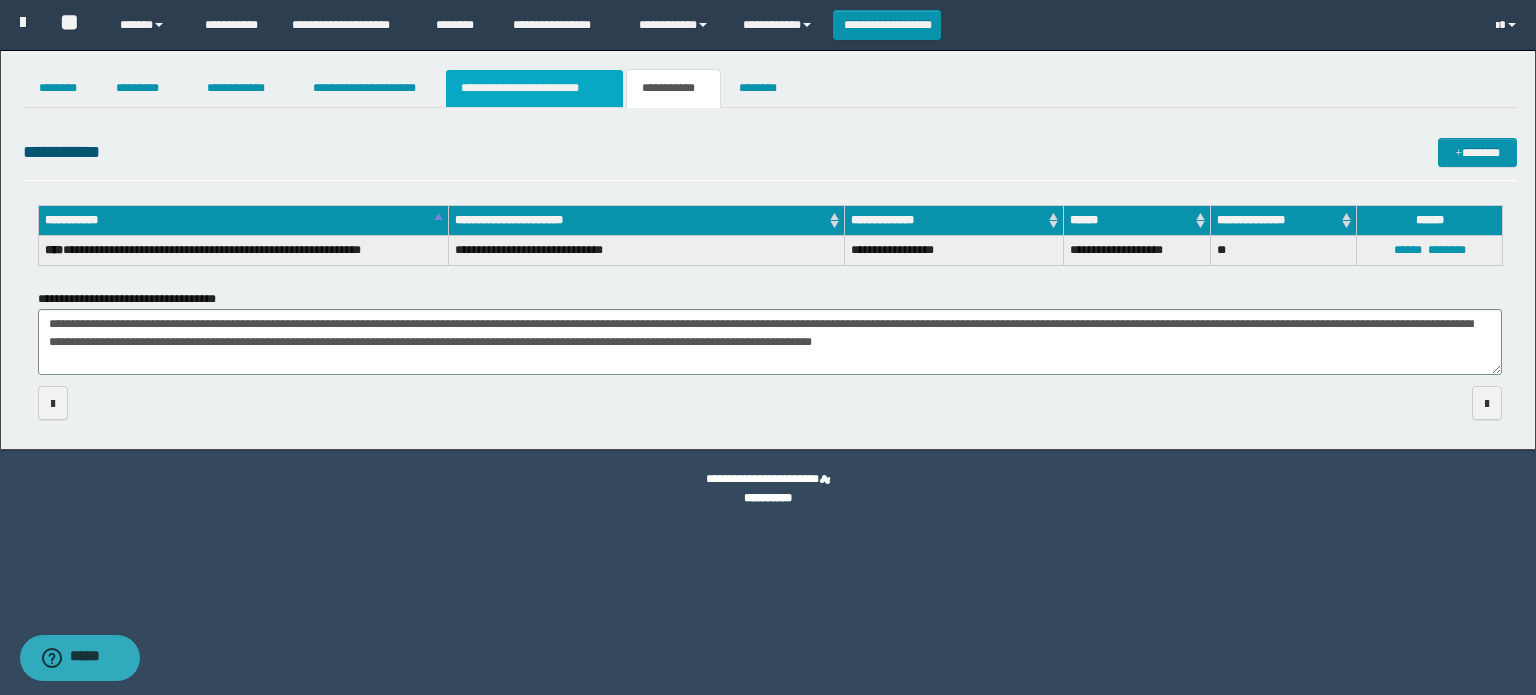 click on "**********" at bounding box center (534, 88) 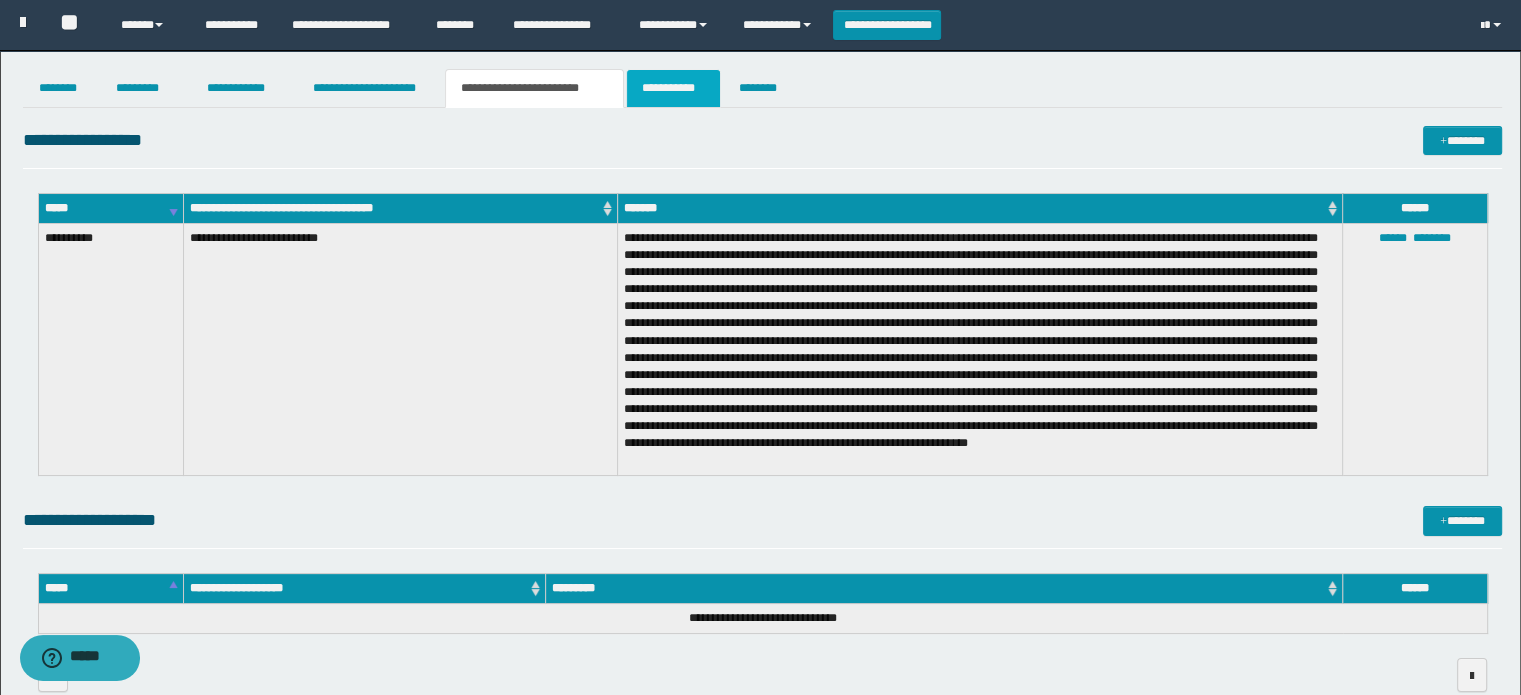 click on "**********" at bounding box center [673, 88] 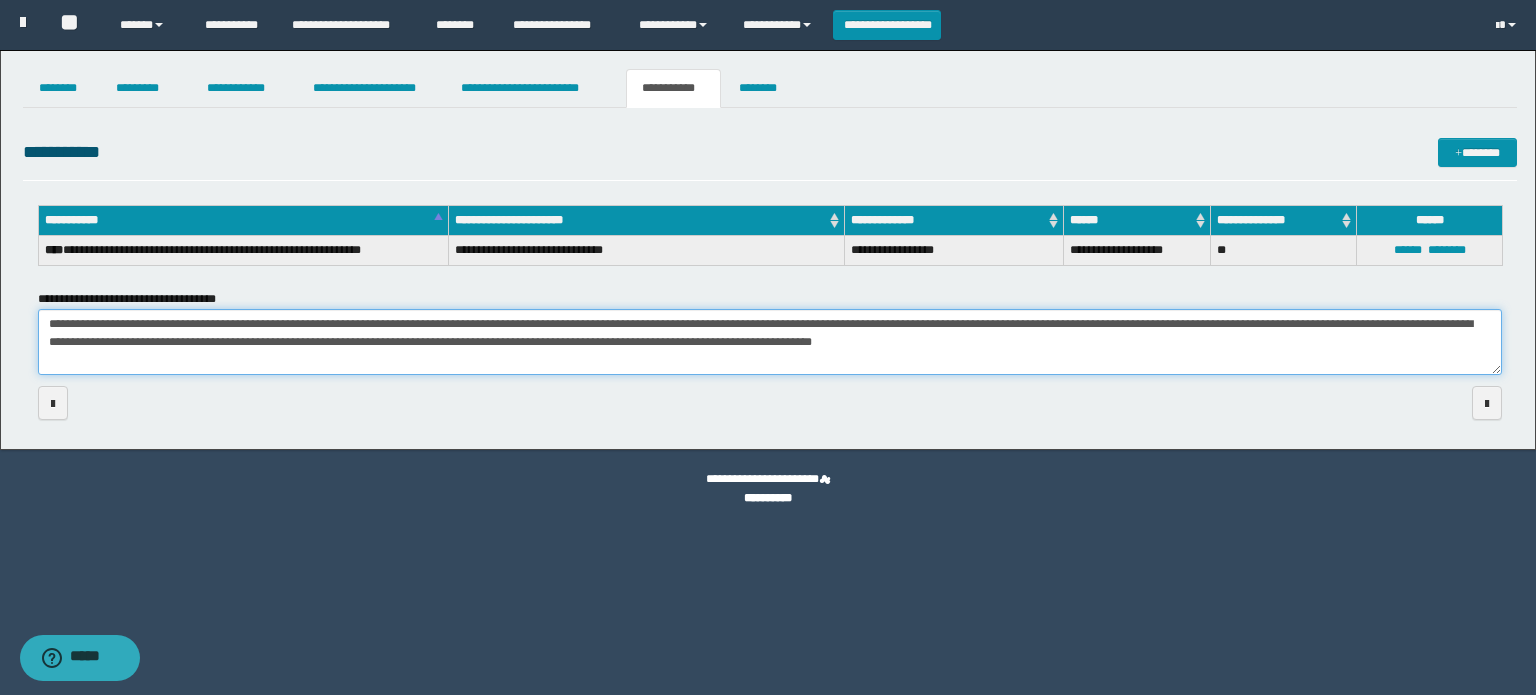 click on "**********" at bounding box center [770, 342] 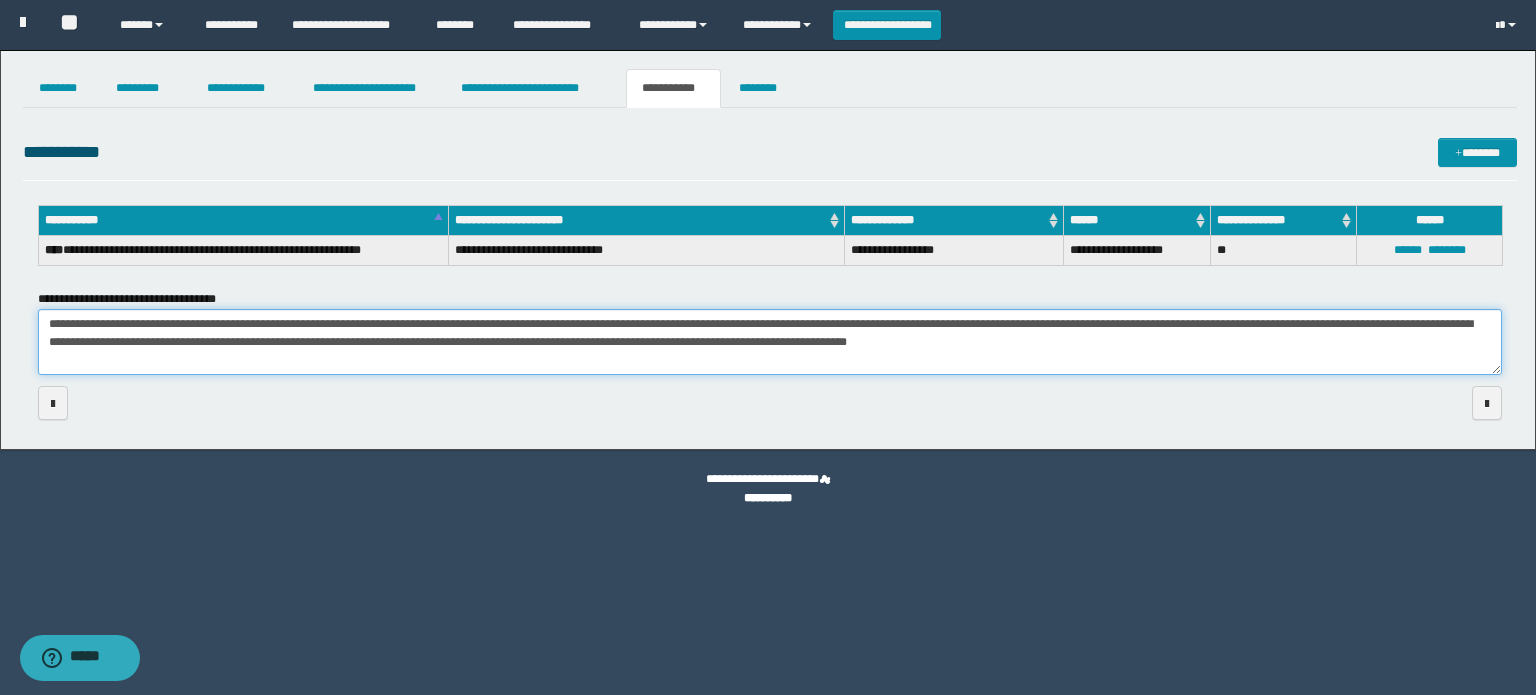 click on "**********" at bounding box center (770, 342) 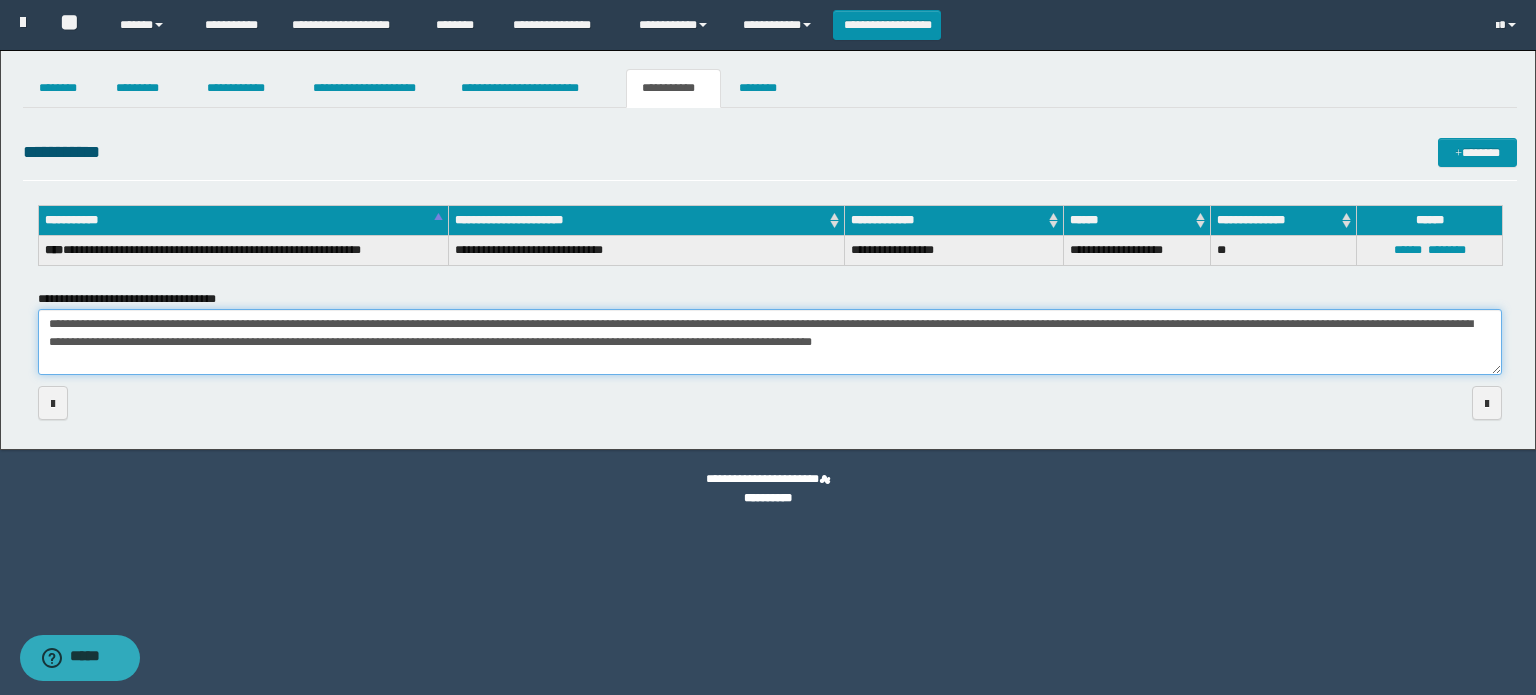 click on "**********" at bounding box center [770, 342] 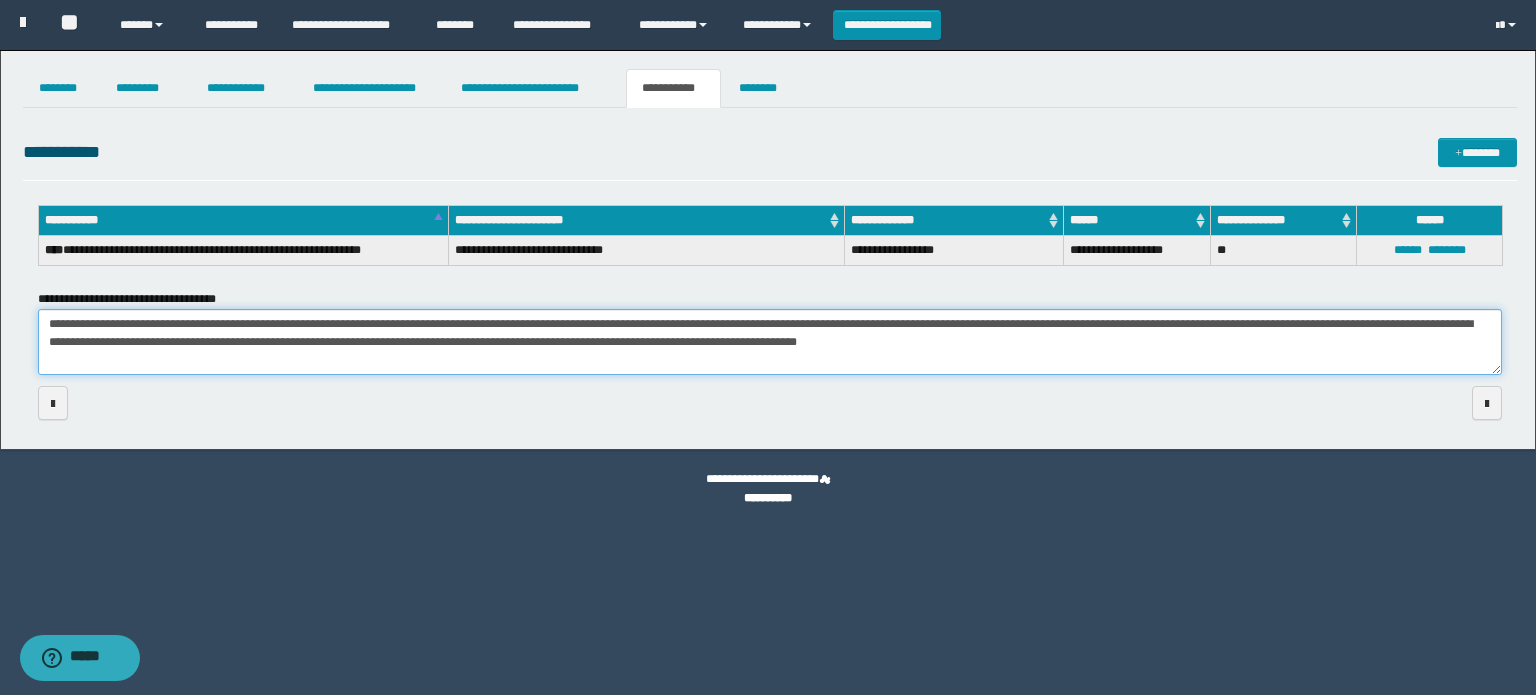 click on "**********" at bounding box center [770, 342] 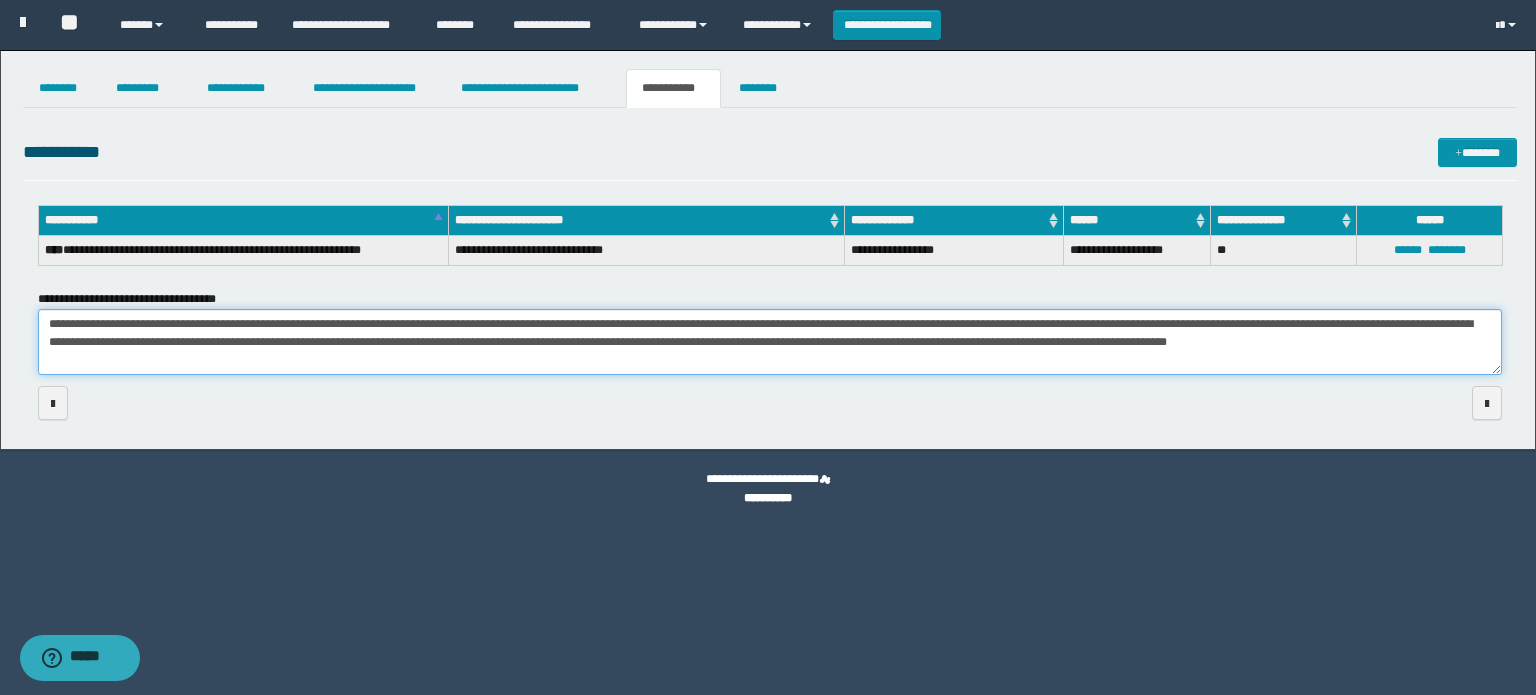 drag, startPoint x: 965, startPoint y: 350, endPoint x: 1195, endPoint y: 347, distance: 230.01956 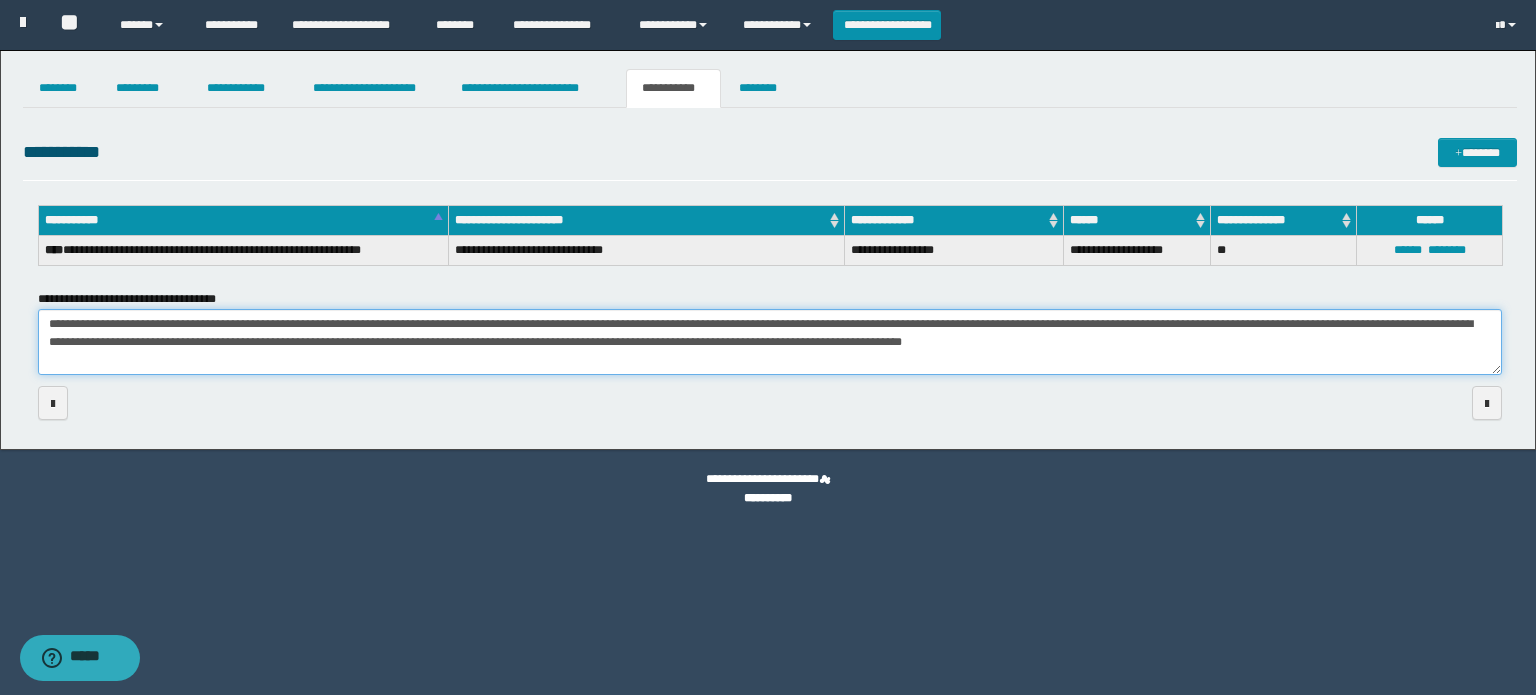 click on "**********" at bounding box center [770, 342] 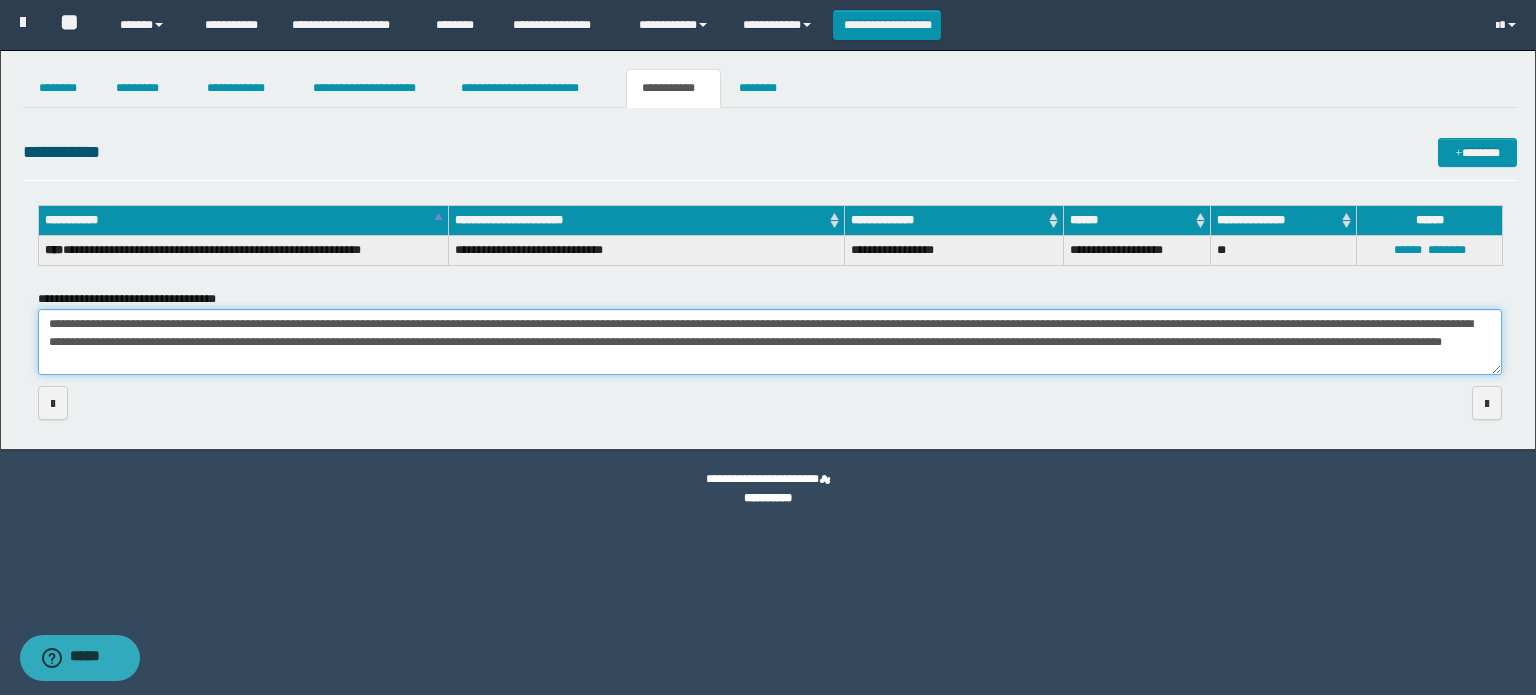 click on "**********" at bounding box center (770, 342) 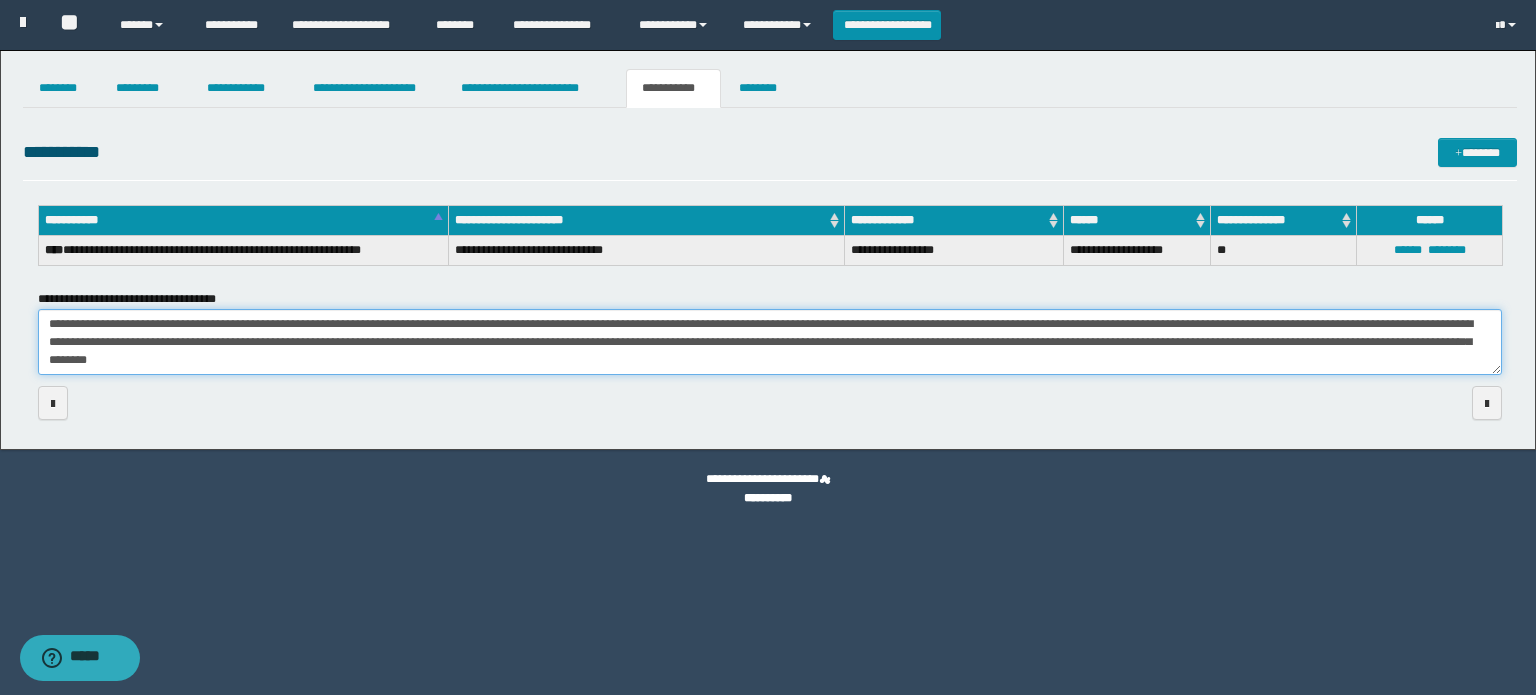 click on "**********" at bounding box center (770, 342) 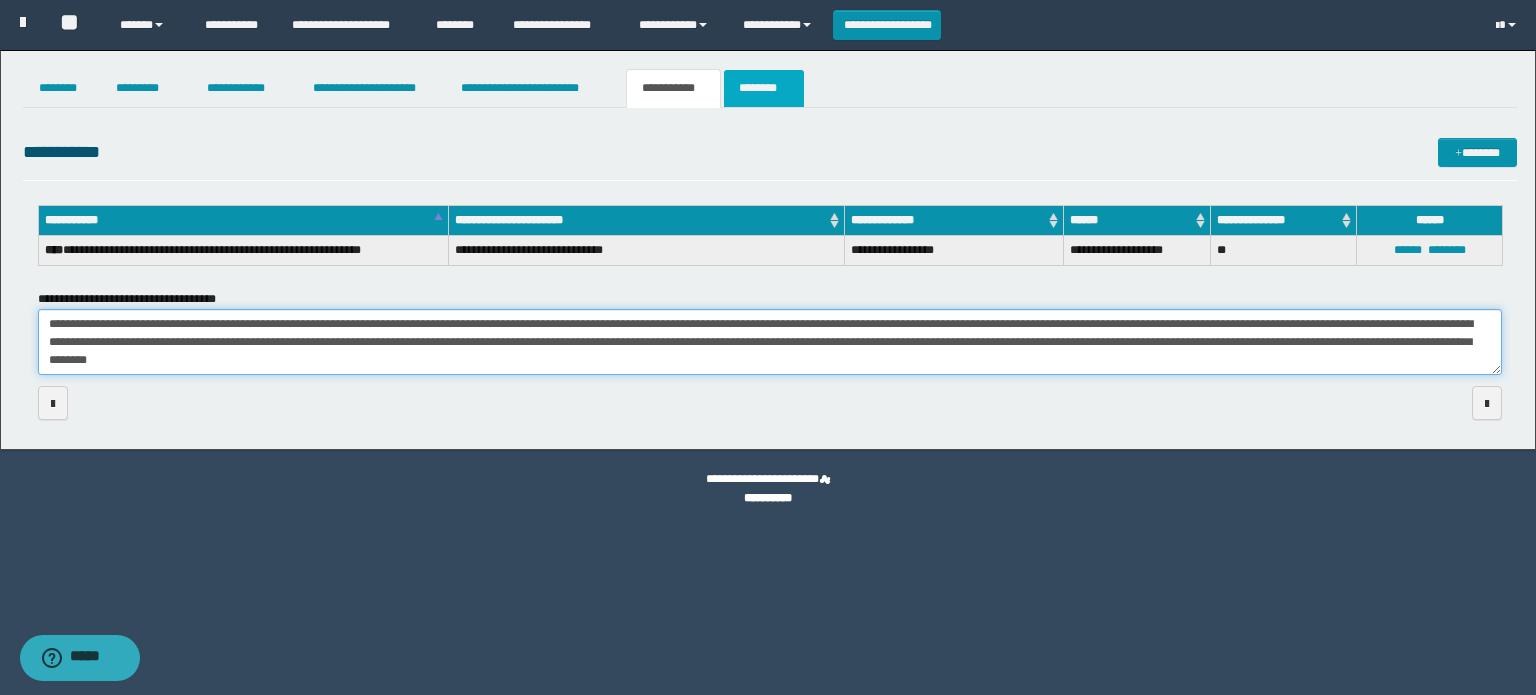 type on "**********" 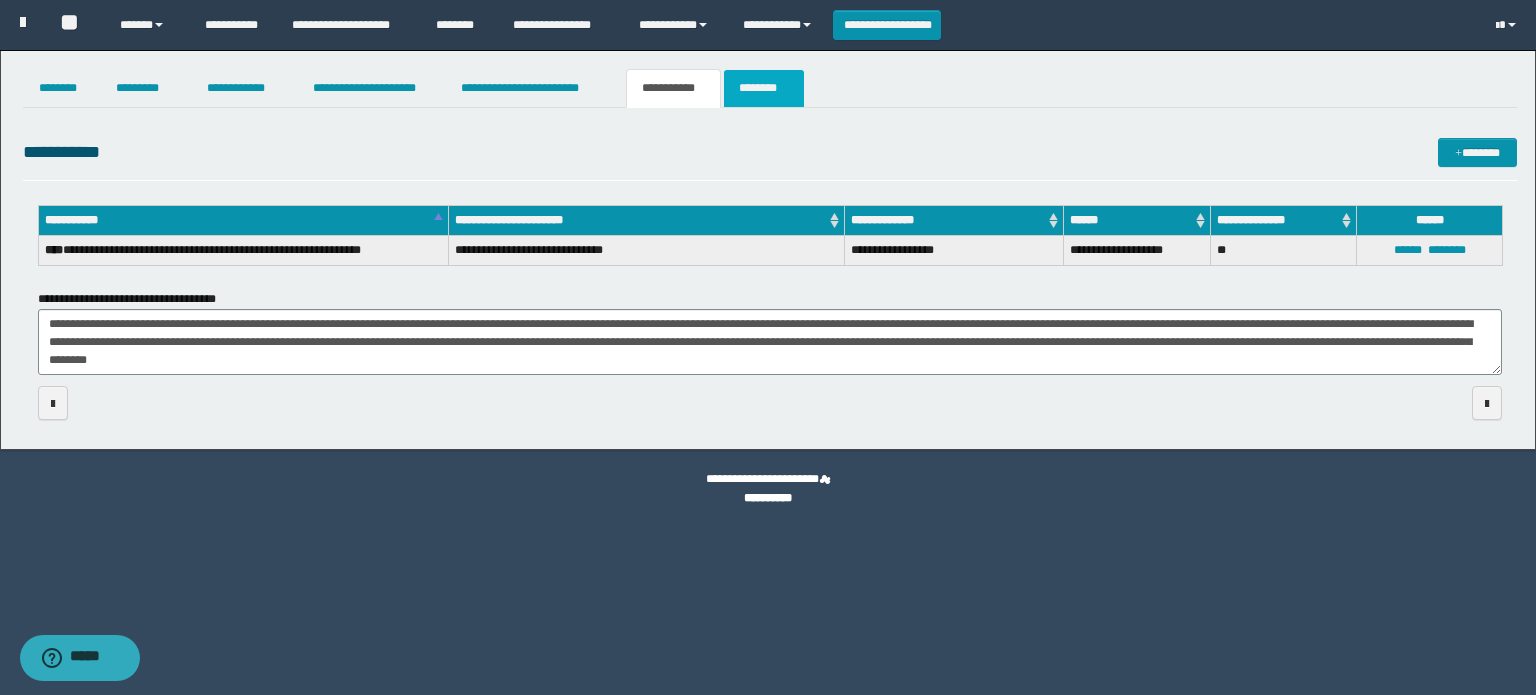 click on "********" at bounding box center [764, 88] 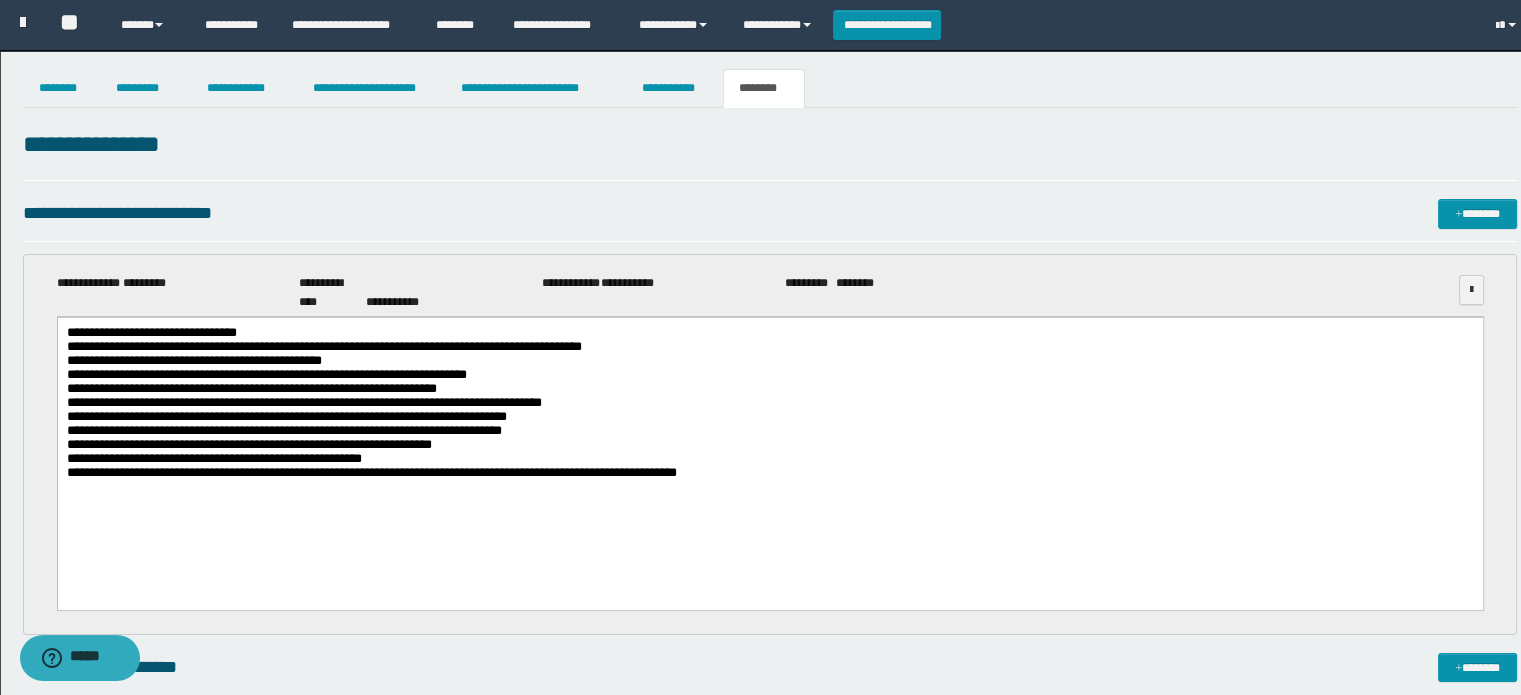 scroll, scrollTop: 0, scrollLeft: 0, axis: both 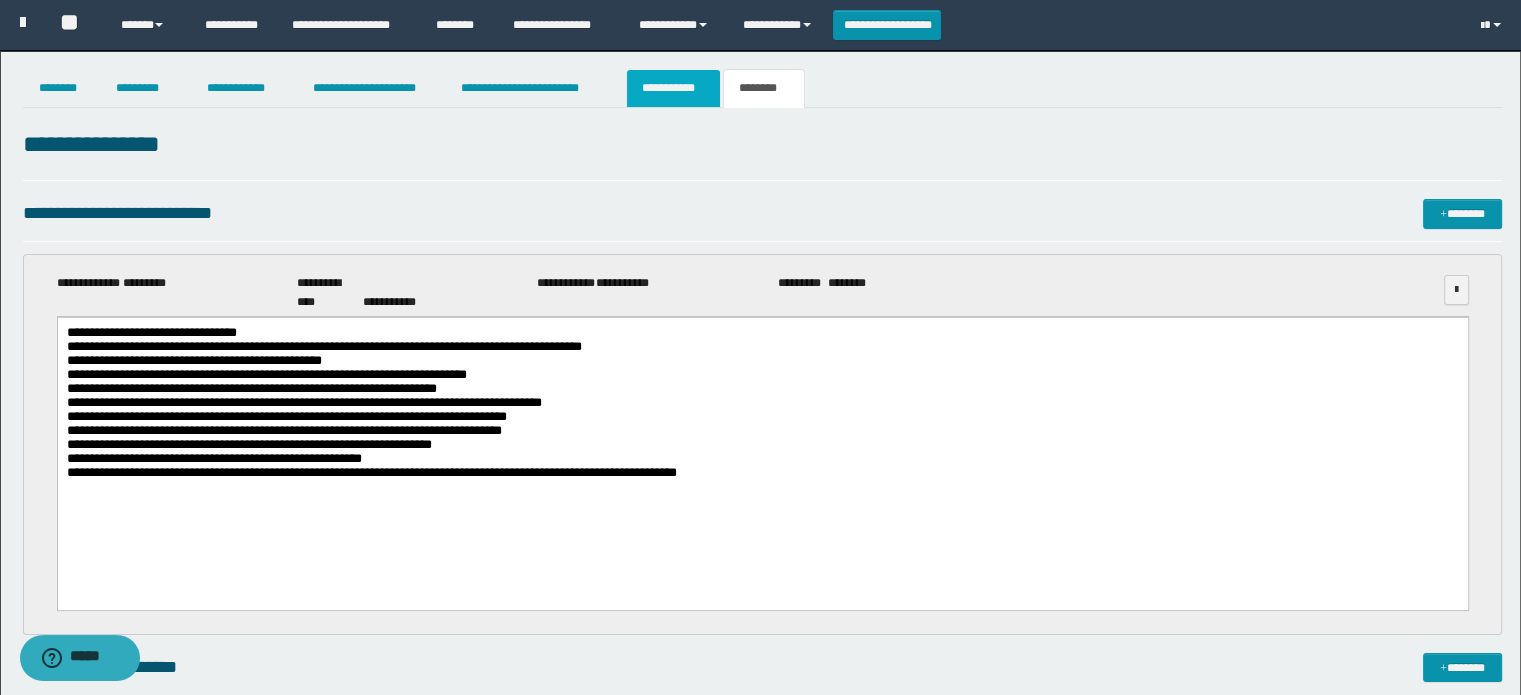 click on "**********" at bounding box center (673, 88) 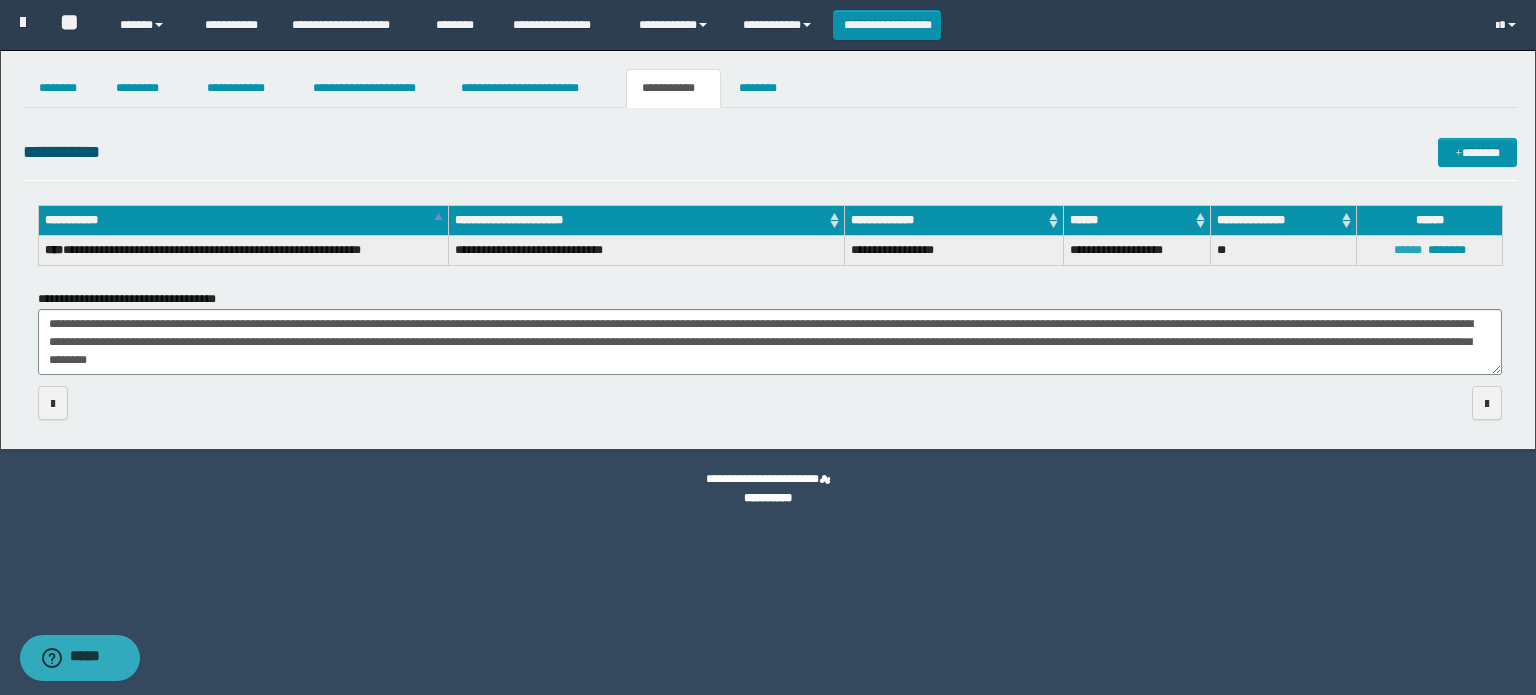 click on "******" at bounding box center [1408, 250] 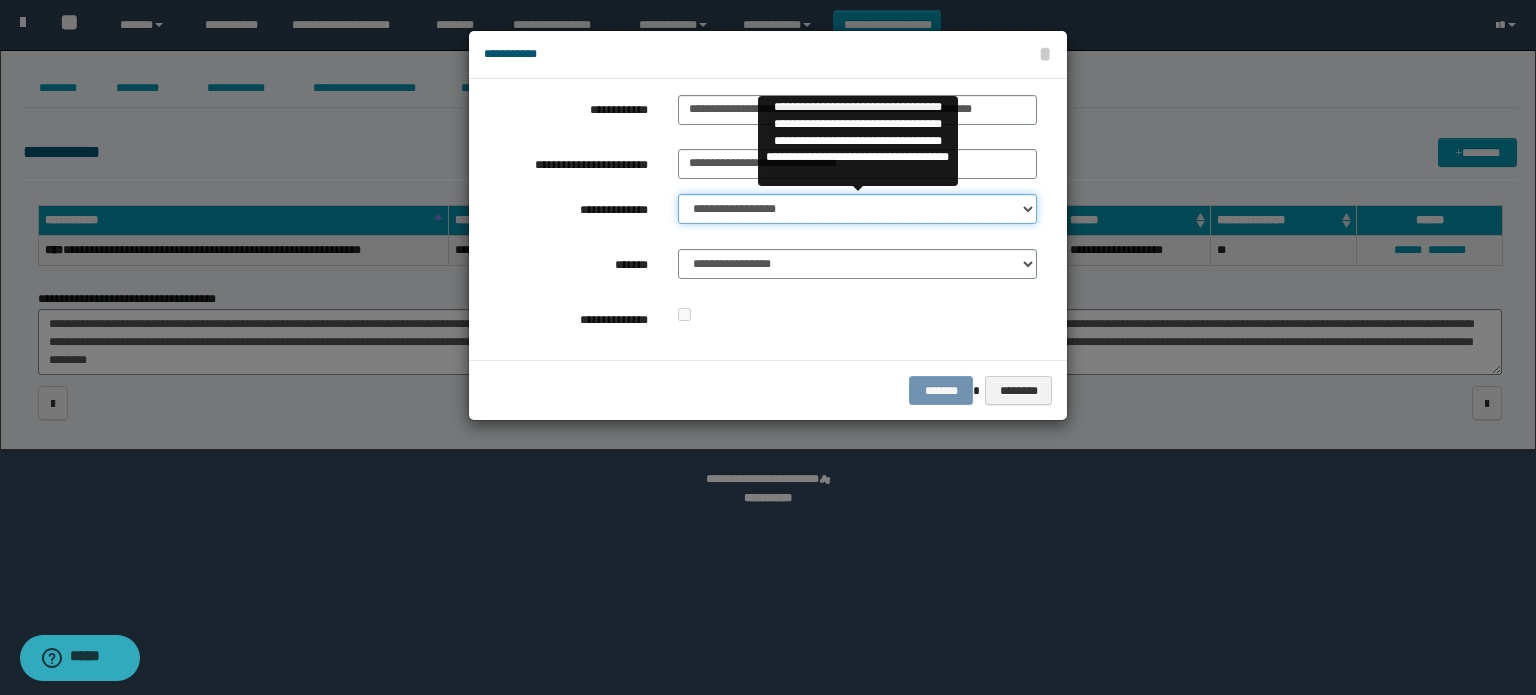 click on "**********" at bounding box center (857, 209) 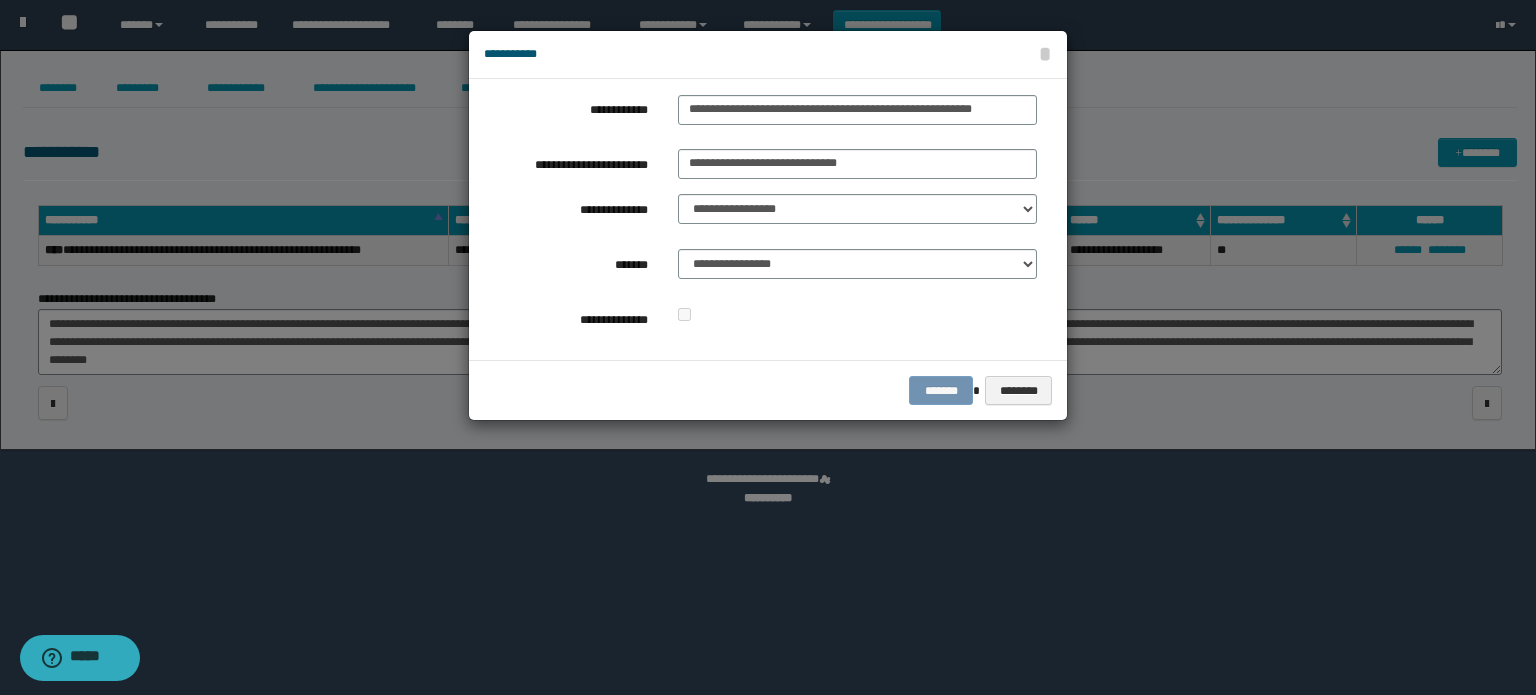 click at bounding box center [768, 347] 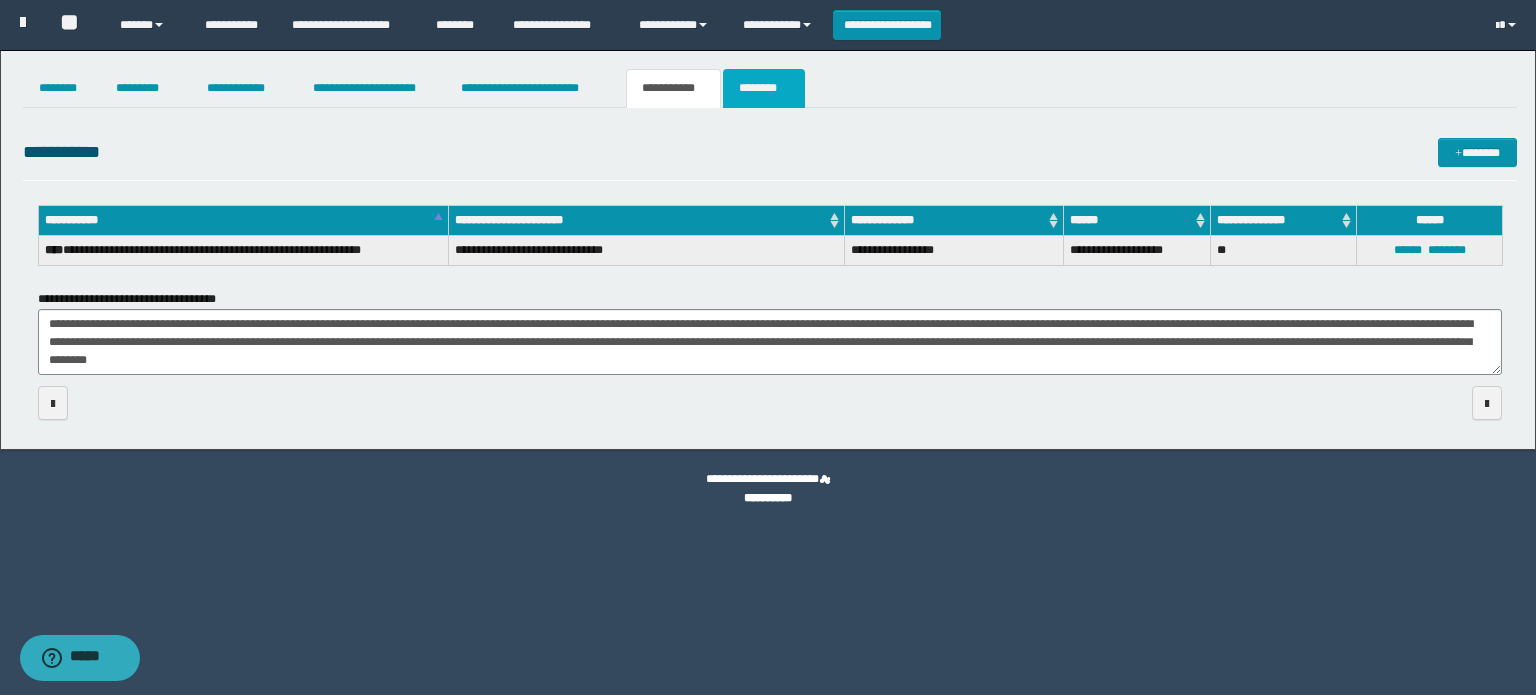 click on "********" at bounding box center (764, 88) 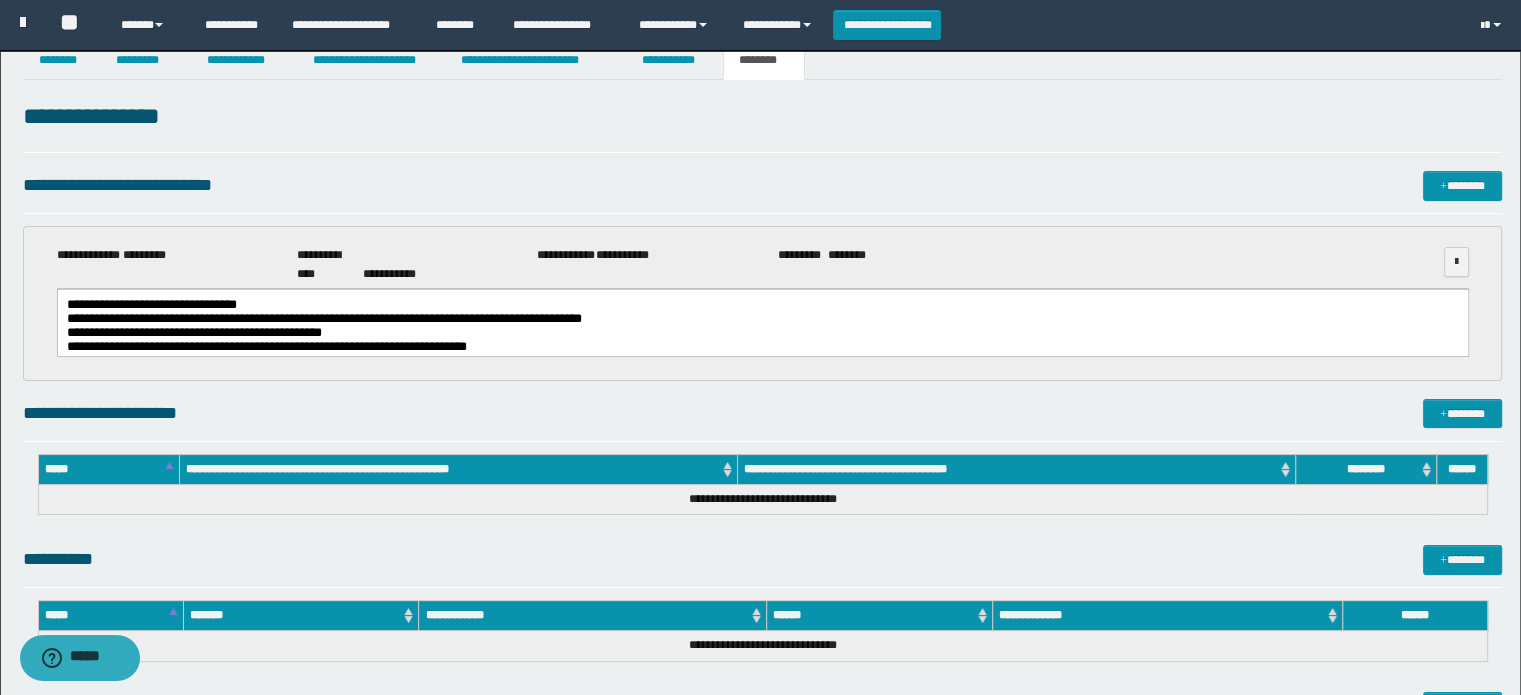 scroll, scrollTop: 3, scrollLeft: 0, axis: vertical 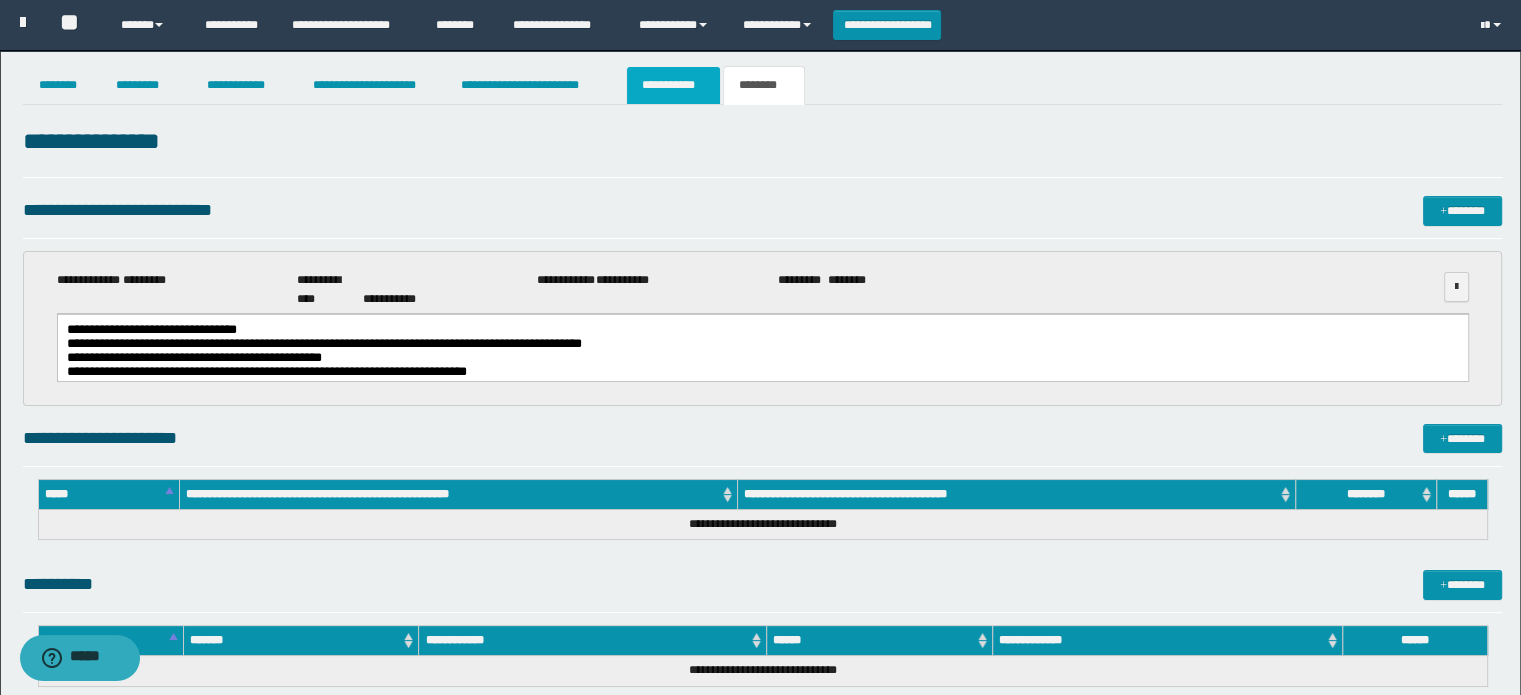 click on "**********" at bounding box center [673, 85] 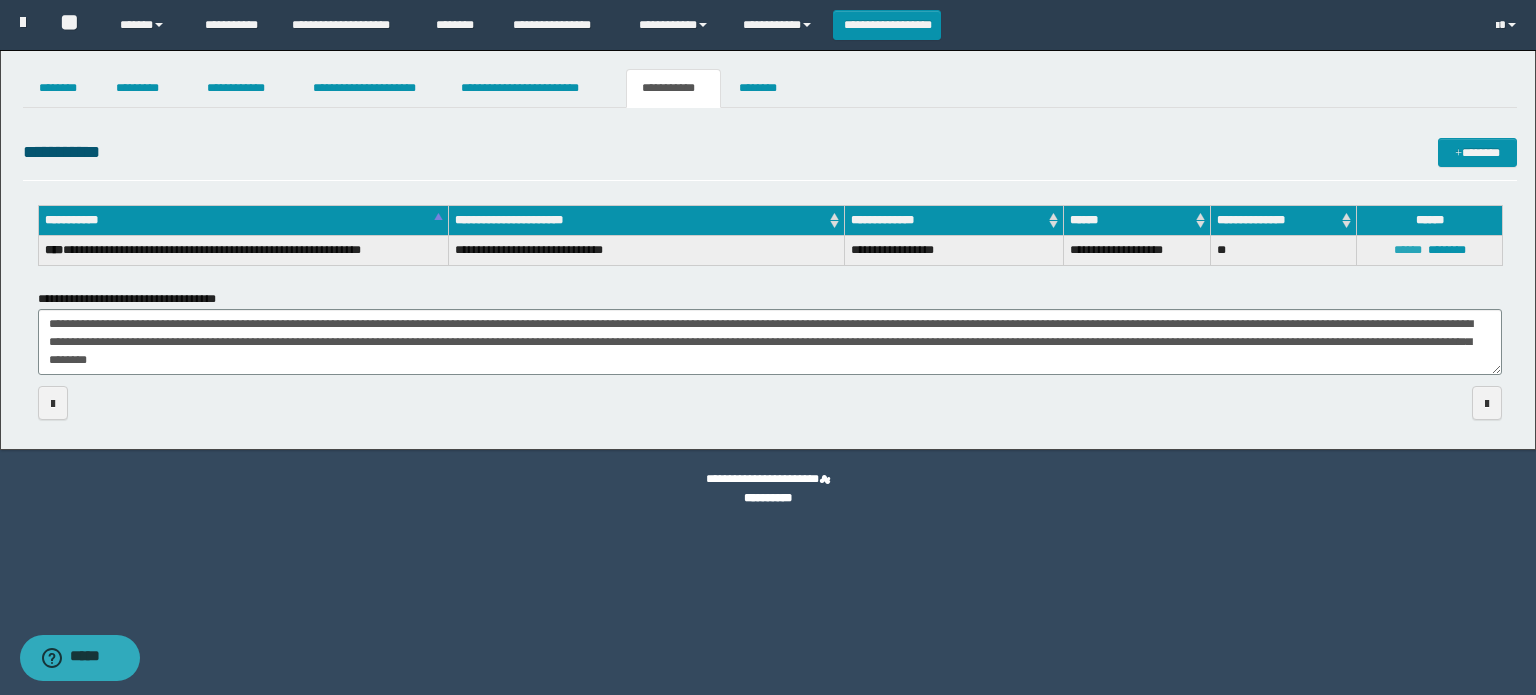 click on "******" at bounding box center [1408, 250] 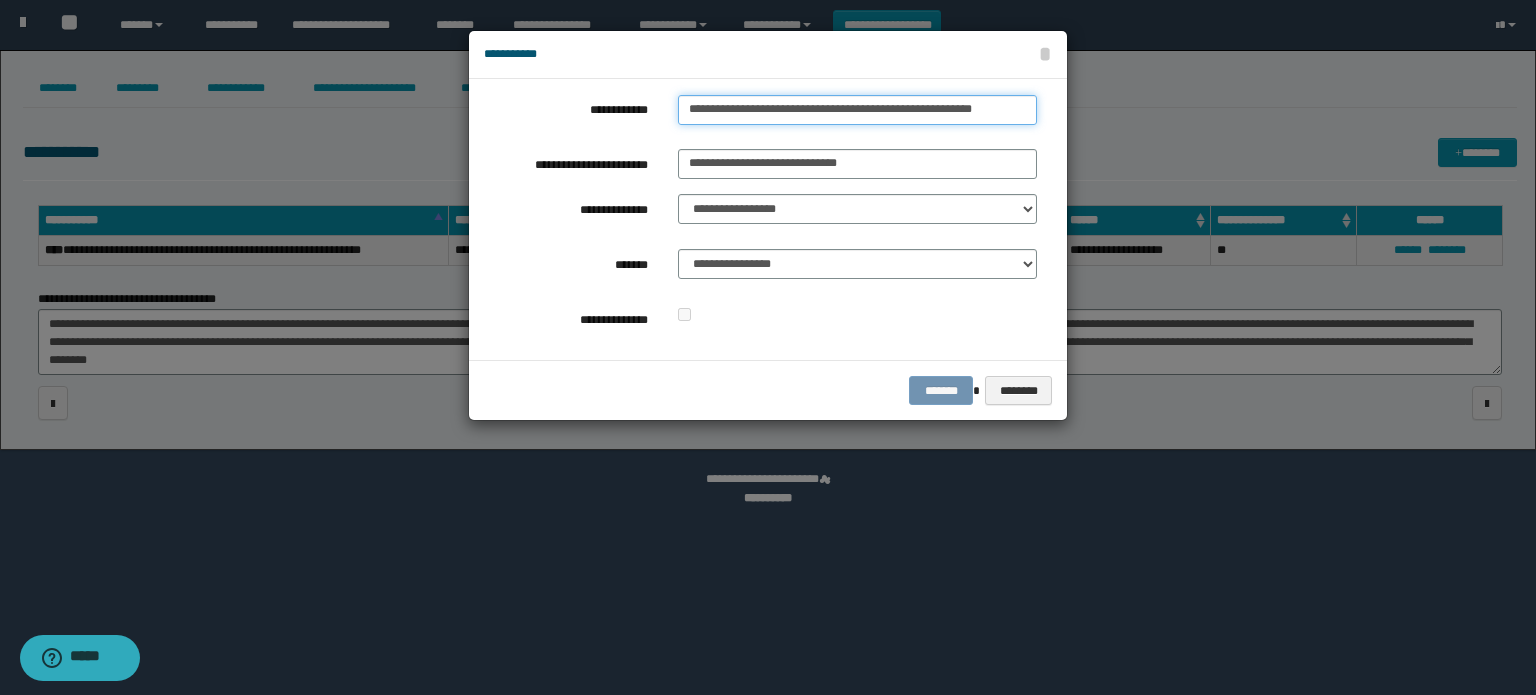 type on "**********" 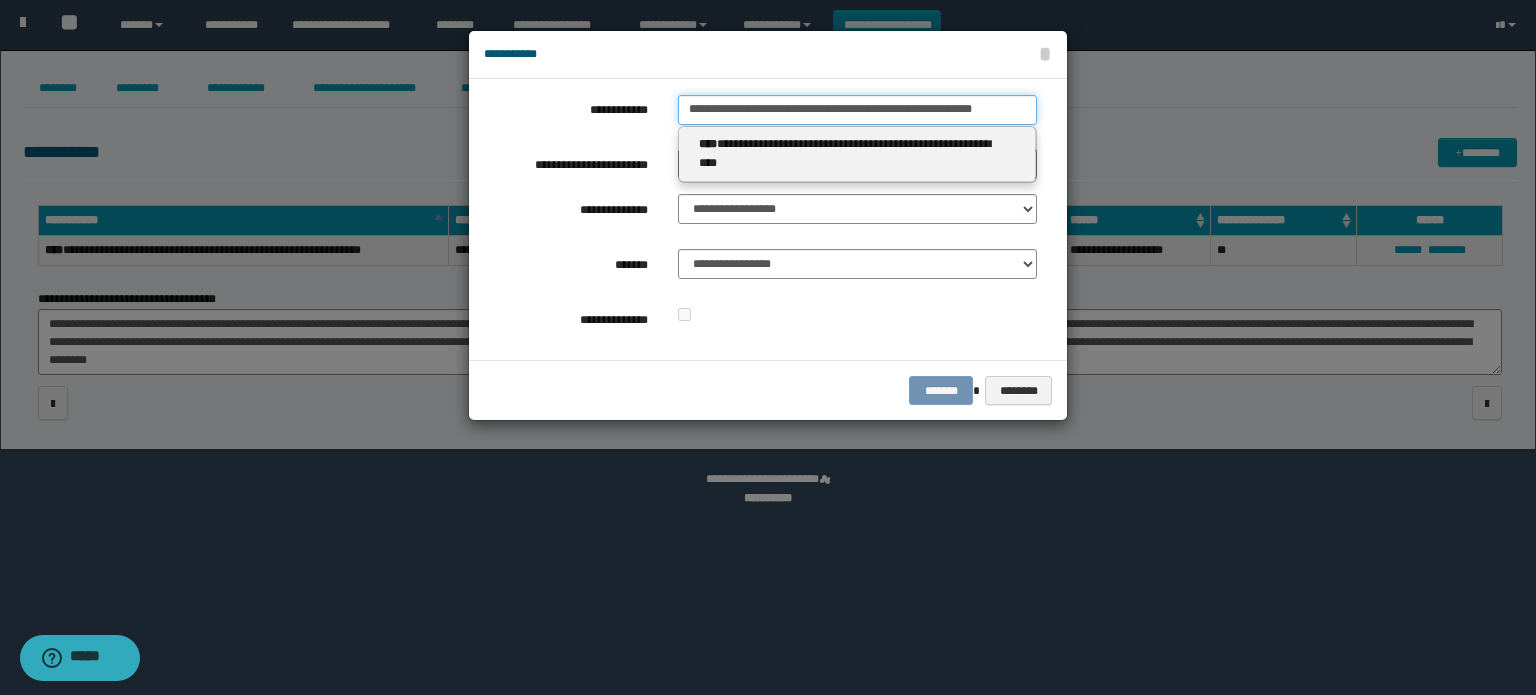 click on "**********" at bounding box center [857, 110] 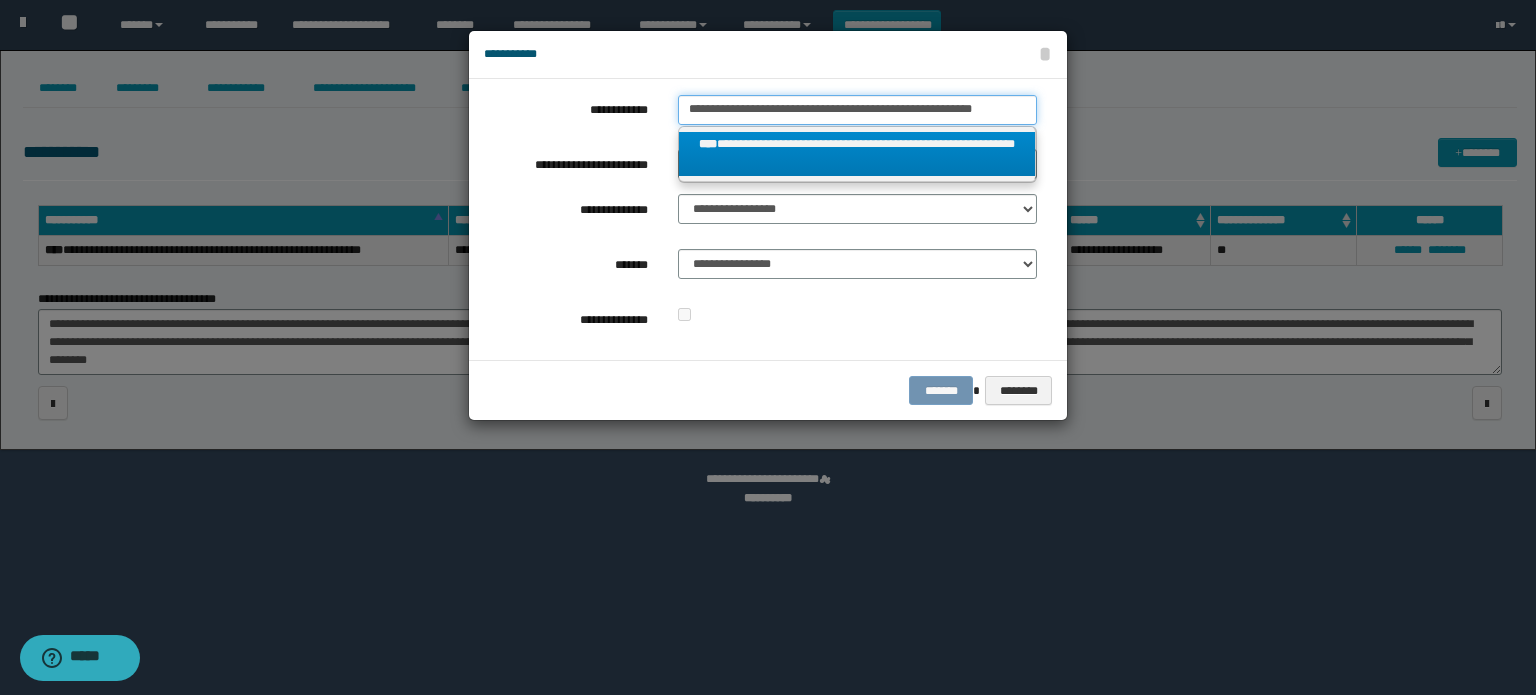 click on "**********" at bounding box center [857, 110] 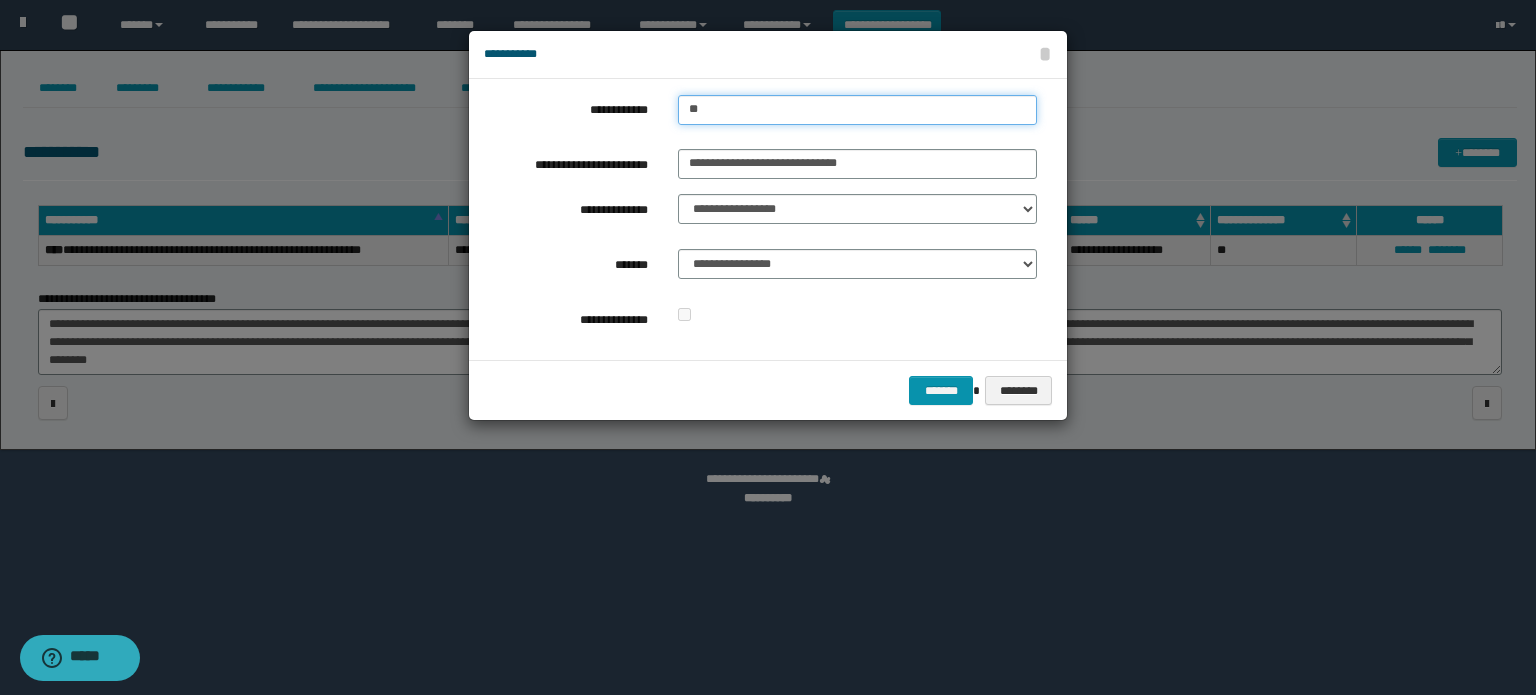 type on "***" 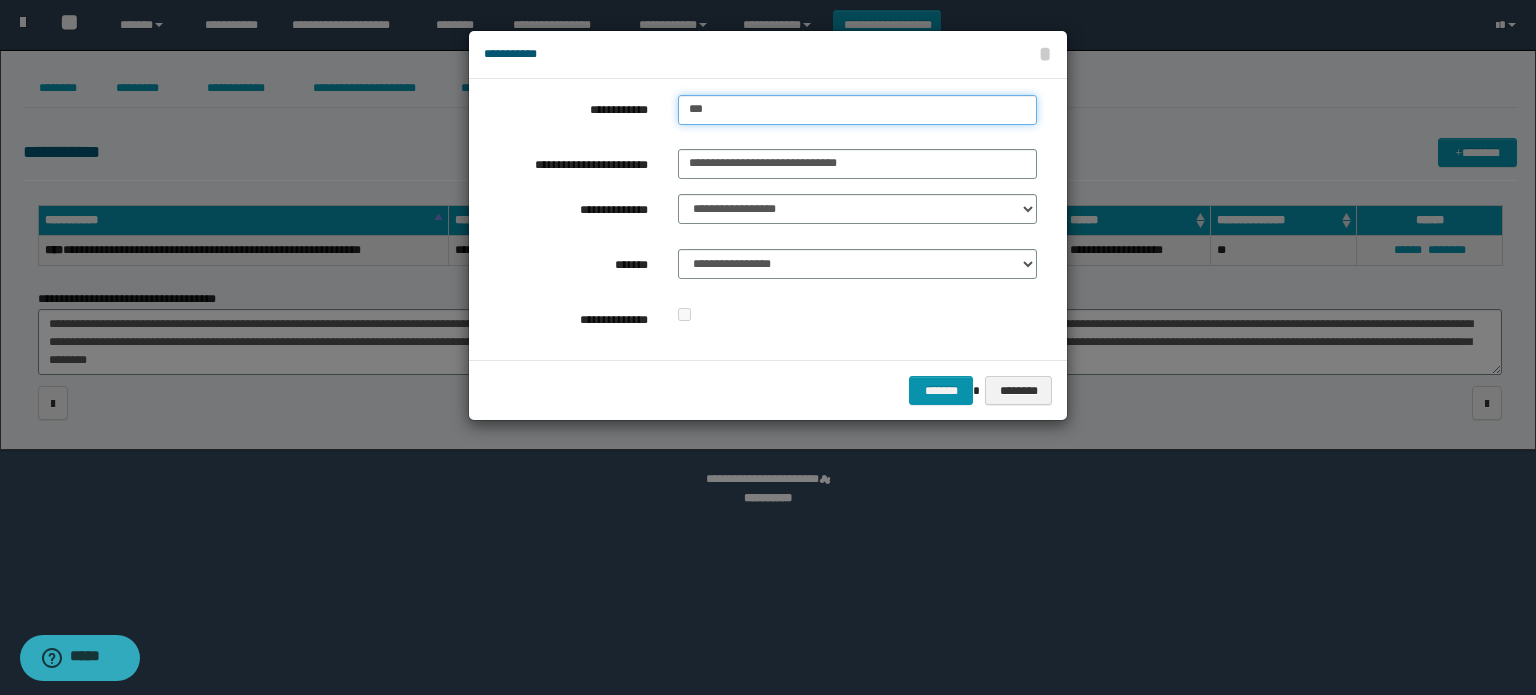 type on "***" 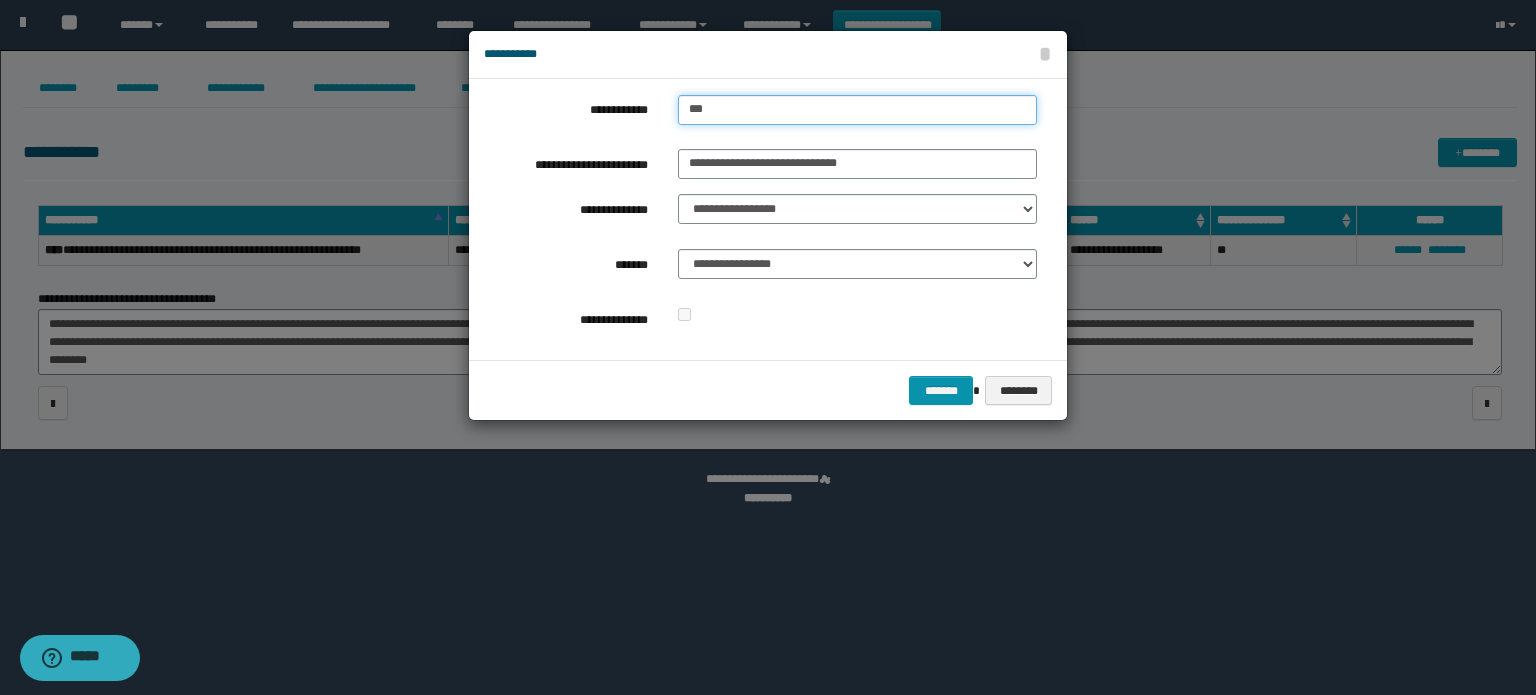 type 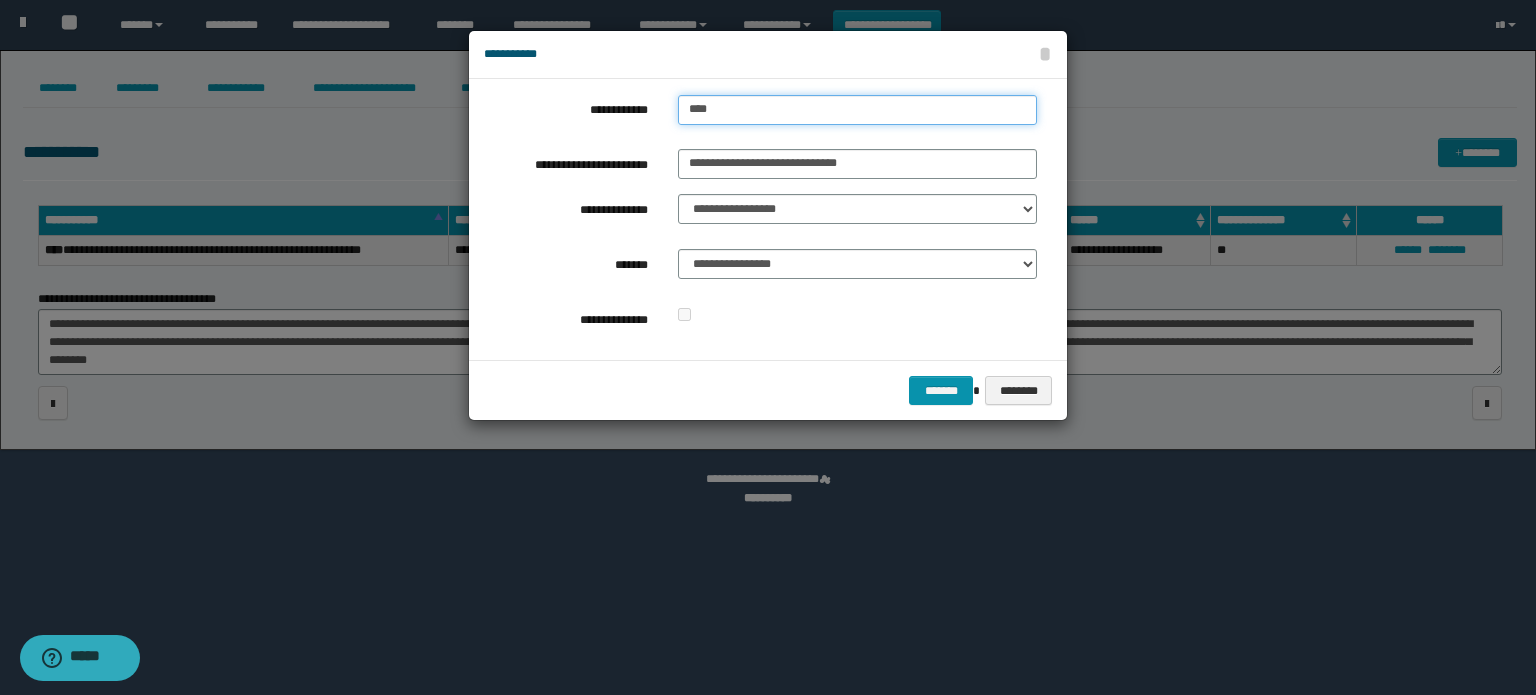 type on "****" 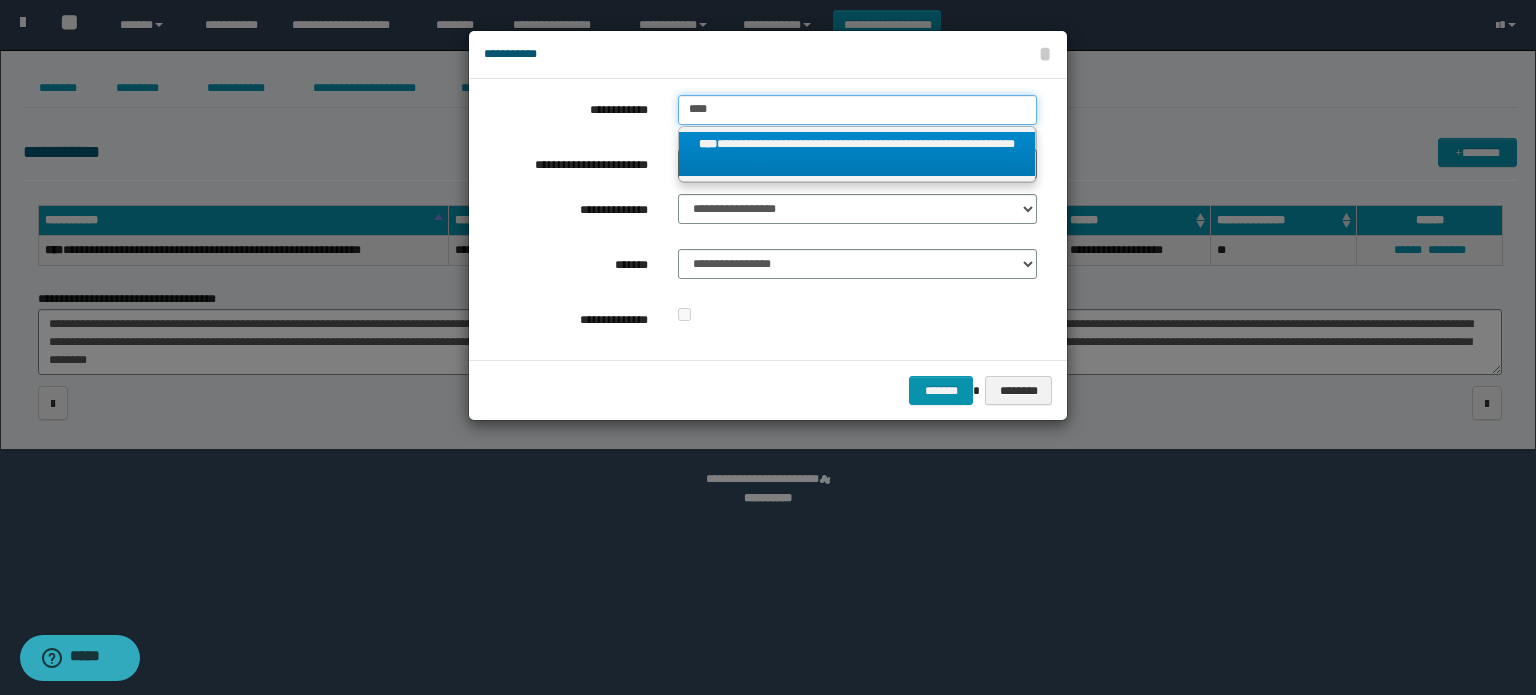 type on "****" 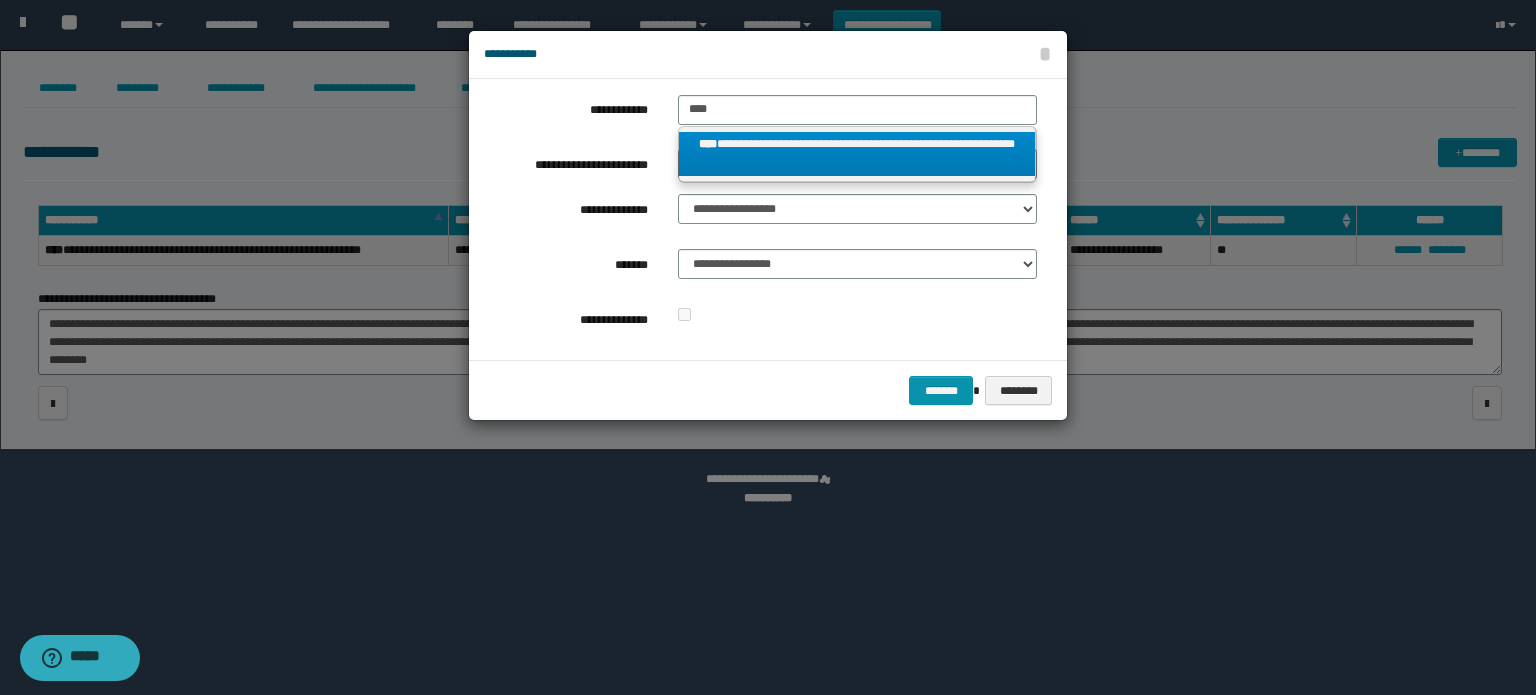 click on "**********" at bounding box center (857, 154) 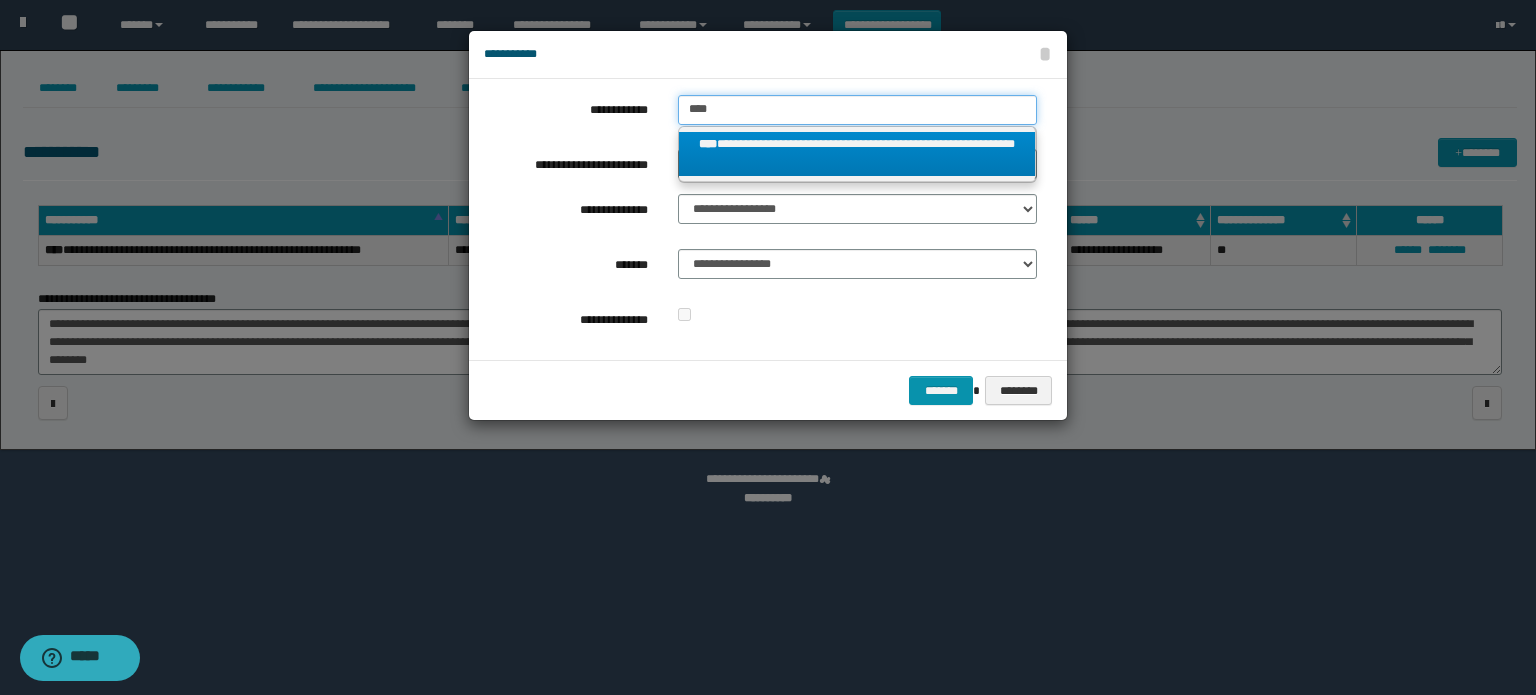 type 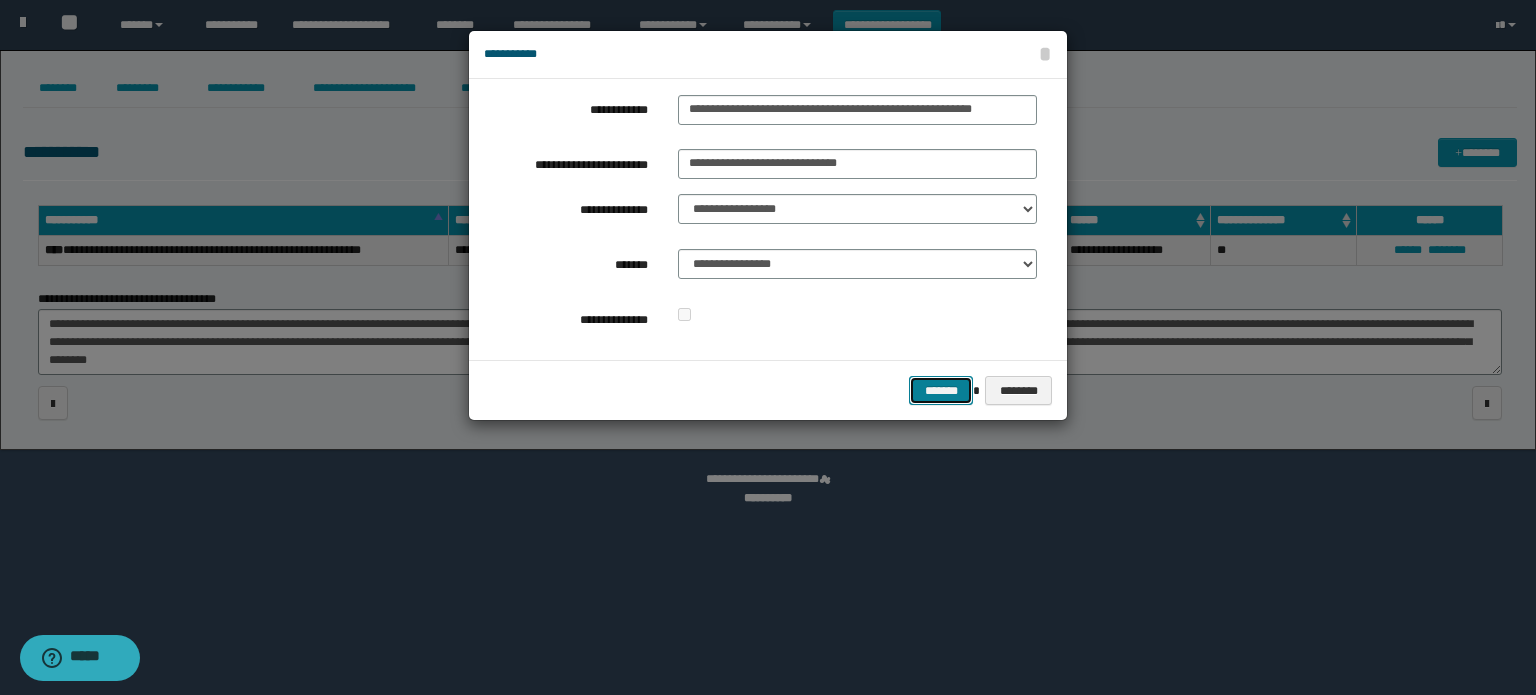 click on "*******" at bounding box center (941, 391) 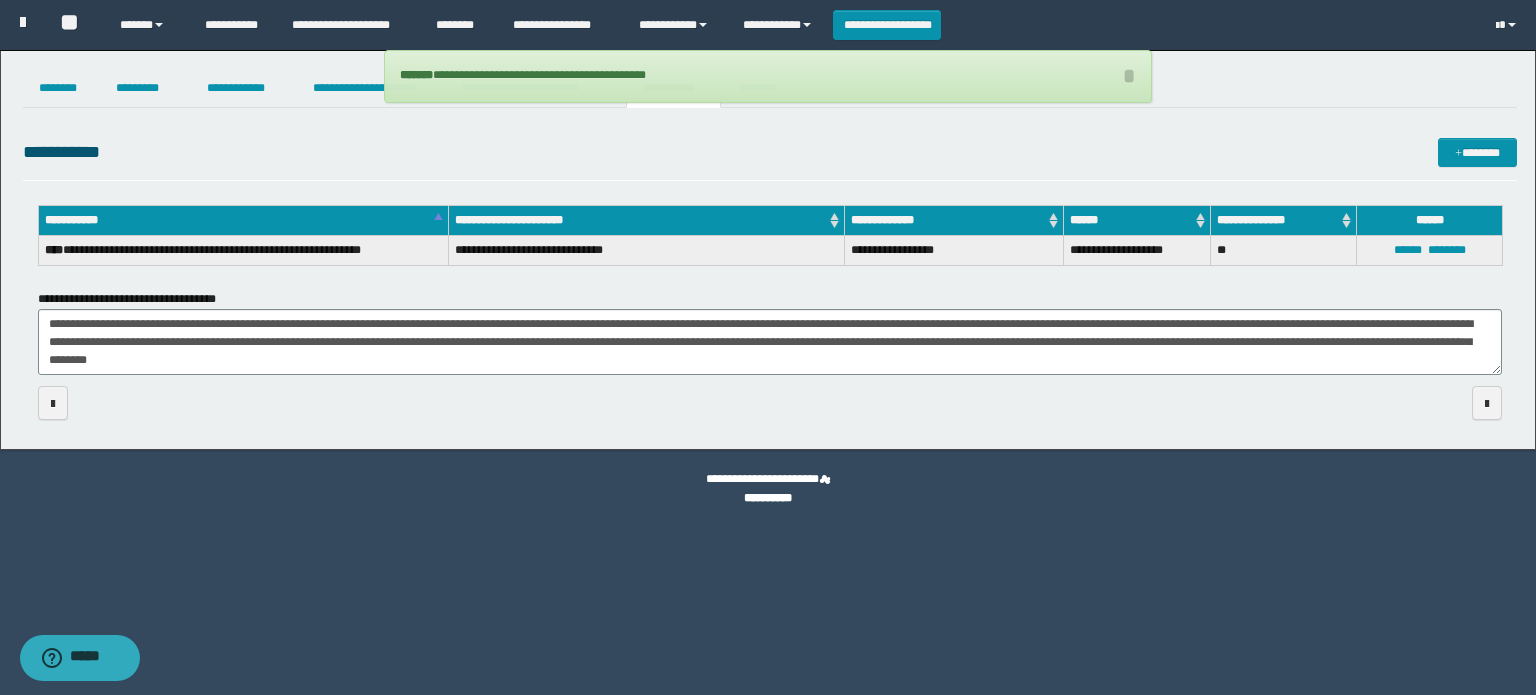 click on "**********" at bounding box center [770, 270] 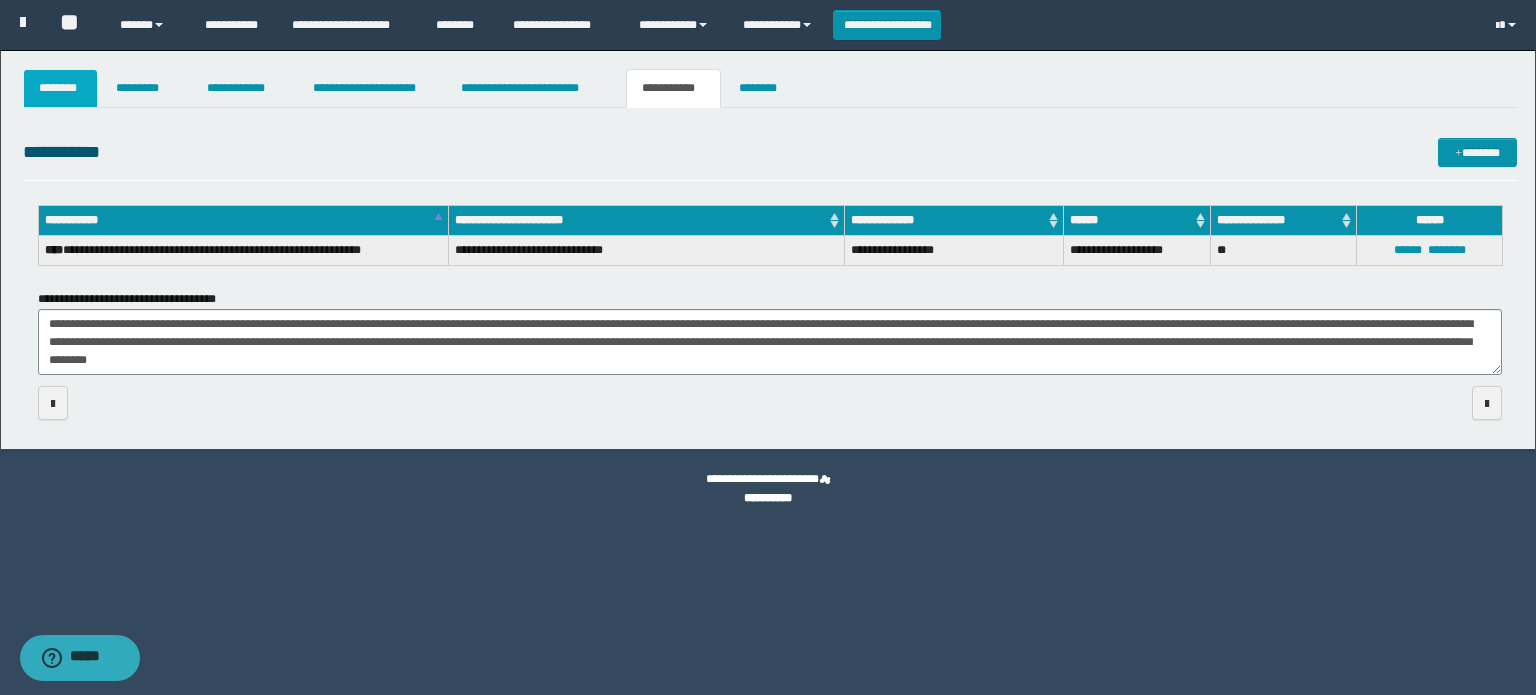 click on "********" at bounding box center (61, 88) 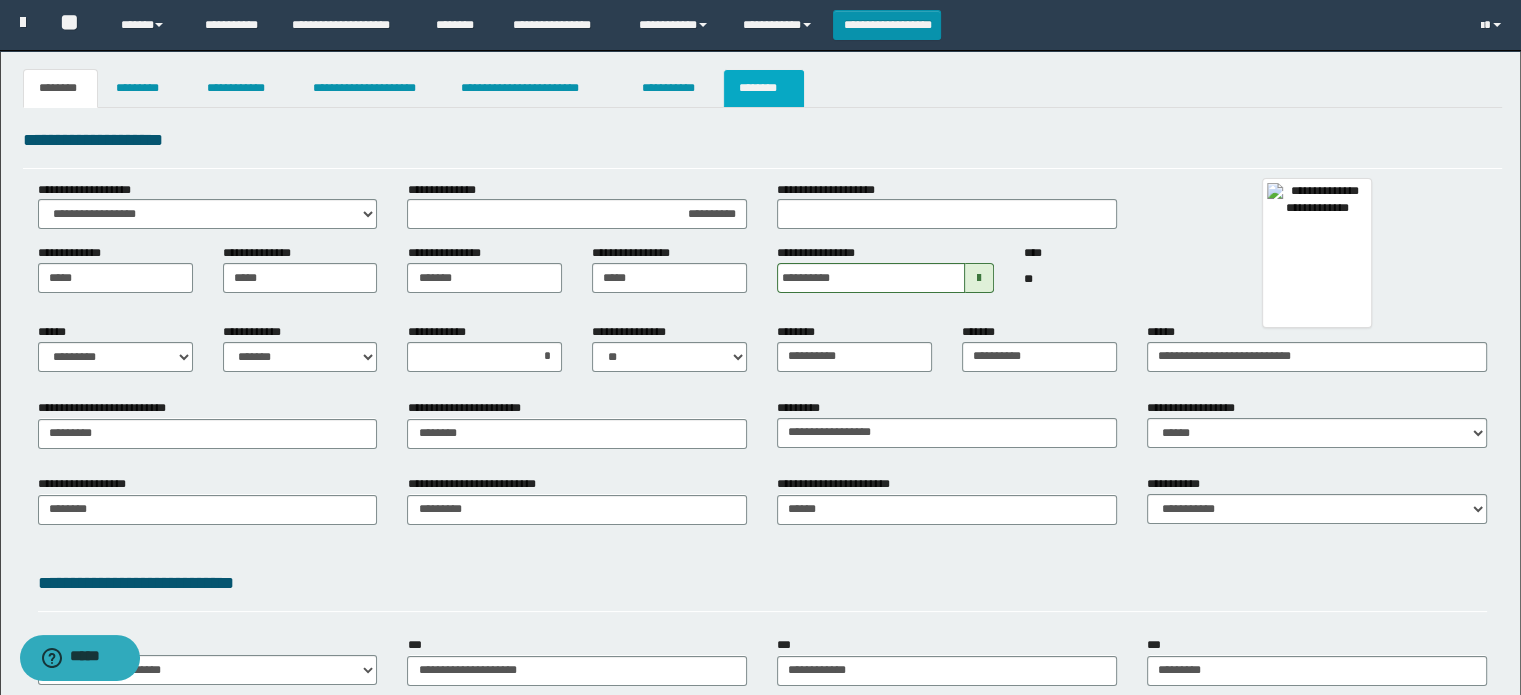 click on "********" at bounding box center (764, 88) 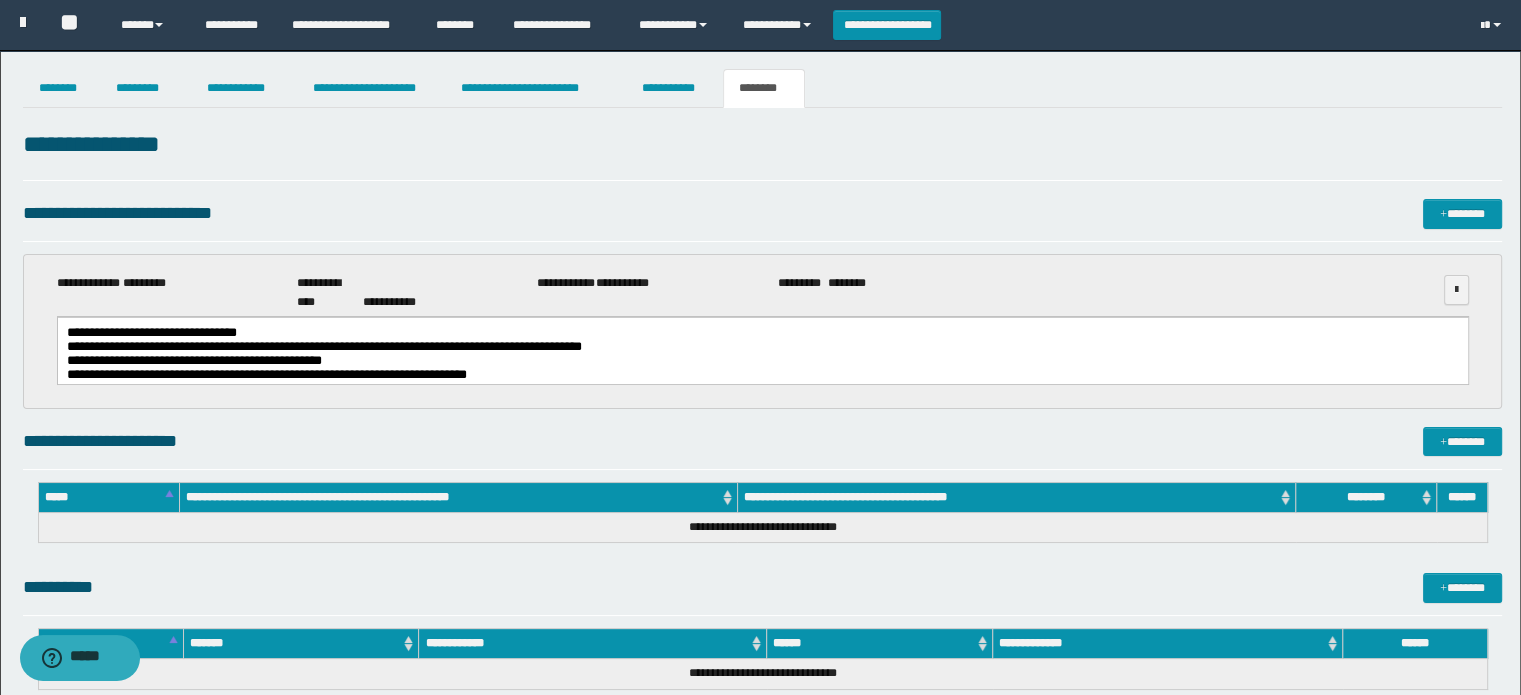 scroll, scrollTop: 594, scrollLeft: 0, axis: vertical 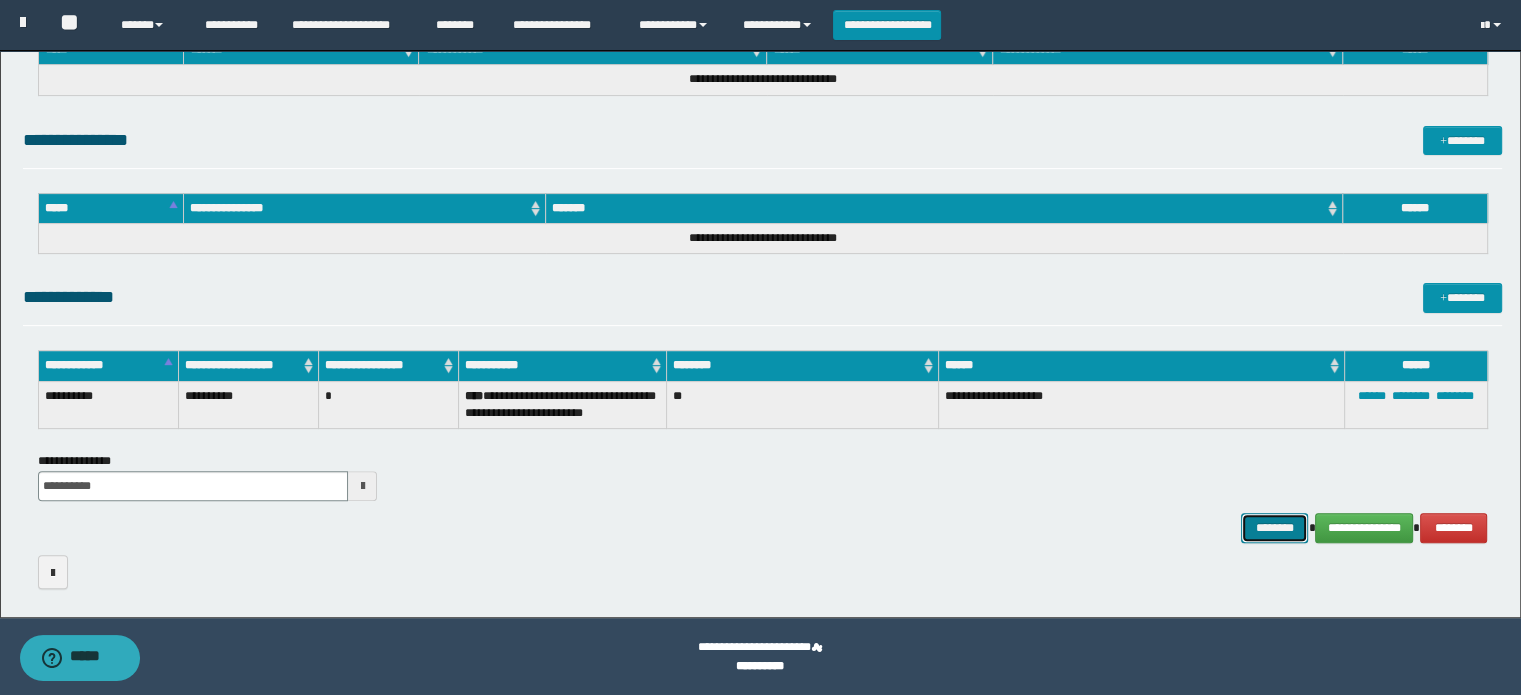 click on "********" at bounding box center [1274, 528] 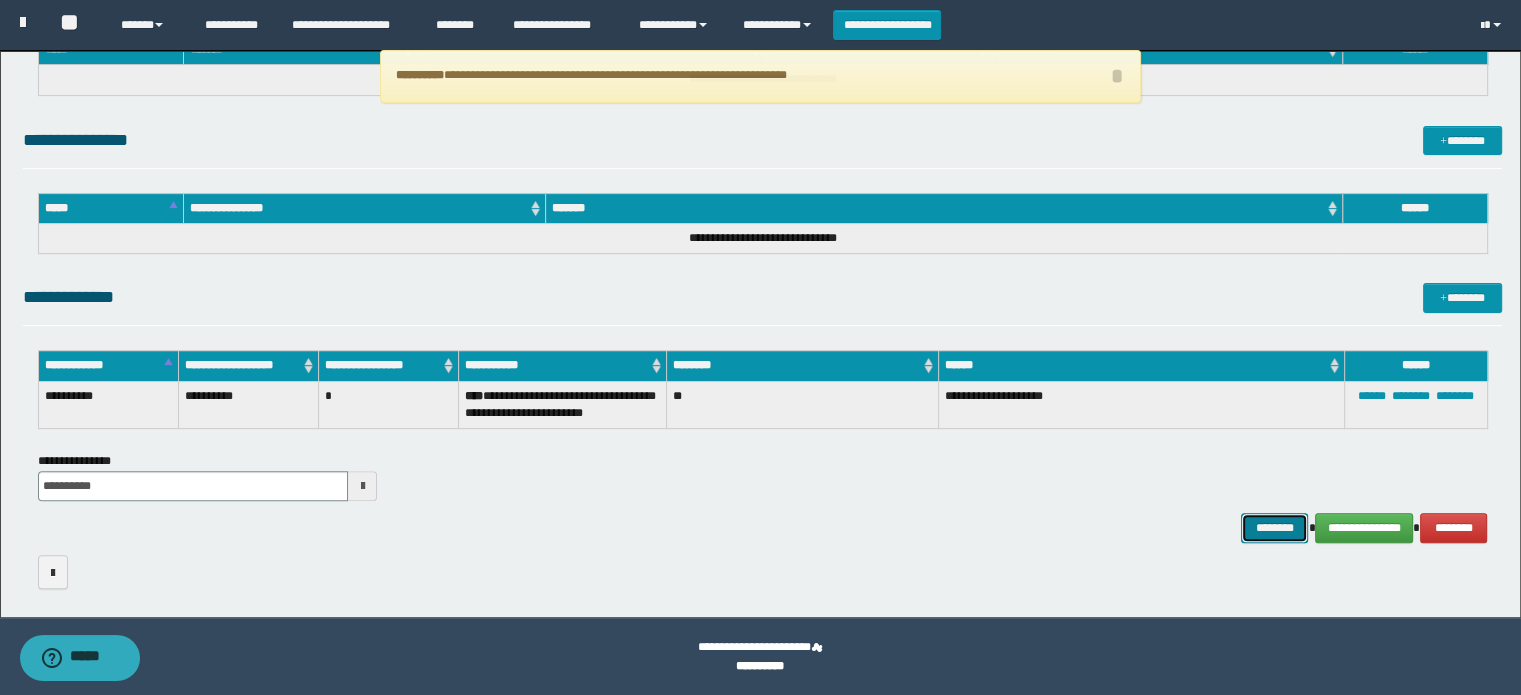 scroll, scrollTop: 0, scrollLeft: 0, axis: both 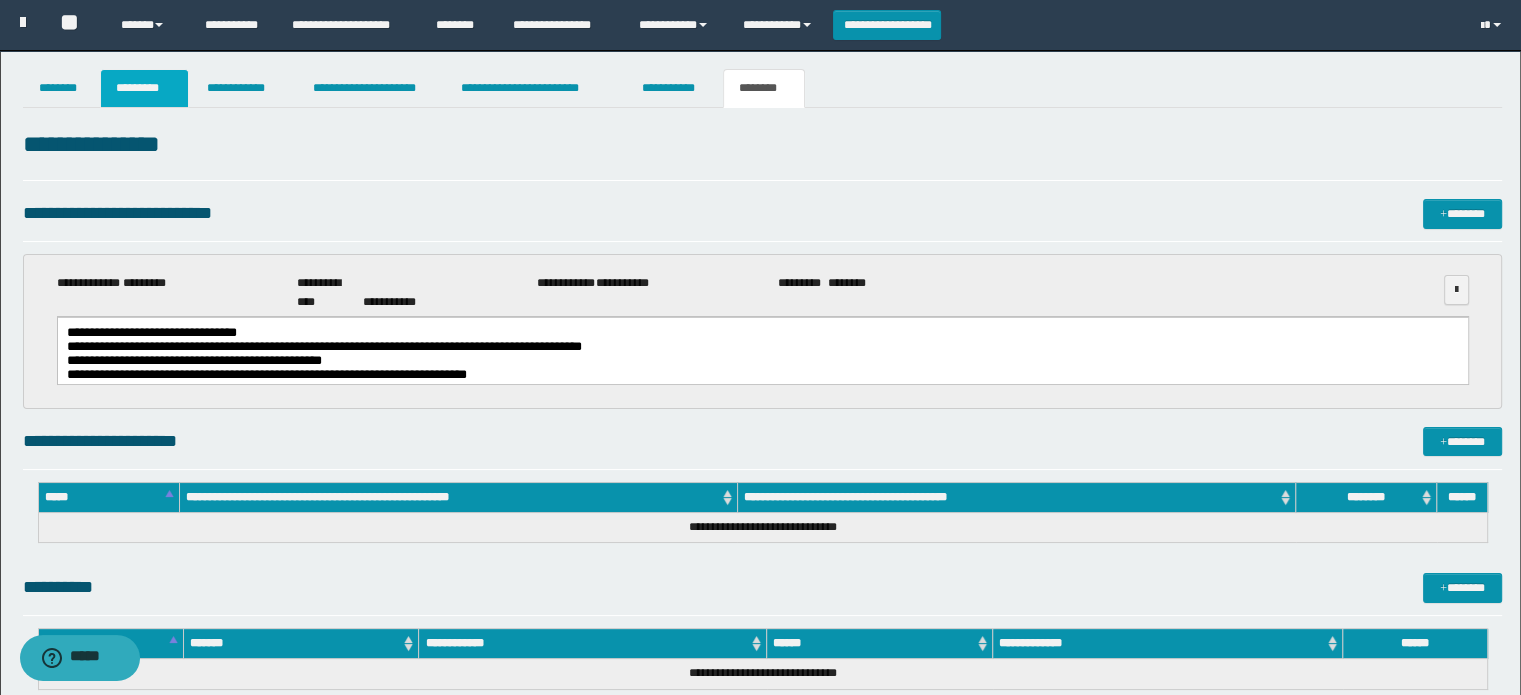 click on "*********" at bounding box center (144, 88) 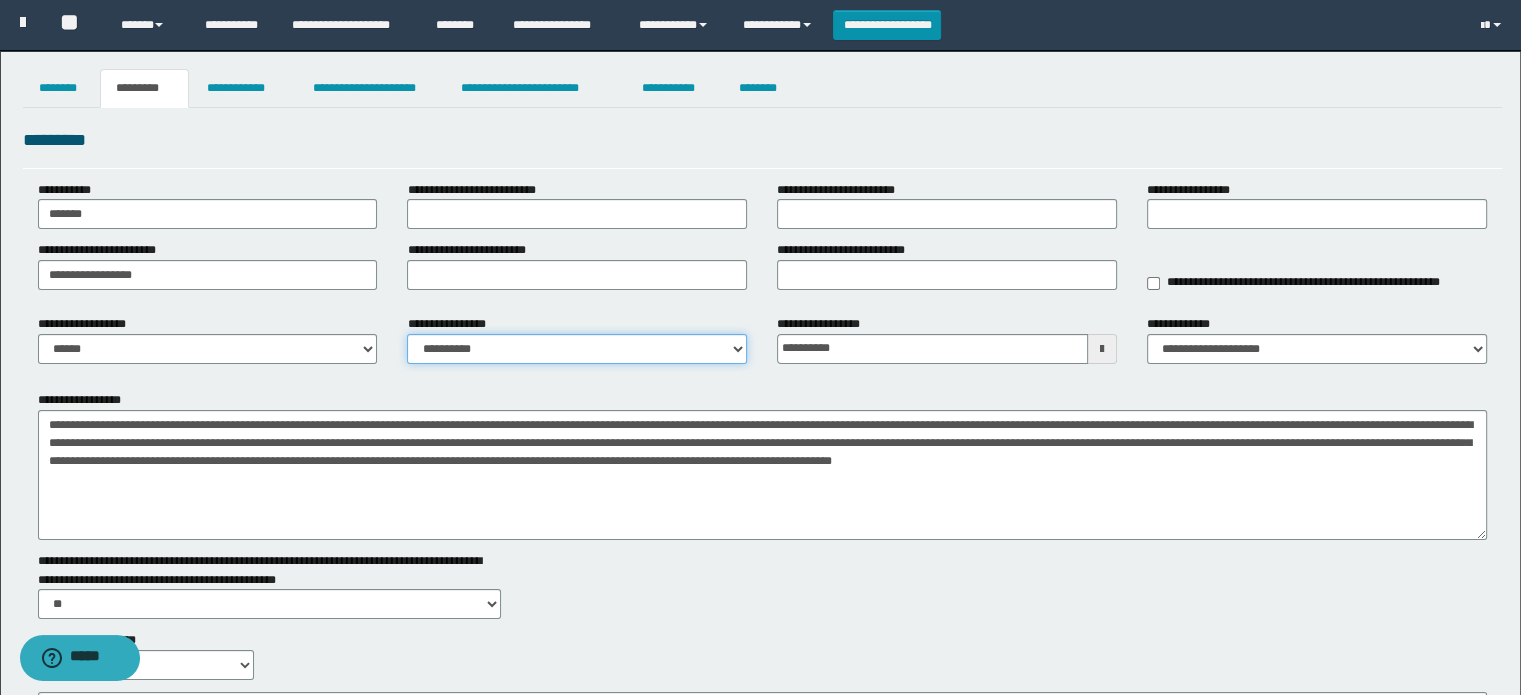 click on "**********" at bounding box center (577, 349) 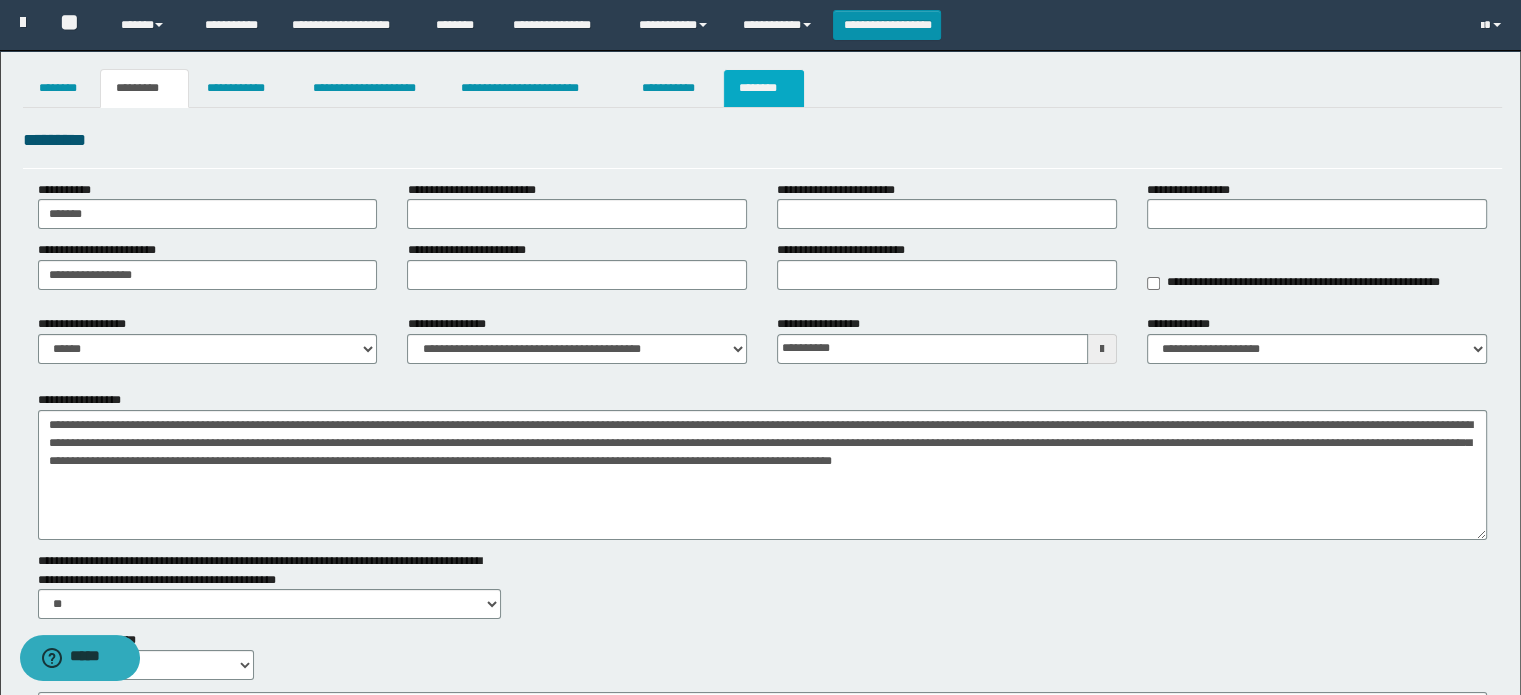 click on "********" at bounding box center [764, 88] 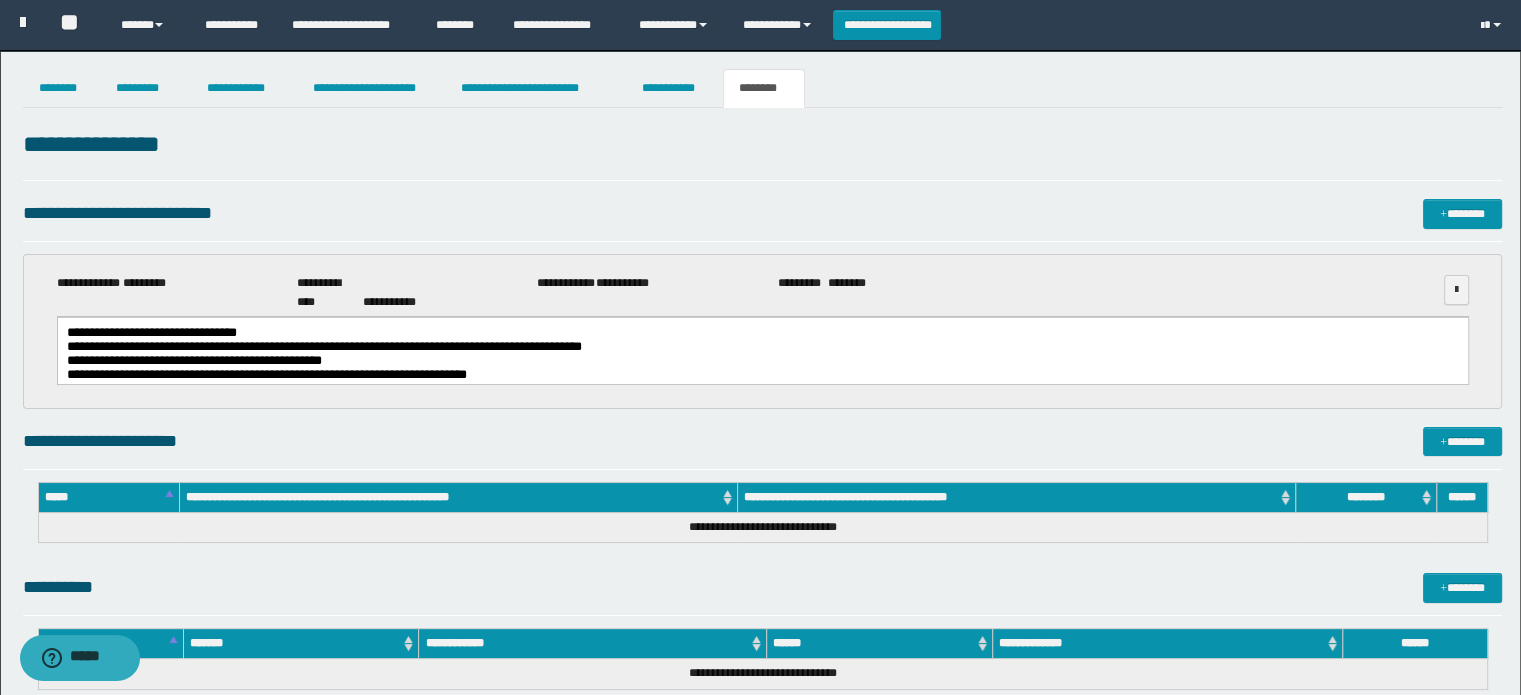scroll, scrollTop: 594, scrollLeft: 0, axis: vertical 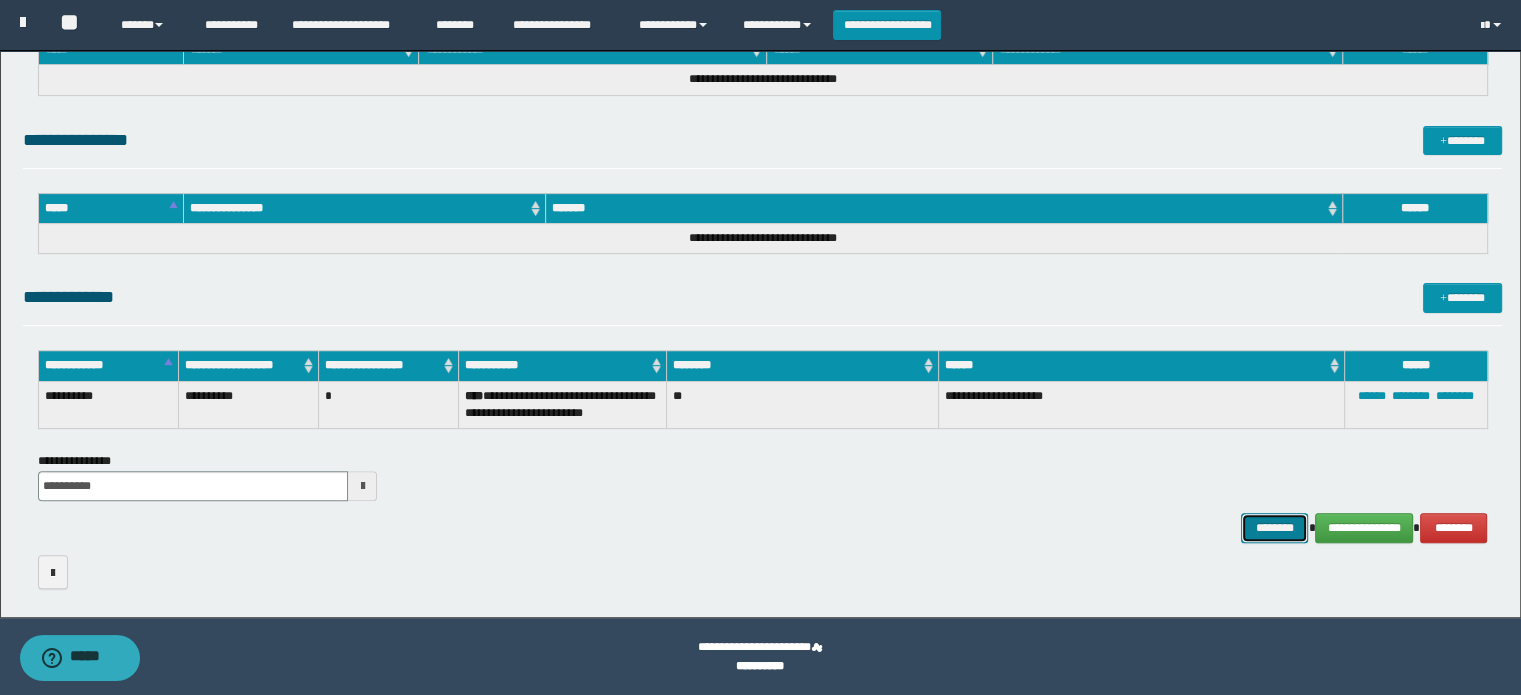 click on "********" at bounding box center [1274, 528] 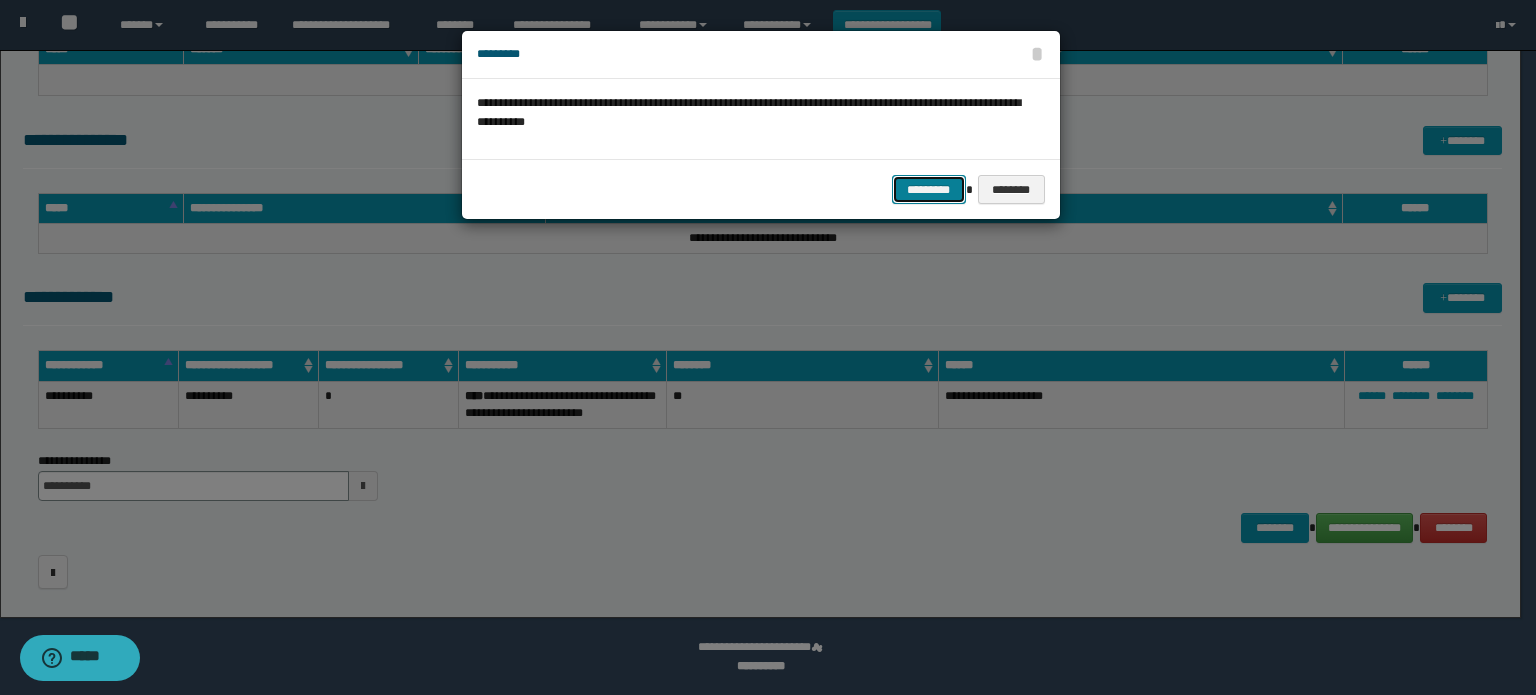 click on "*********" at bounding box center (929, 190) 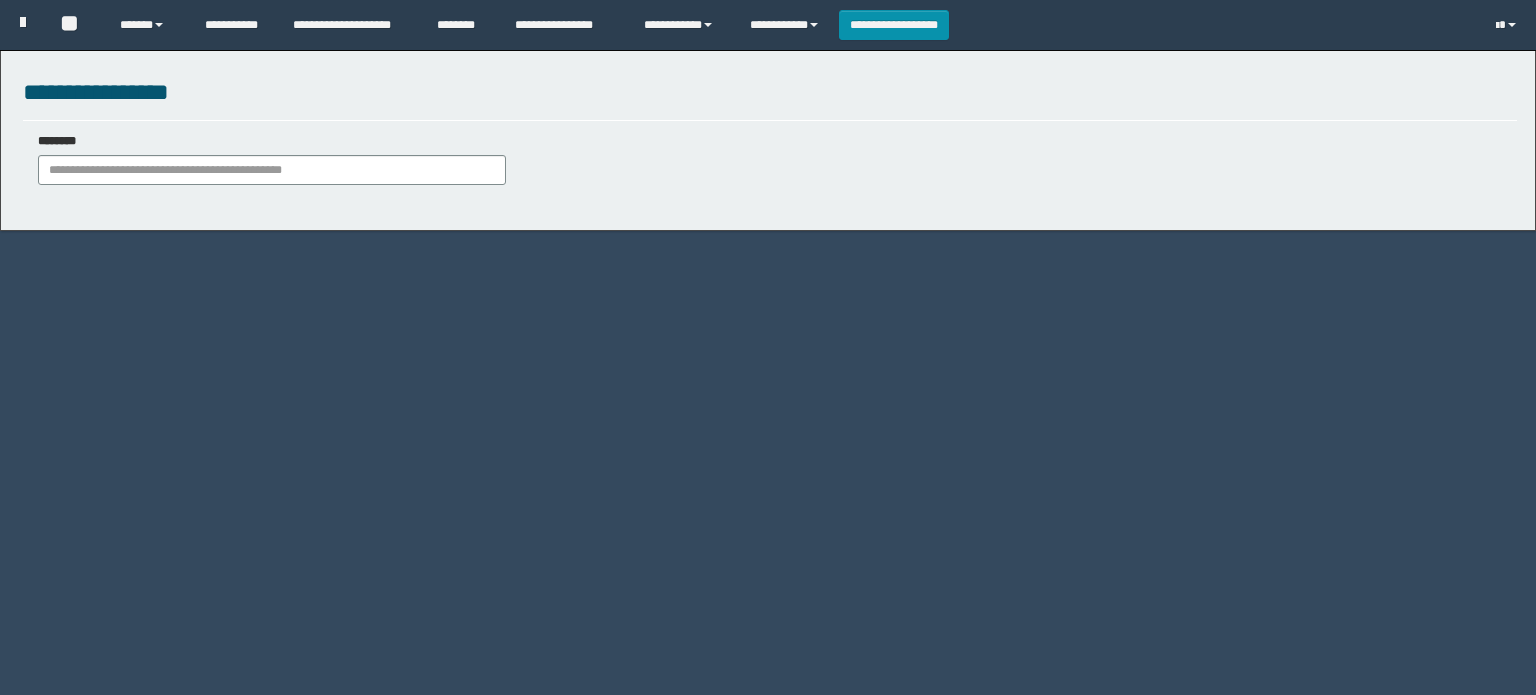 scroll, scrollTop: 0, scrollLeft: 0, axis: both 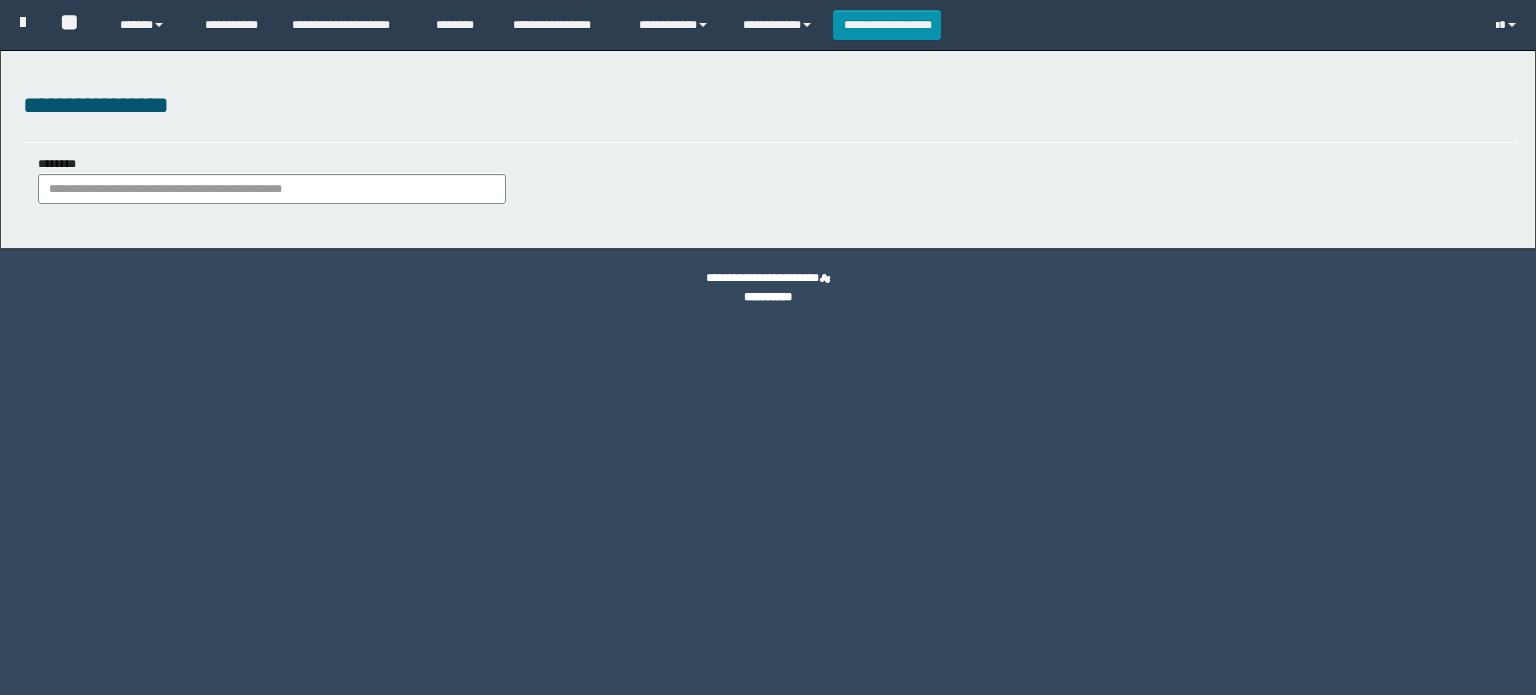 click on "********" at bounding box center [272, 179] 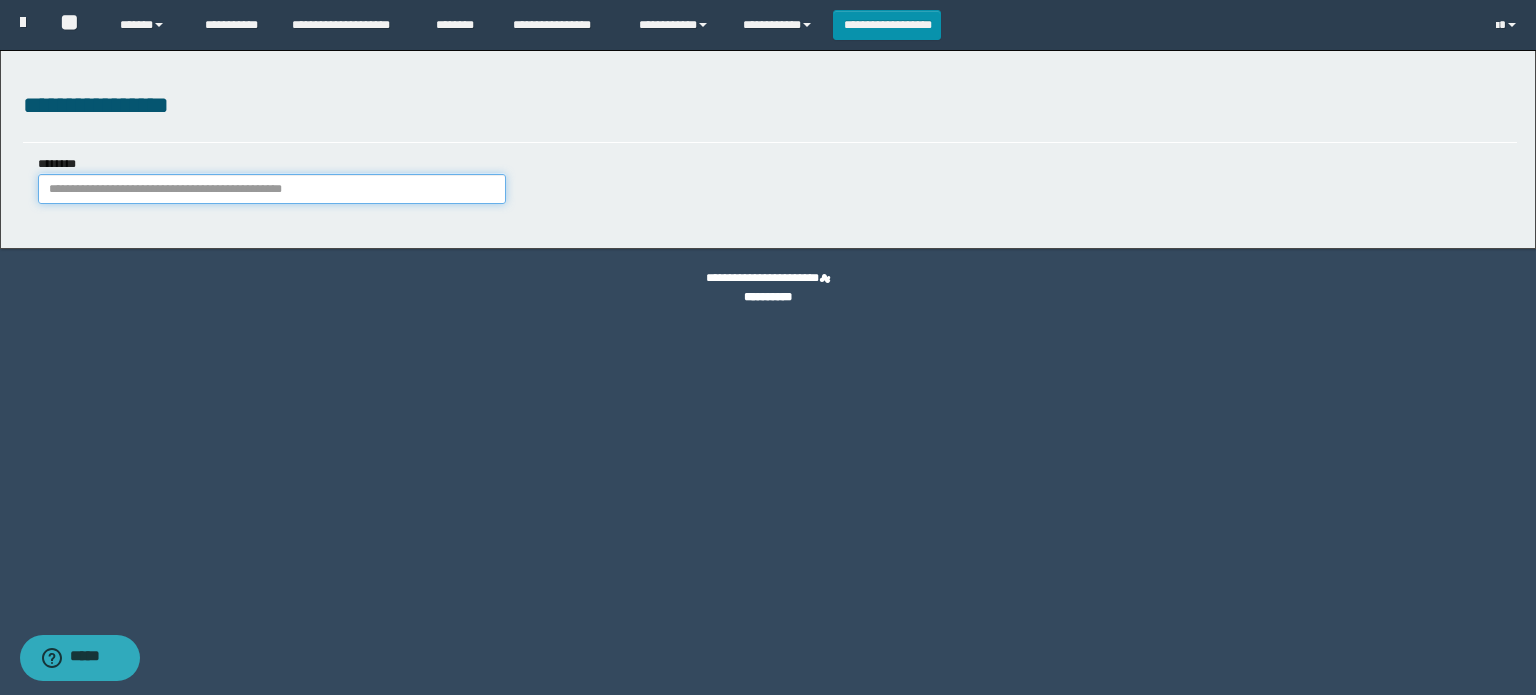 click on "********" at bounding box center (272, 189) 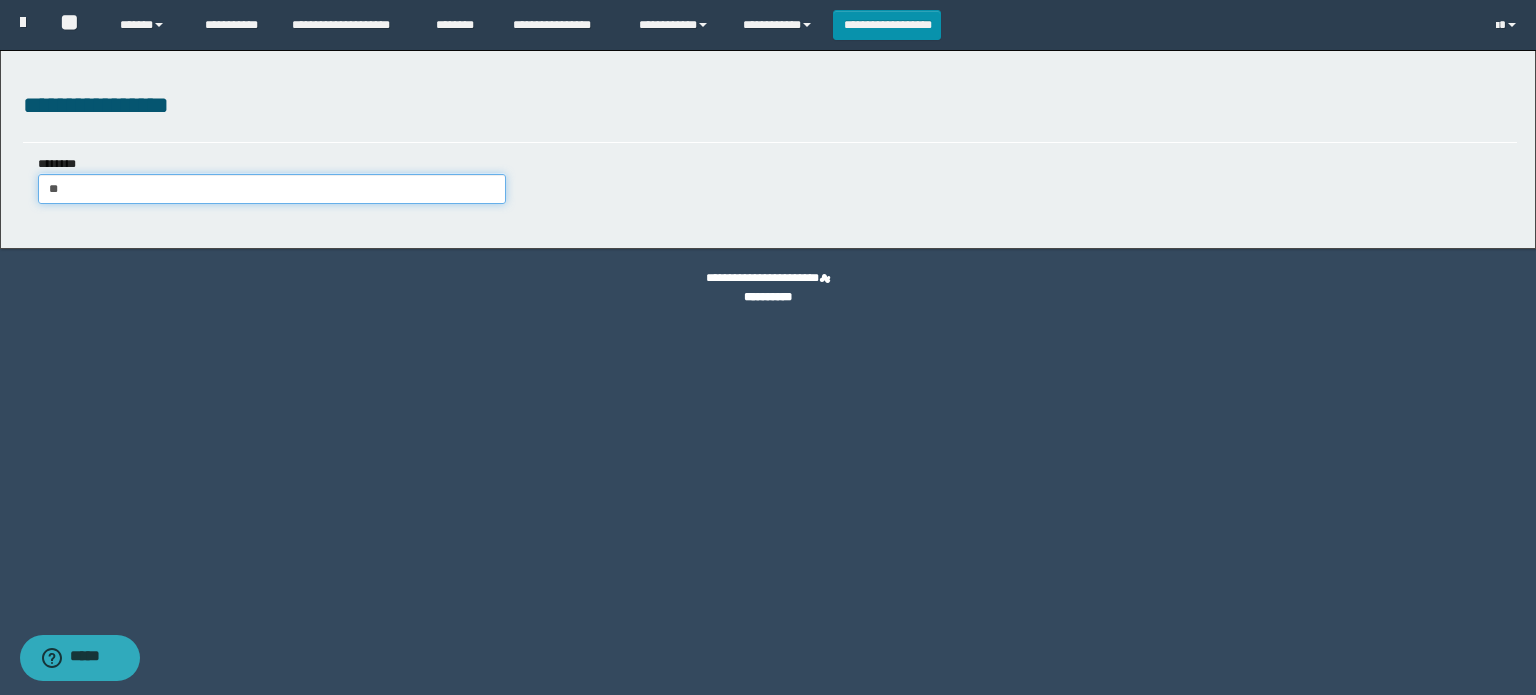 type on "*" 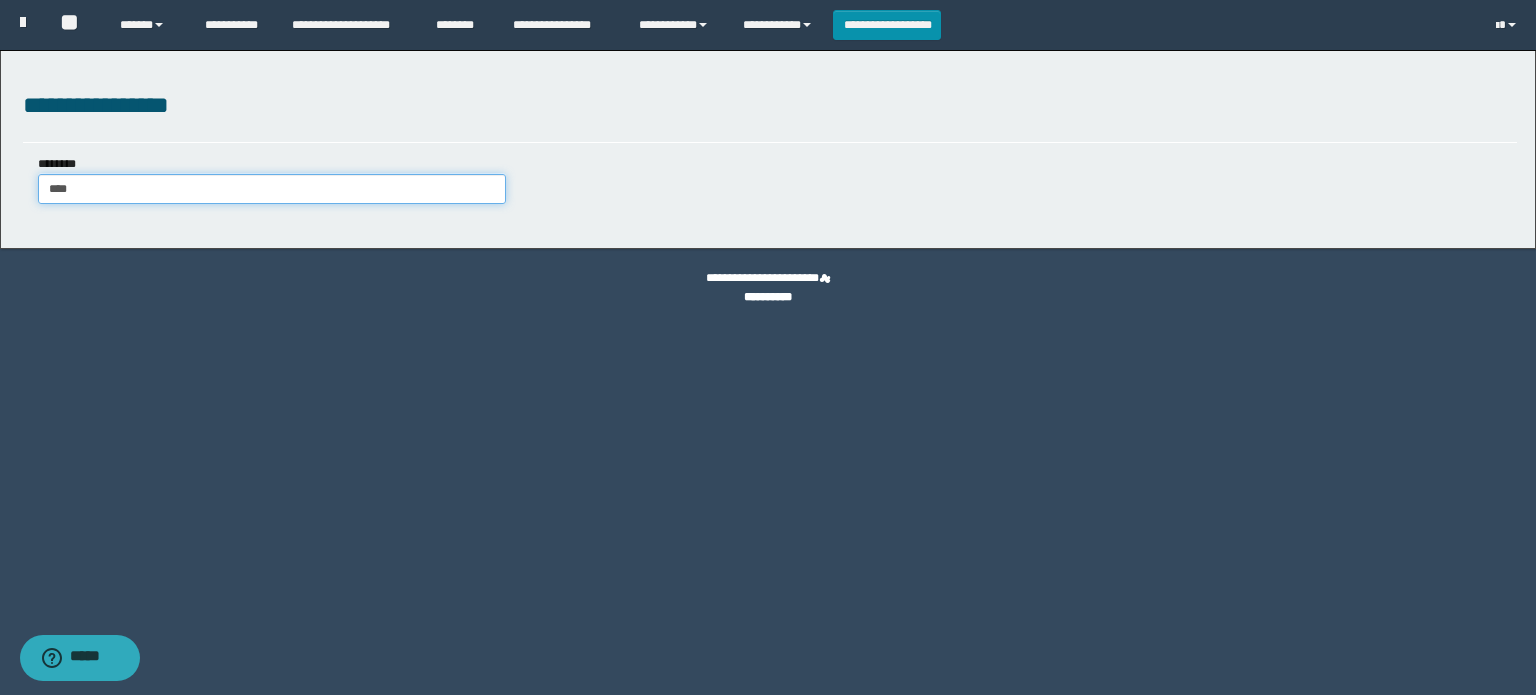 type on "*****" 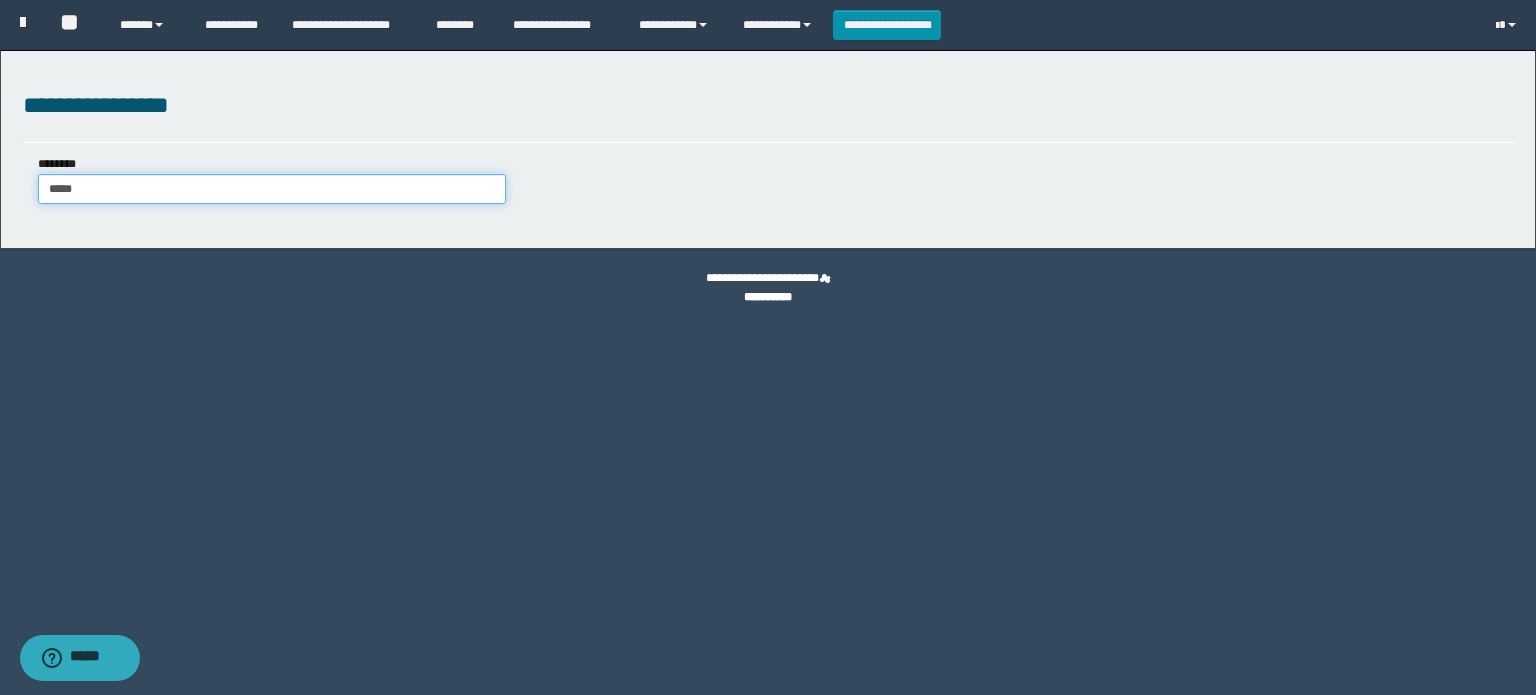type on "*****" 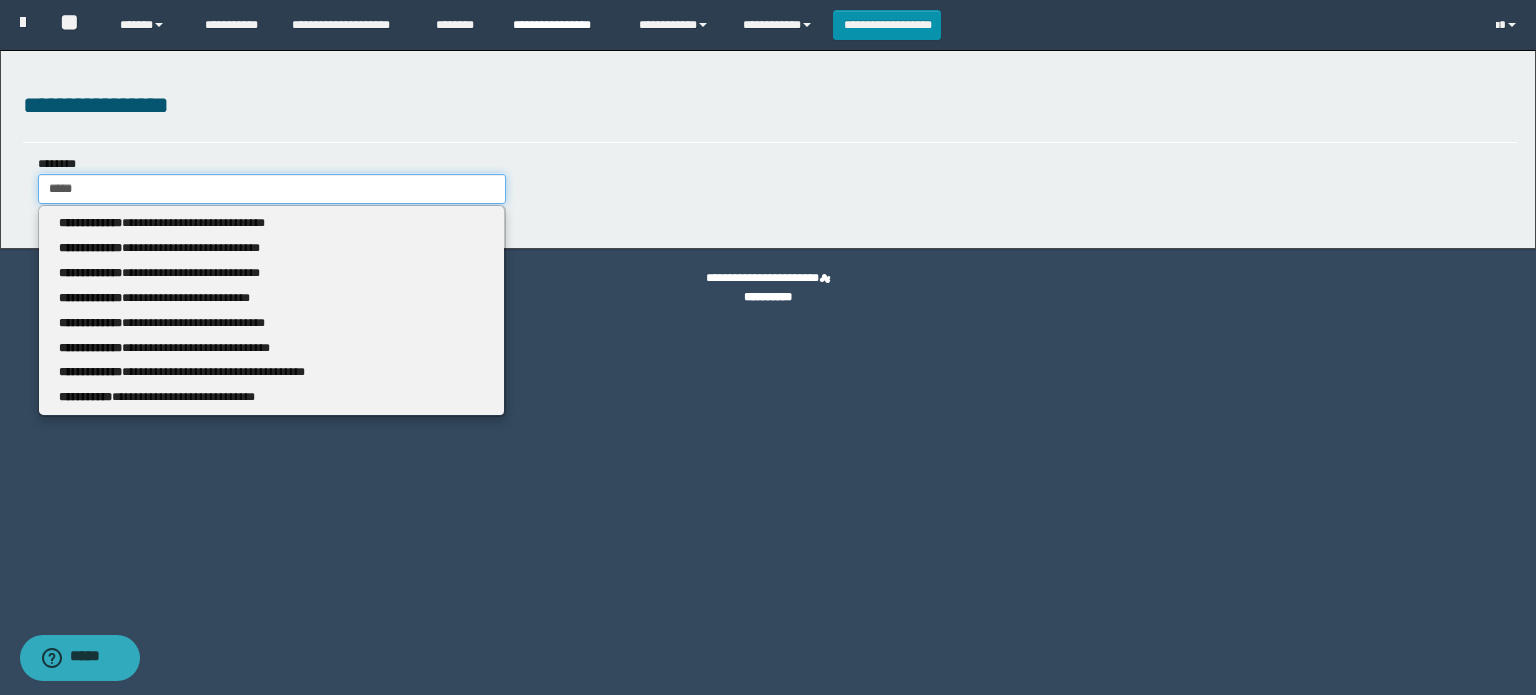 type on "*****" 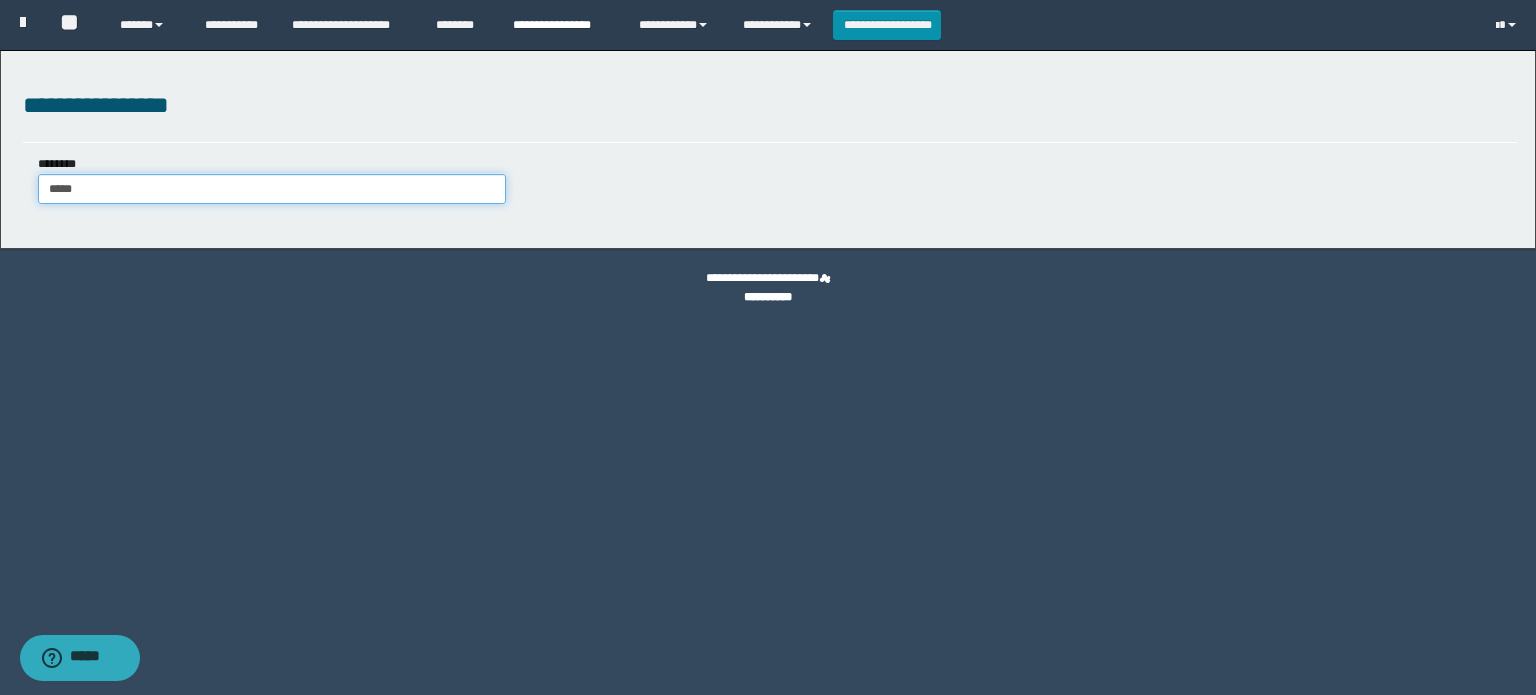 type on "*****" 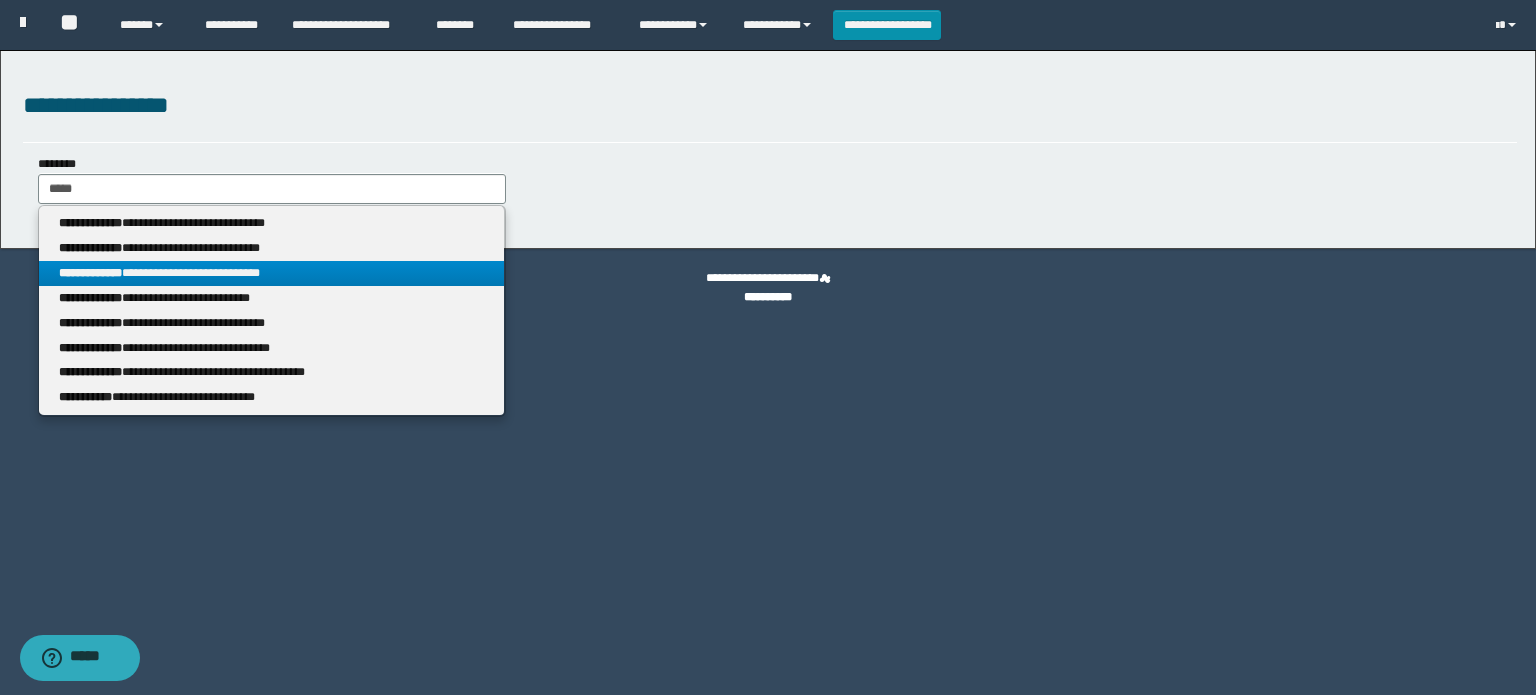 click on "**********" at bounding box center (272, 273) 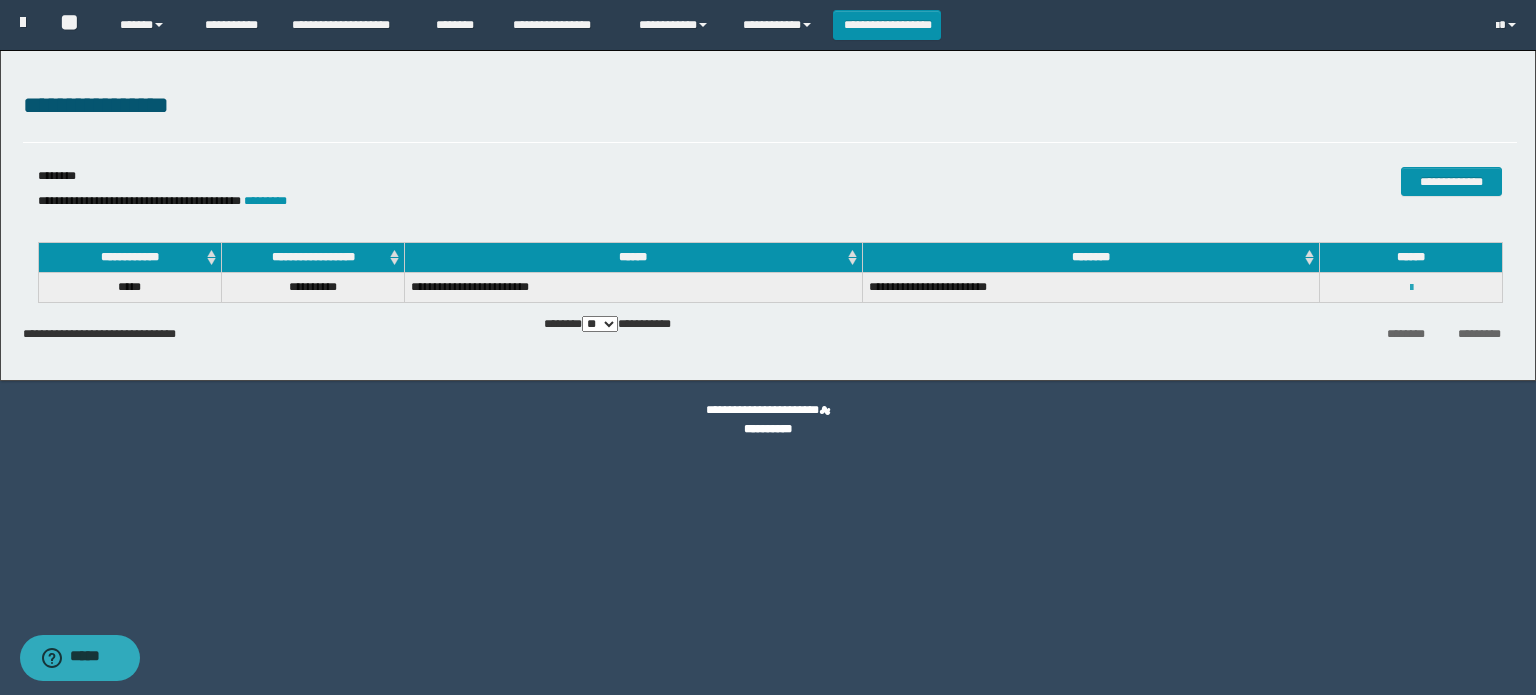 click at bounding box center (1411, 288) 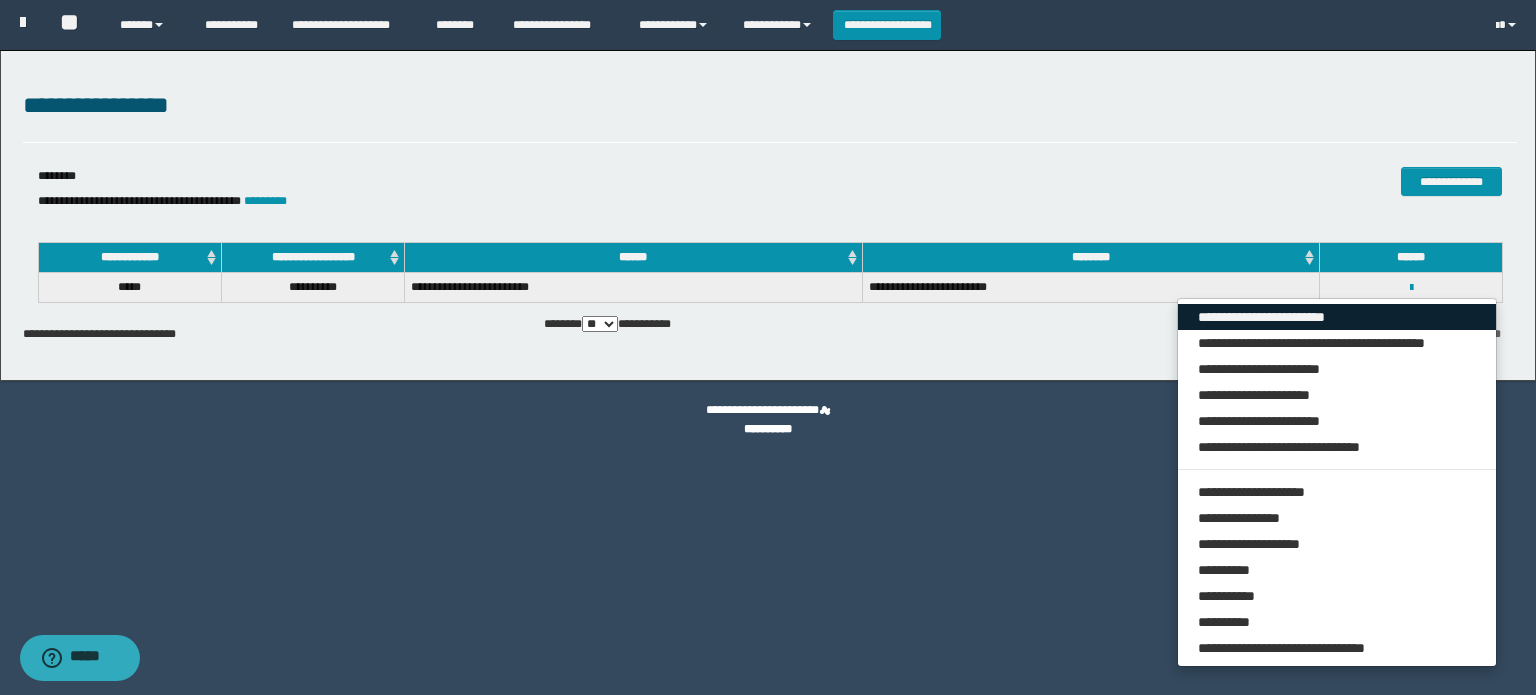 click on "**********" at bounding box center (1337, 317) 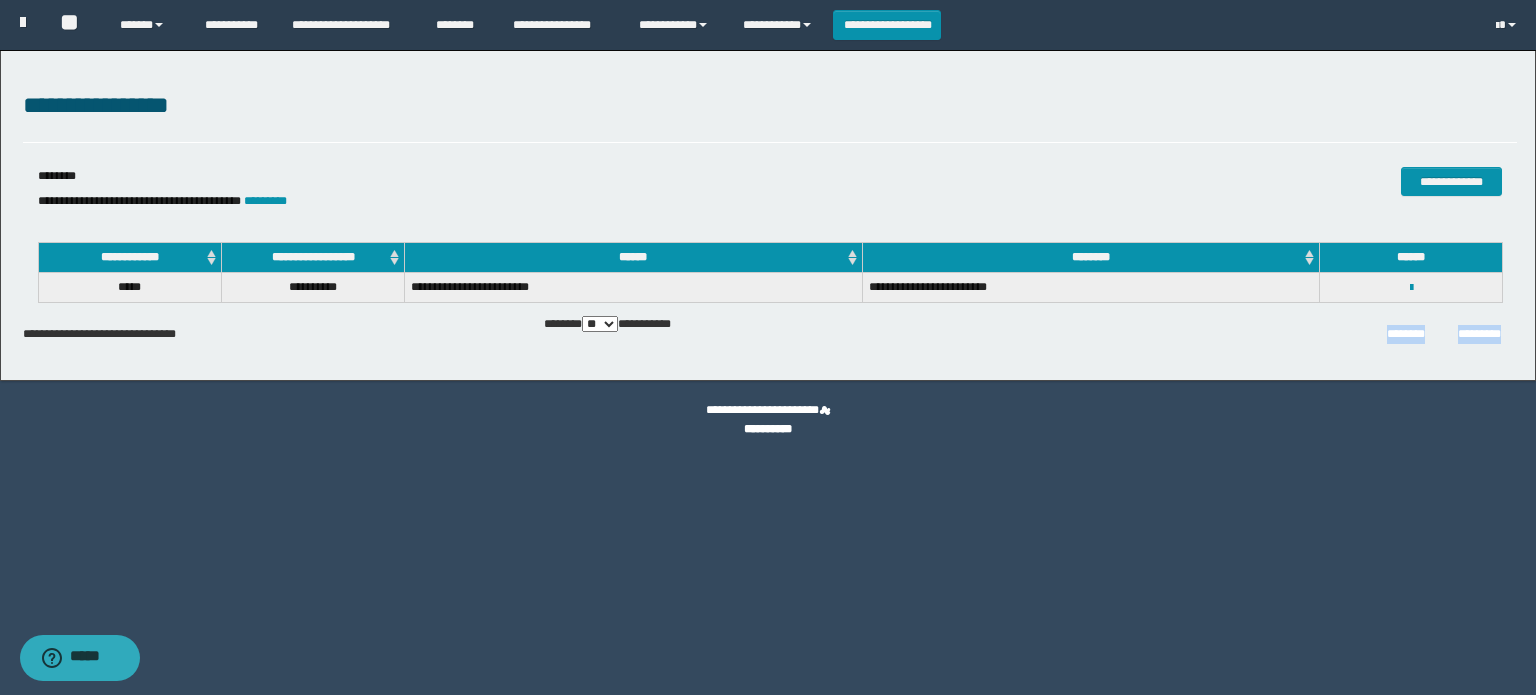 click on "**********" at bounding box center (768, 347) 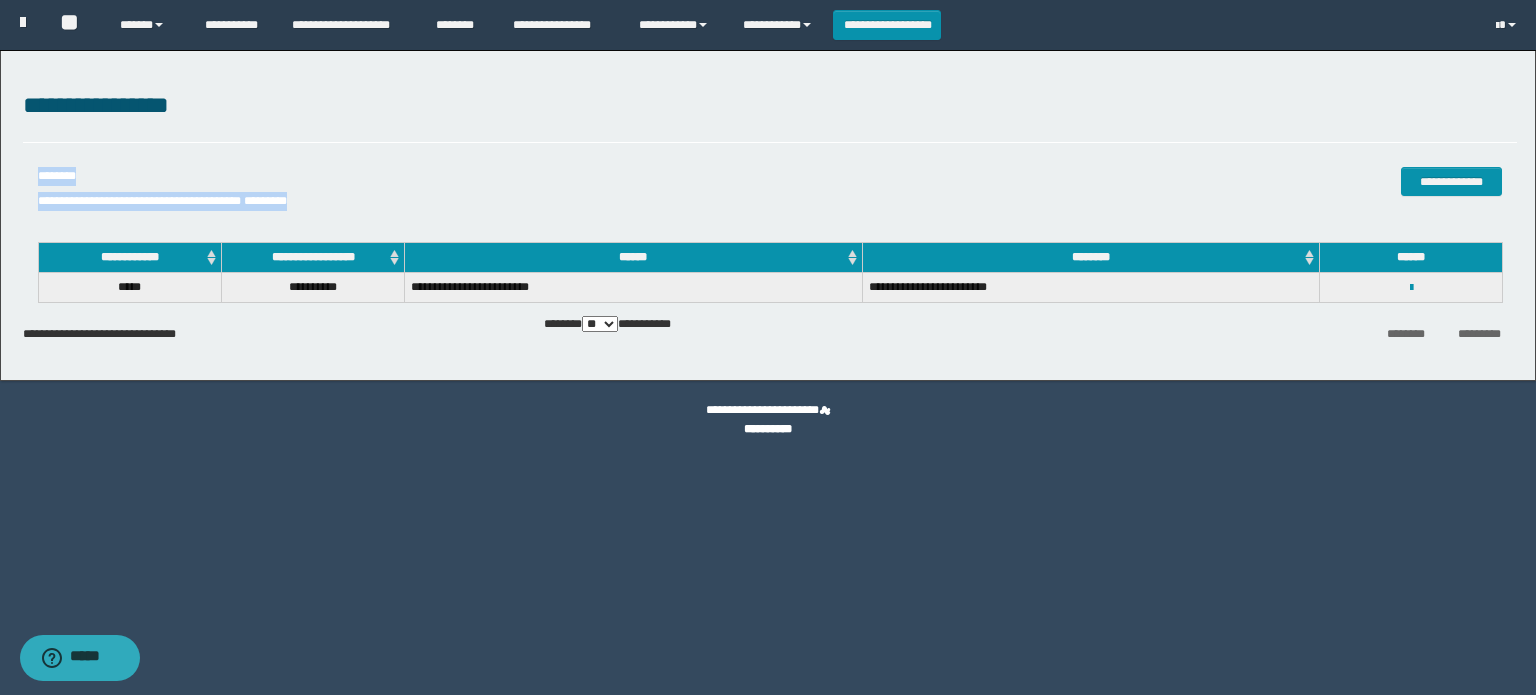 drag, startPoint x: 989, startPoint y: 195, endPoint x: 1130, endPoint y: -62, distance: 293.13818 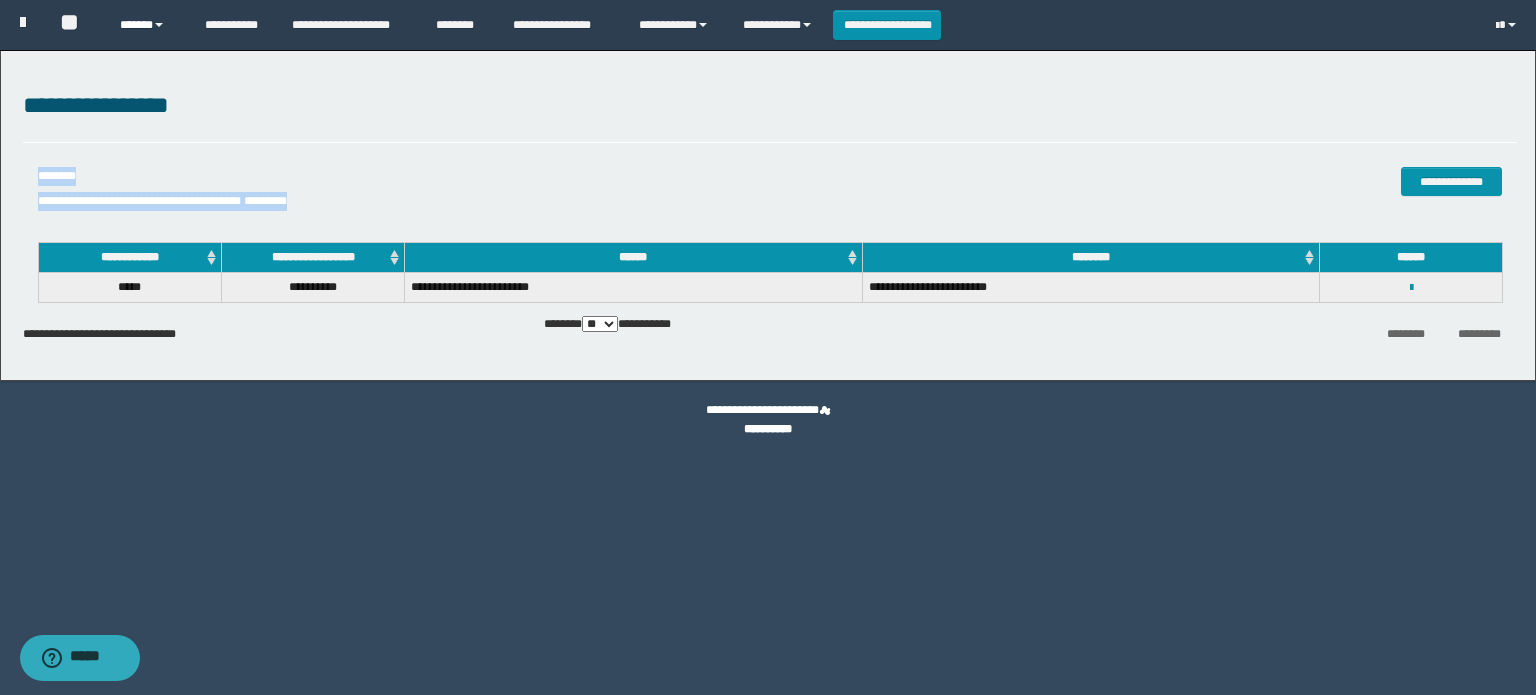 click on "******" at bounding box center (147, 25) 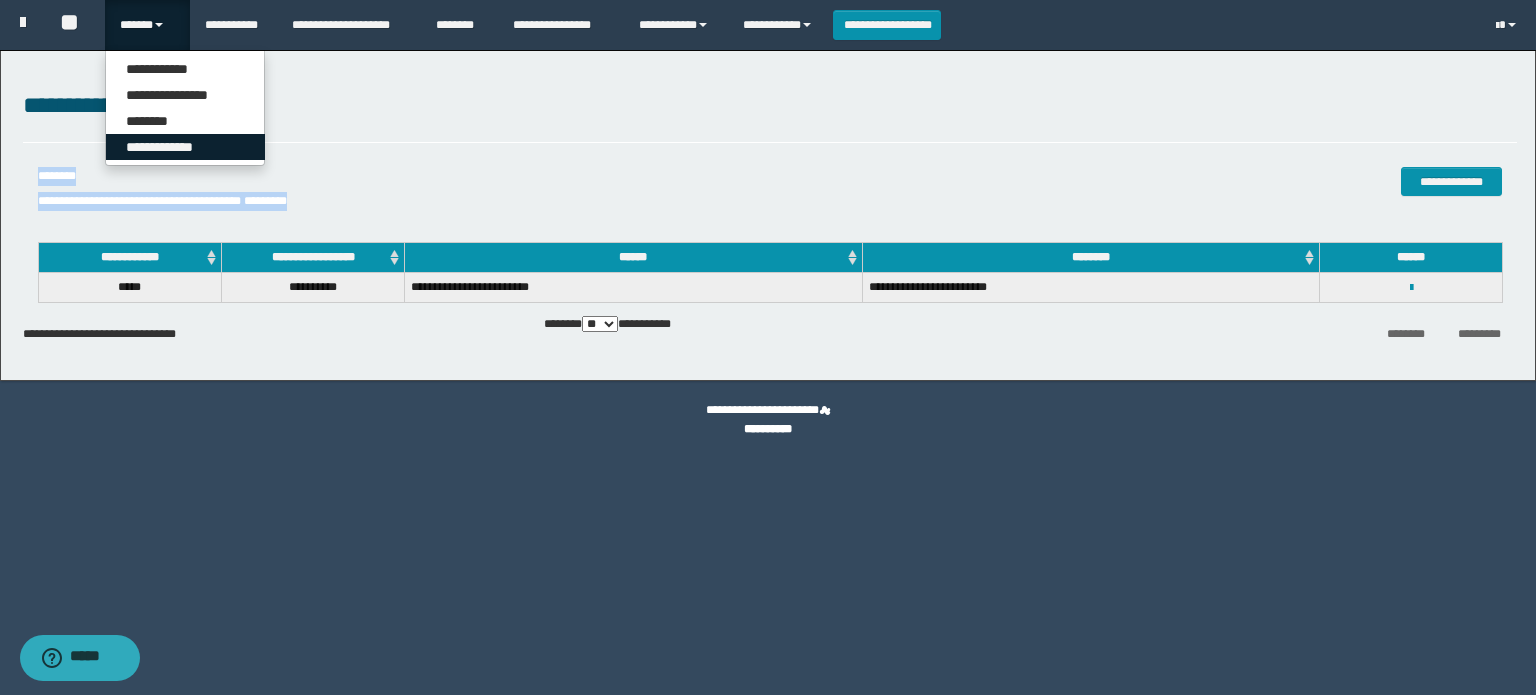 click on "**********" at bounding box center [185, 147] 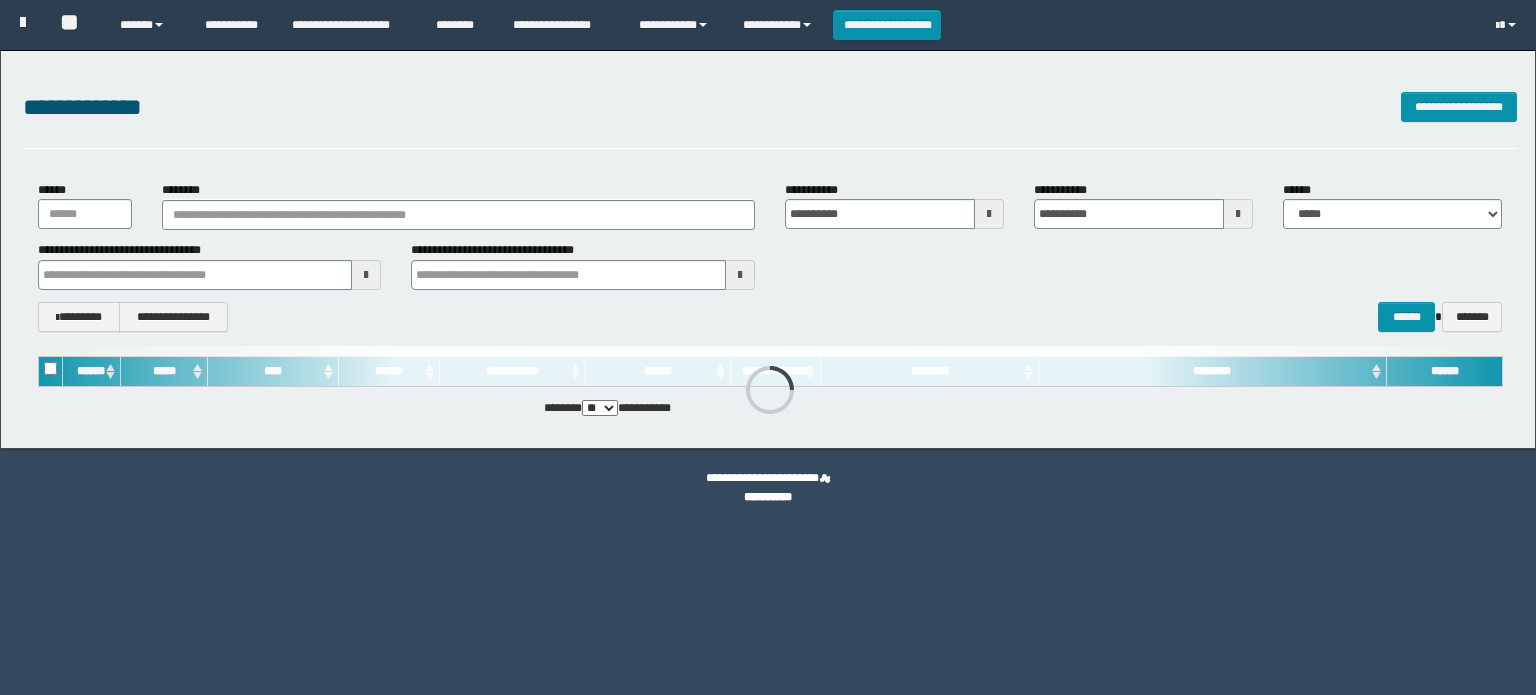 scroll, scrollTop: 0, scrollLeft: 0, axis: both 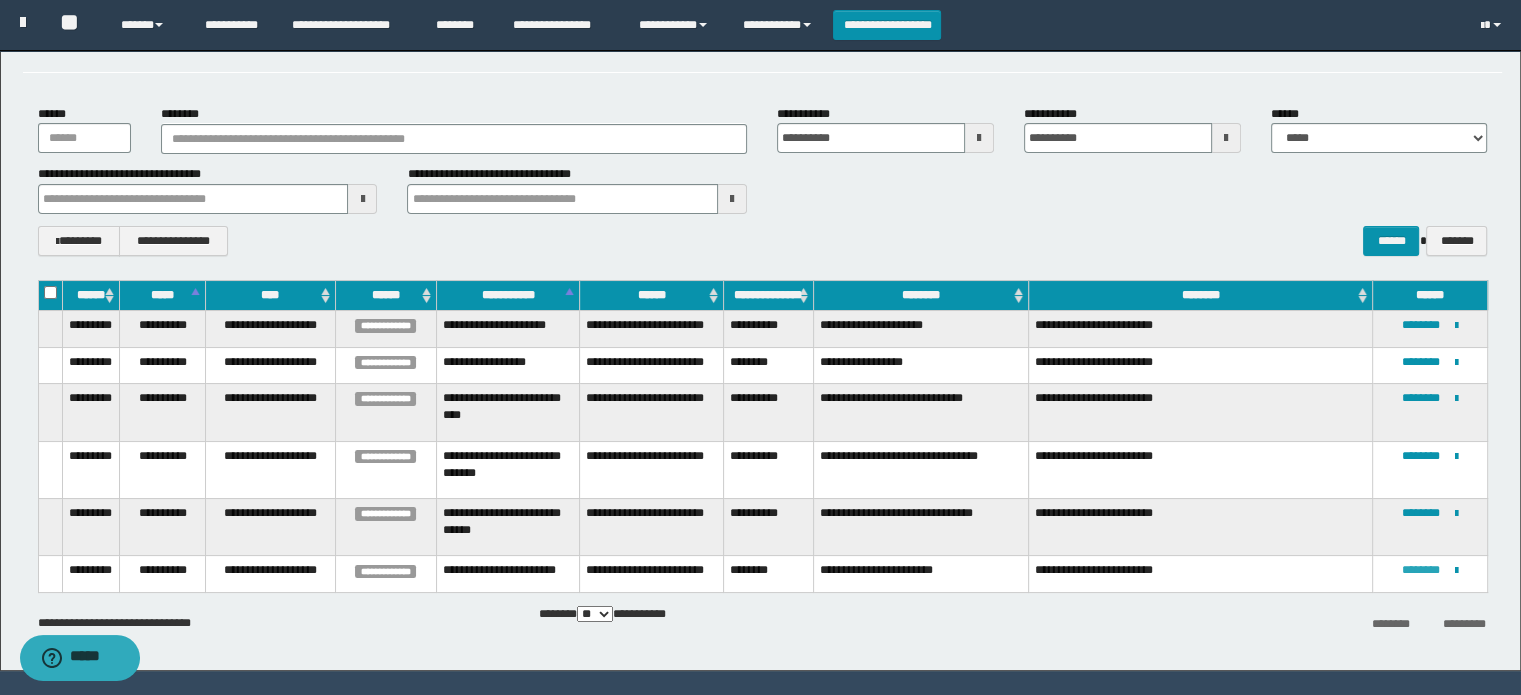 click on "********" at bounding box center [1421, 570] 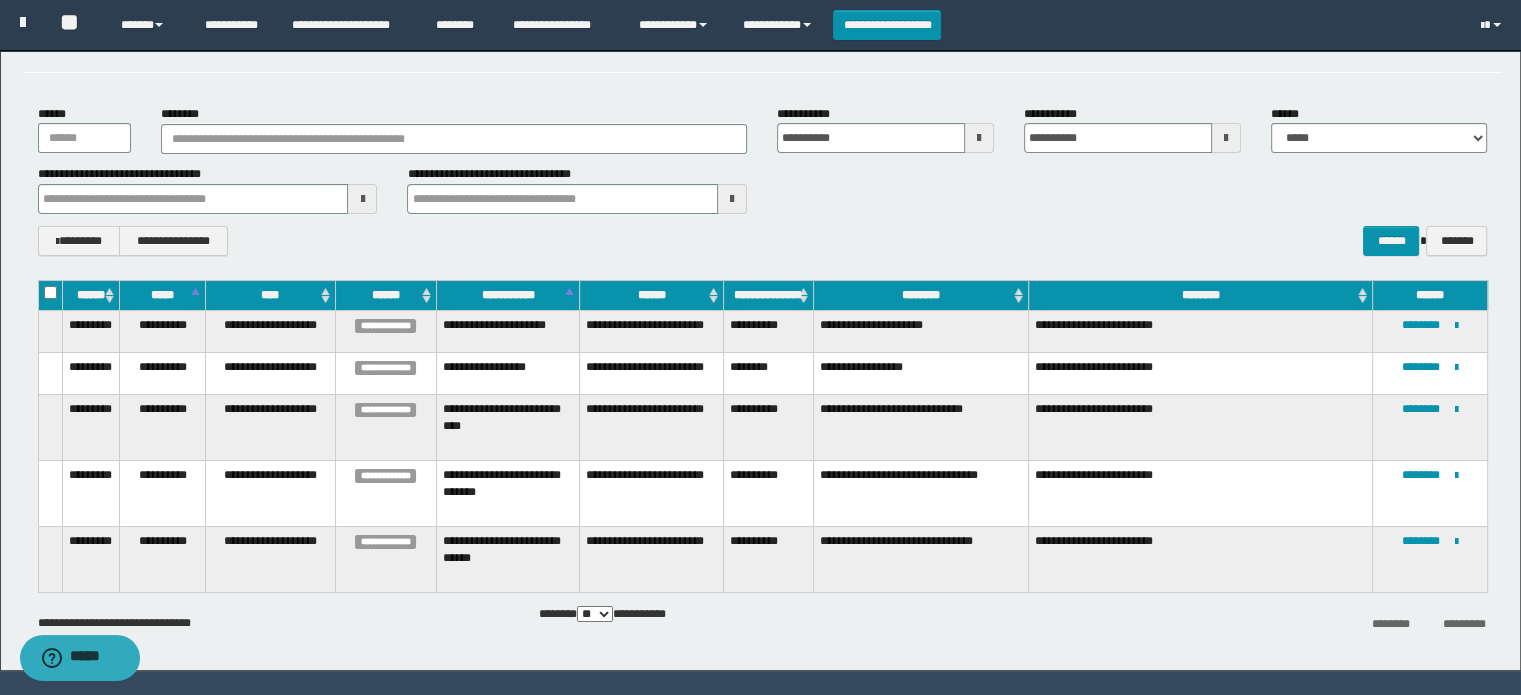 scroll, scrollTop: 0, scrollLeft: 0, axis: both 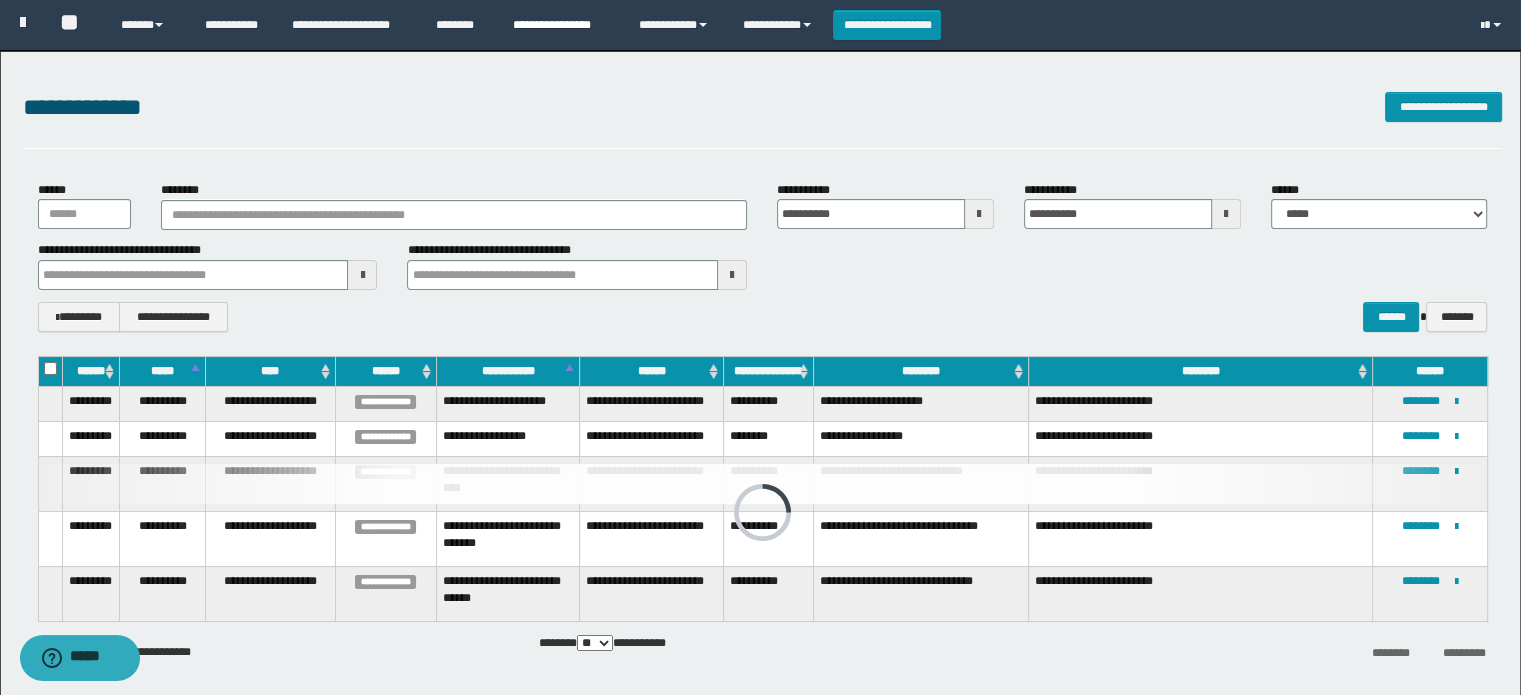 click on "**********" at bounding box center (561, 25) 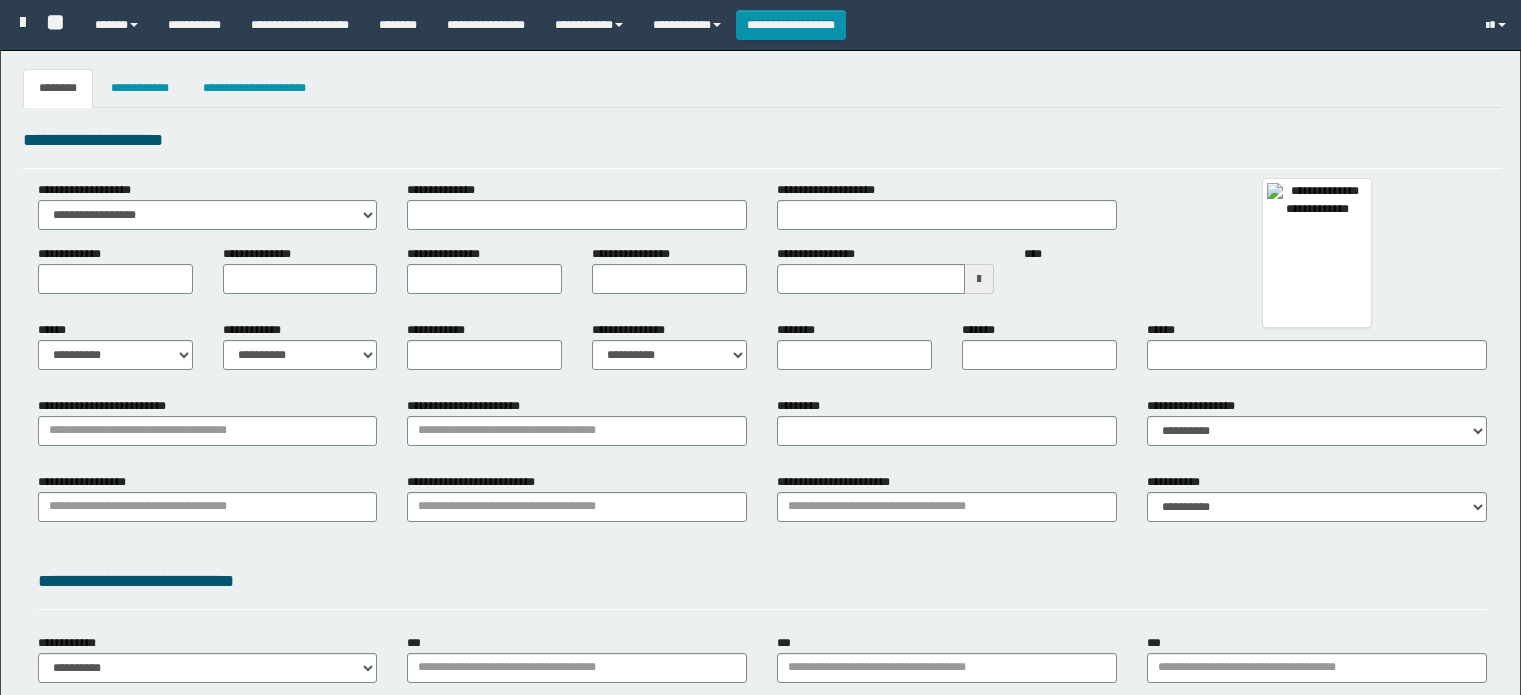 type 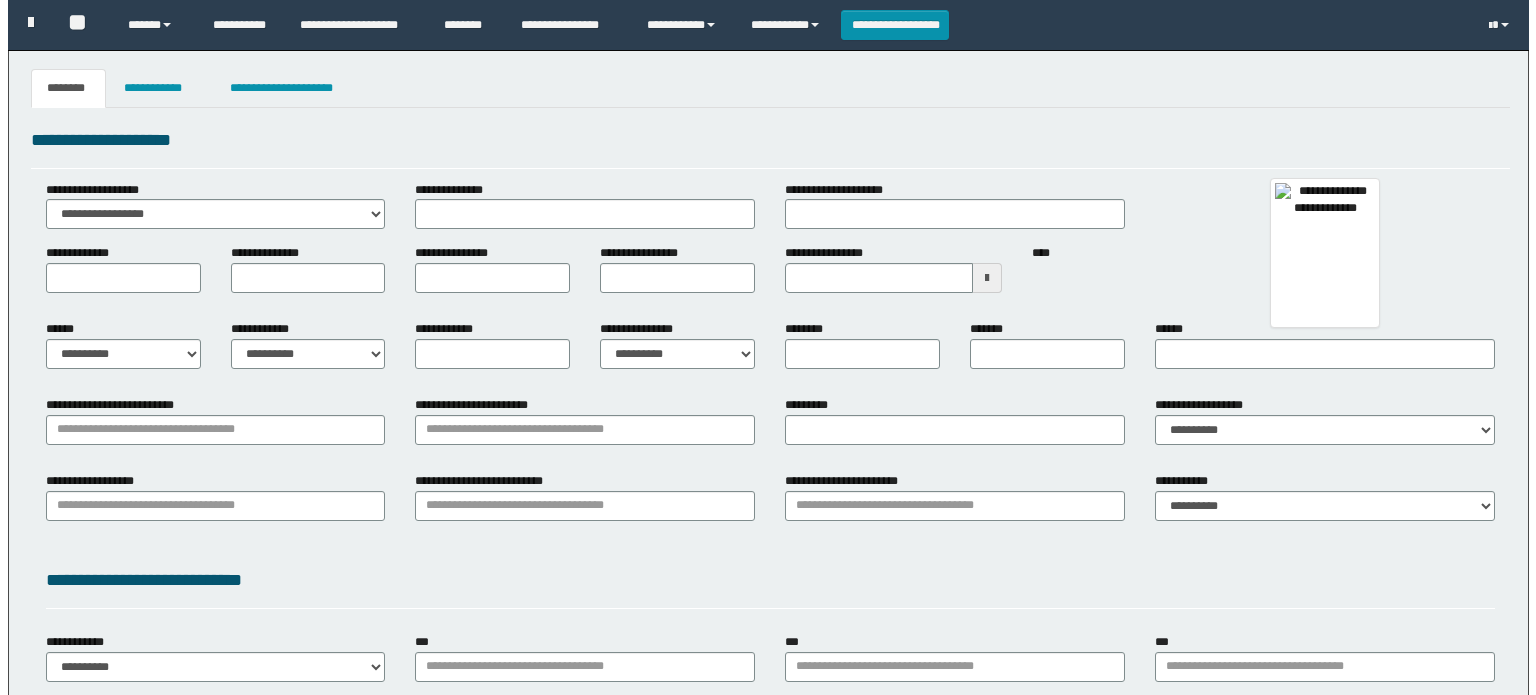 scroll, scrollTop: 0, scrollLeft: 0, axis: both 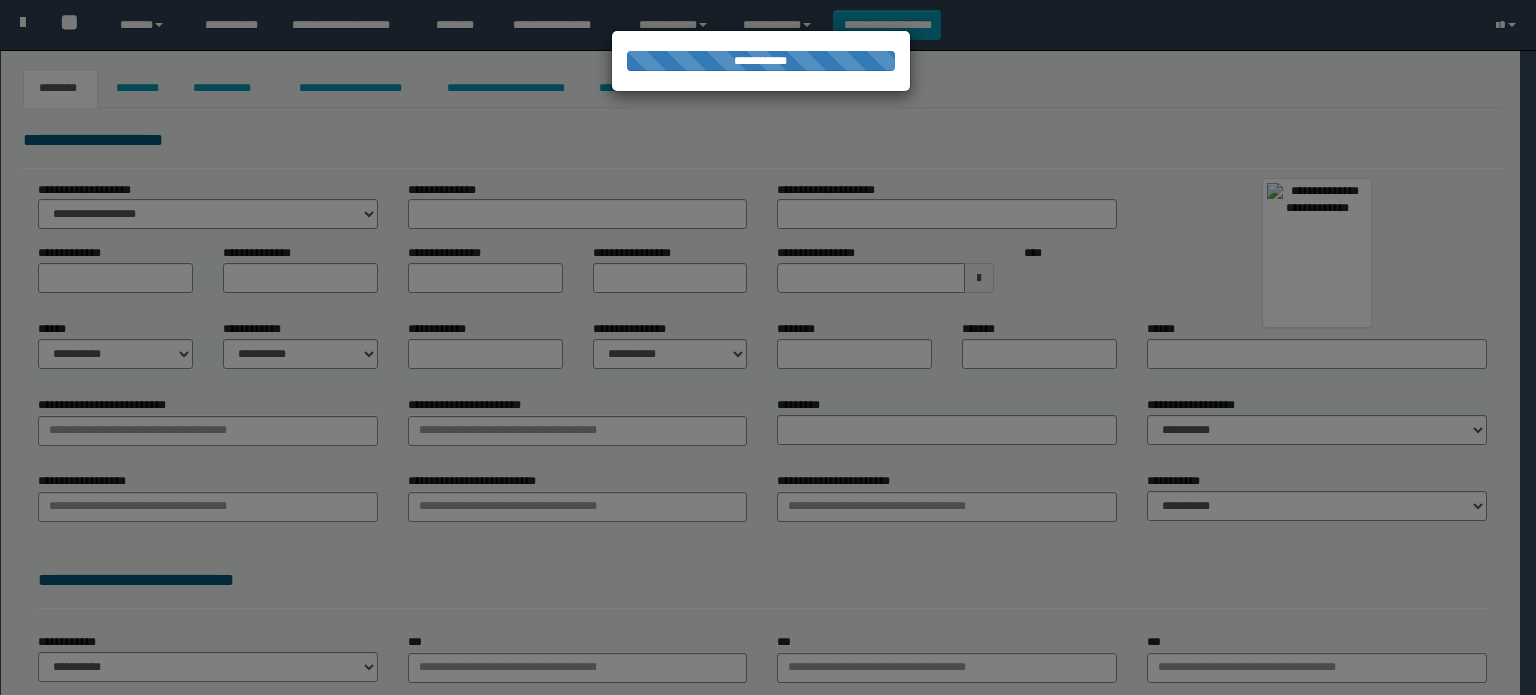 type on "********" 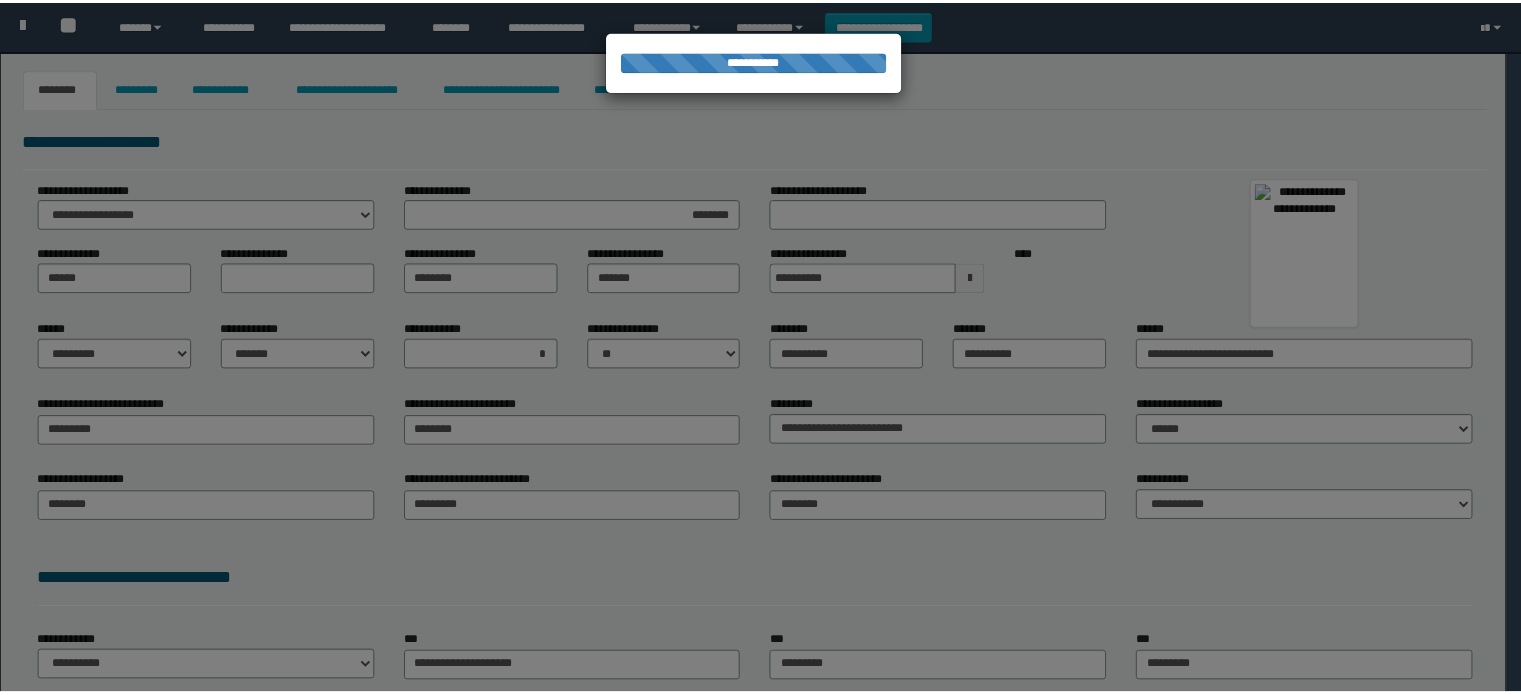 scroll, scrollTop: 0, scrollLeft: 0, axis: both 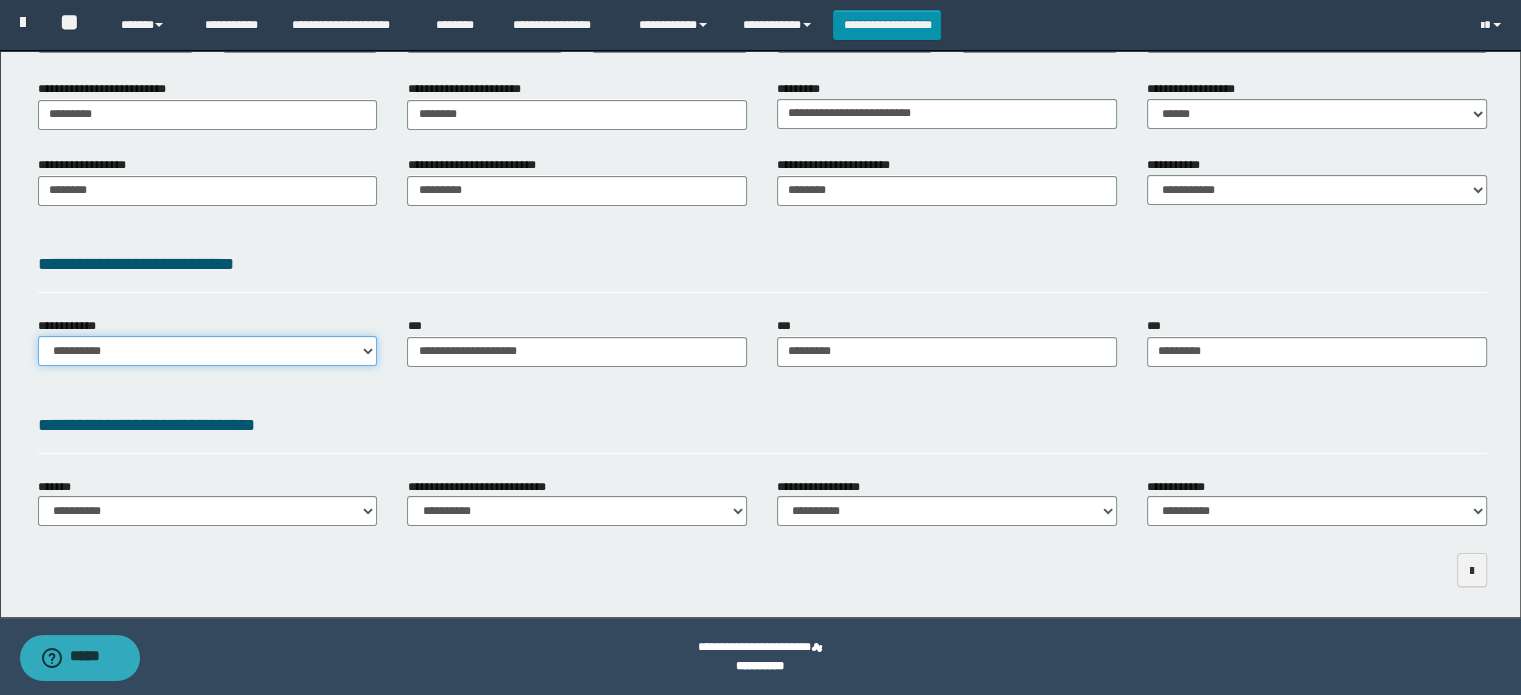 click on "**********" at bounding box center [208, 351] 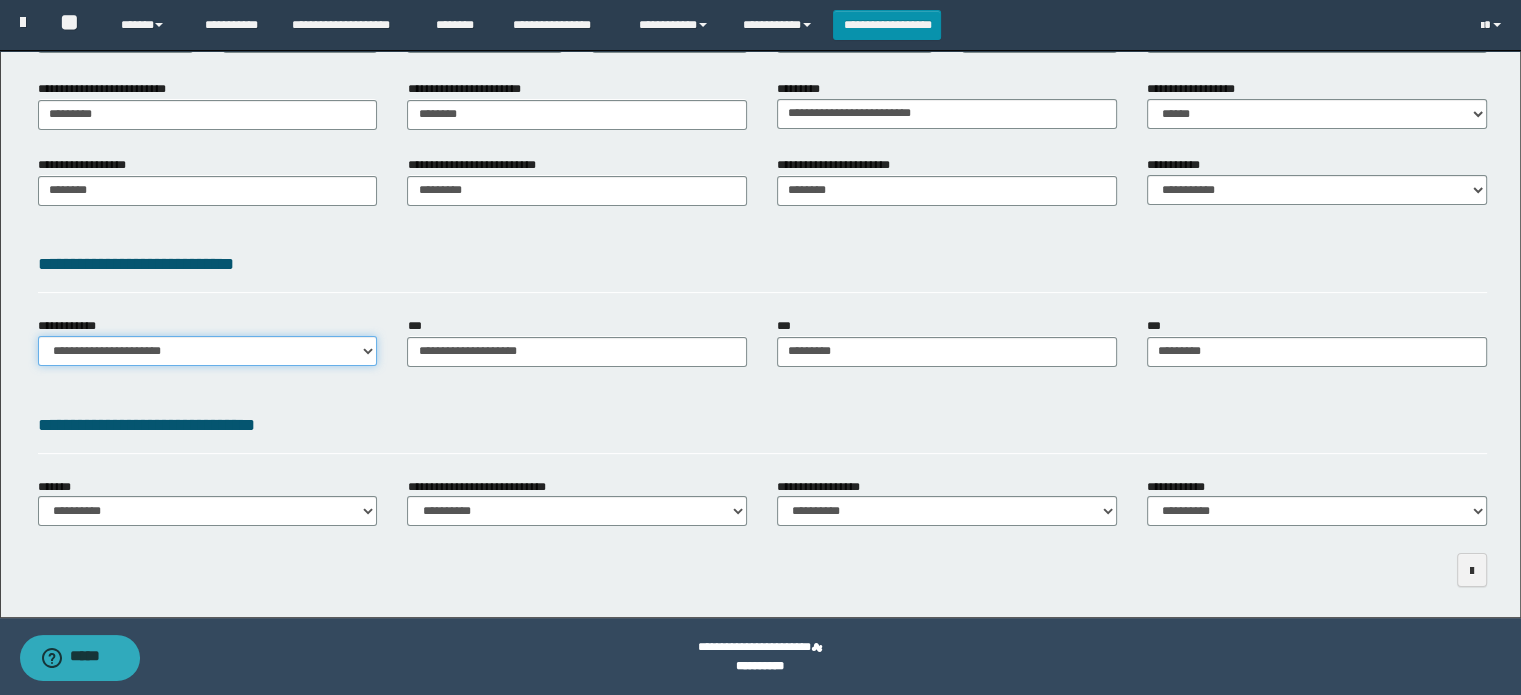 click on "**********" at bounding box center [208, 351] 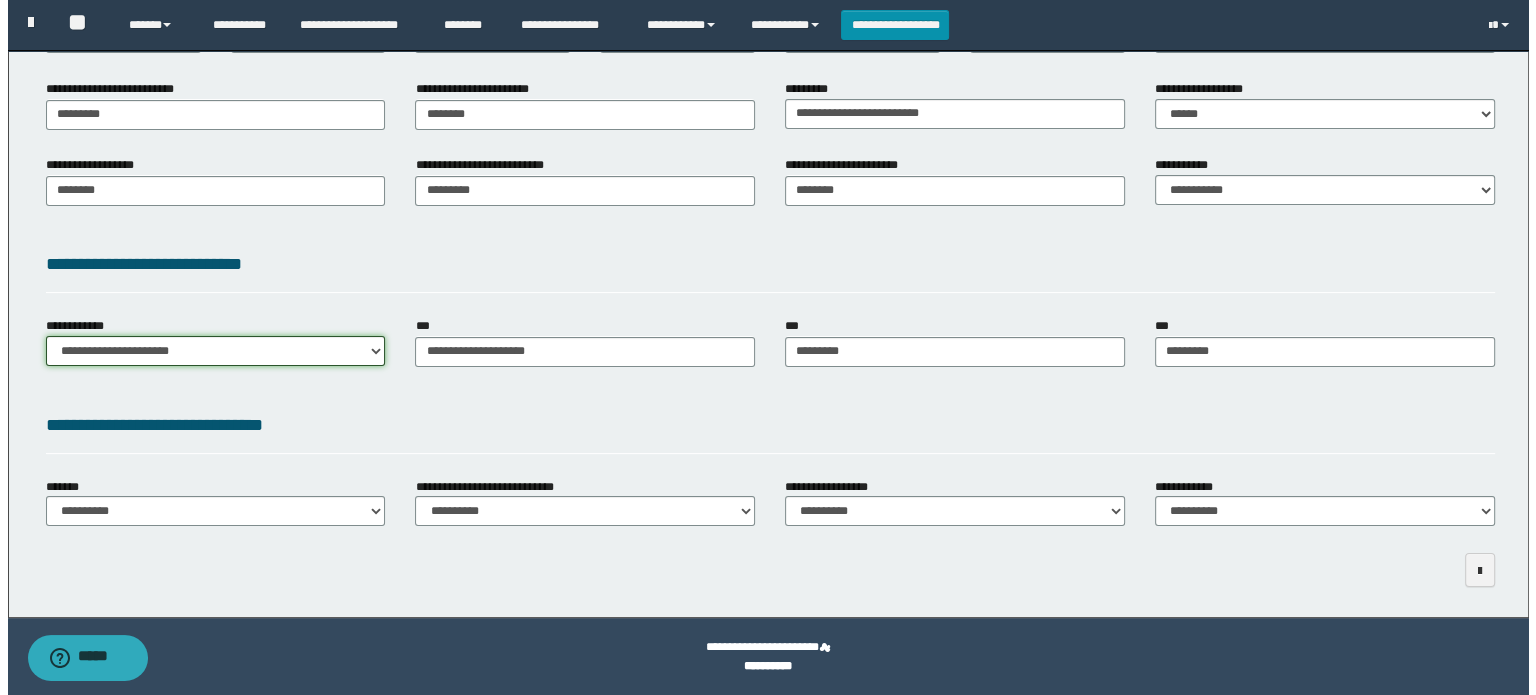 scroll, scrollTop: 0, scrollLeft: 0, axis: both 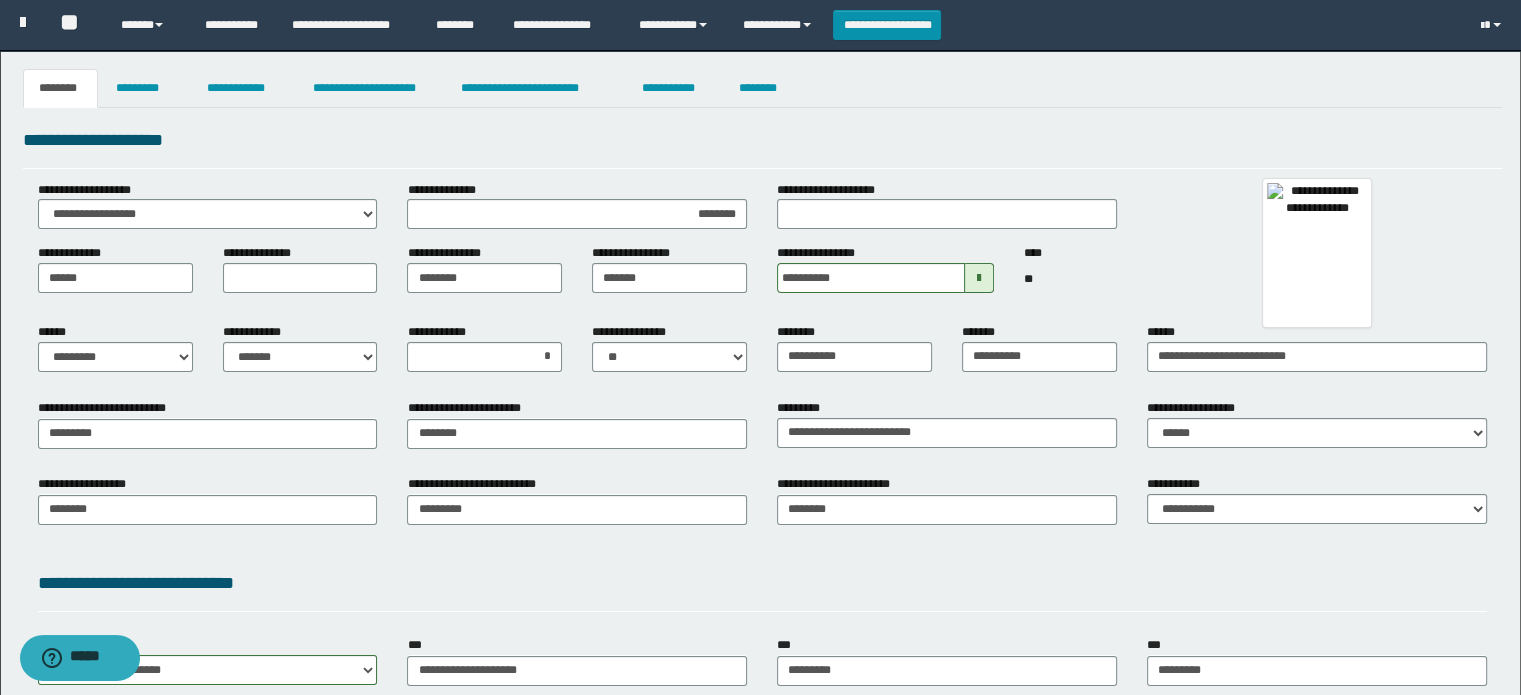 drag, startPoint x: 954, startPoint y: 355, endPoint x: 991, endPoint y: 358, distance: 37.12142 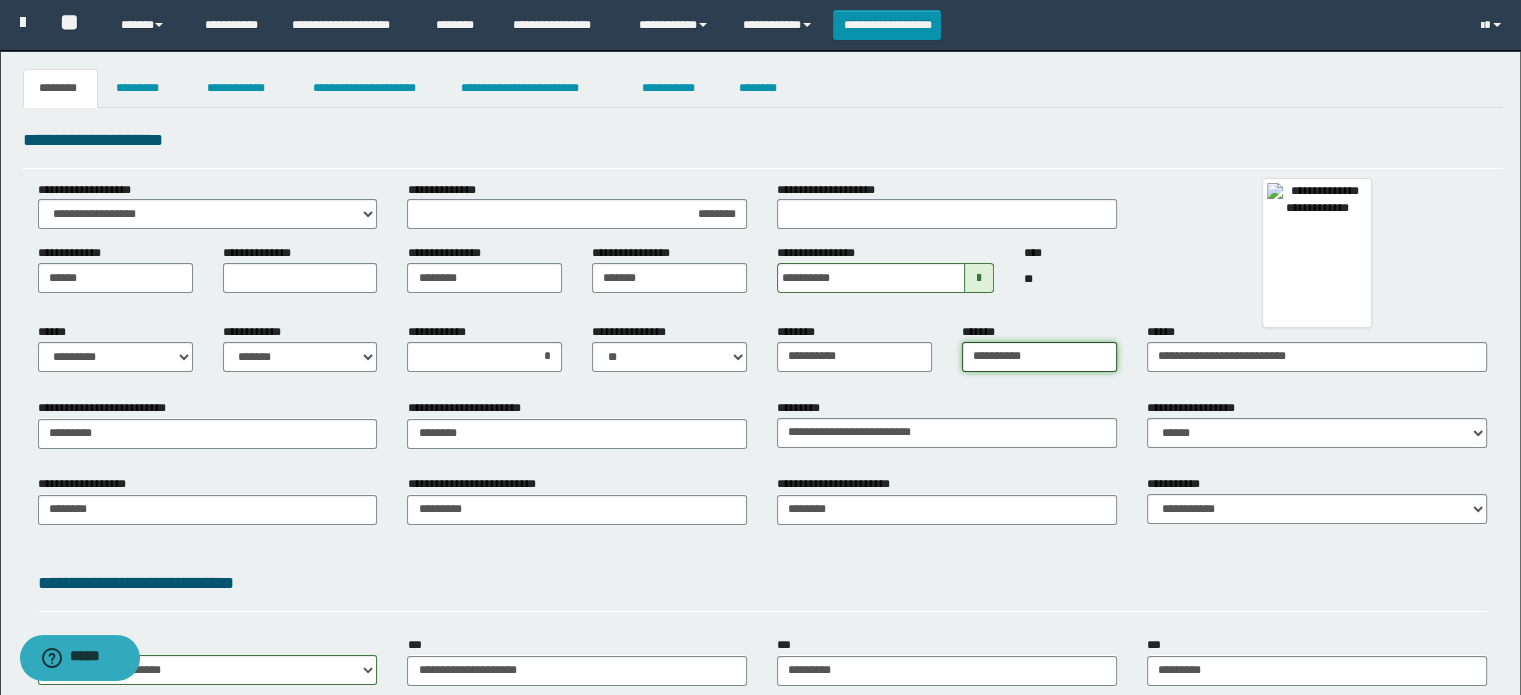 click on "**********" at bounding box center [1039, 357] 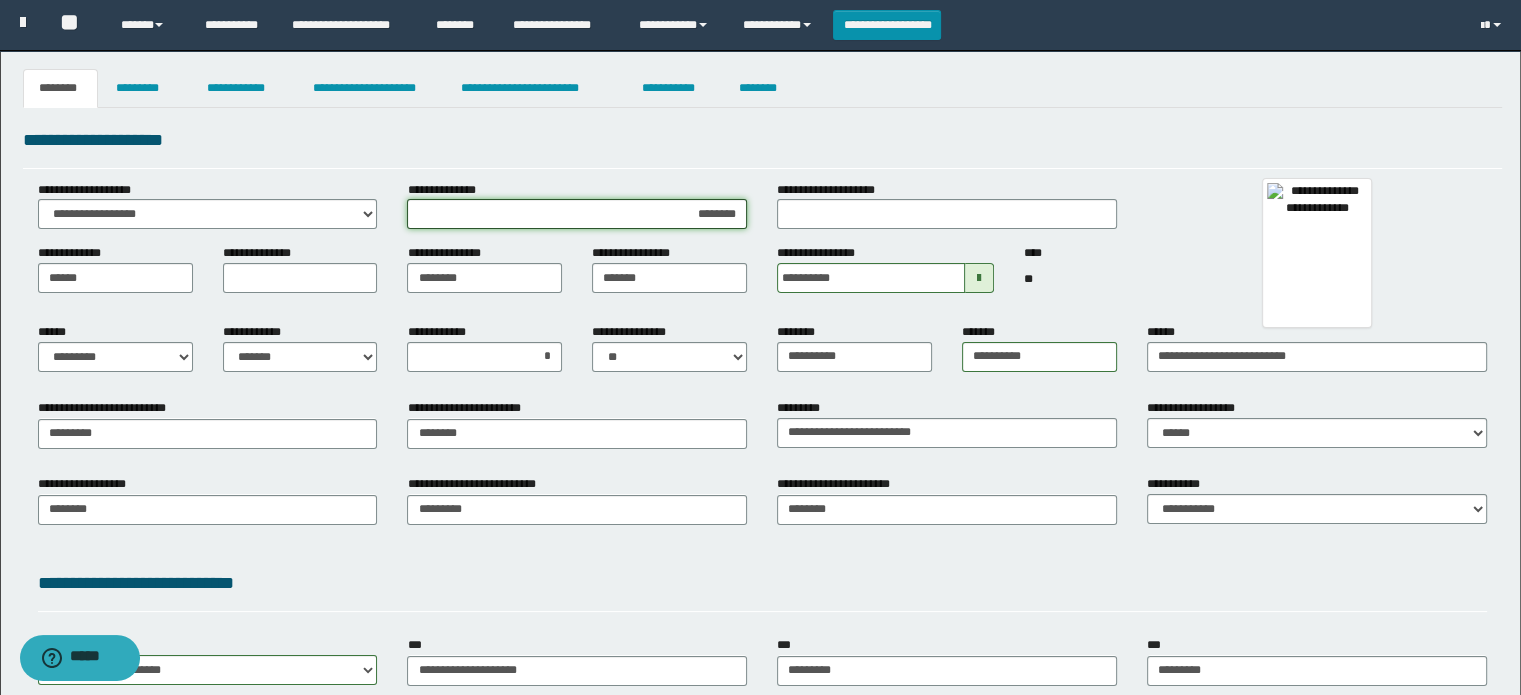 click on "********" at bounding box center (577, 214) 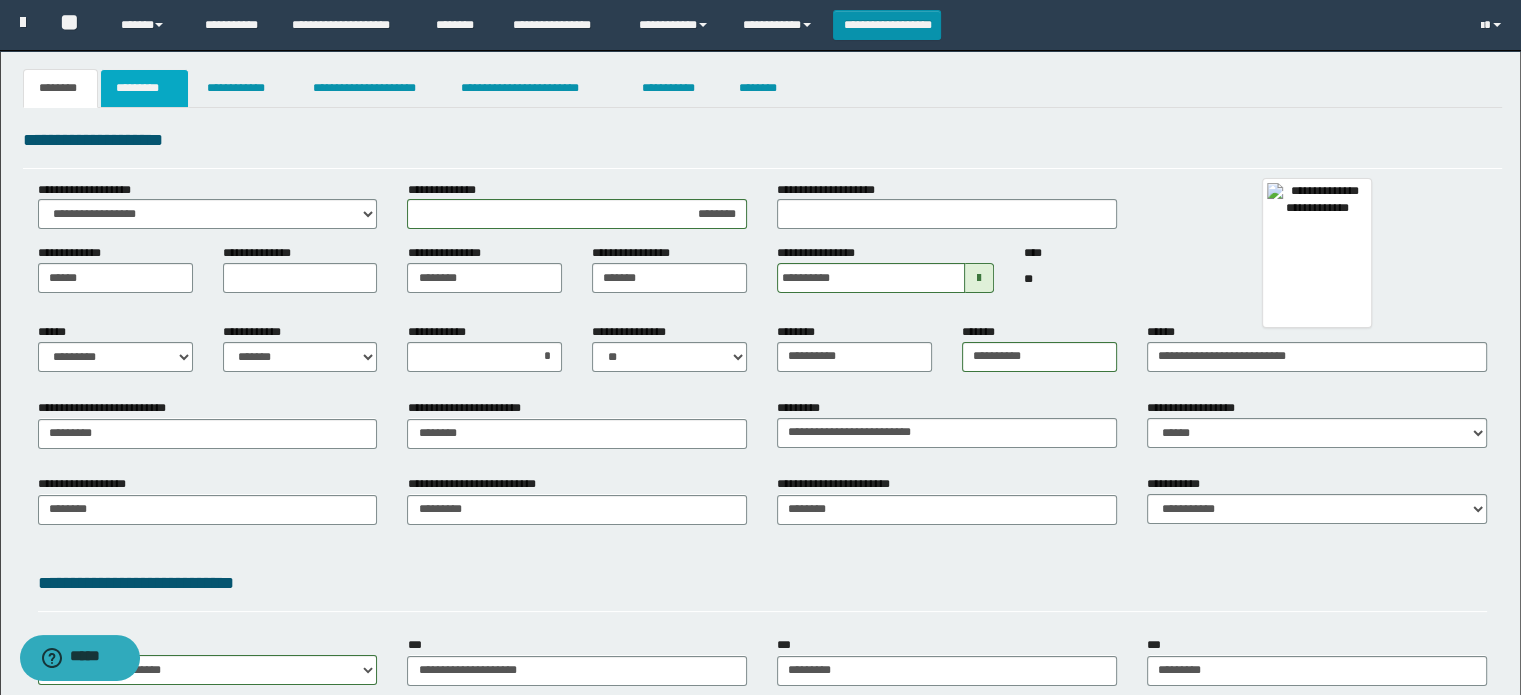 click on "*********" at bounding box center (144, 88) 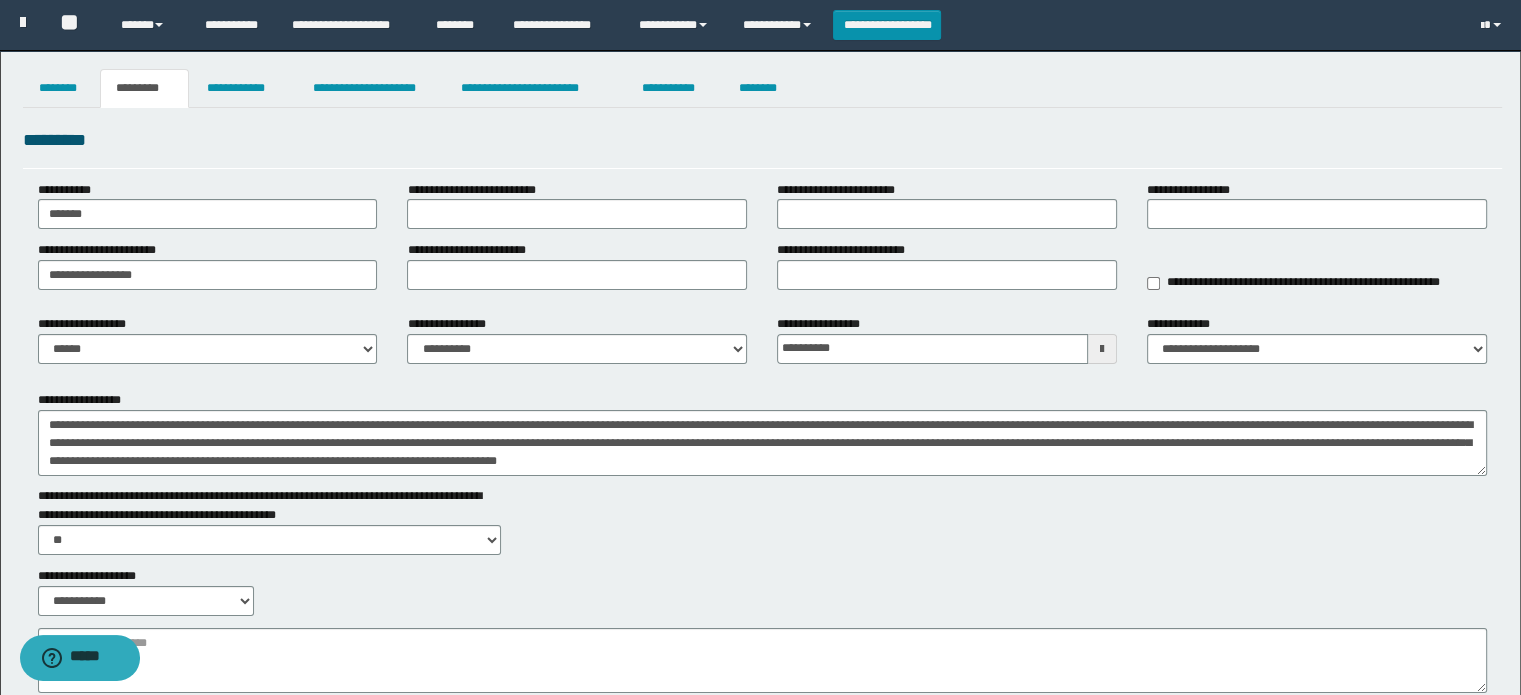 click on "**********" at bounding box center (451, 324) 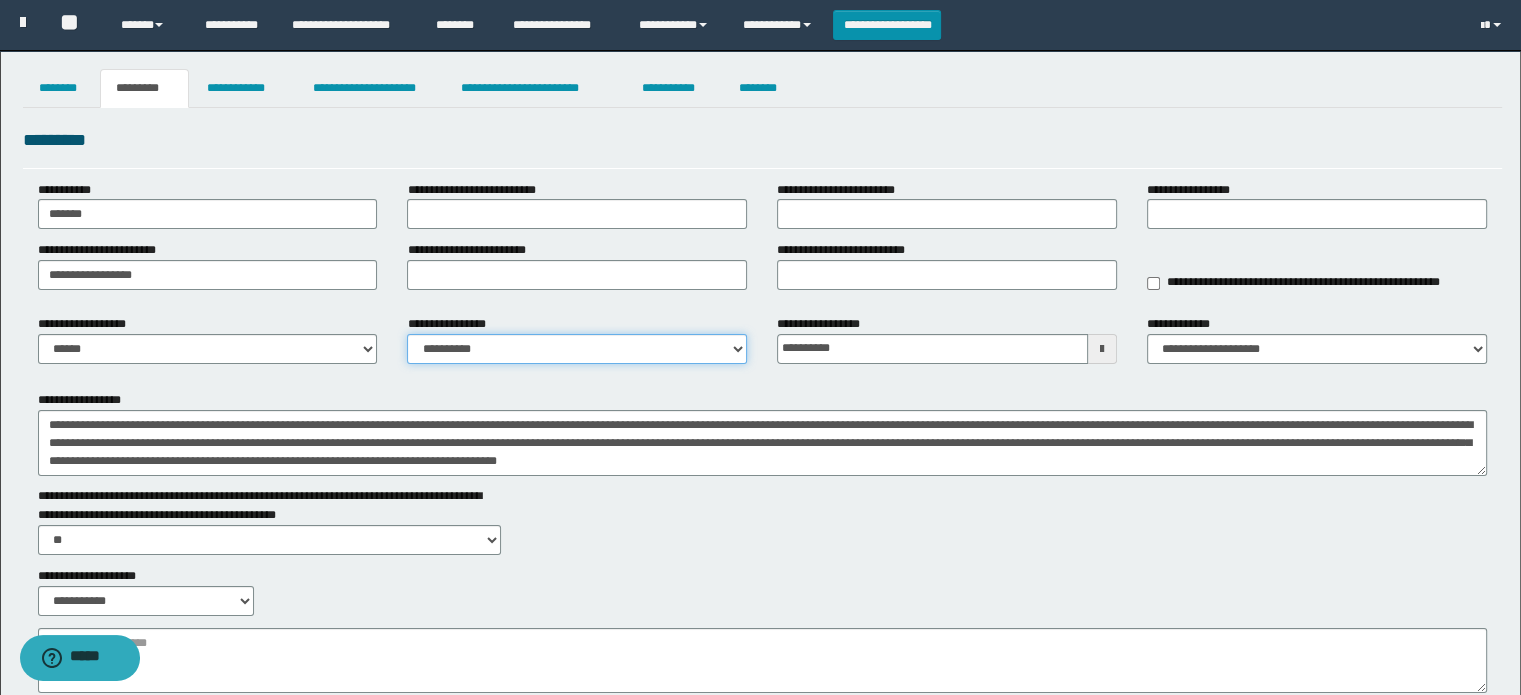 click on "**********" at bounding box center [577, 349] 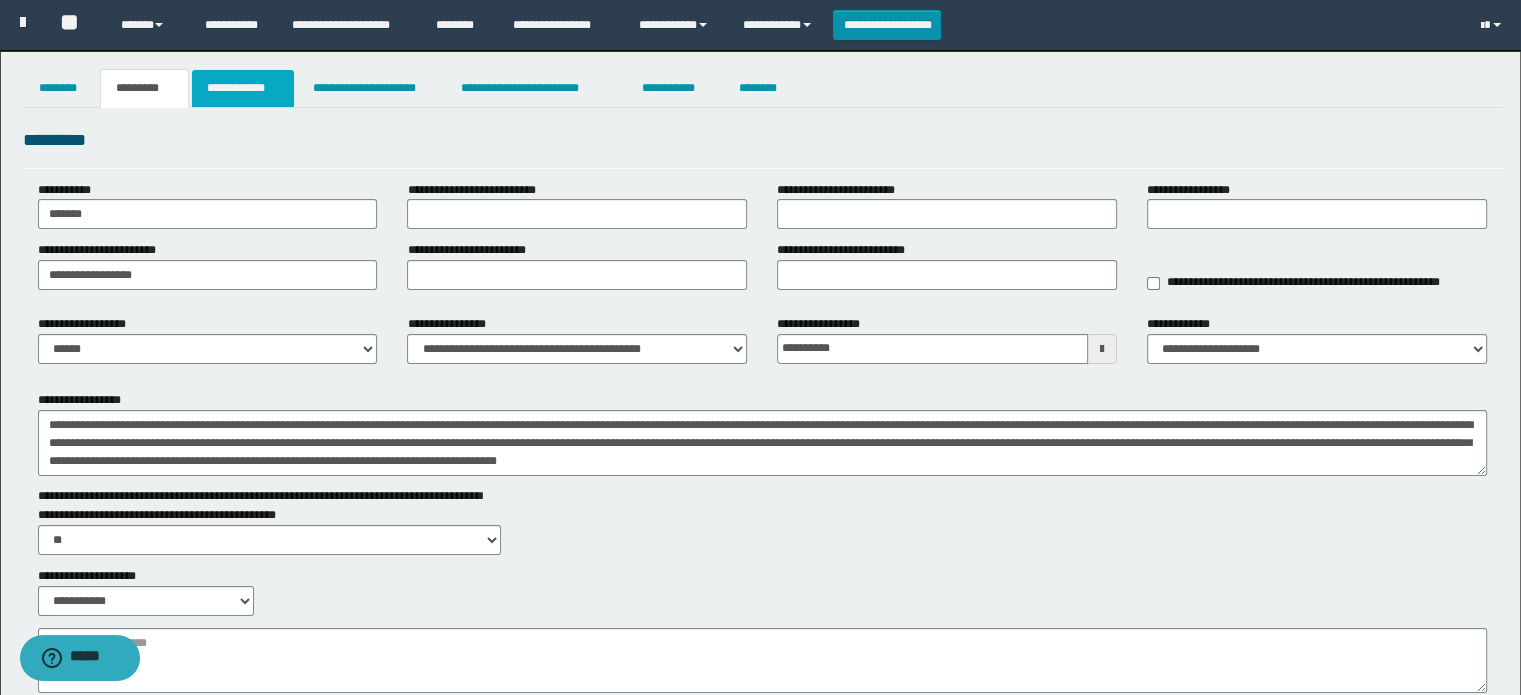 click on "**********" at bounding box center [243, 88] 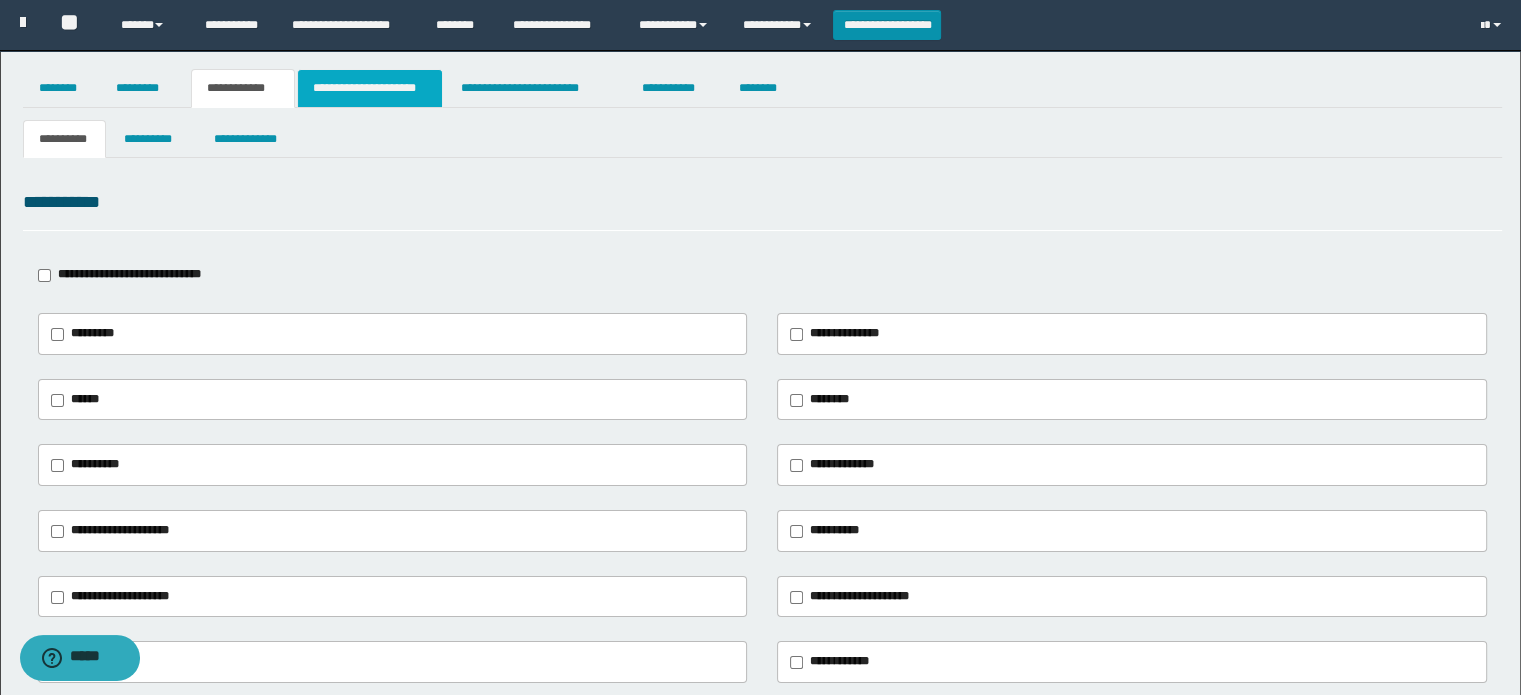 click on "**********" at bounding box center (370, 88) 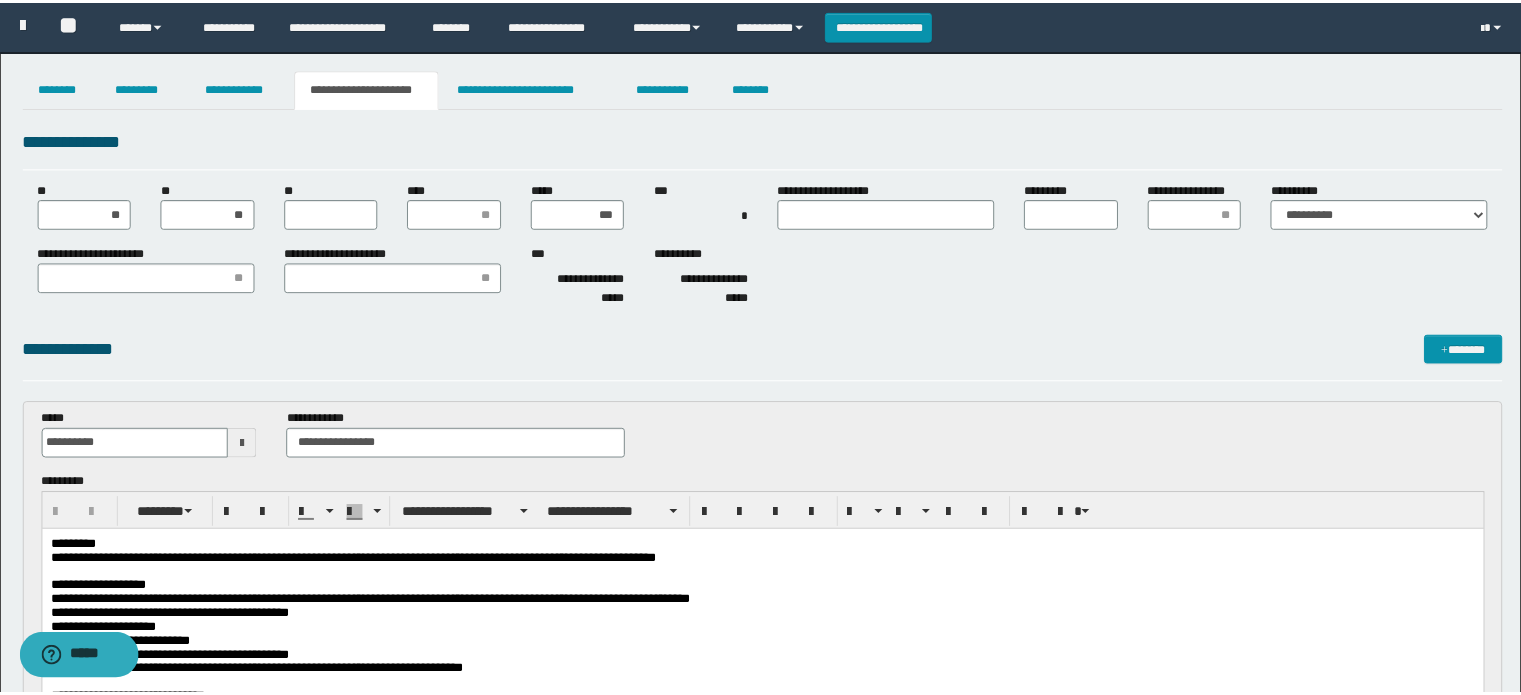 scroll, scrollTop: 0, scrollLeft: 0, axis: both 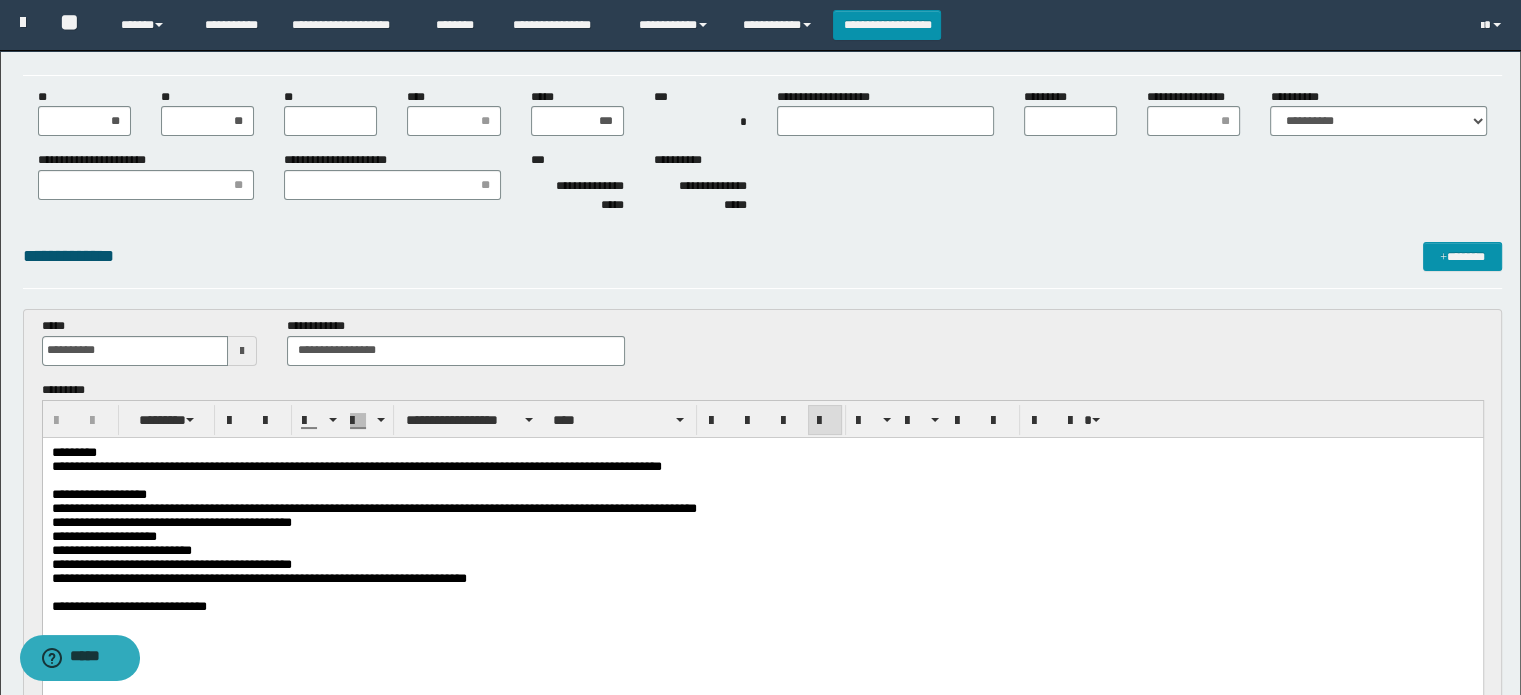 click on "**********" at bounding box center [762, 564] 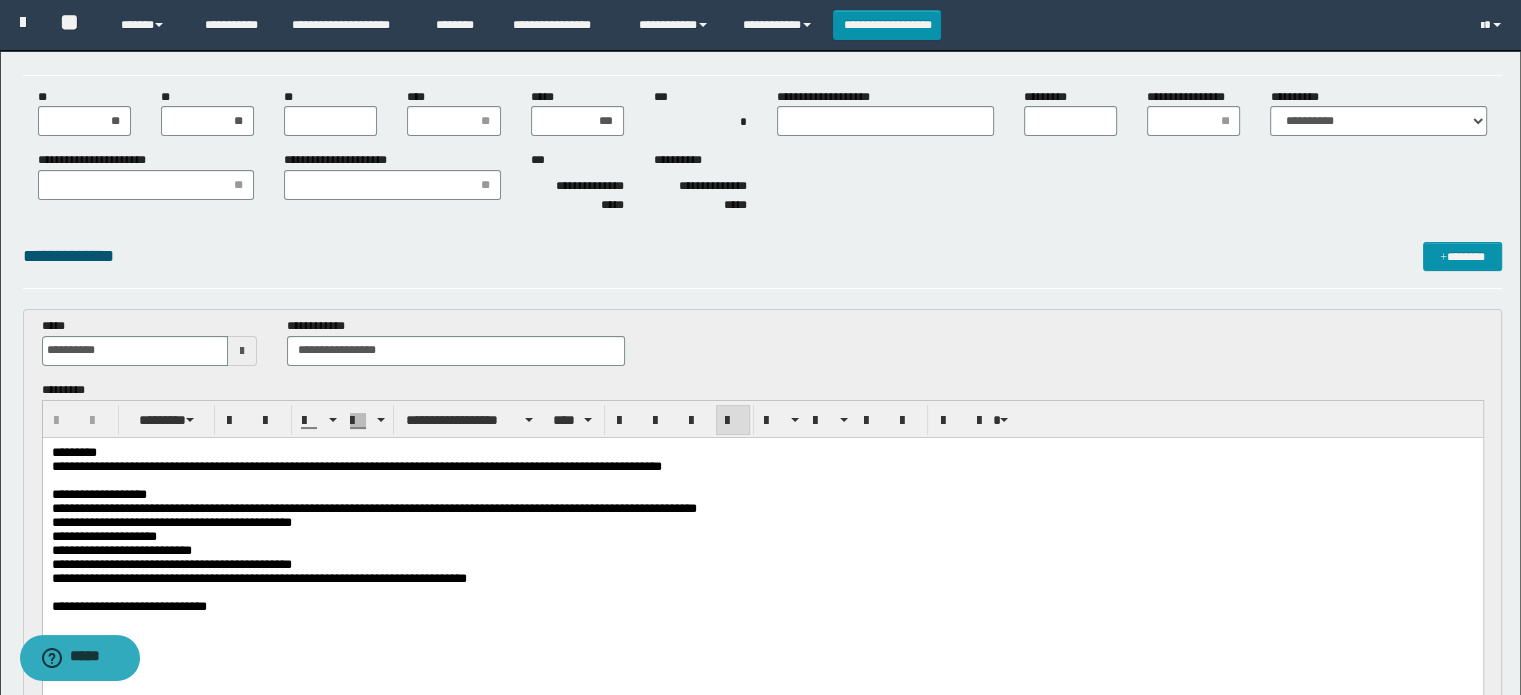 type 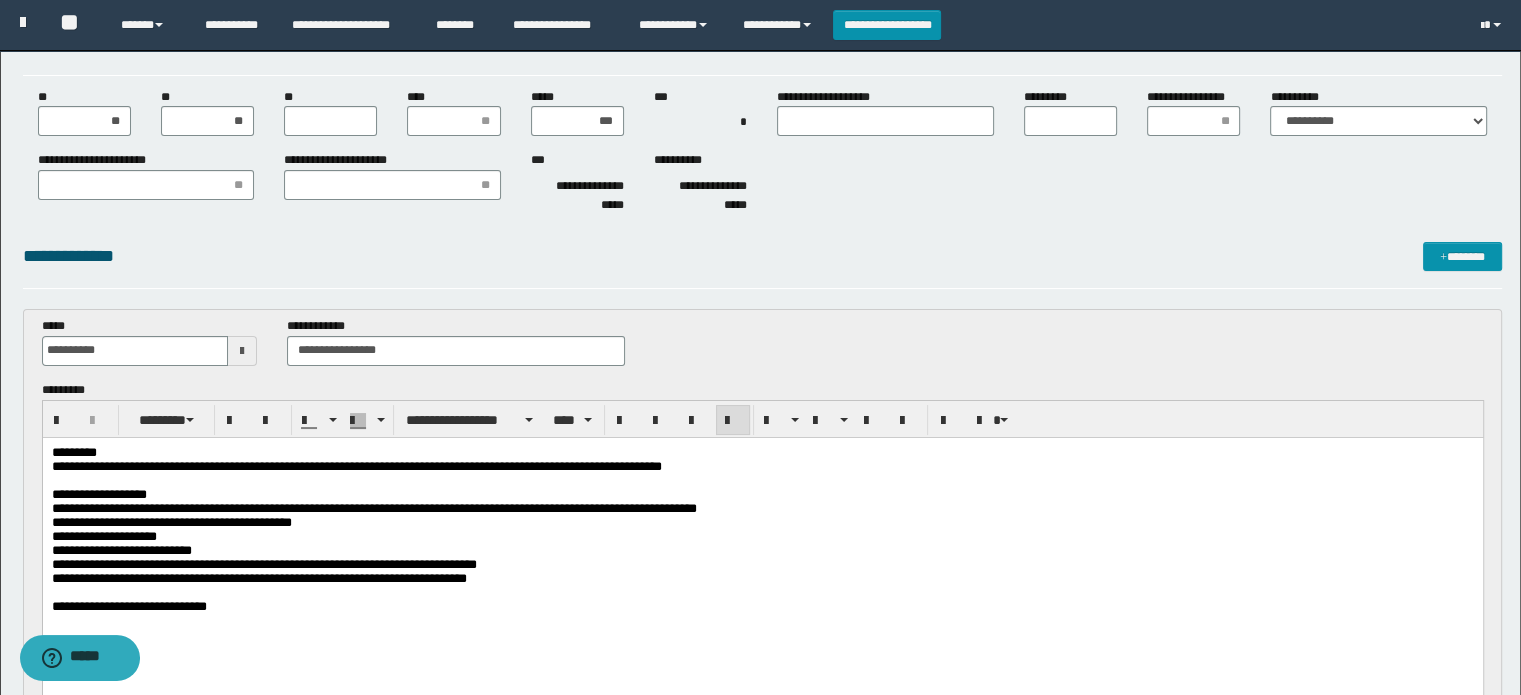 type 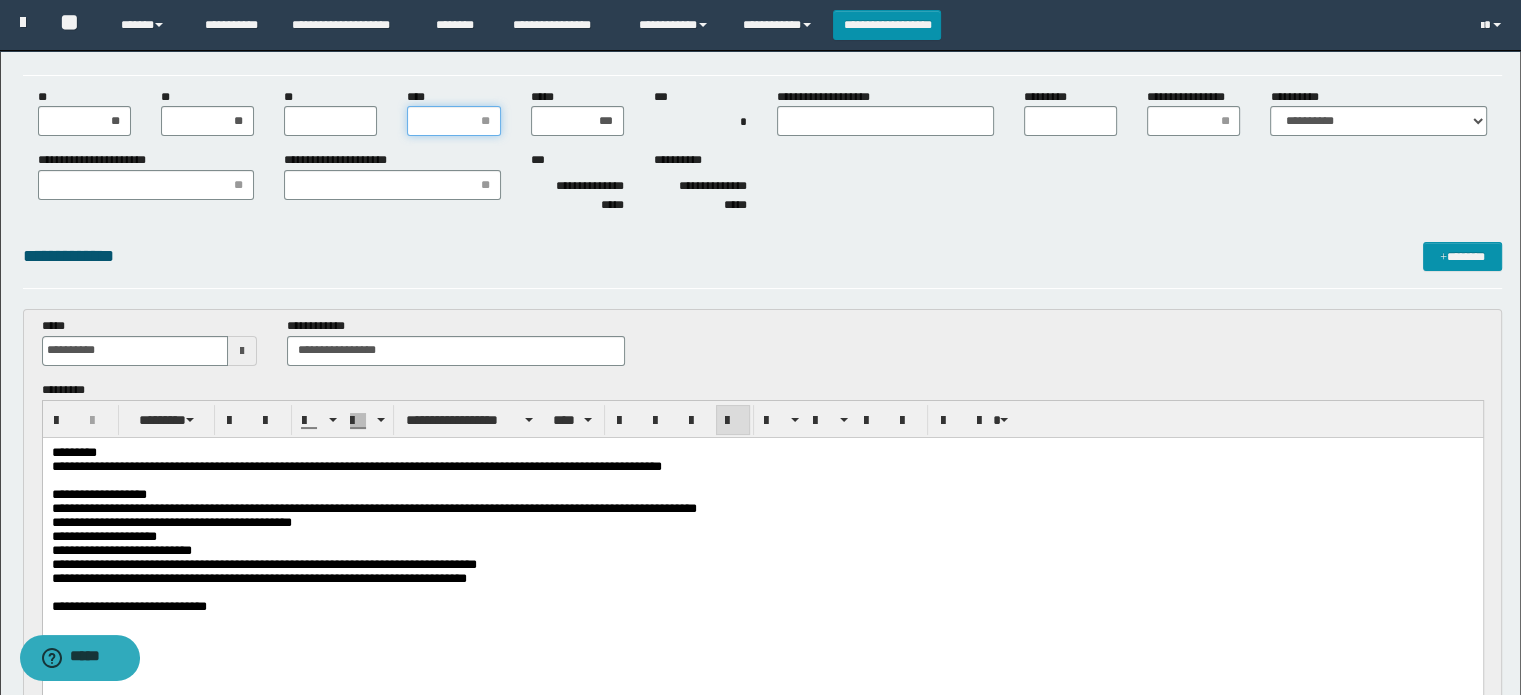 click on "****" at bounding box center (453, 121) 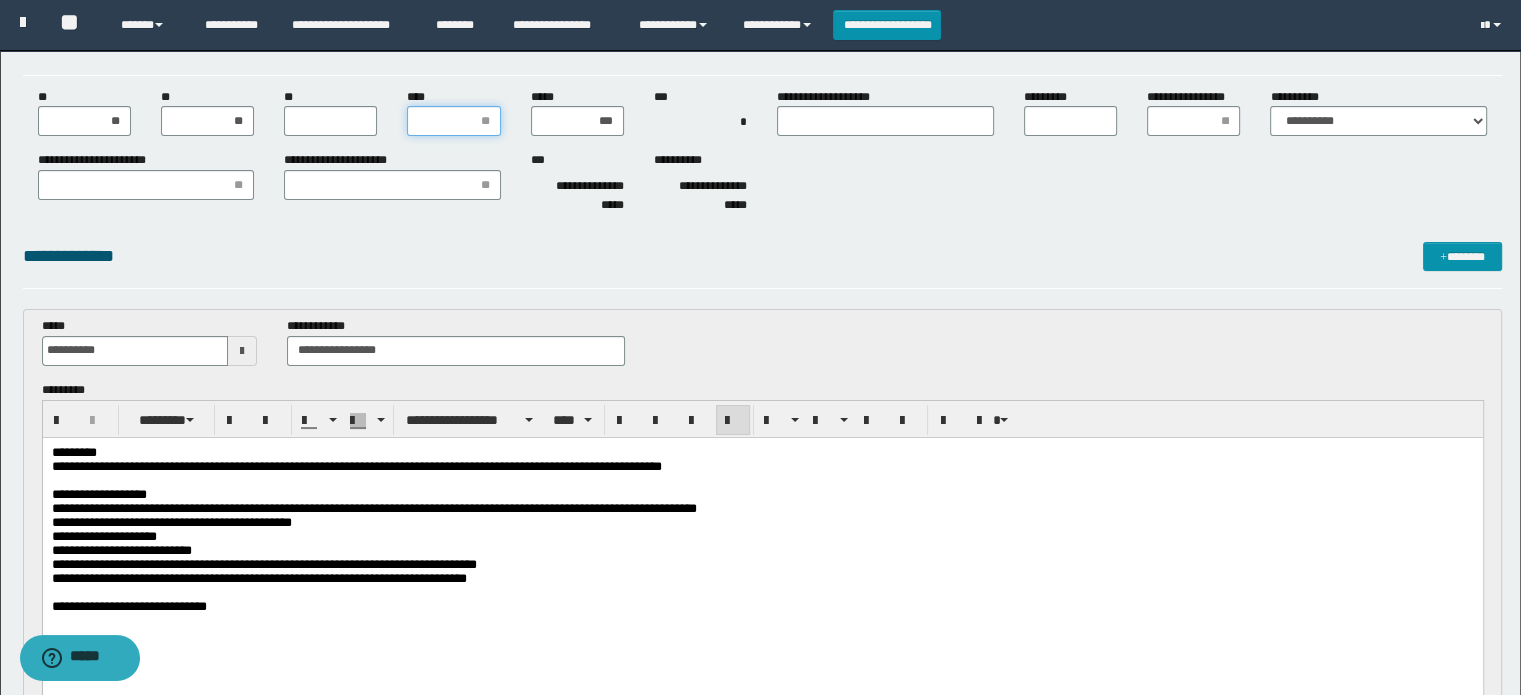 type on "*" 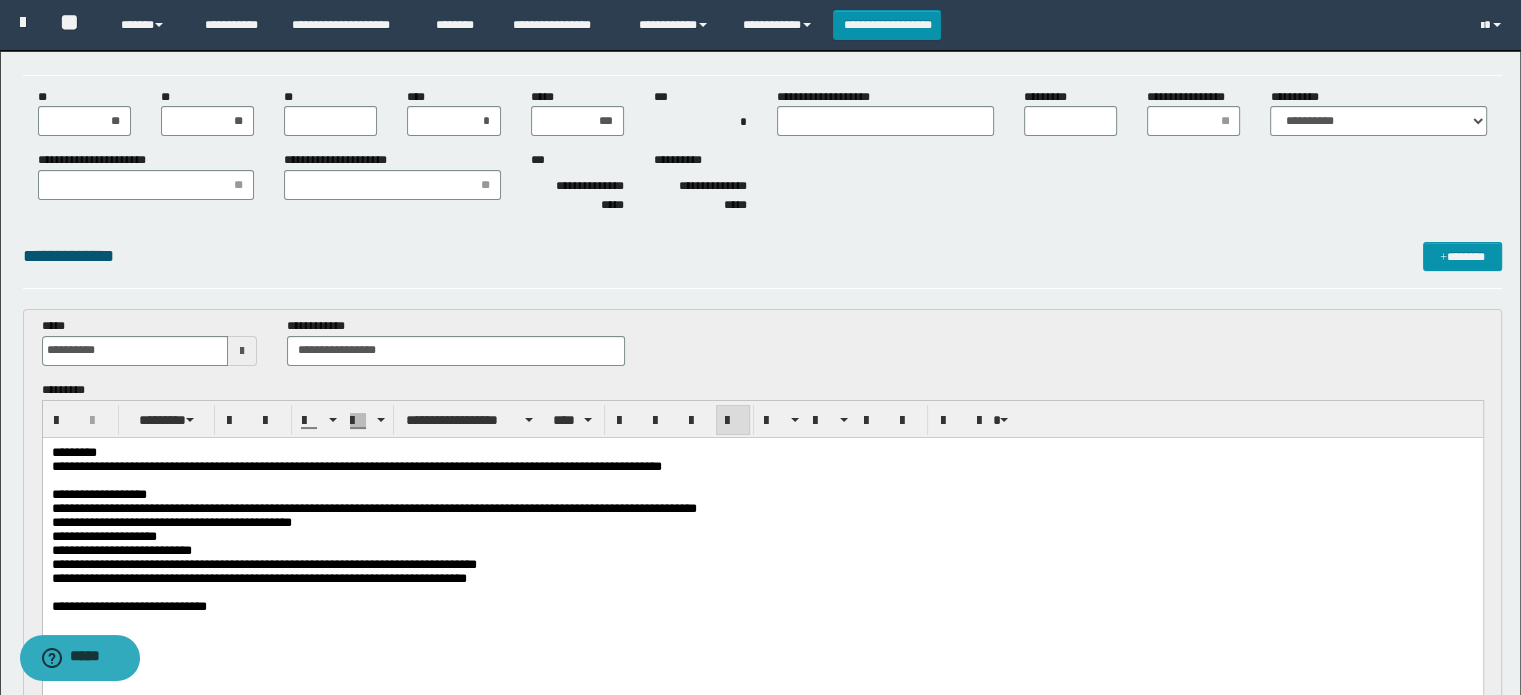 click on "**********" at bounding box center [762, 508] 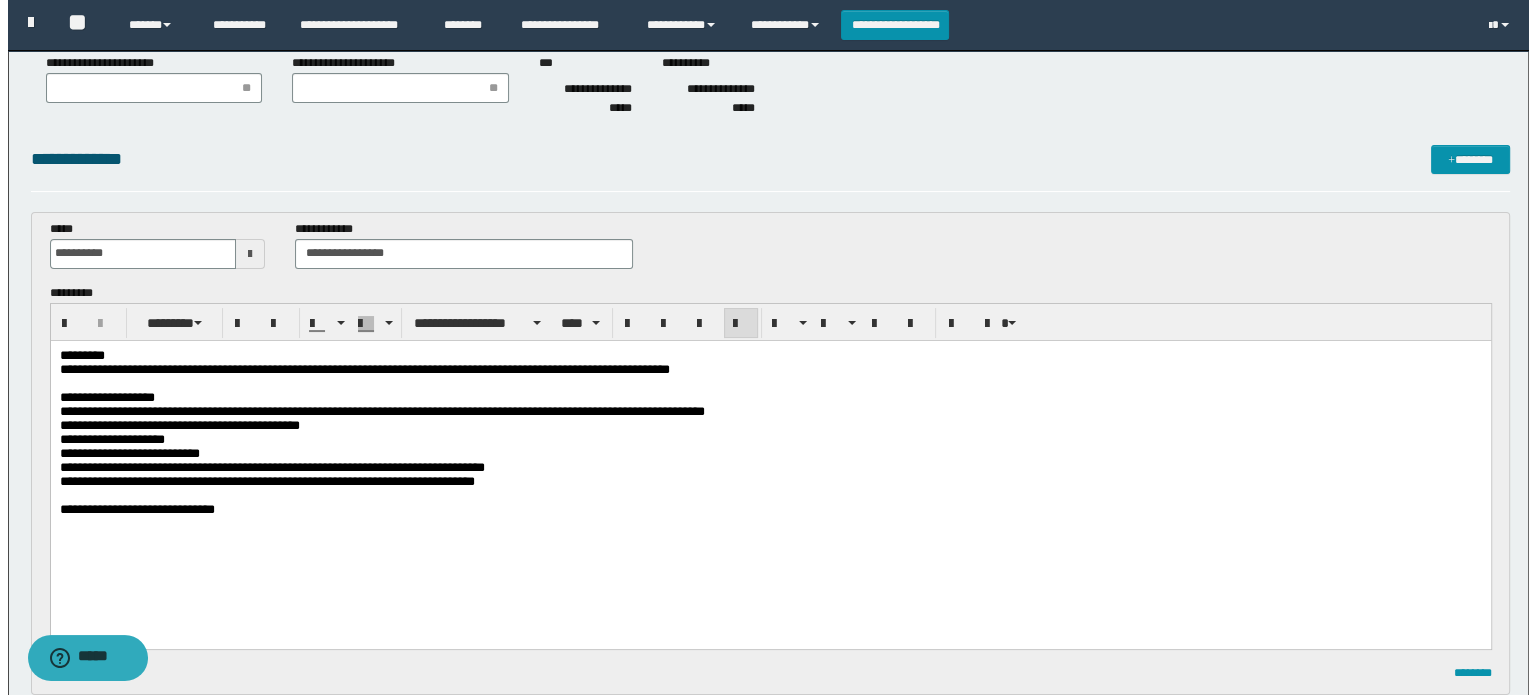 scroll, scrollTop: 0, scrollLeft: 0, axis: both 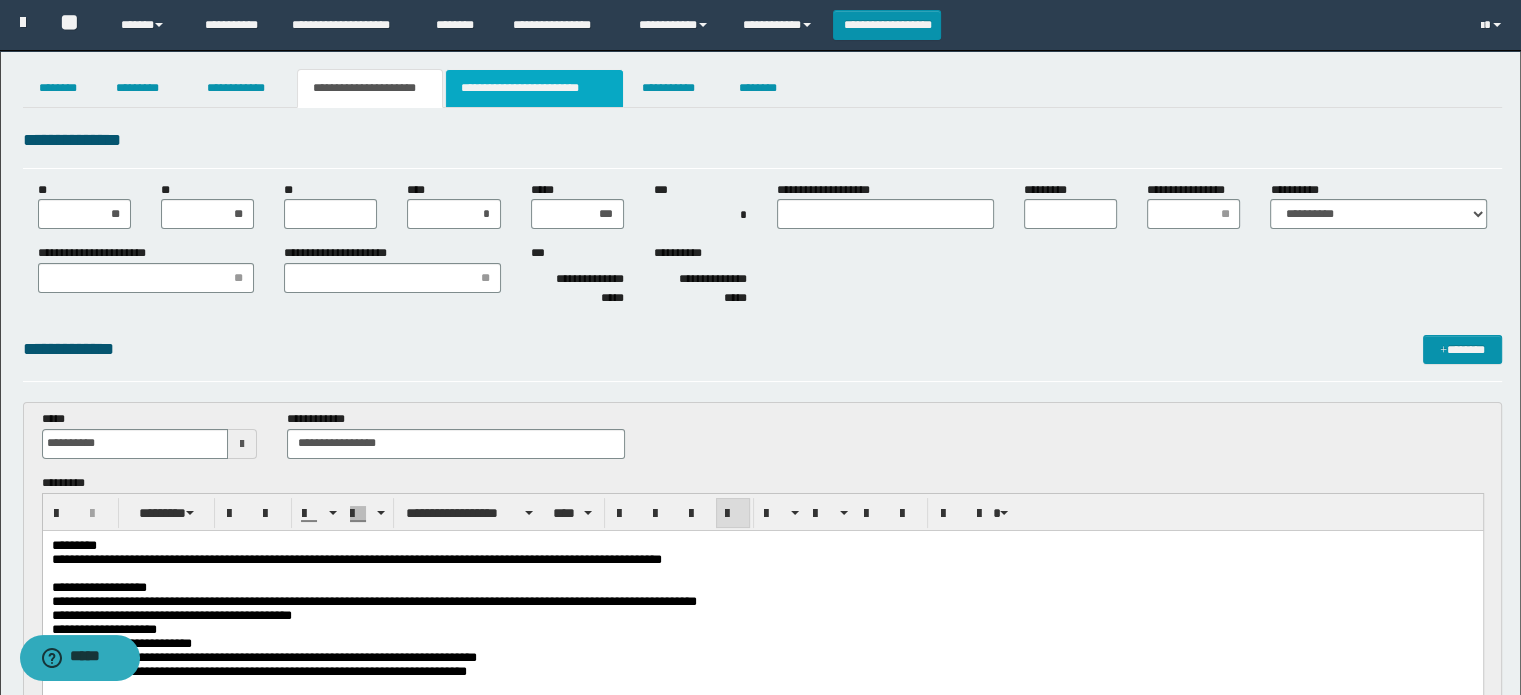 click on "**********" at bounding box center (534, 88) 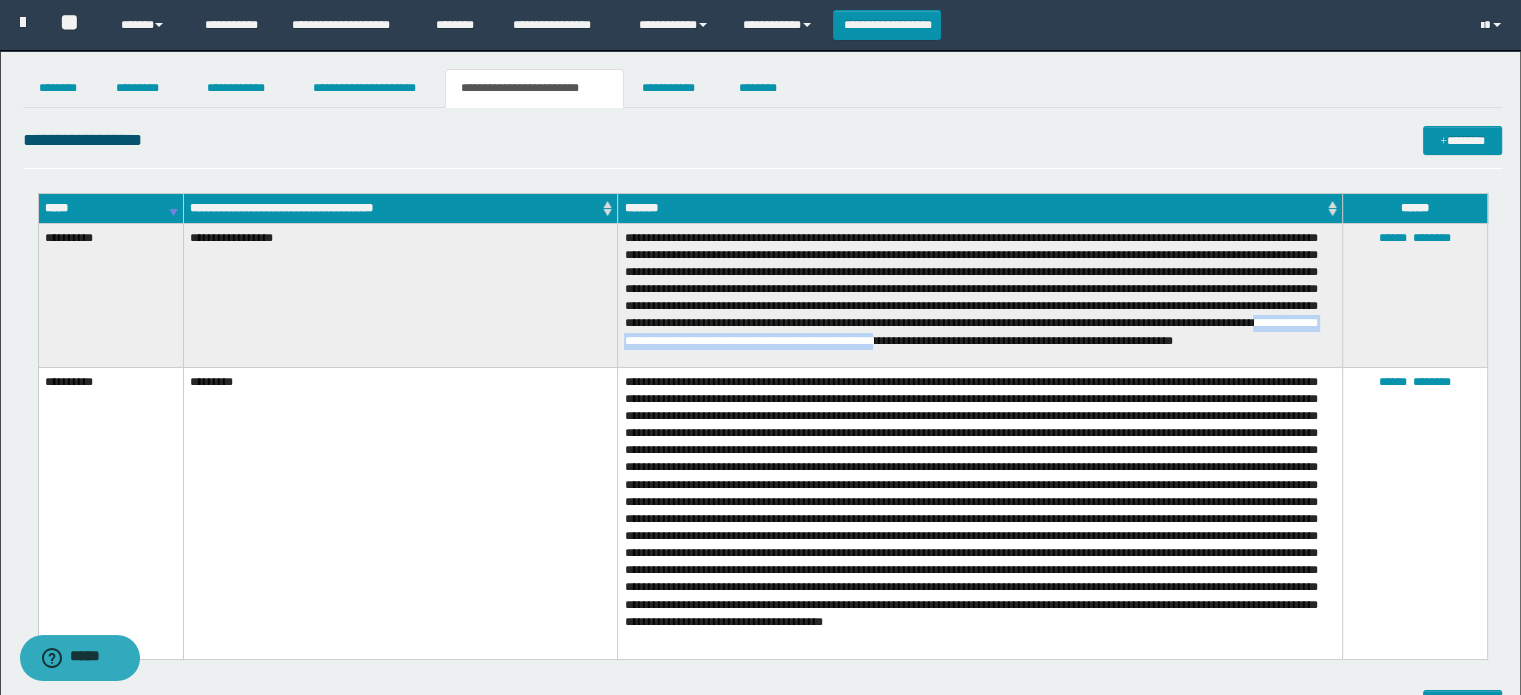 drag, startPoint x: 771, startPoint y: 340, endPoint x: 1101, endPoint y: 344, distance: 330.02423 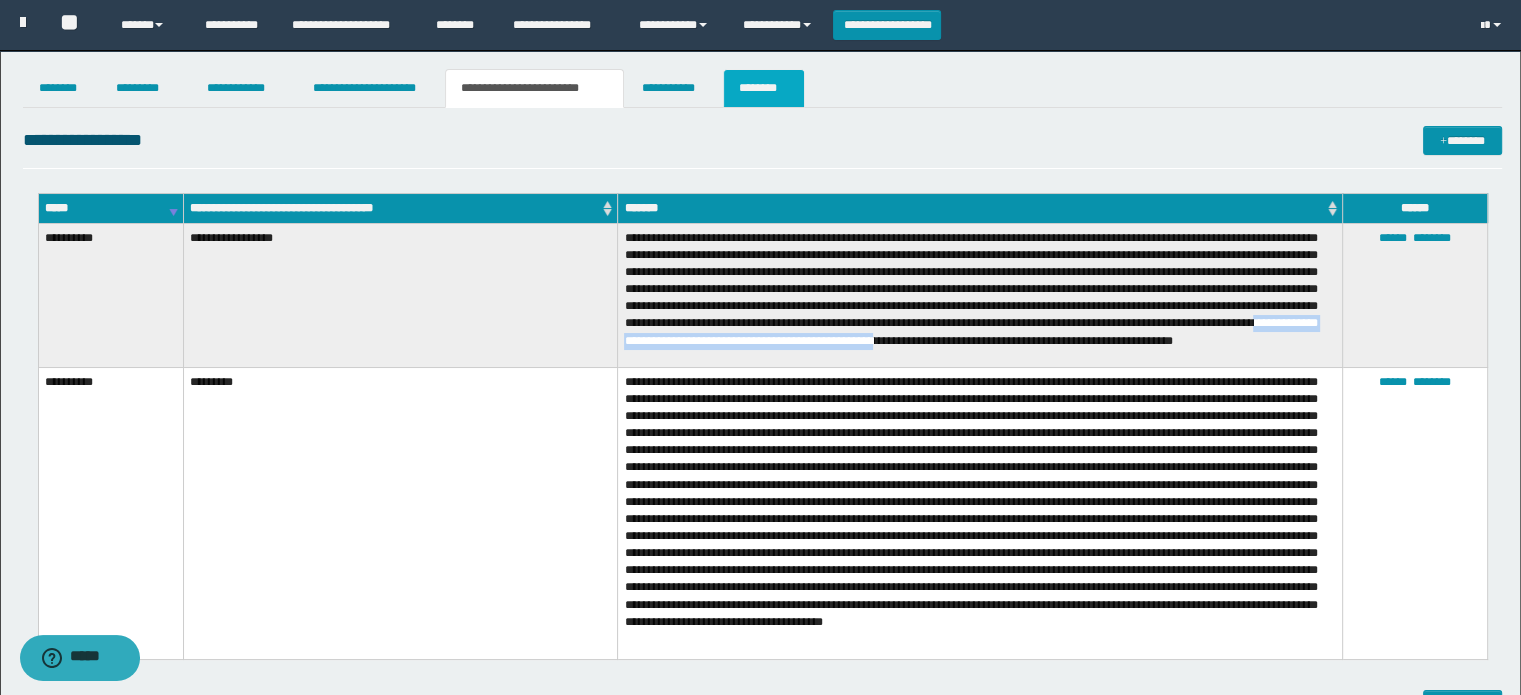 click on "********" at bounding box center [764, 88] 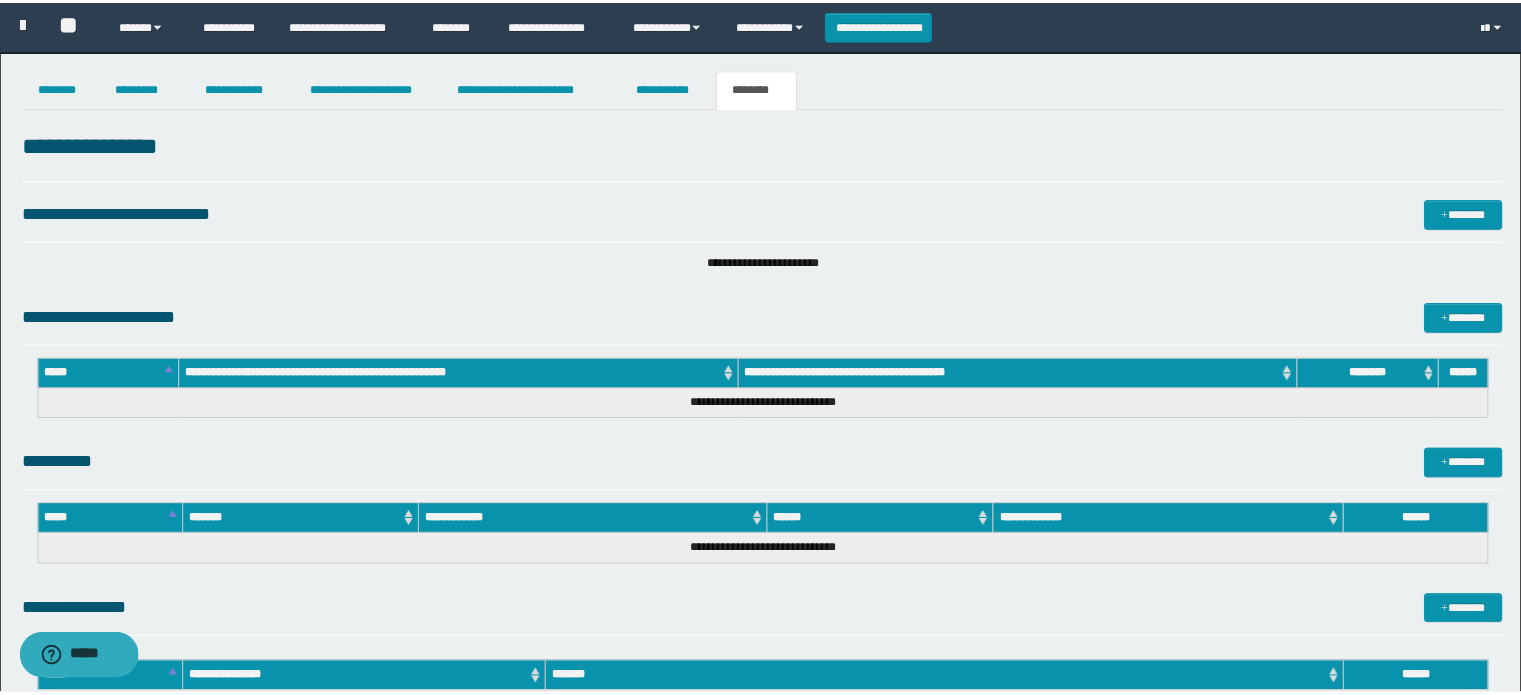 scroll, scrollTop: 0, scrollLeft: 0, axis: both 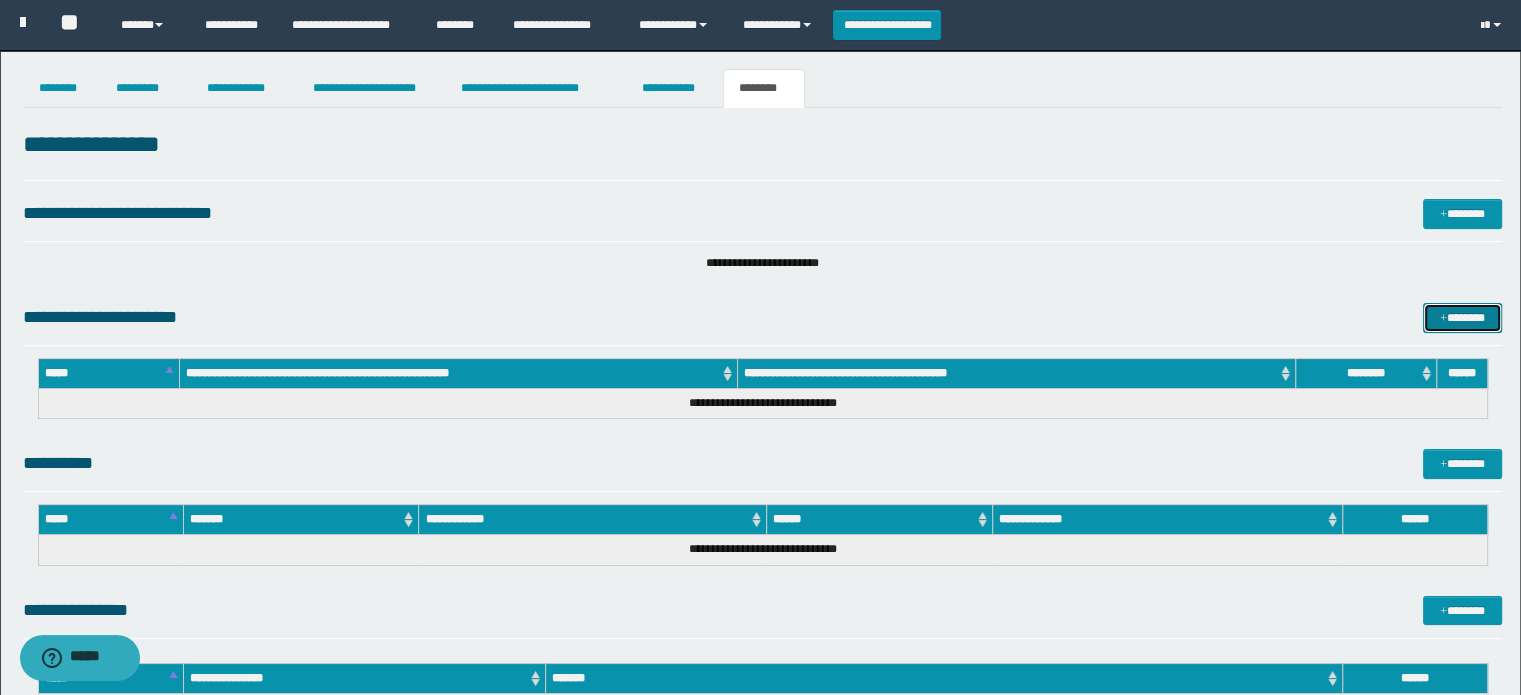 click at bounding box center [1443, 319] 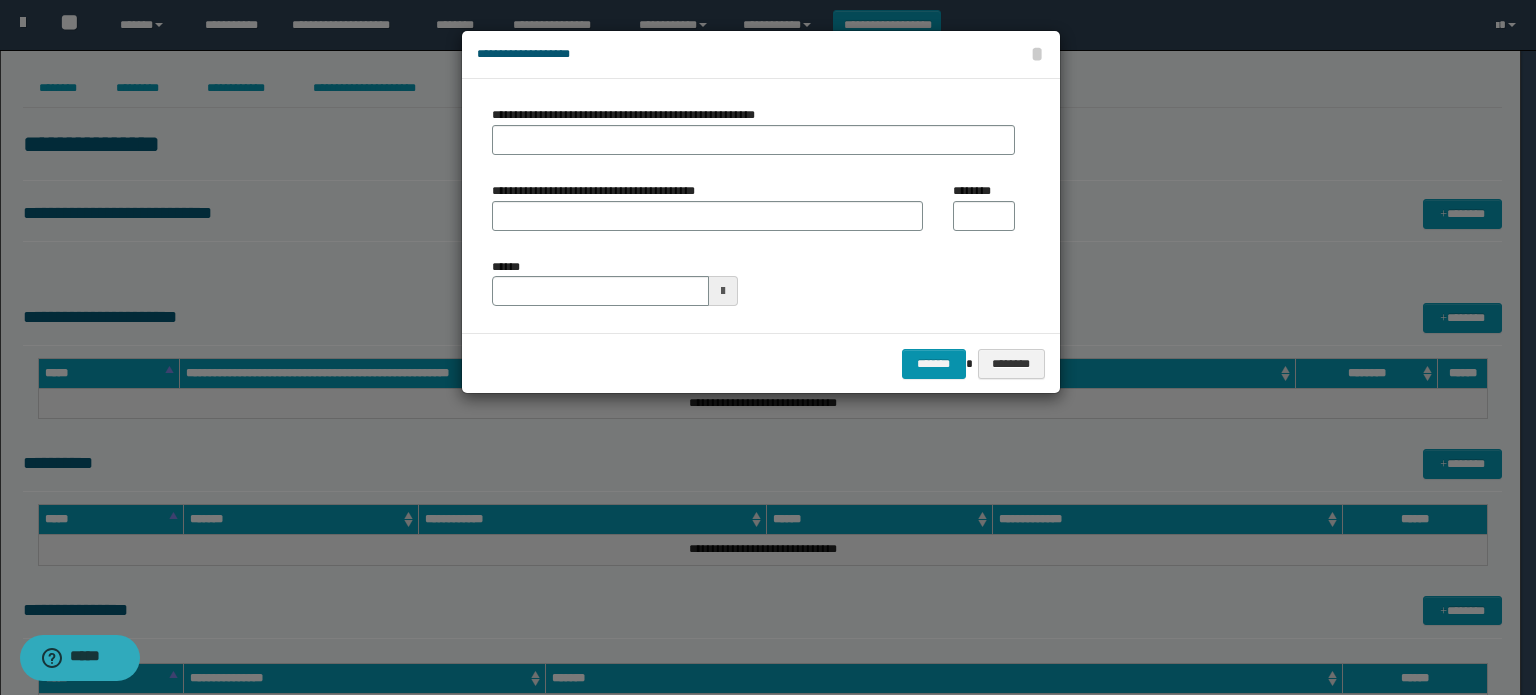 type on "**********" 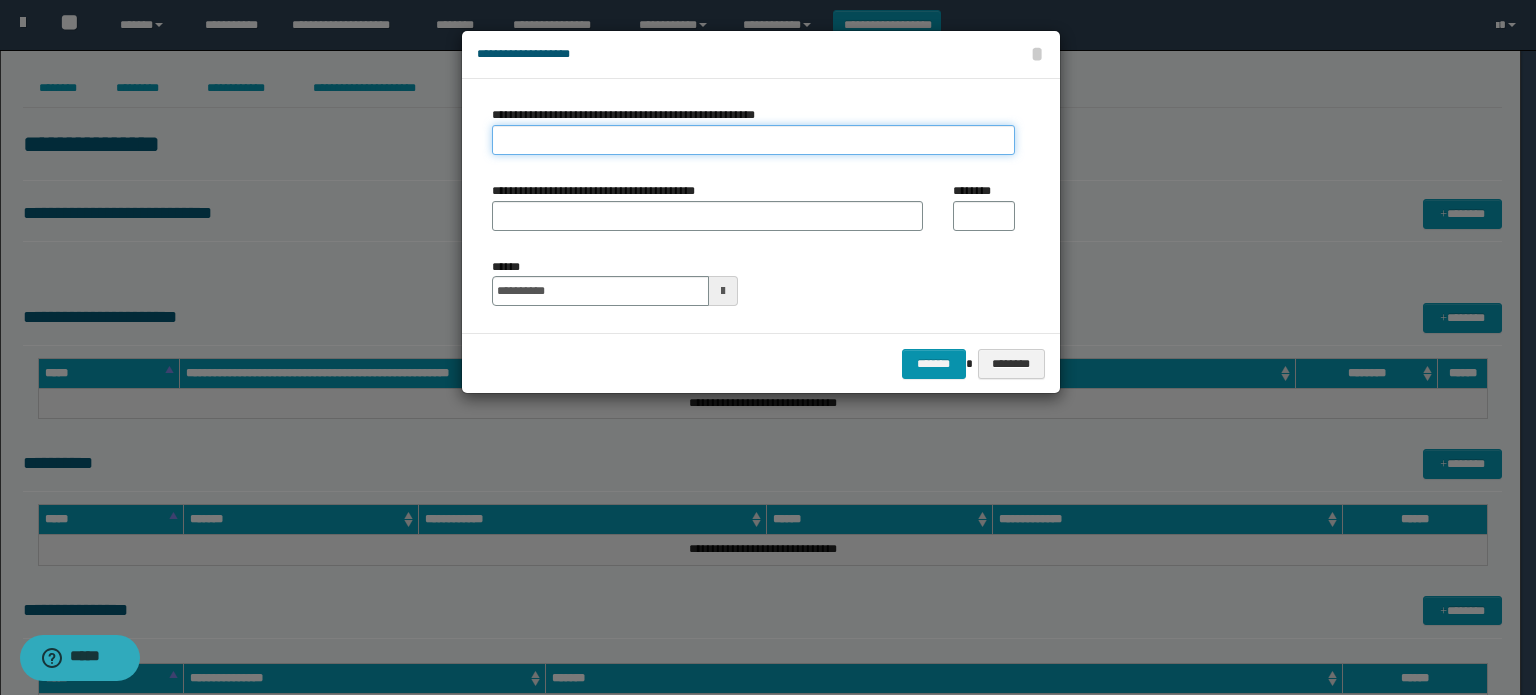 click on "**********" at bounding box center (753, 140) 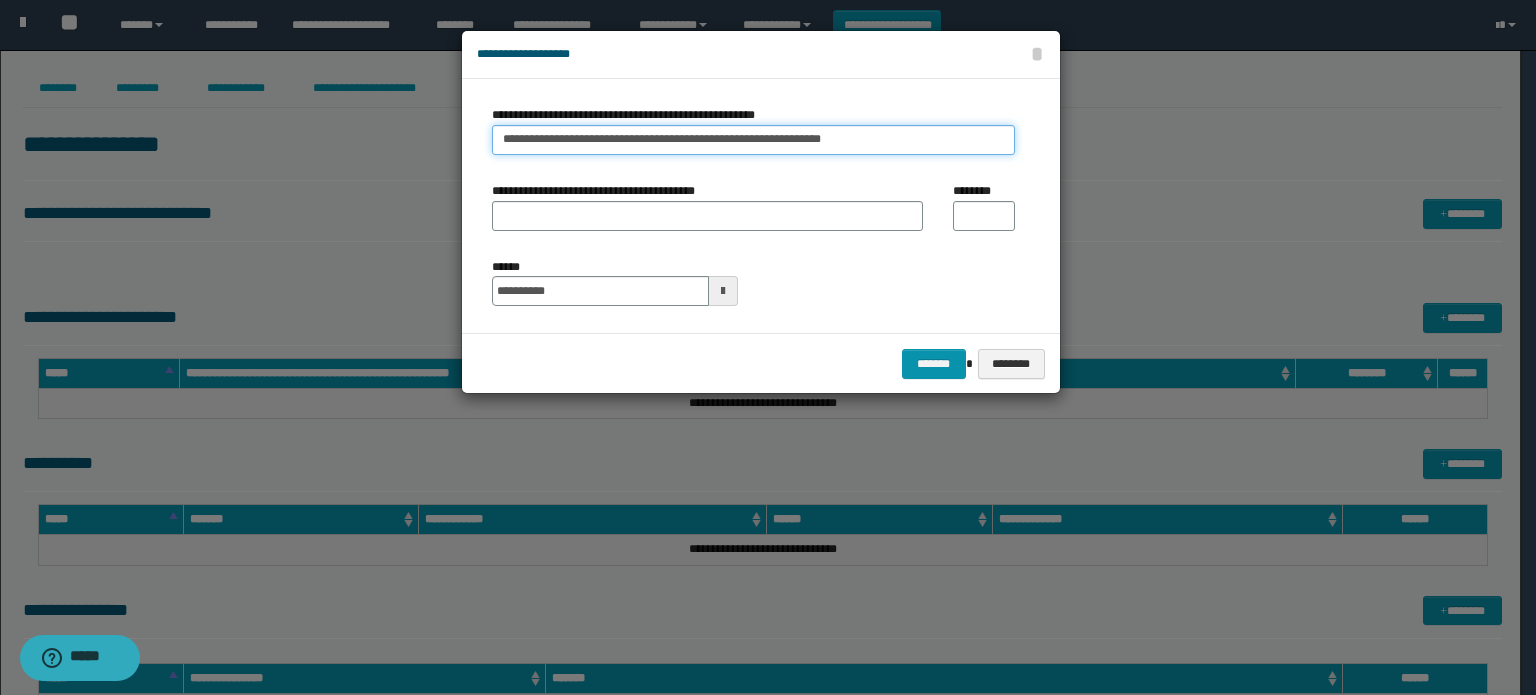 drag, startPoint x: 852, startPoint y: 134, endPoint x: 714, endPoint y: 137, distance: 138.03261 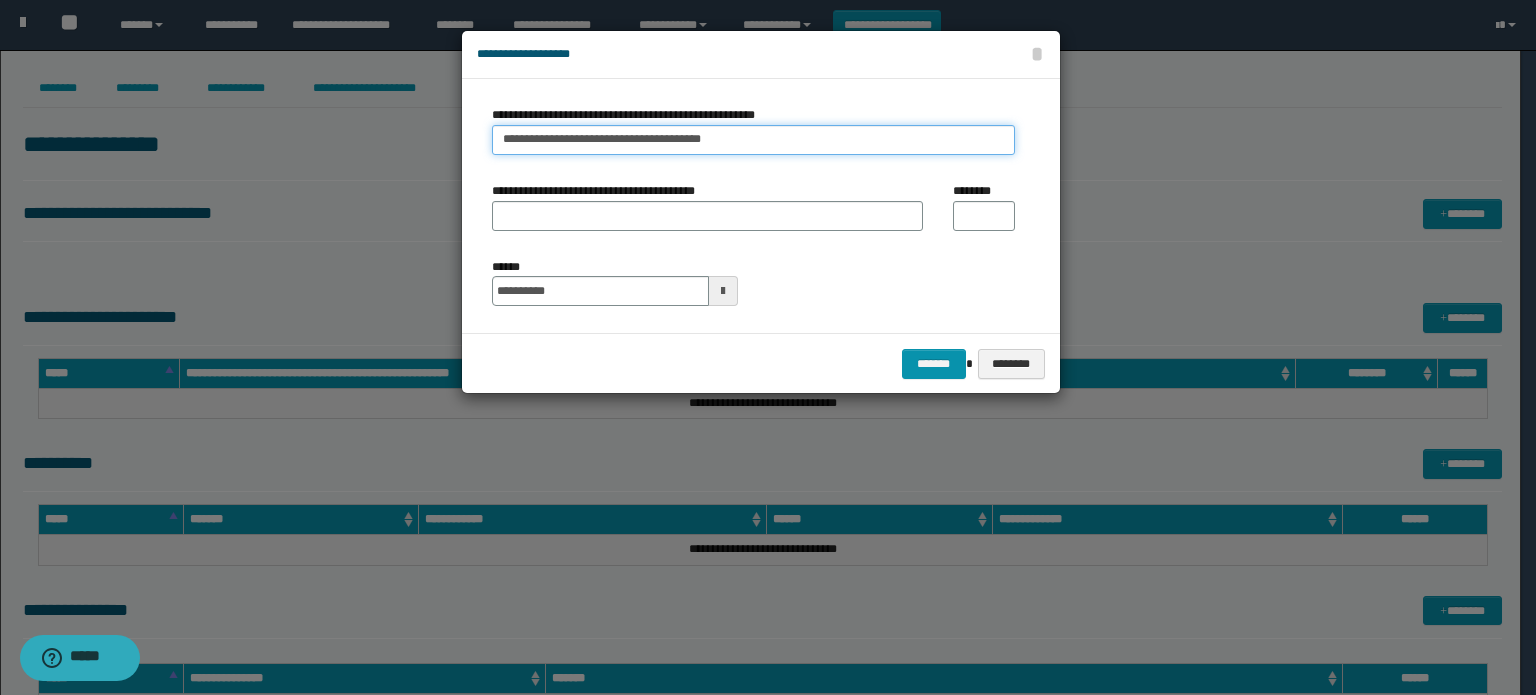 type on "**********" 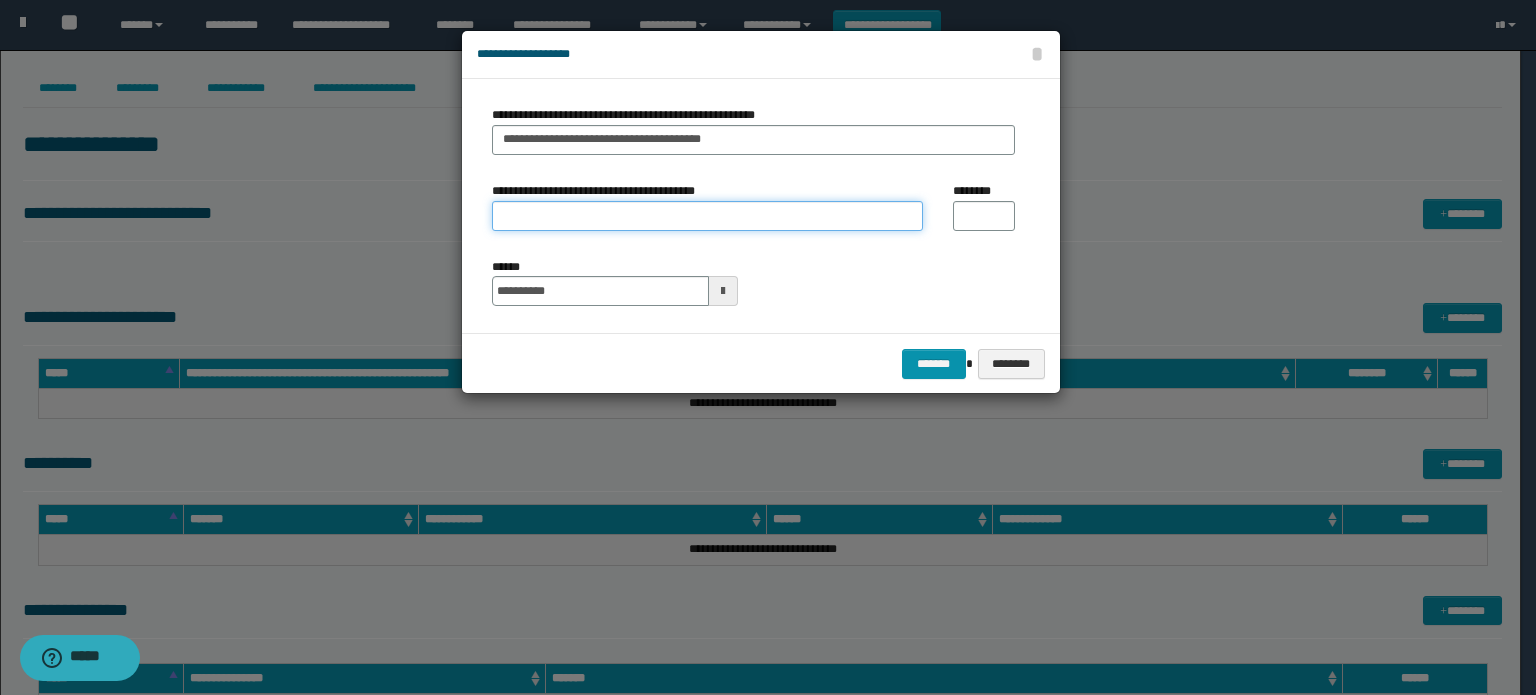 click on "**********" at bounding box center [707, 216] 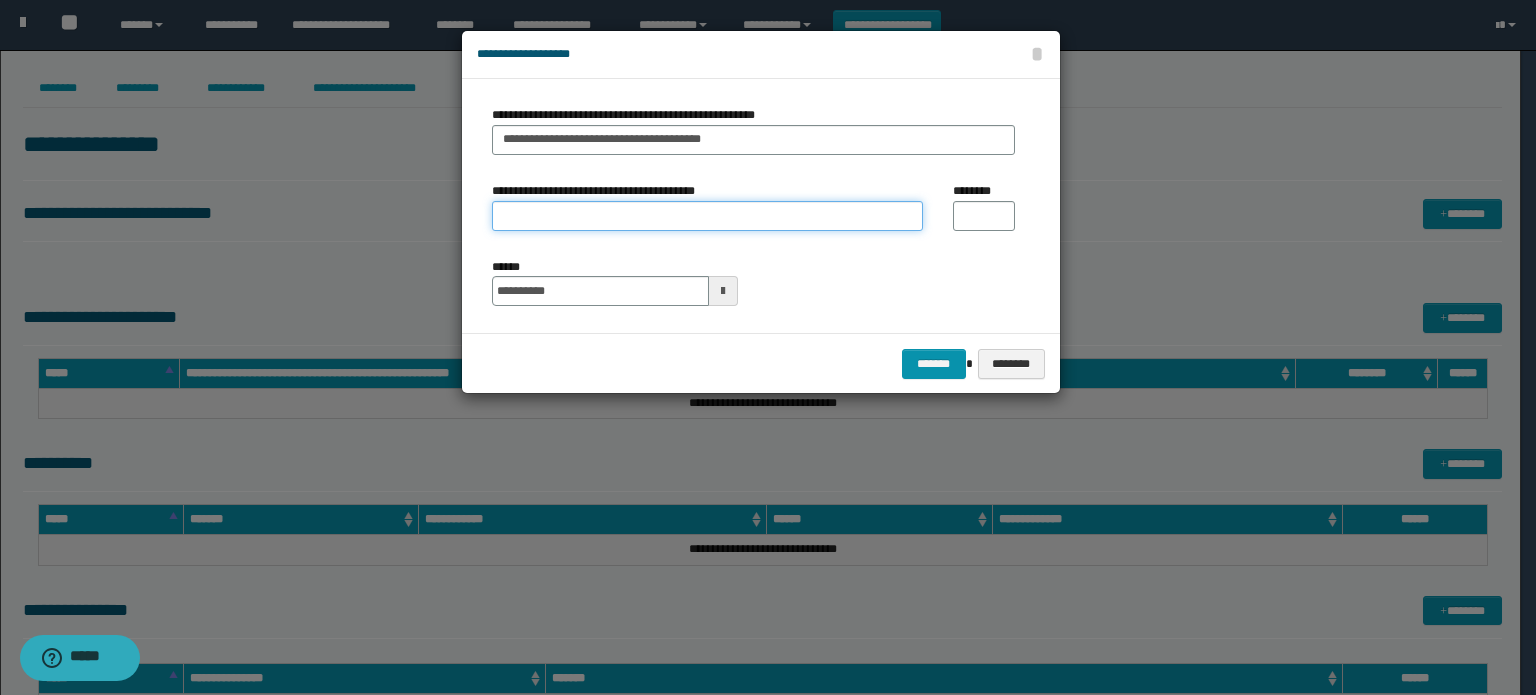 paste on "**********" 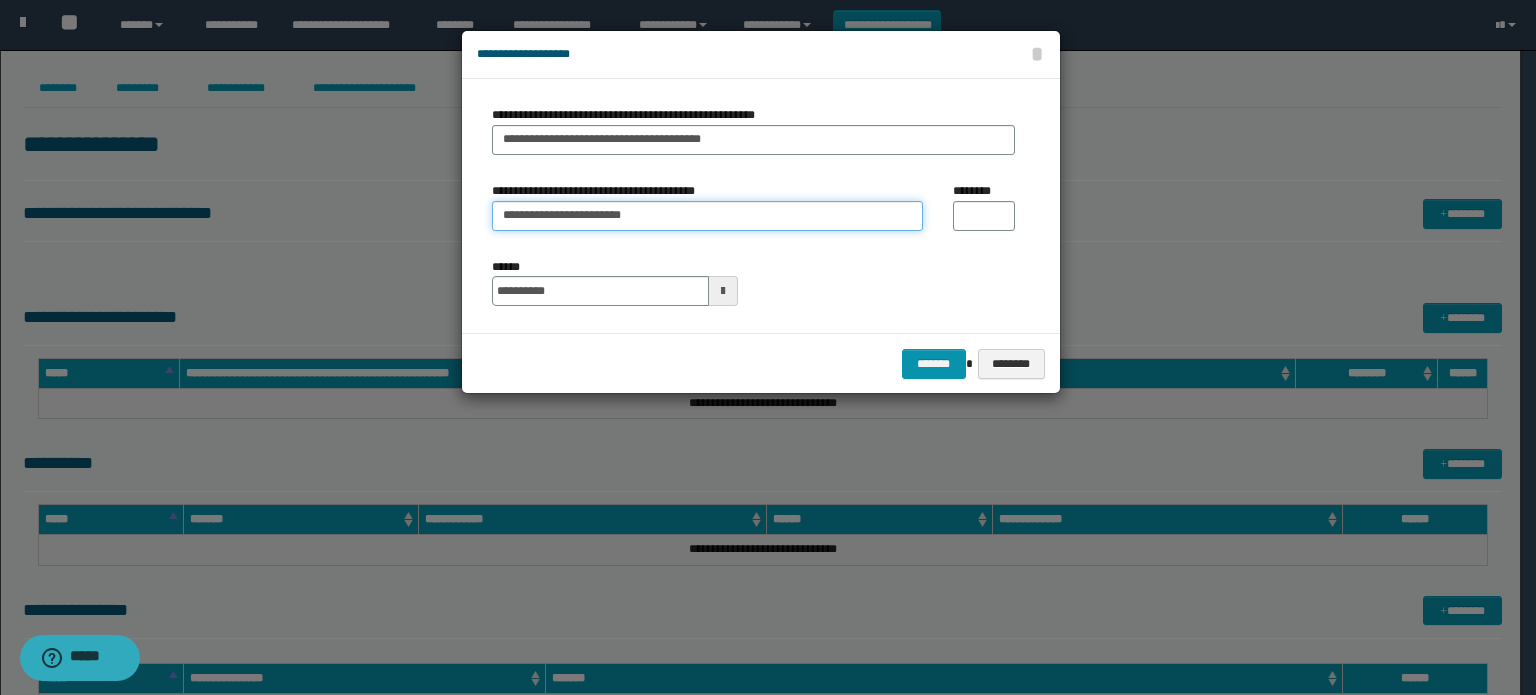 click on "**********" at bounding box center [707, 216] 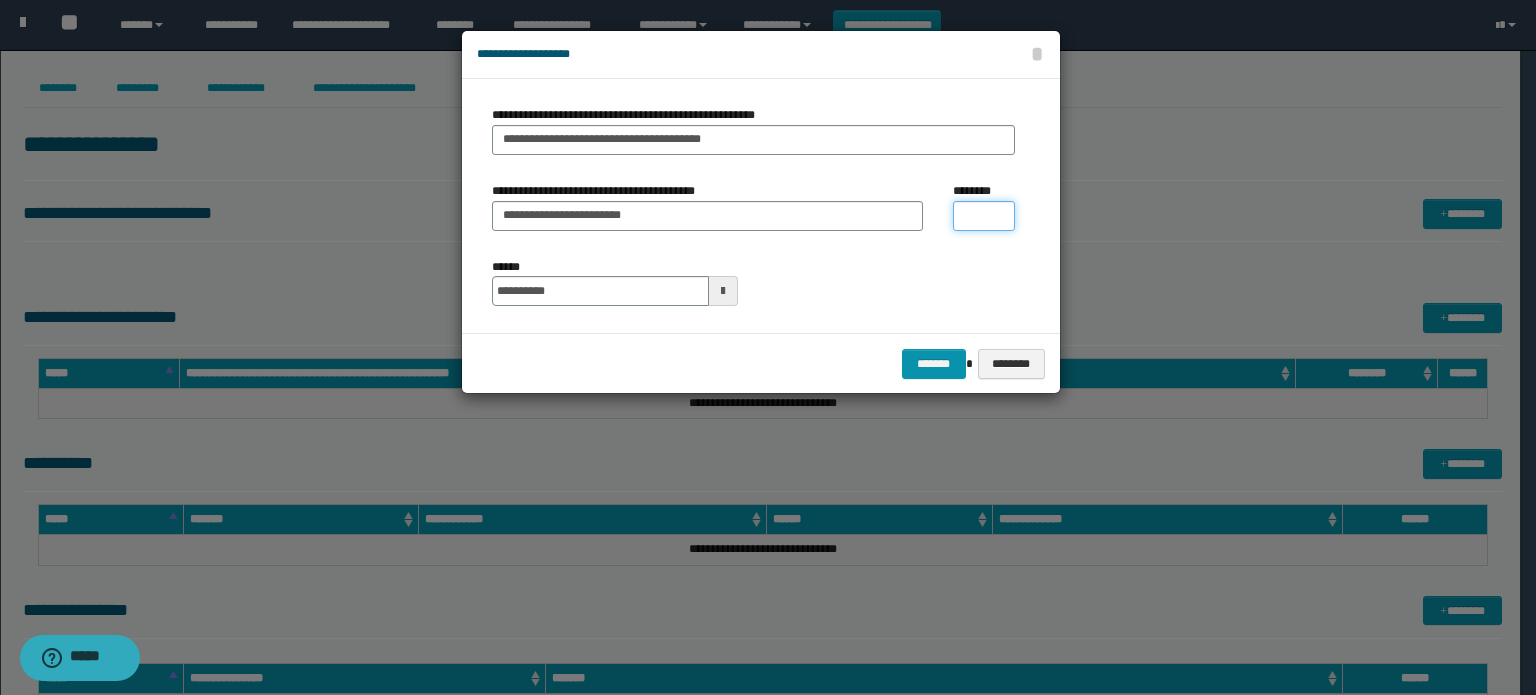 click on "********" at bounding box center (984, 216) 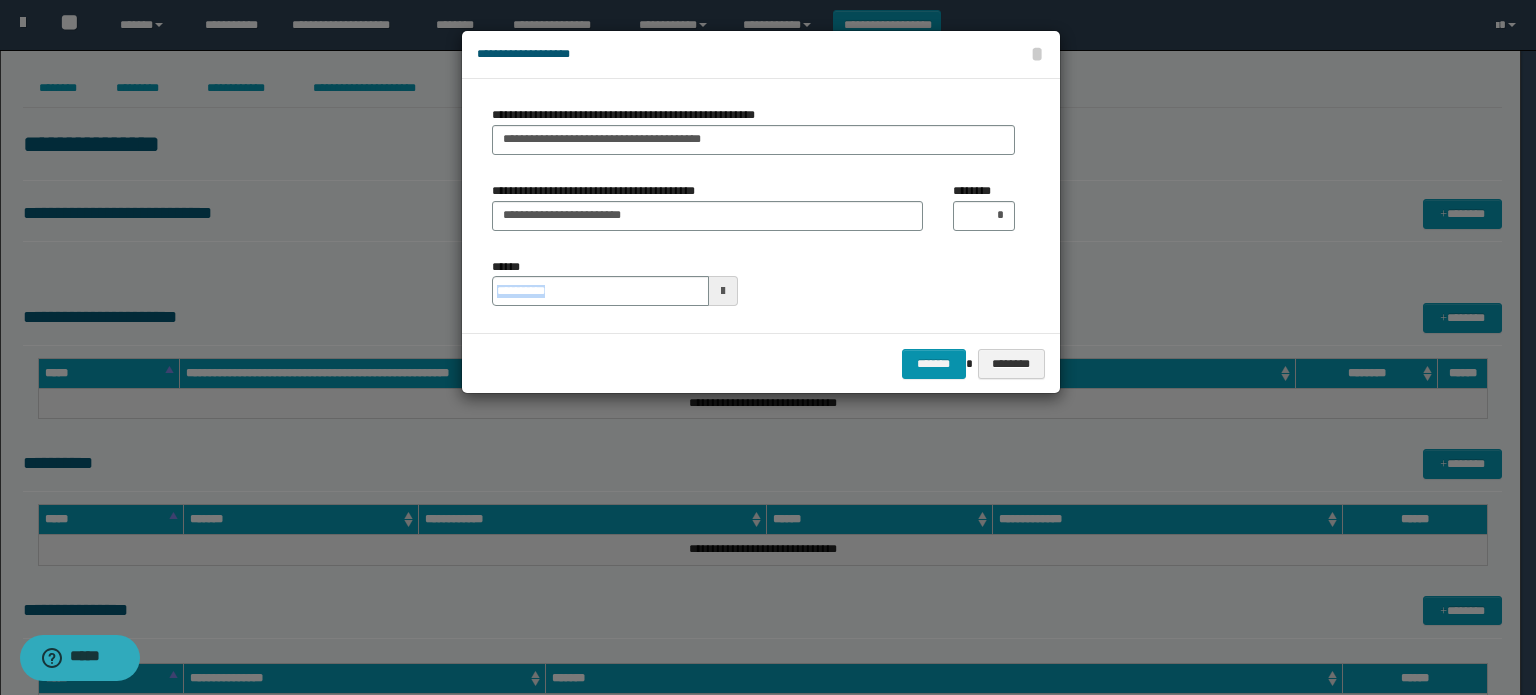 drag, startPoint x: 780, startPoint y: 288, endPoint x: 696, endPoint y: 286, distance: 84.0238 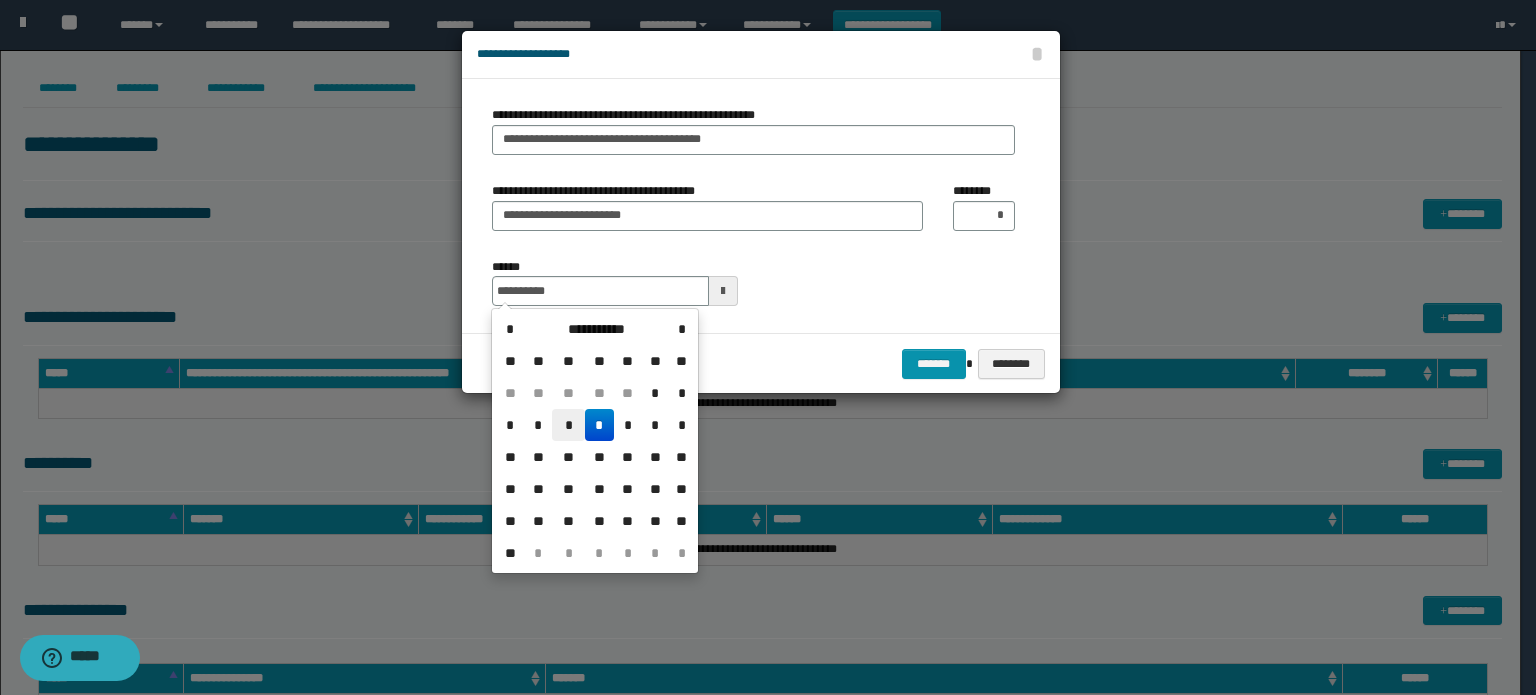 click on "*" at bounding box center [568, 425] 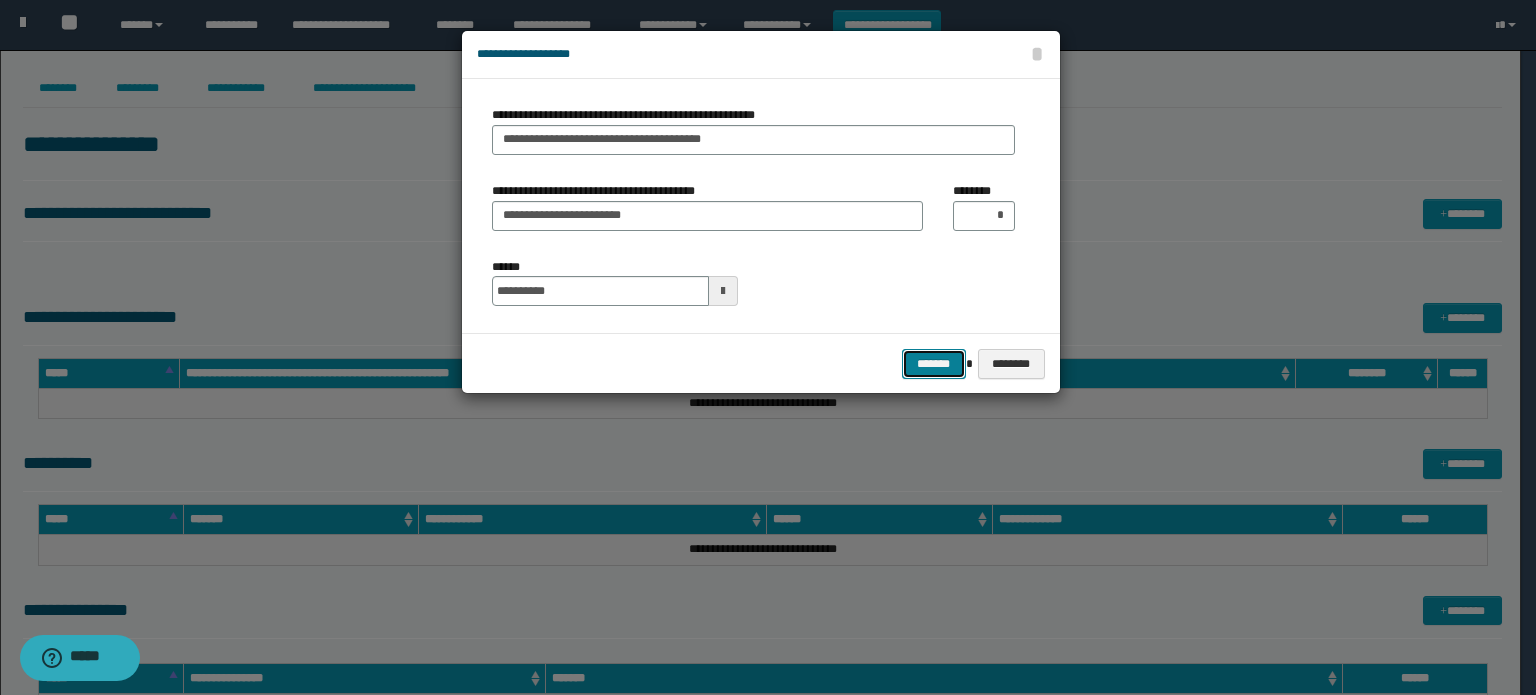 click on "*******" at bounding box center [934, 364] 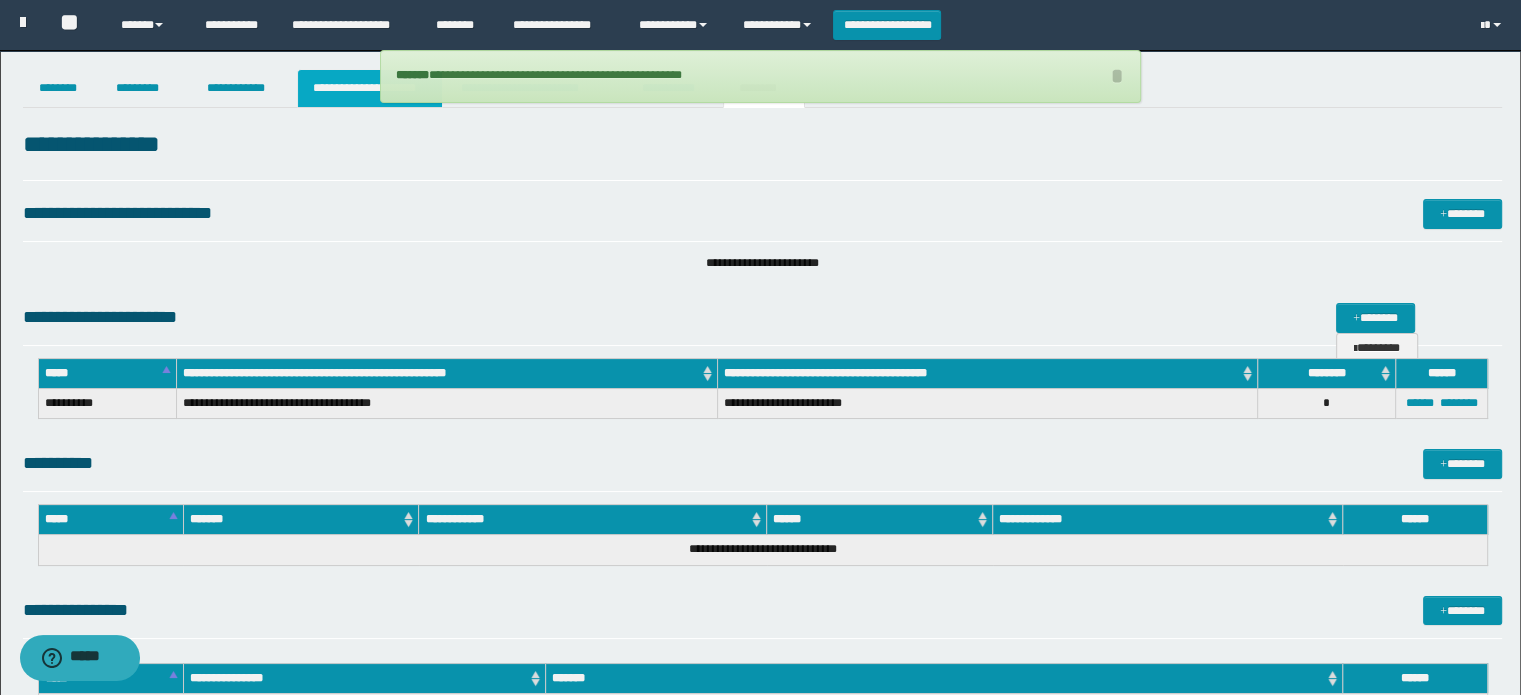 click on "**********" at bounding box center [370, 88] 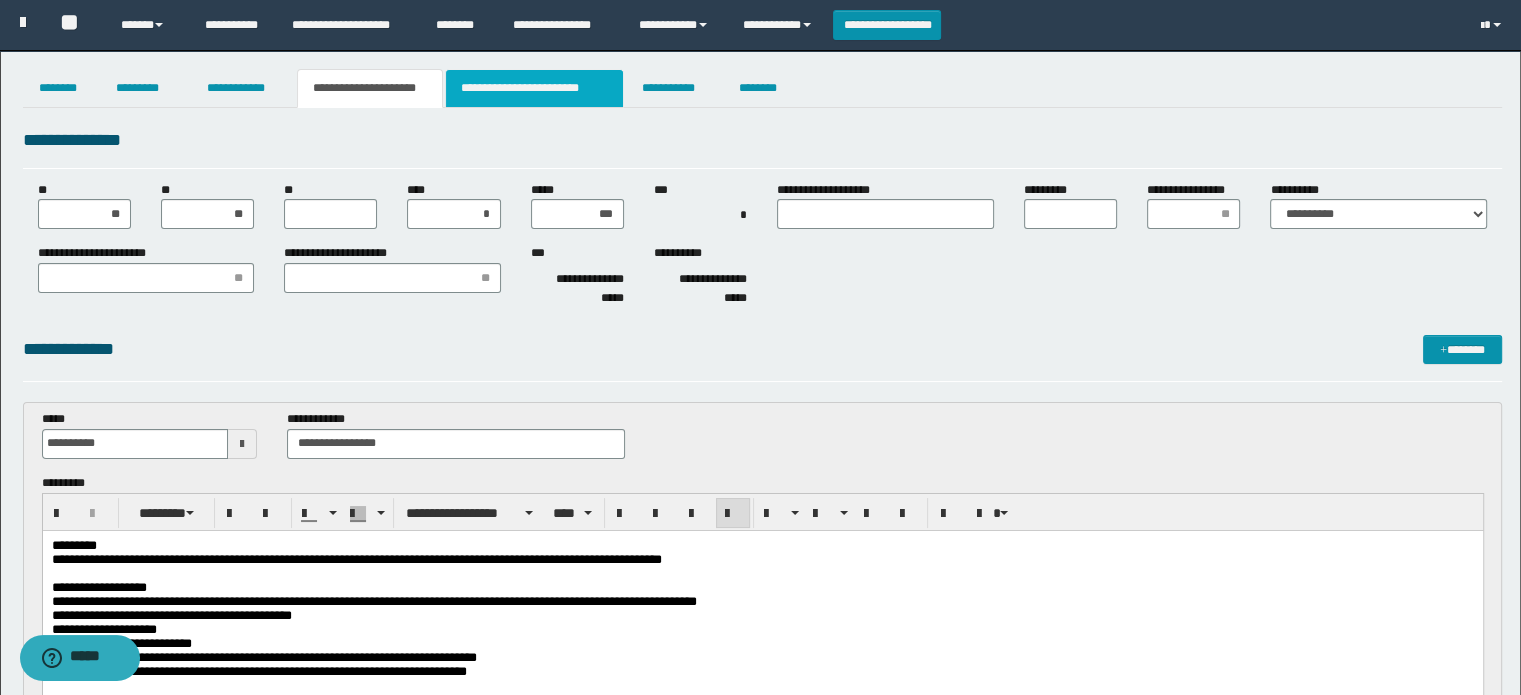 click on "**********" at bounding box center [534, 88] 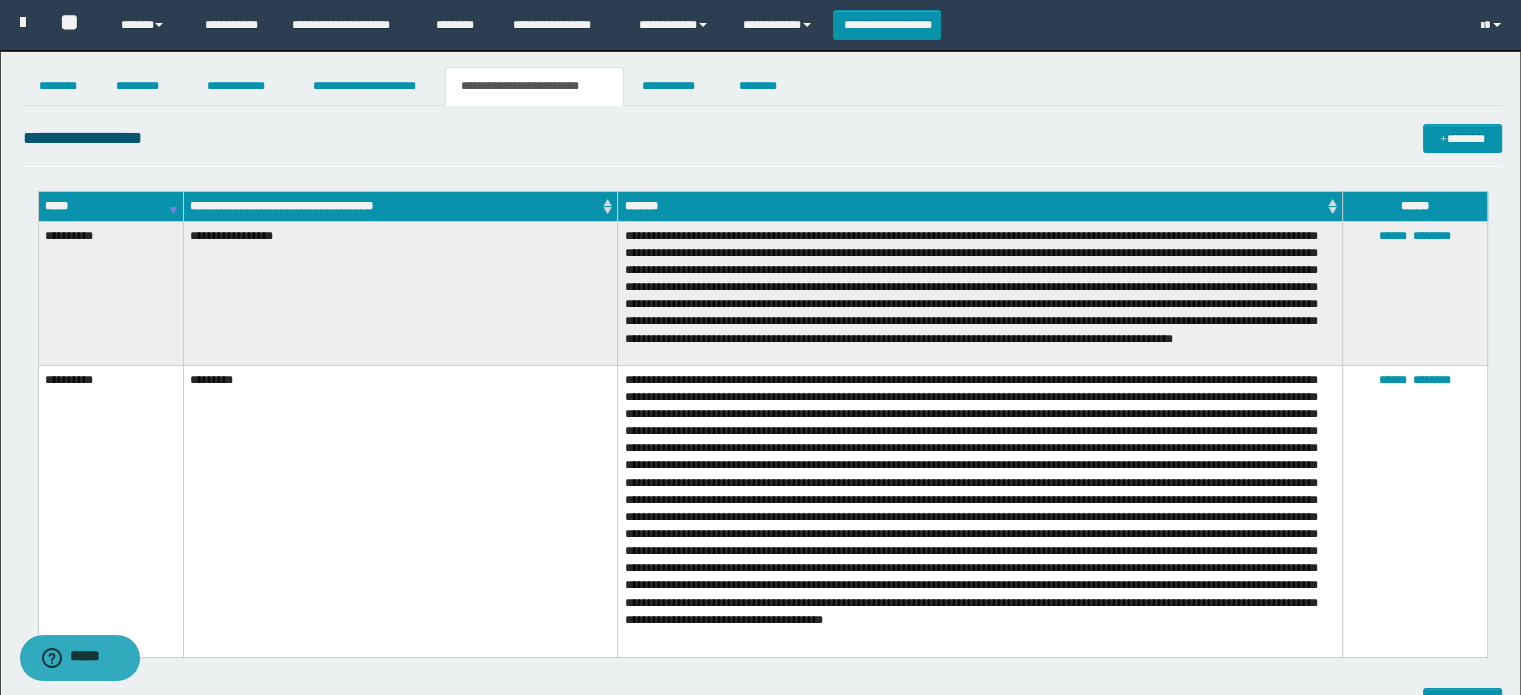 scroll, scrollTop: 0, scrollLeft: 0, axis: both 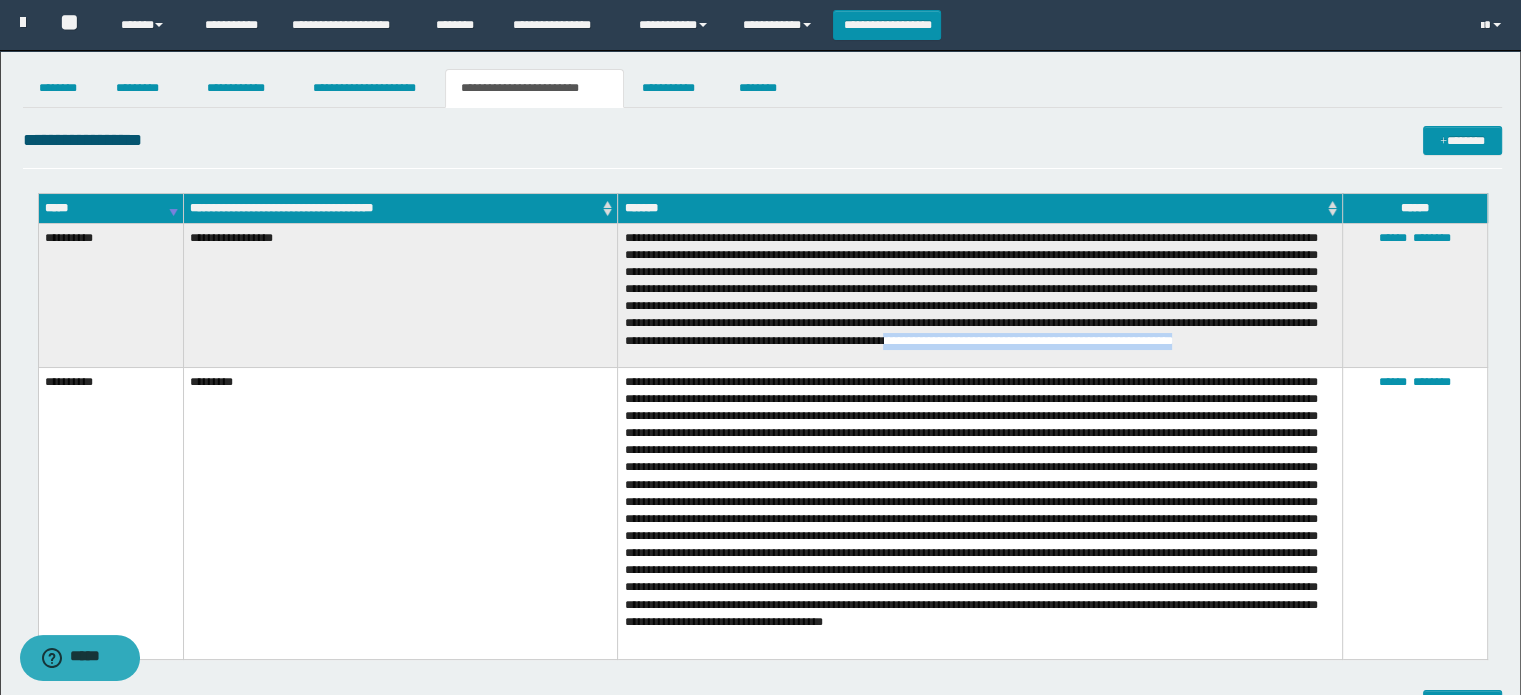 drag, startPoint x: 1110, startPoint y: 341, endPoint x: 1116, endPoint y: 365, distance: 24.738634 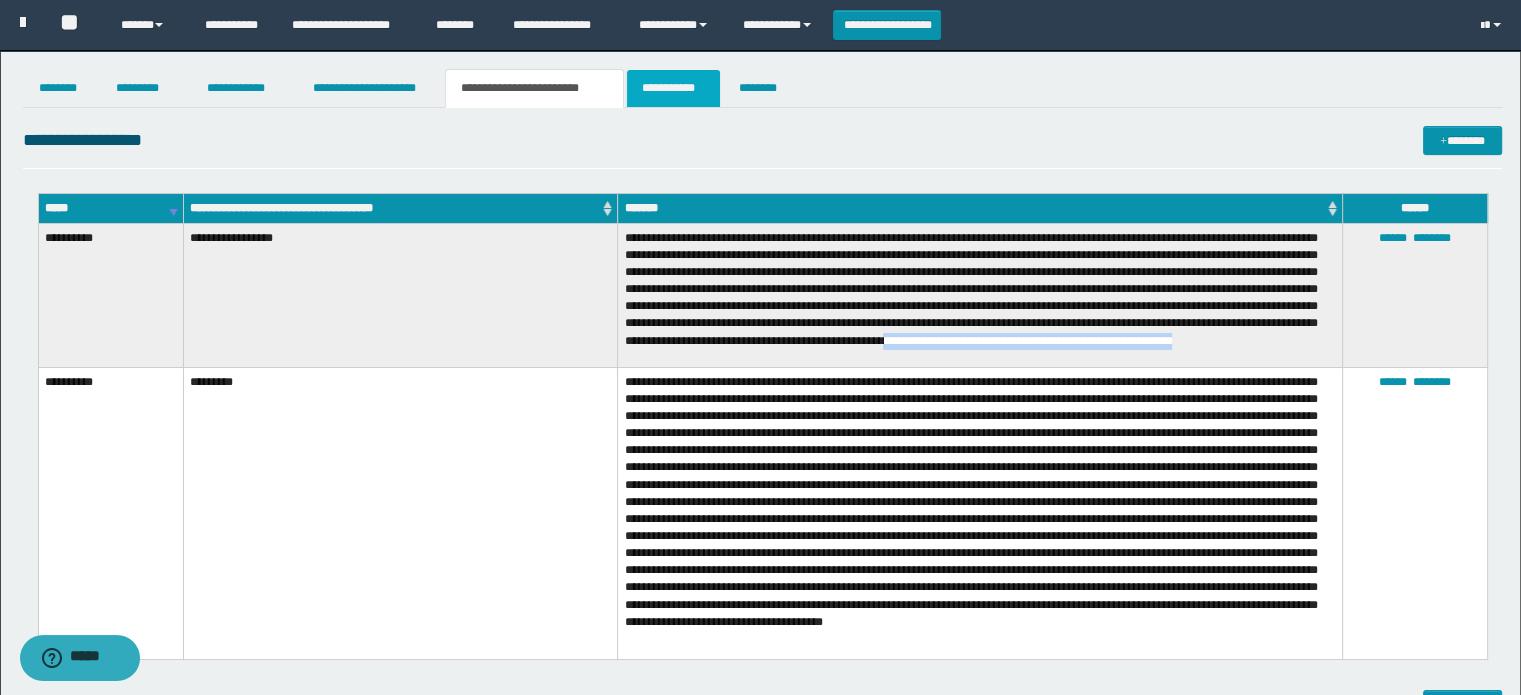 click on "**********" at bounding box center (673, 88) 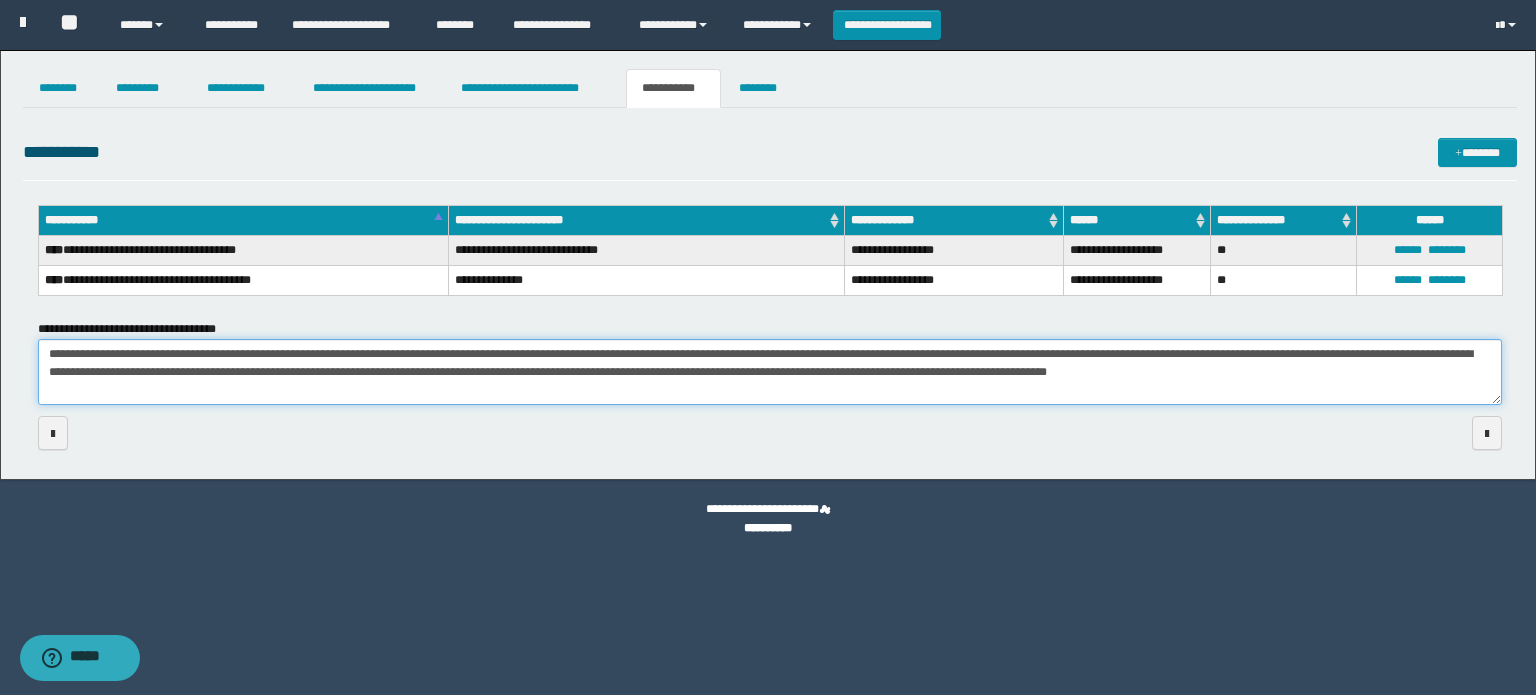 click on "**********" at bounding box center [770, 372] 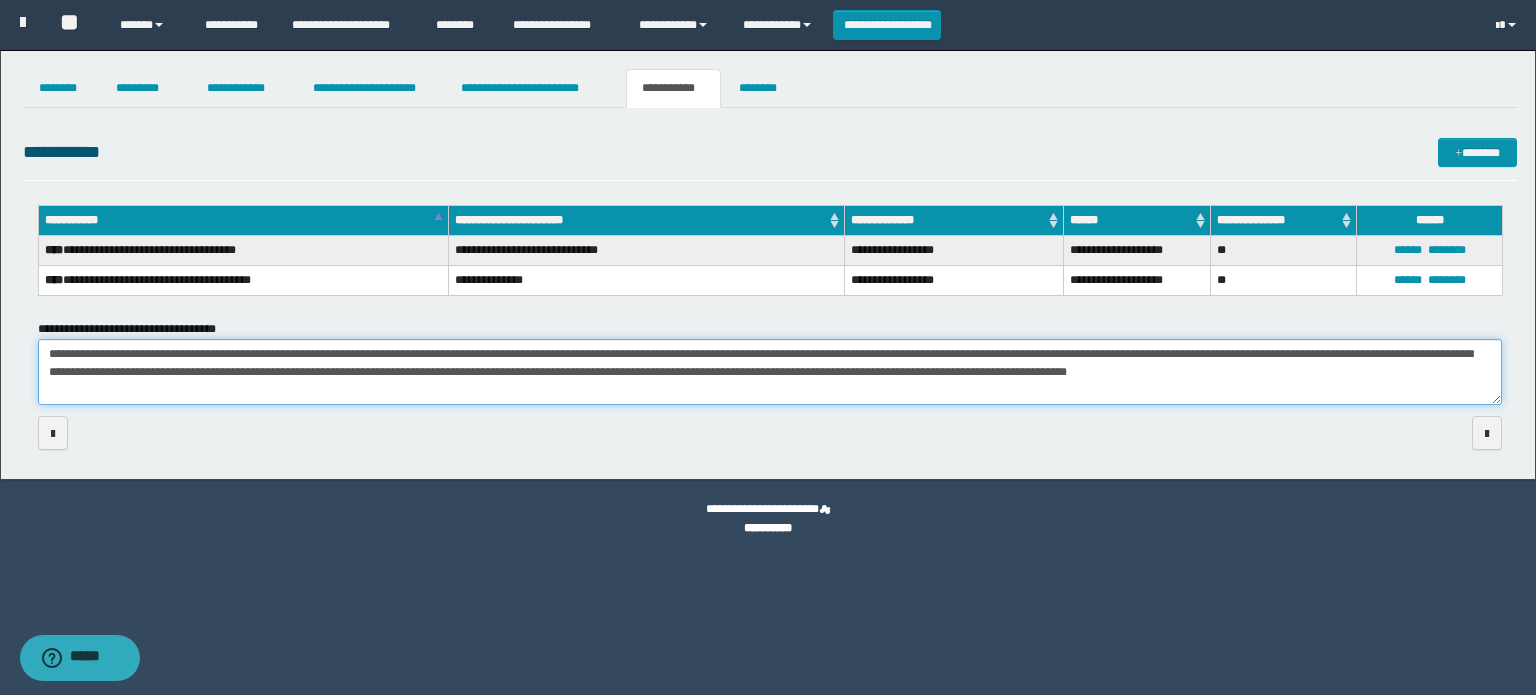 click on "**********" at bounding box center (770, 372) 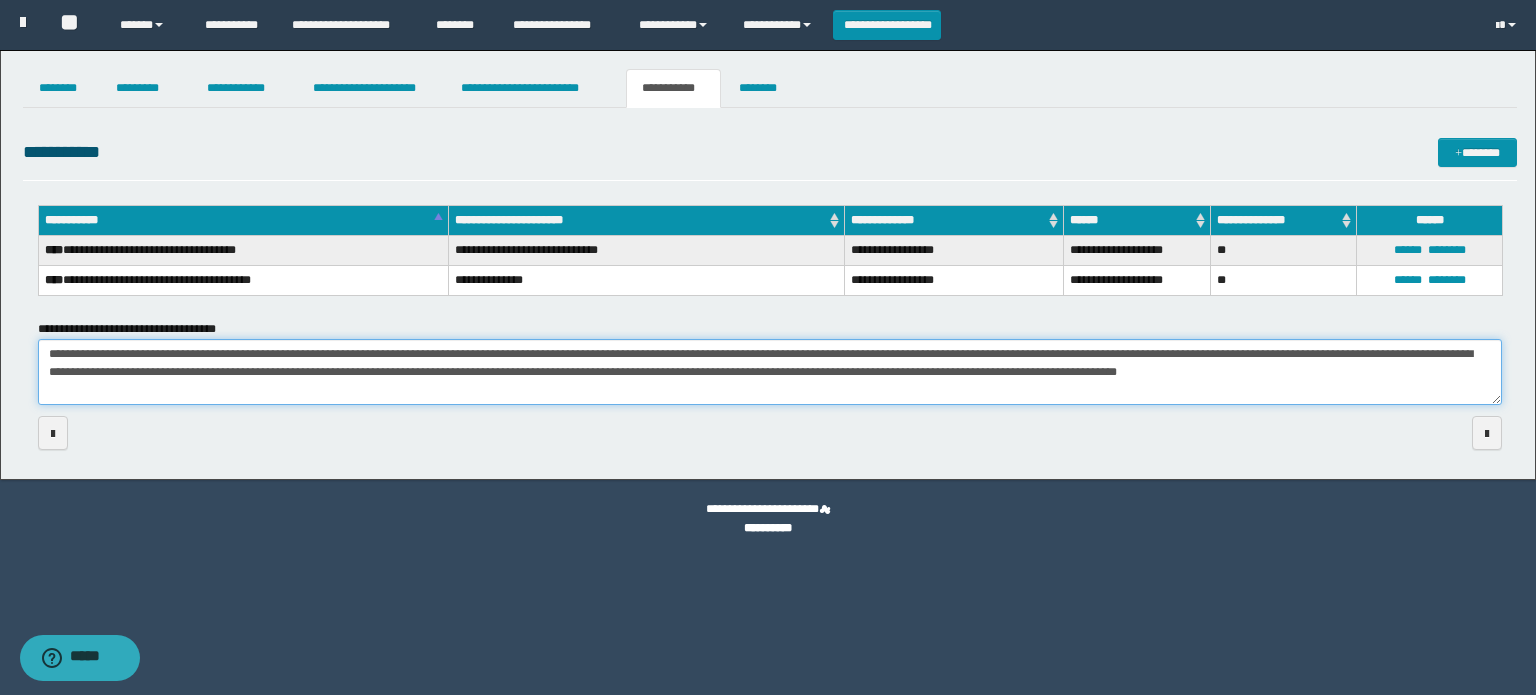 click on "**********" at bounding box center [770, 372] 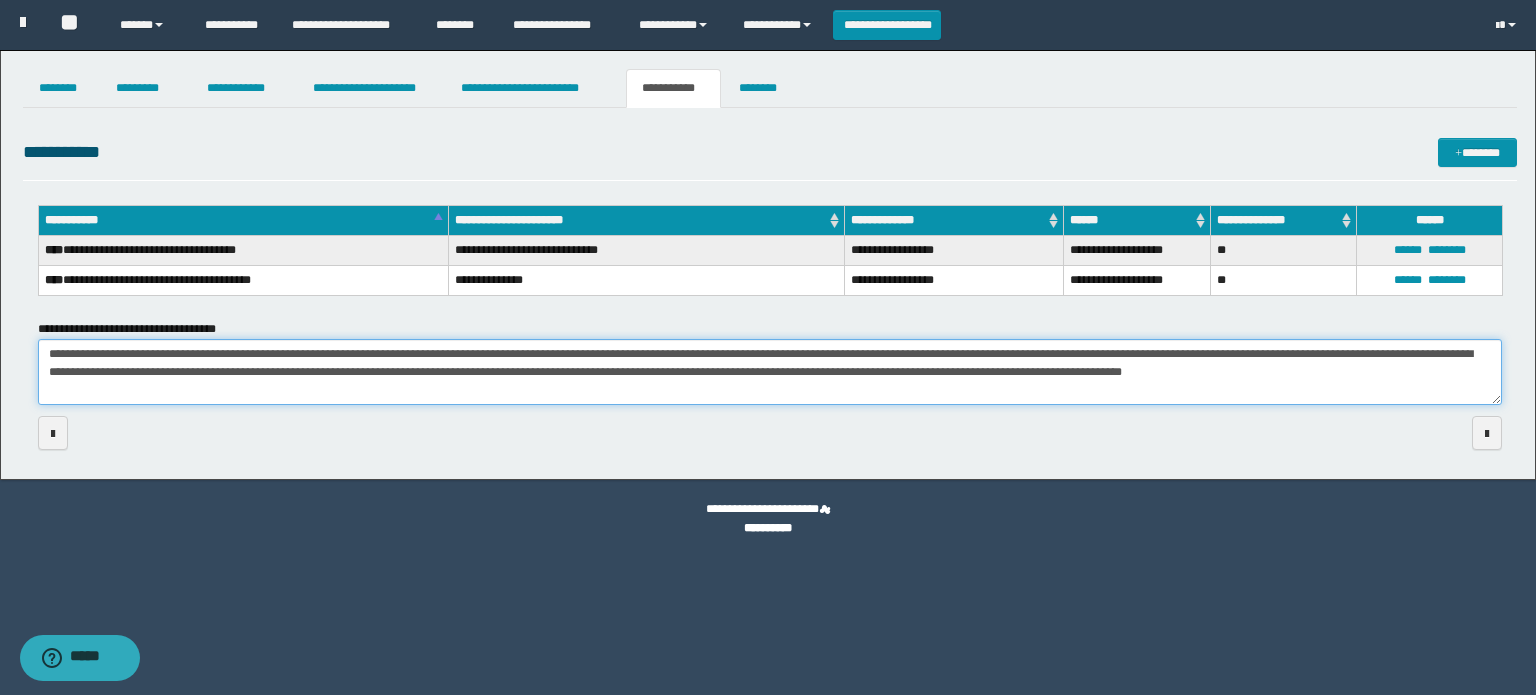 click on "**********" at bounding box center (770, 372) 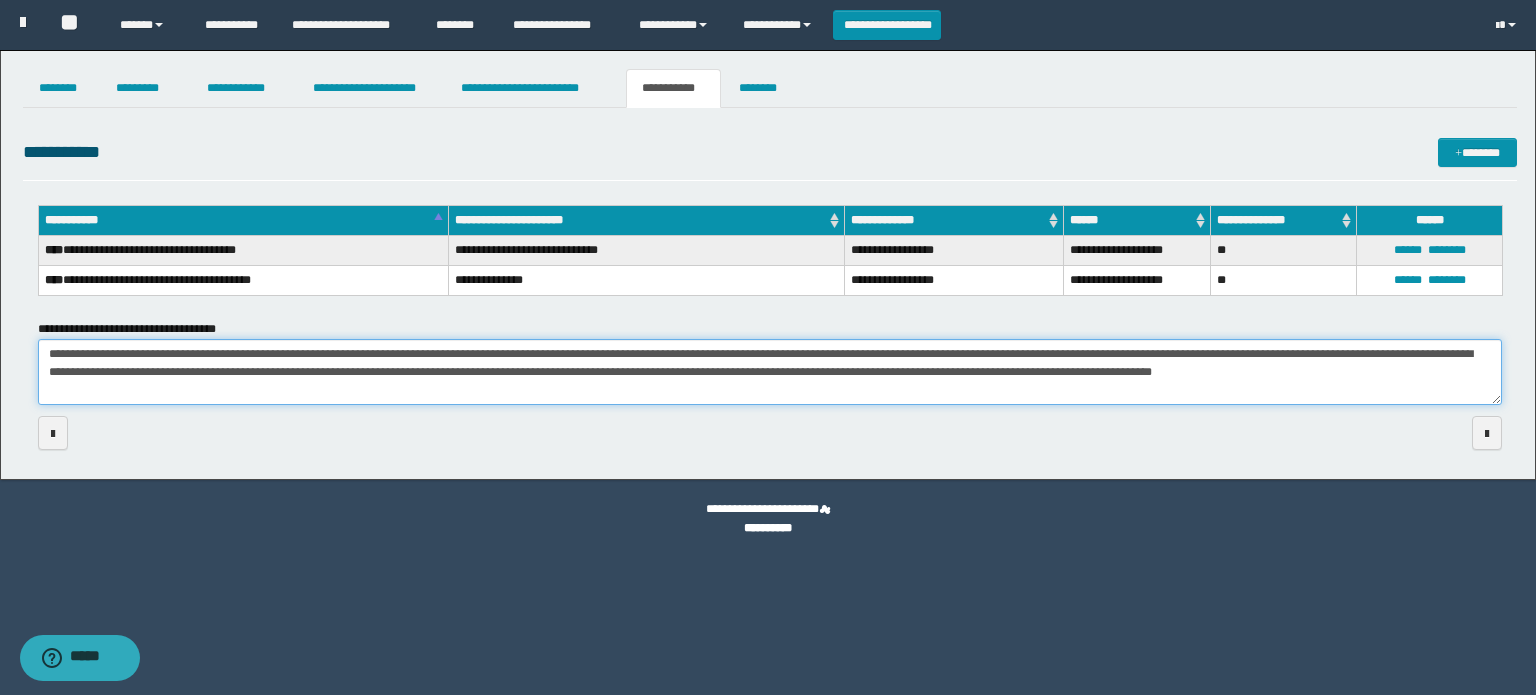 click on "**********" at bounding box center [770, 372] 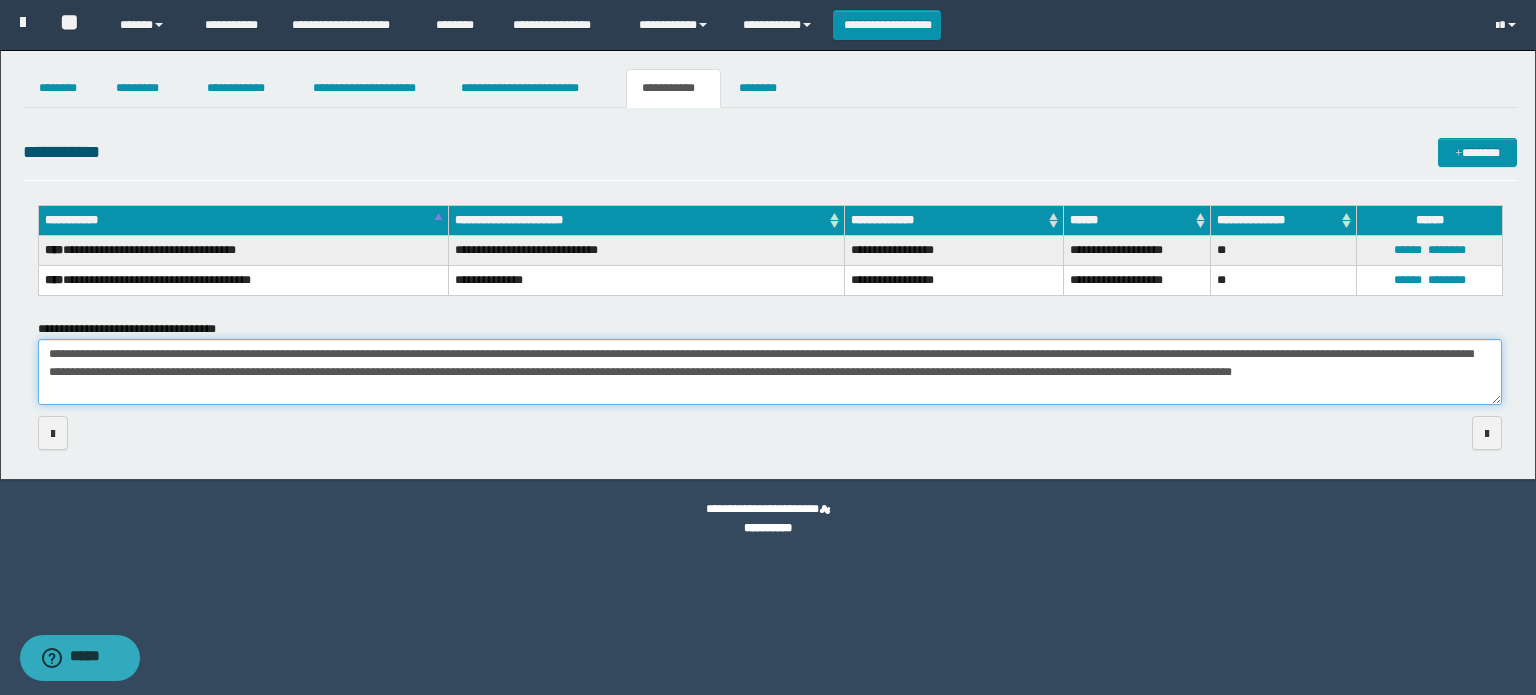 click on "**********" at bounding box center (770, 372) 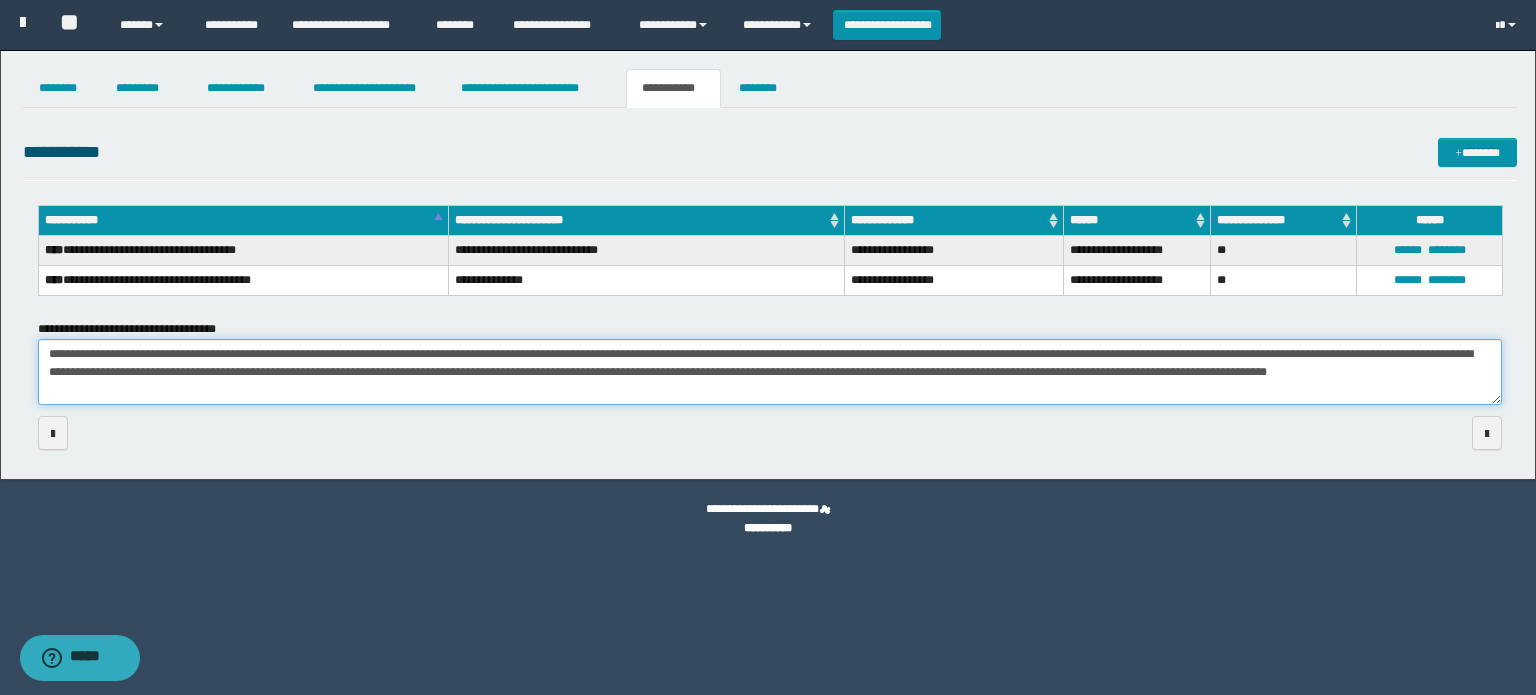 click on "**********" at bounding box center [770, 372] 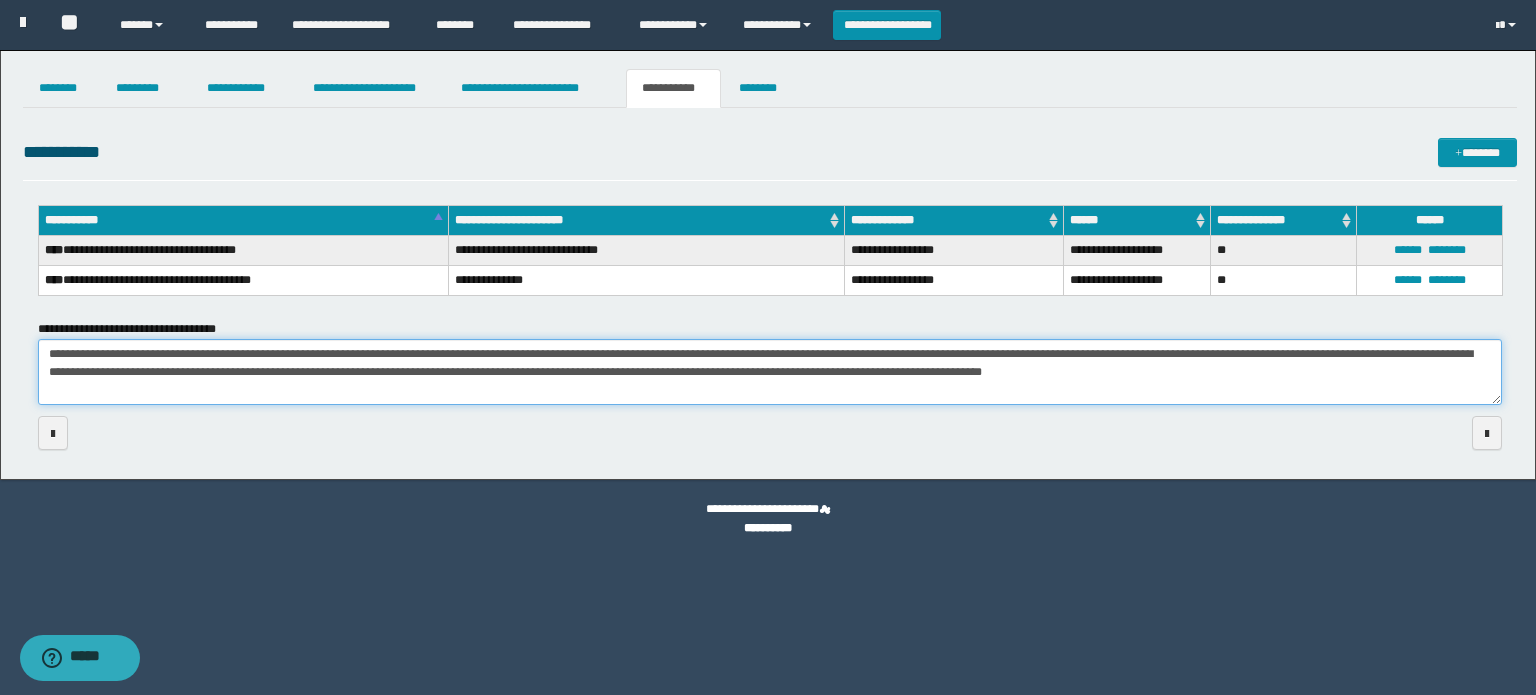 click on "**********" at bounding box center (770, 372) 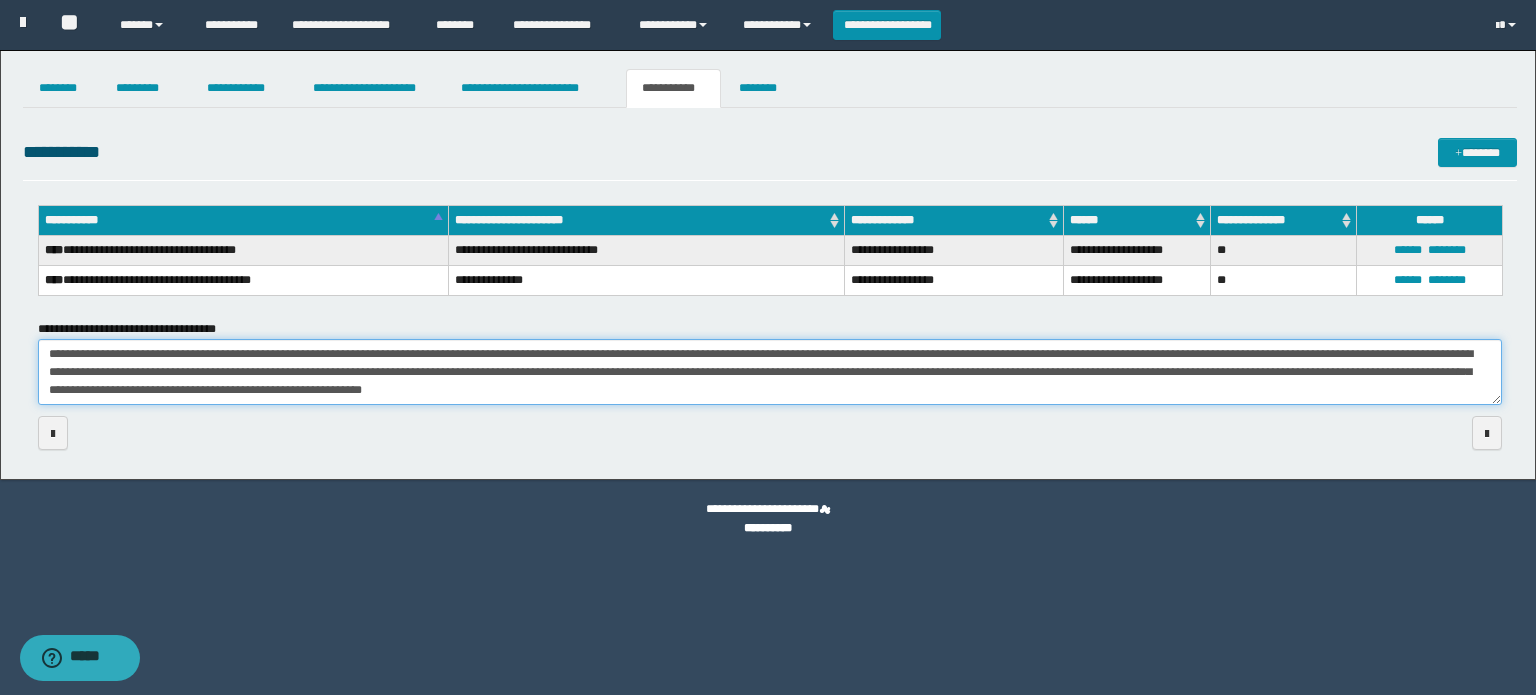 click on "**********" at bounding box center (770, 372) 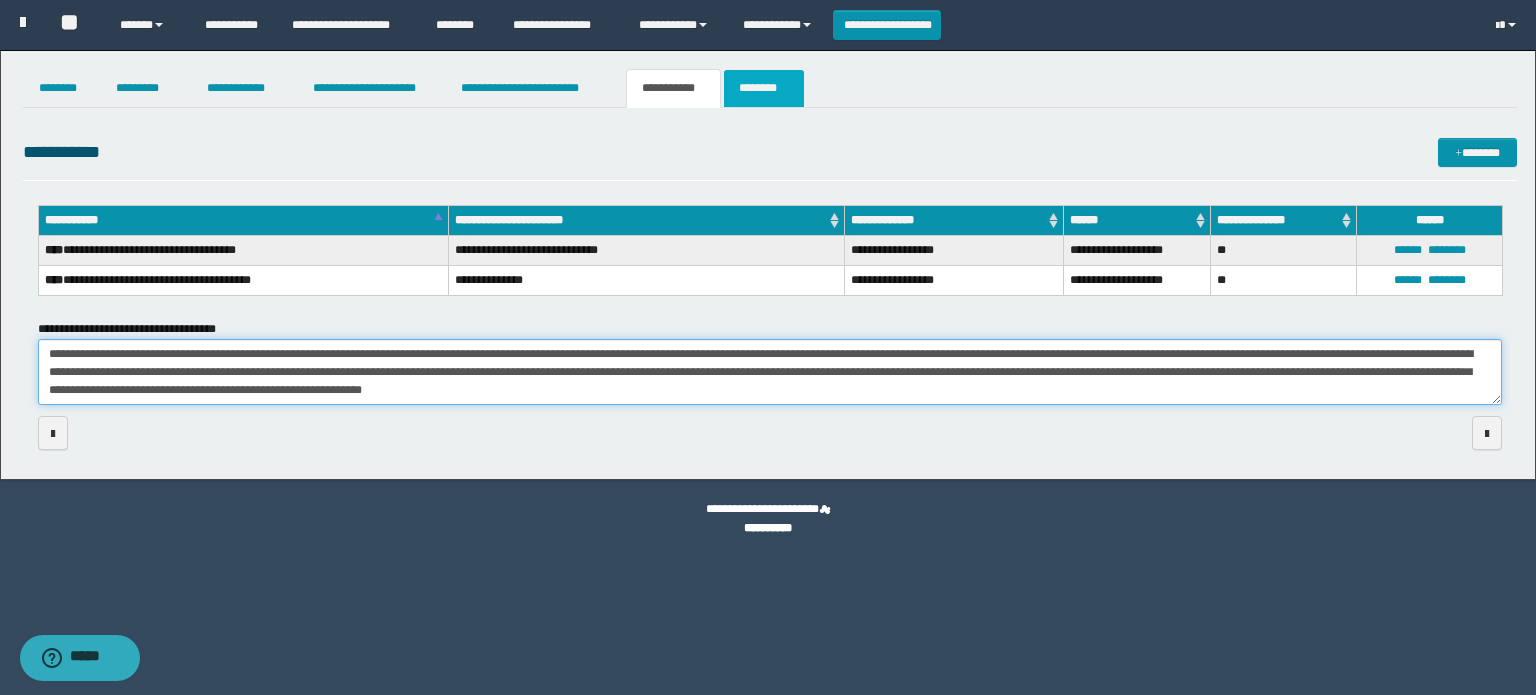 type on "**********" 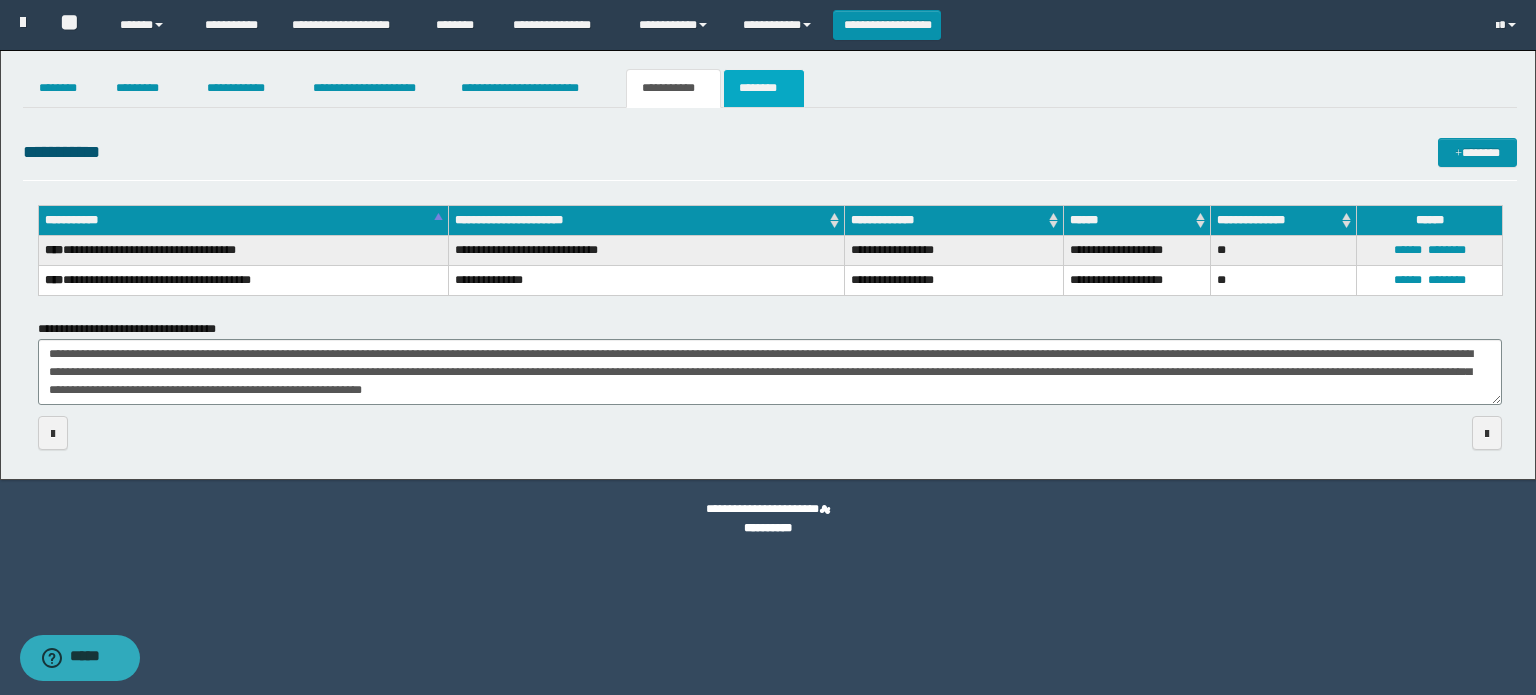 click on "********" at bounding box center (764, 88) 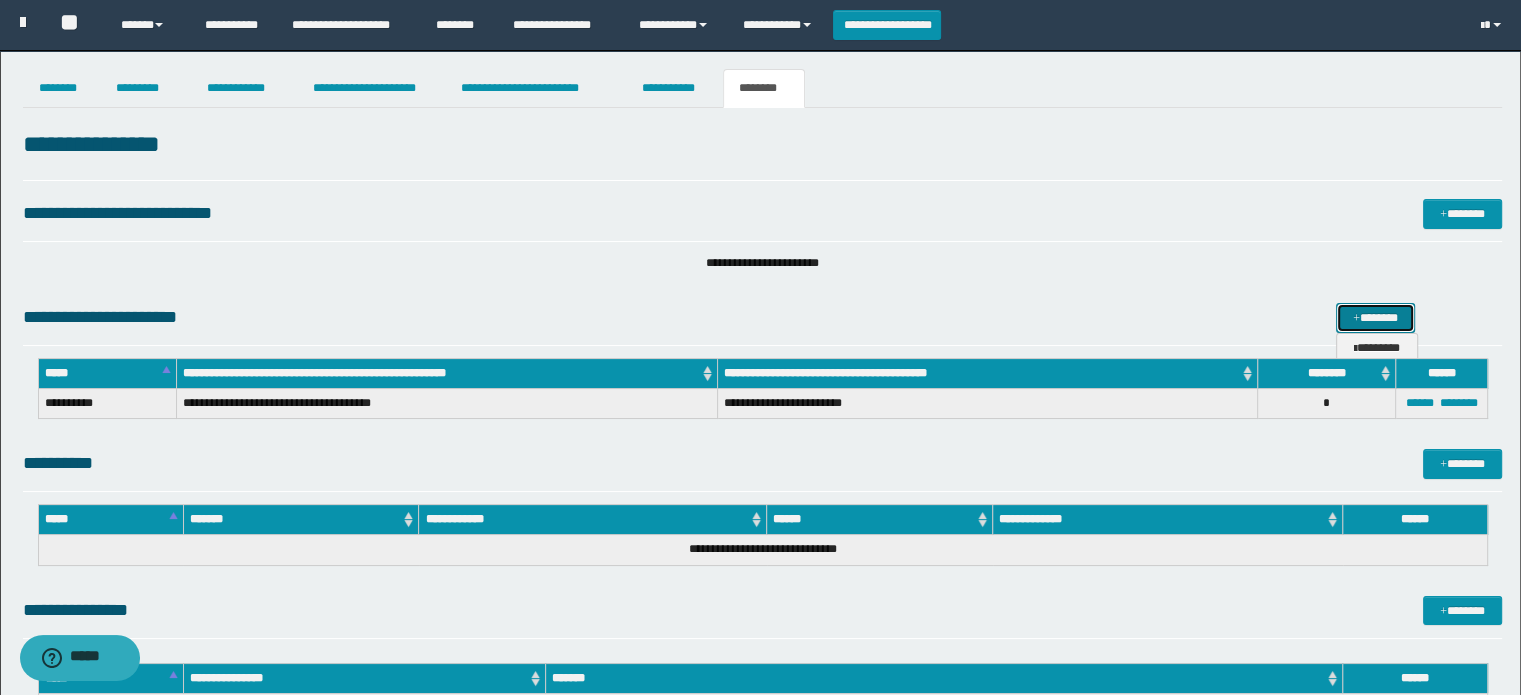 click on "*******" at bounding box center (1375, 318) 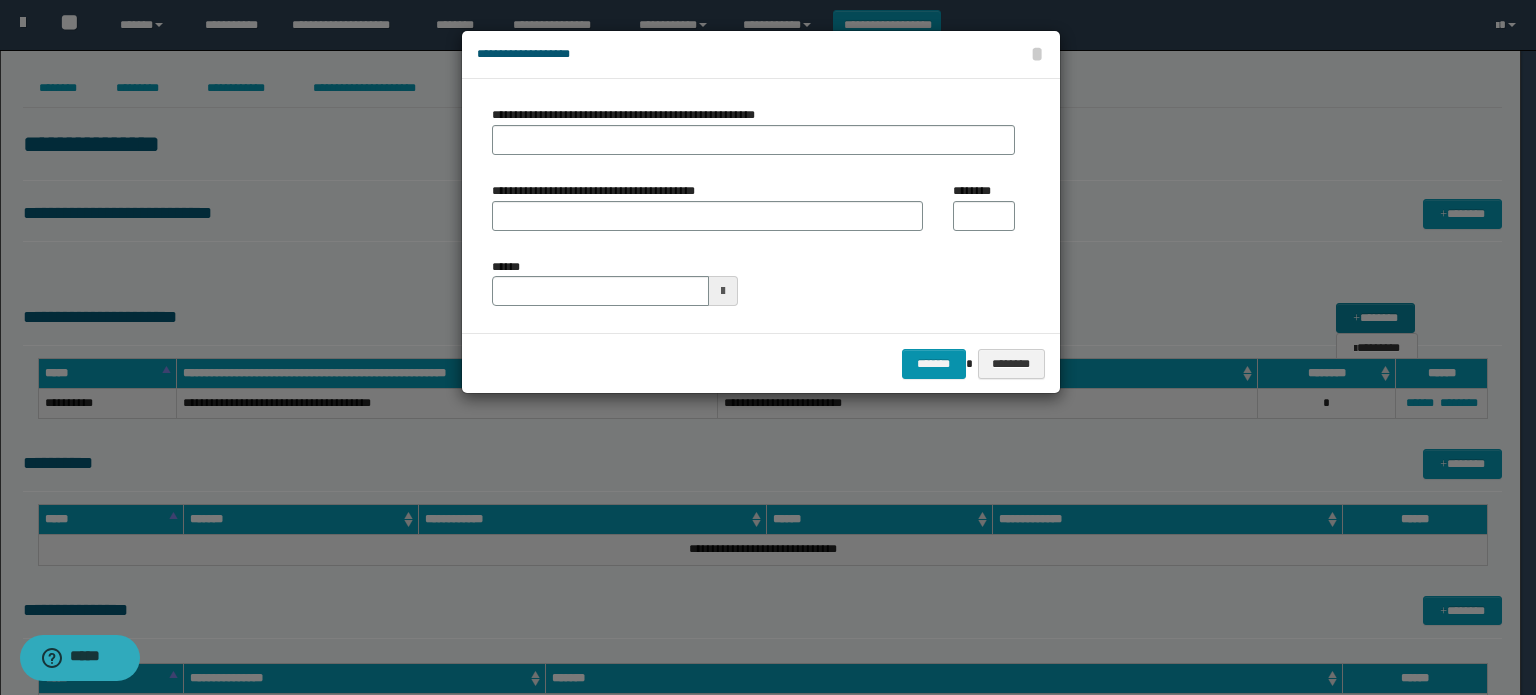 type on "**********" 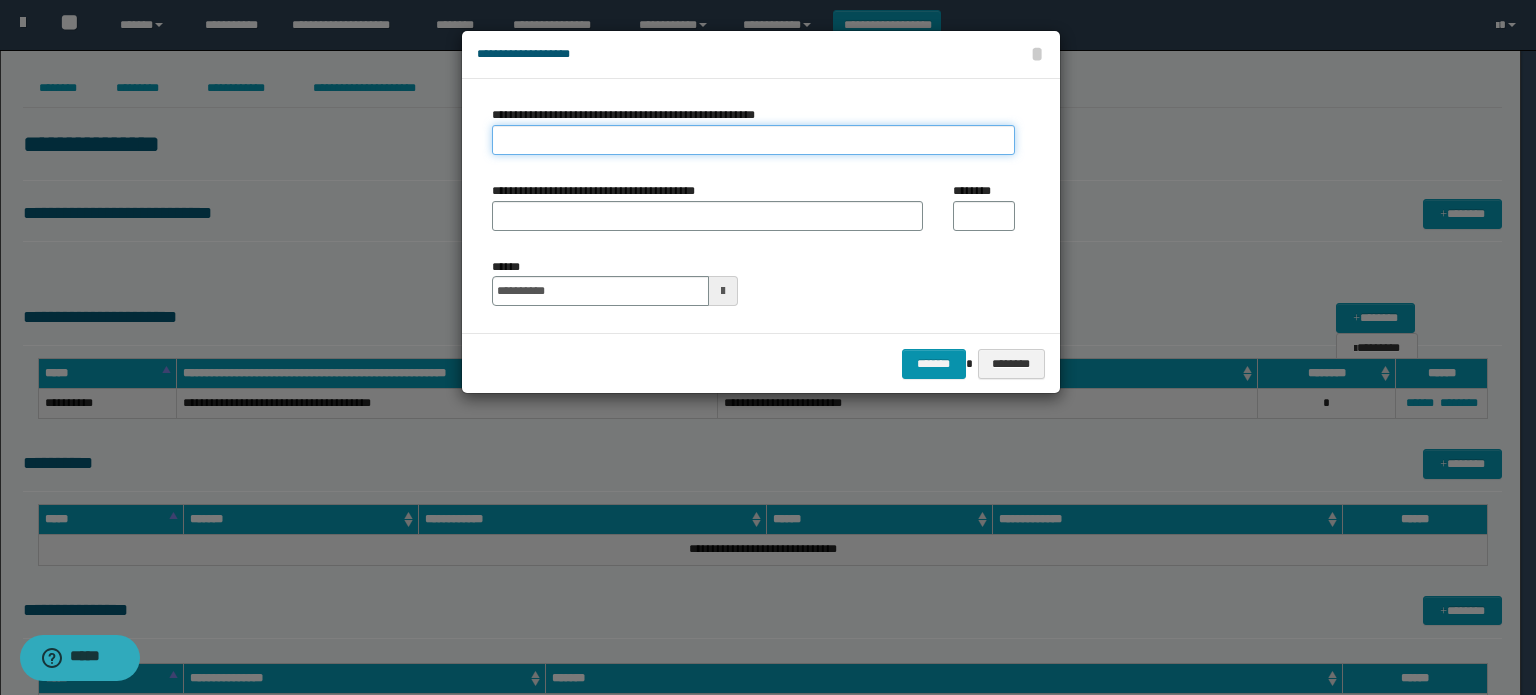 click on "**********" at bounding box center [753, 140] 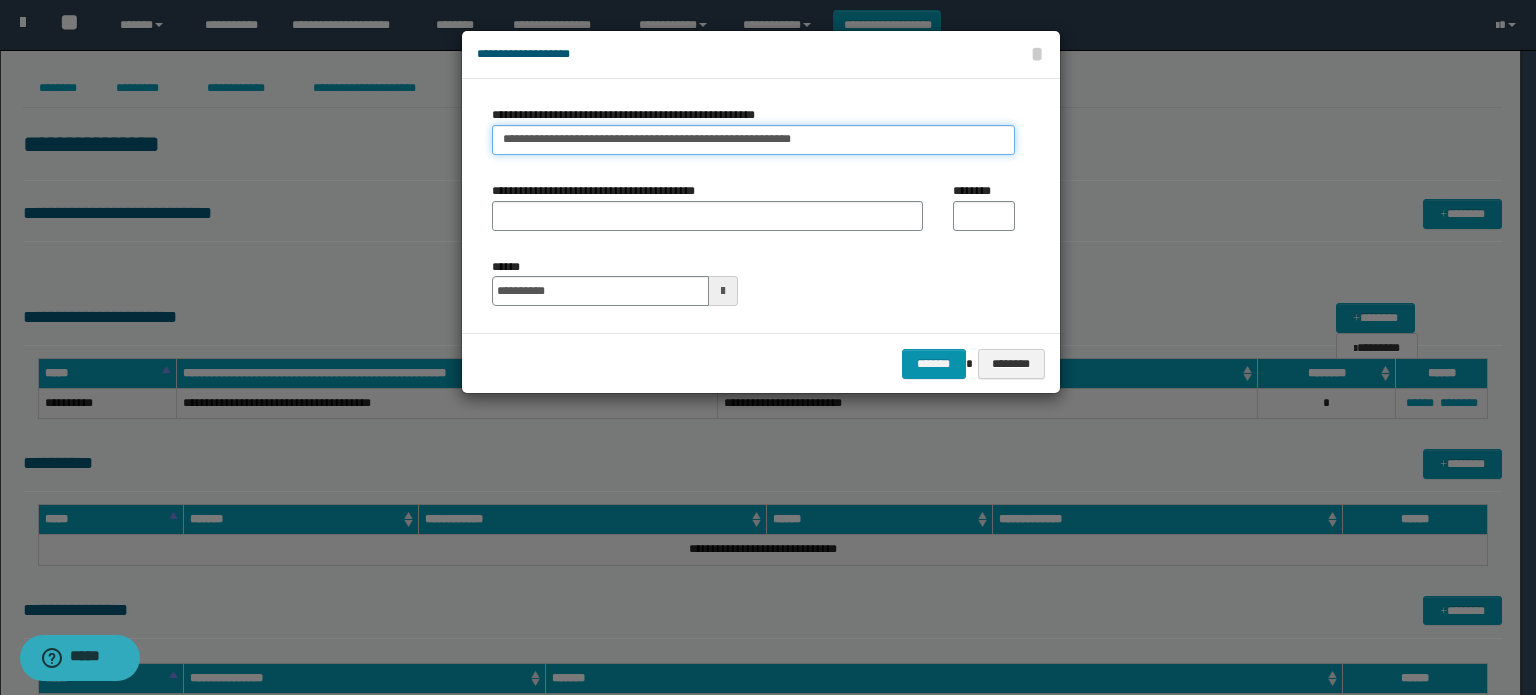 drag, startPoint x: 860, startPoint y: 139, endPoint x: 742, endPoint y: 139, distance: 118 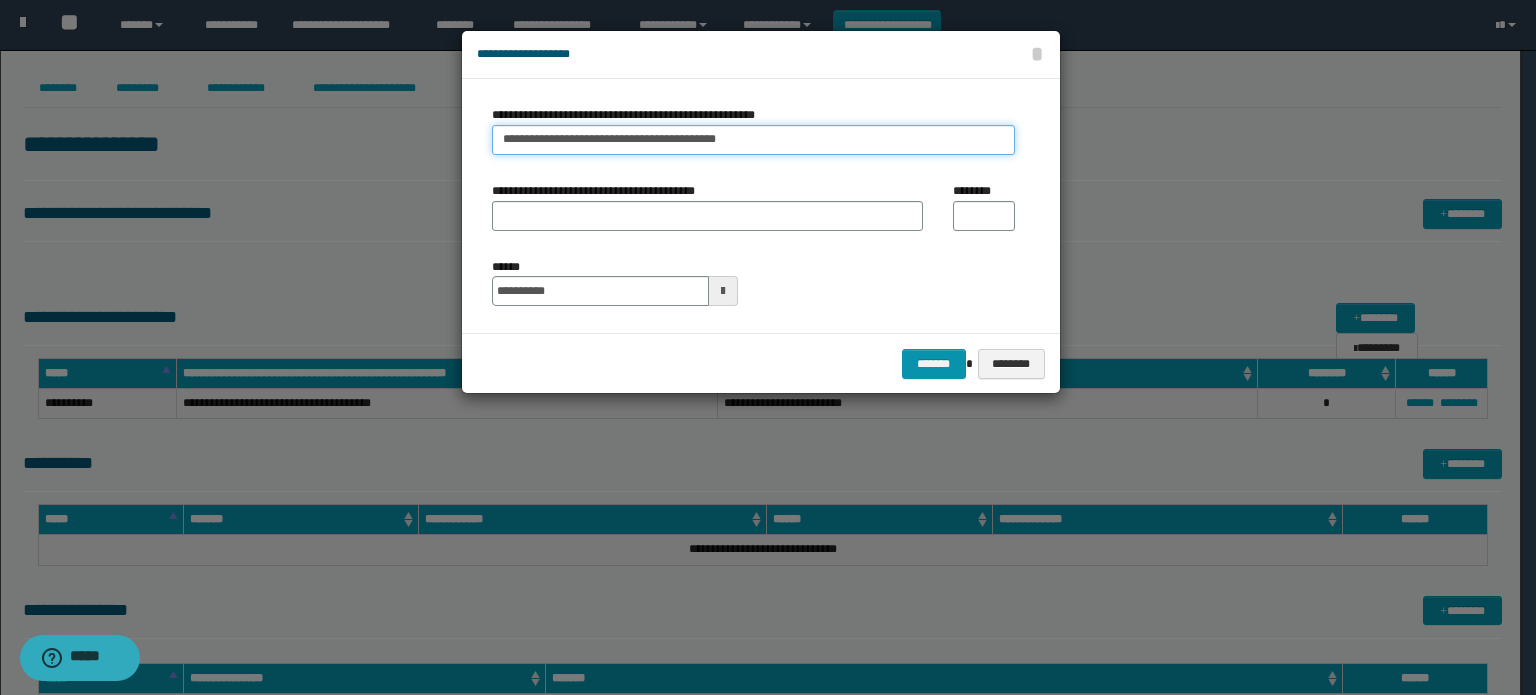 type on "**********" 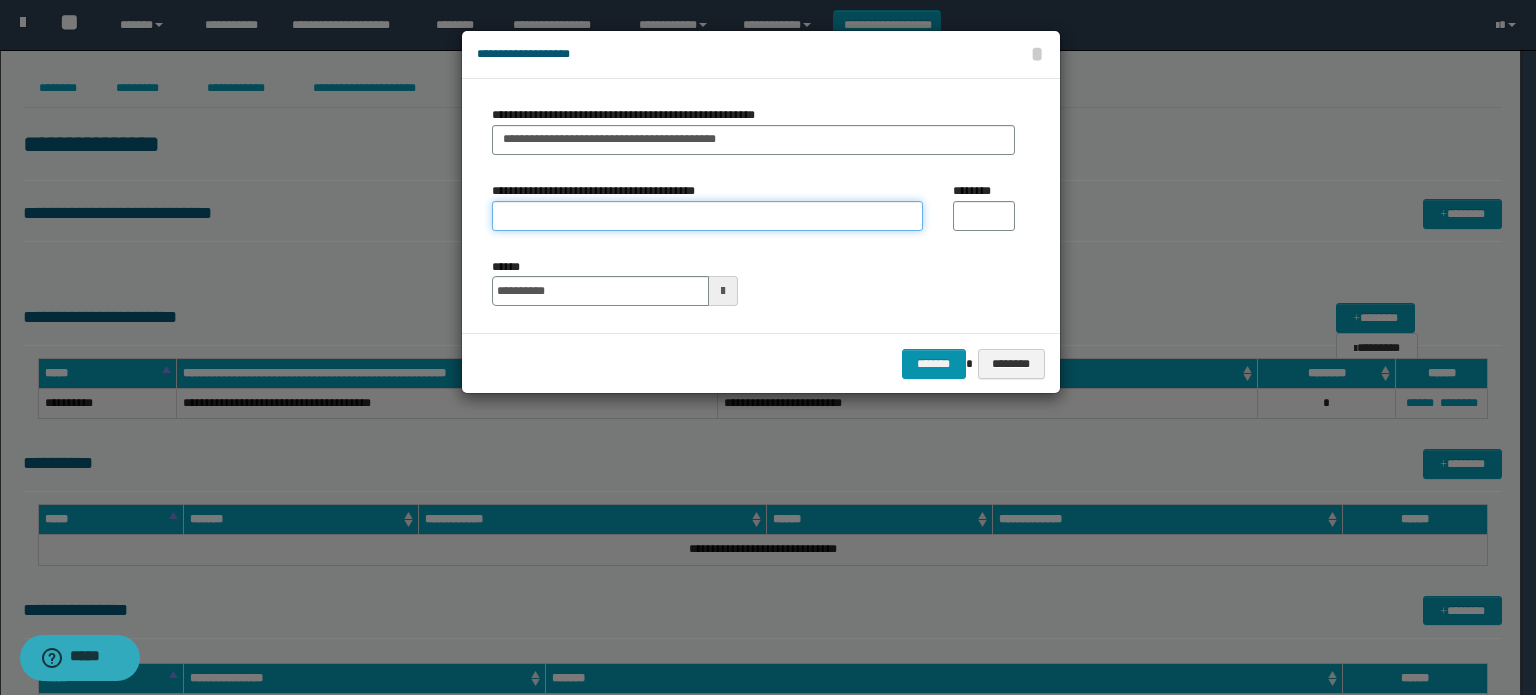 click on "**********" at bounding box center (707, 216) 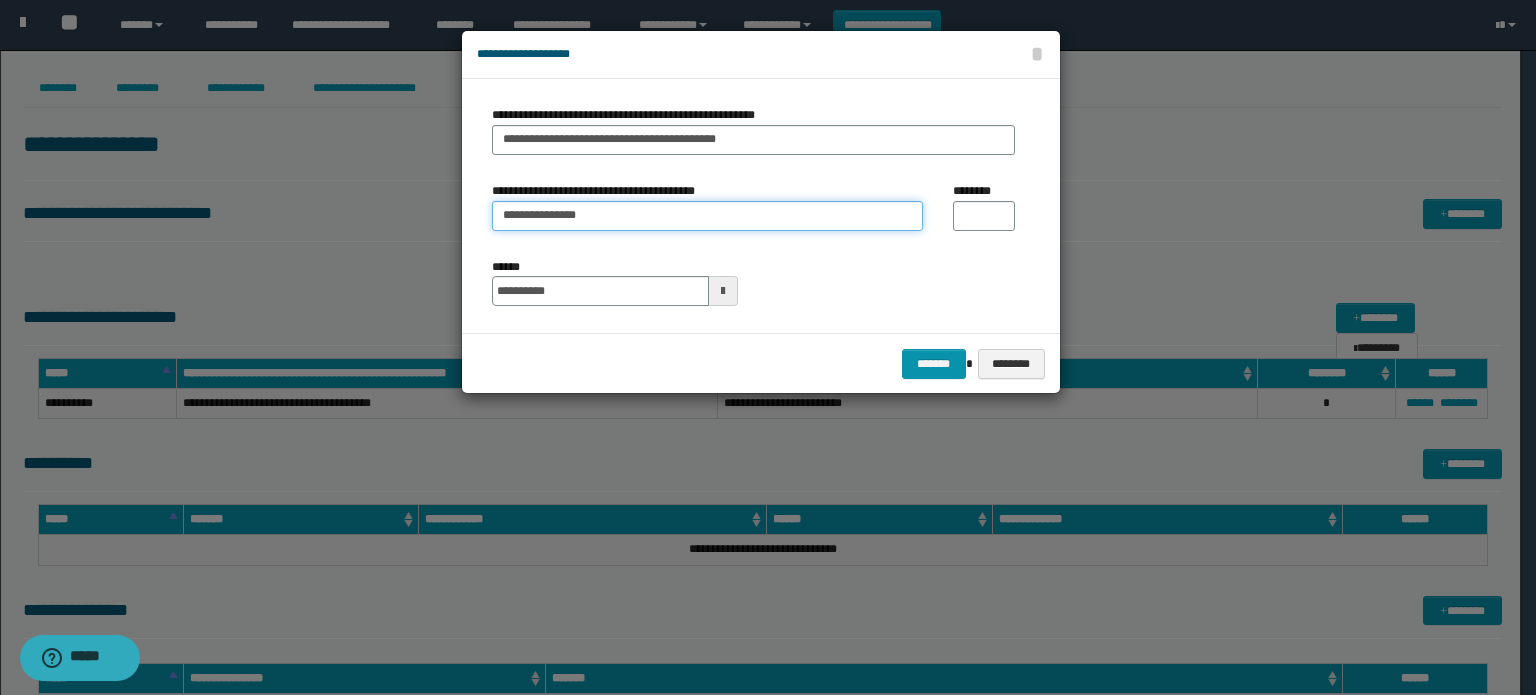 click on "**********" at bounding box center (707, 216) 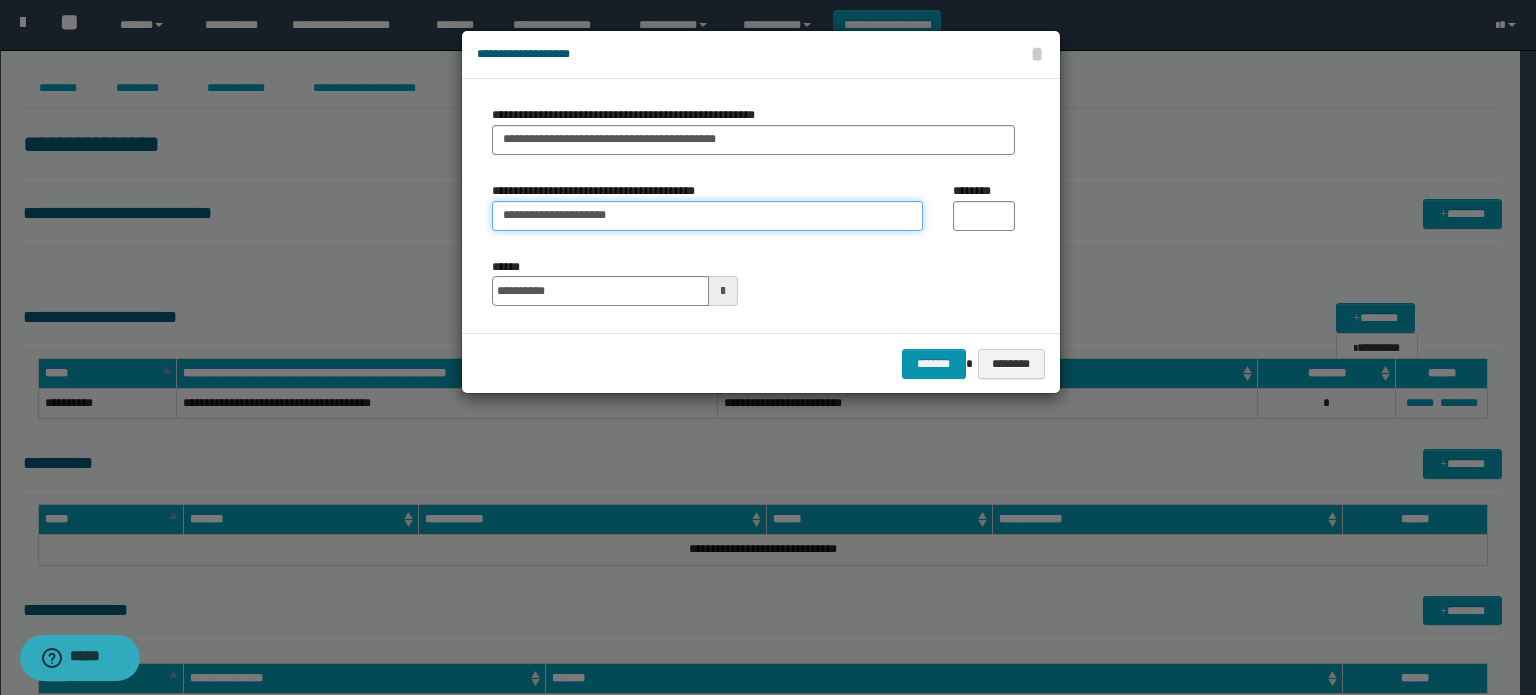 type on "**********" 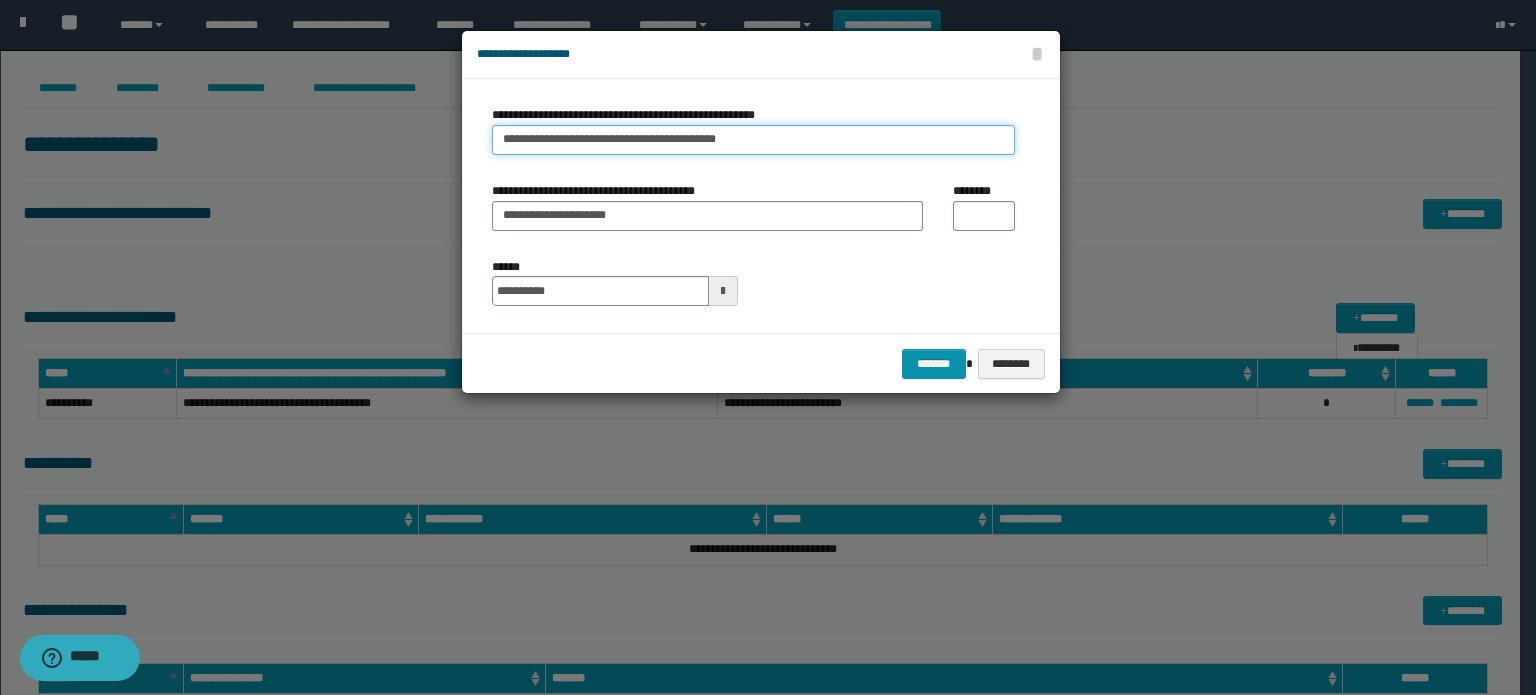 drag, startPoint x: 702, startPoint y: 139, endPoint x: 760, endPoint y: 137, distance: 58.034473 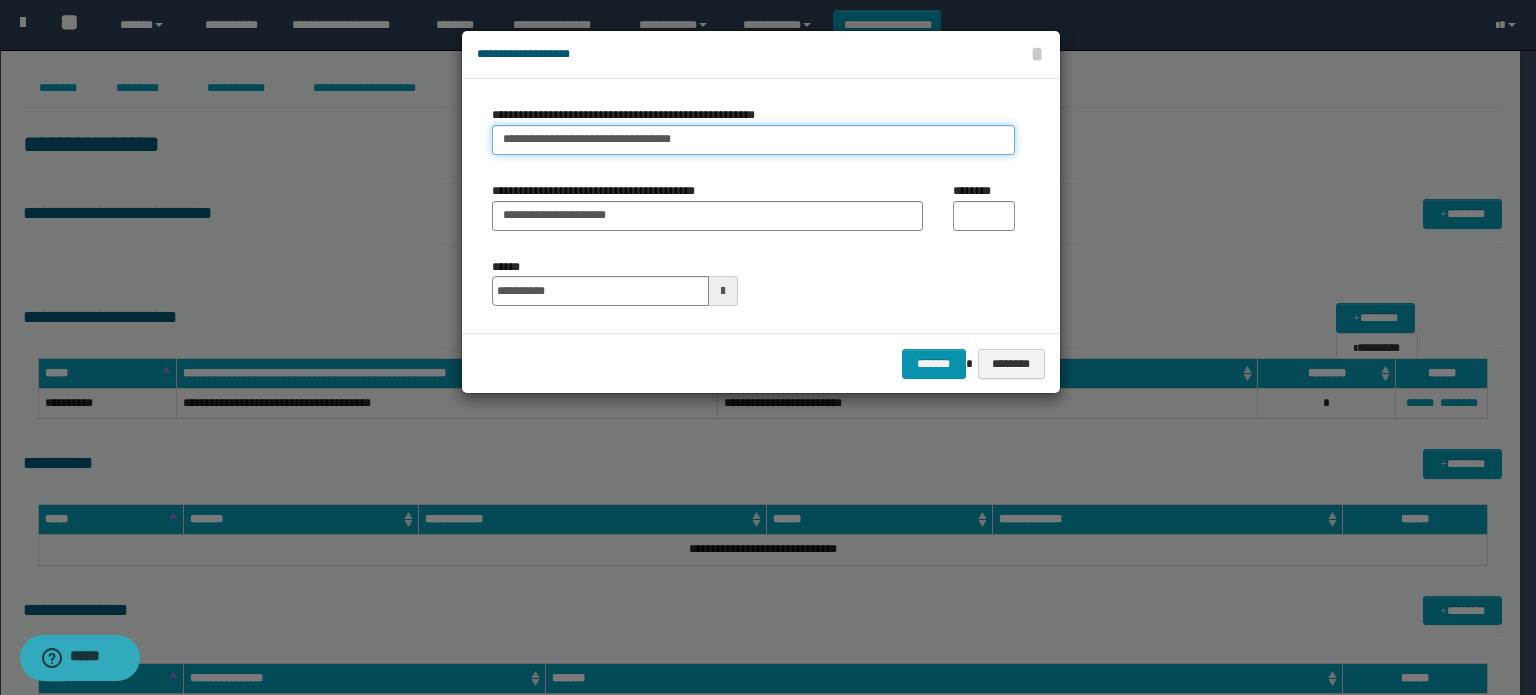 type on "**********" 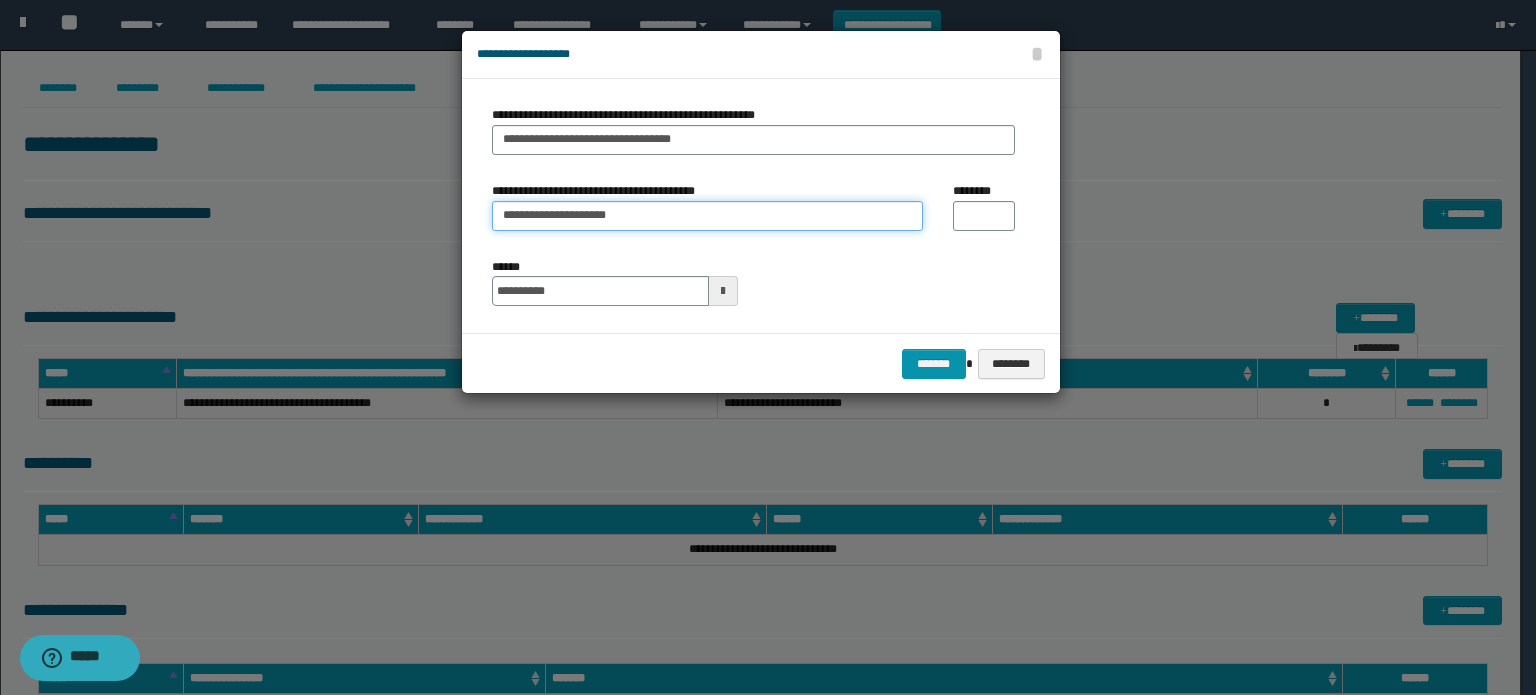 click on "**********" at bounding box center (707, 216) 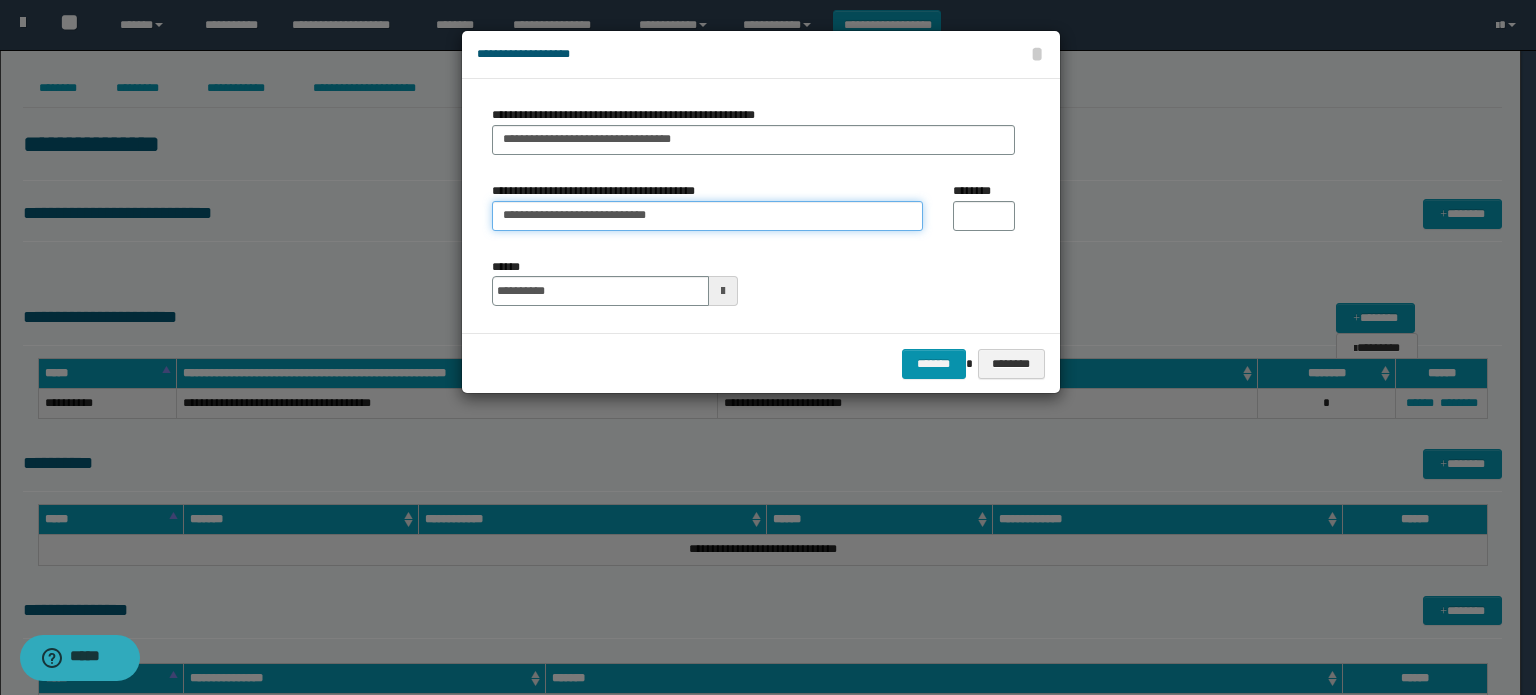 paste on "*********" 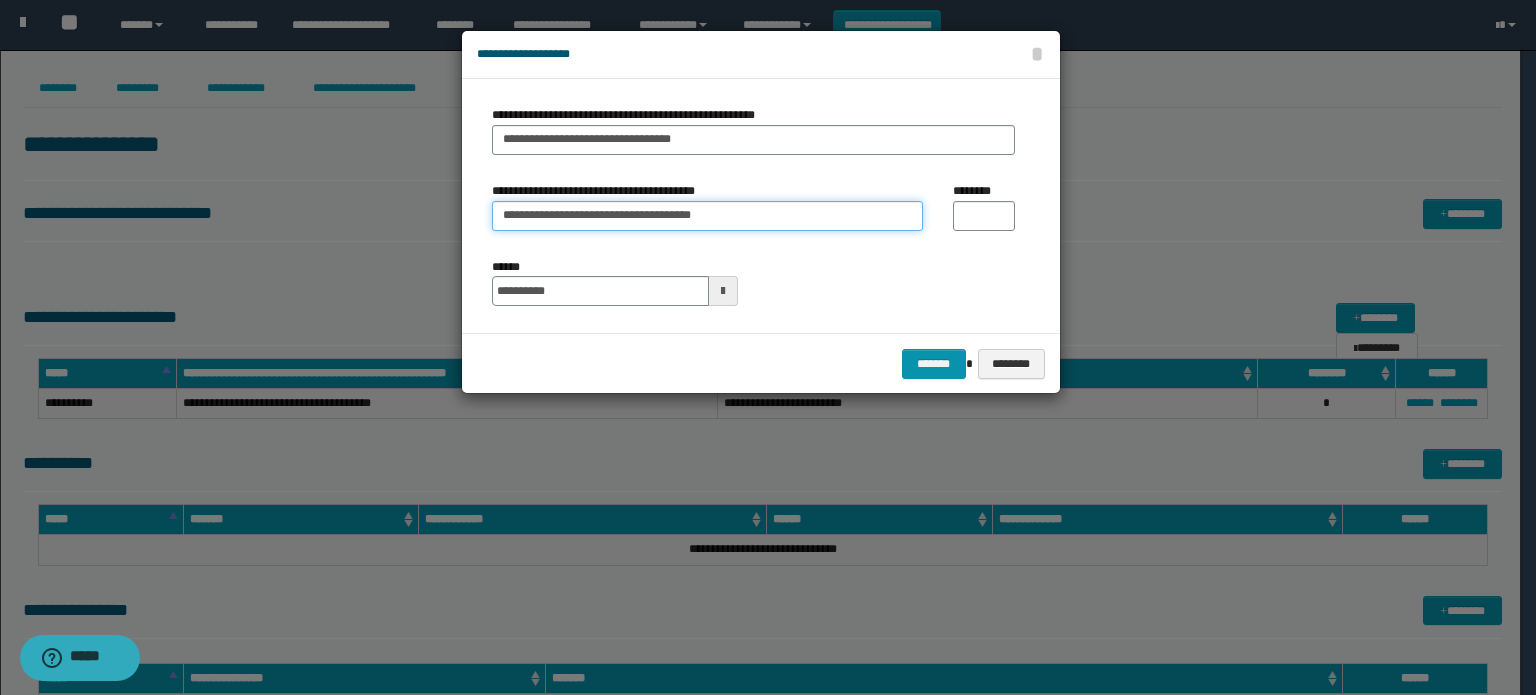click on "**********" at bounding box center (707, 216) 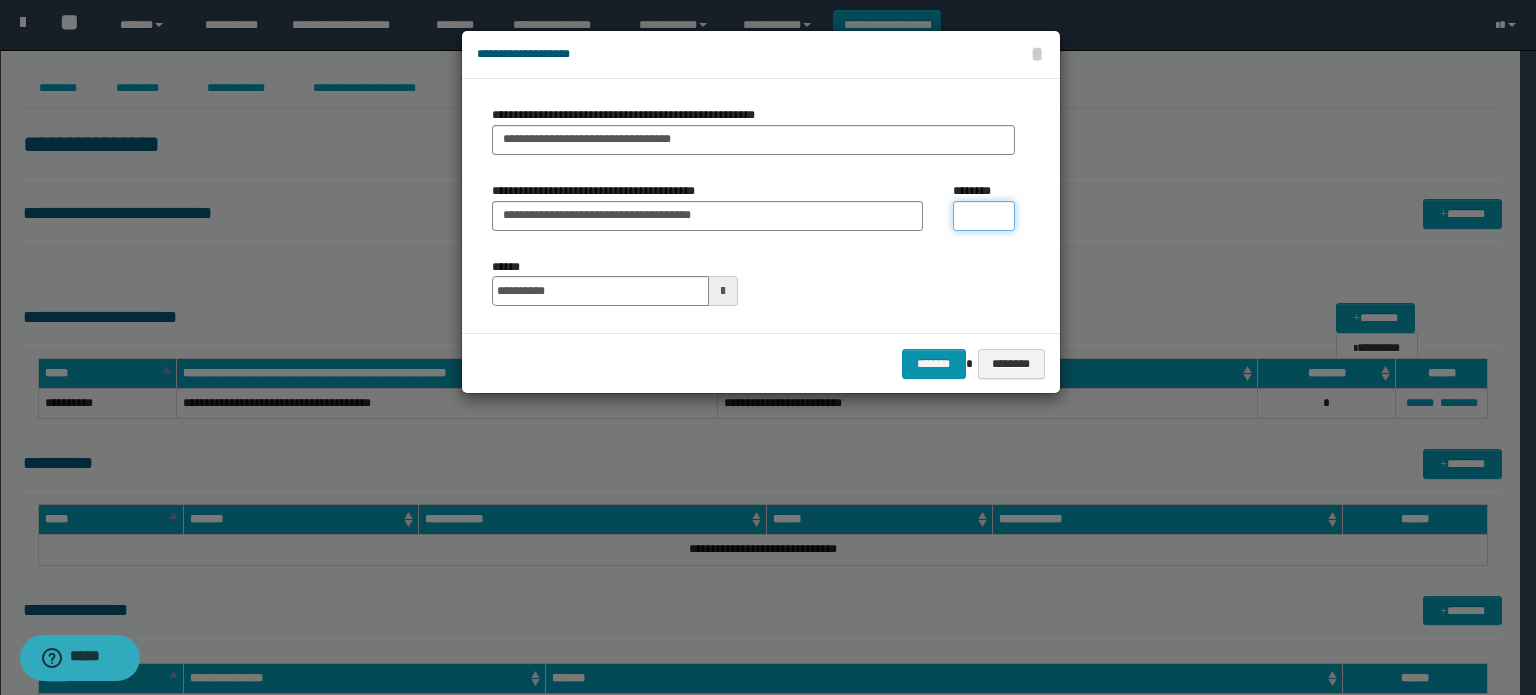 click on "********" at bounding box center (984, 216) 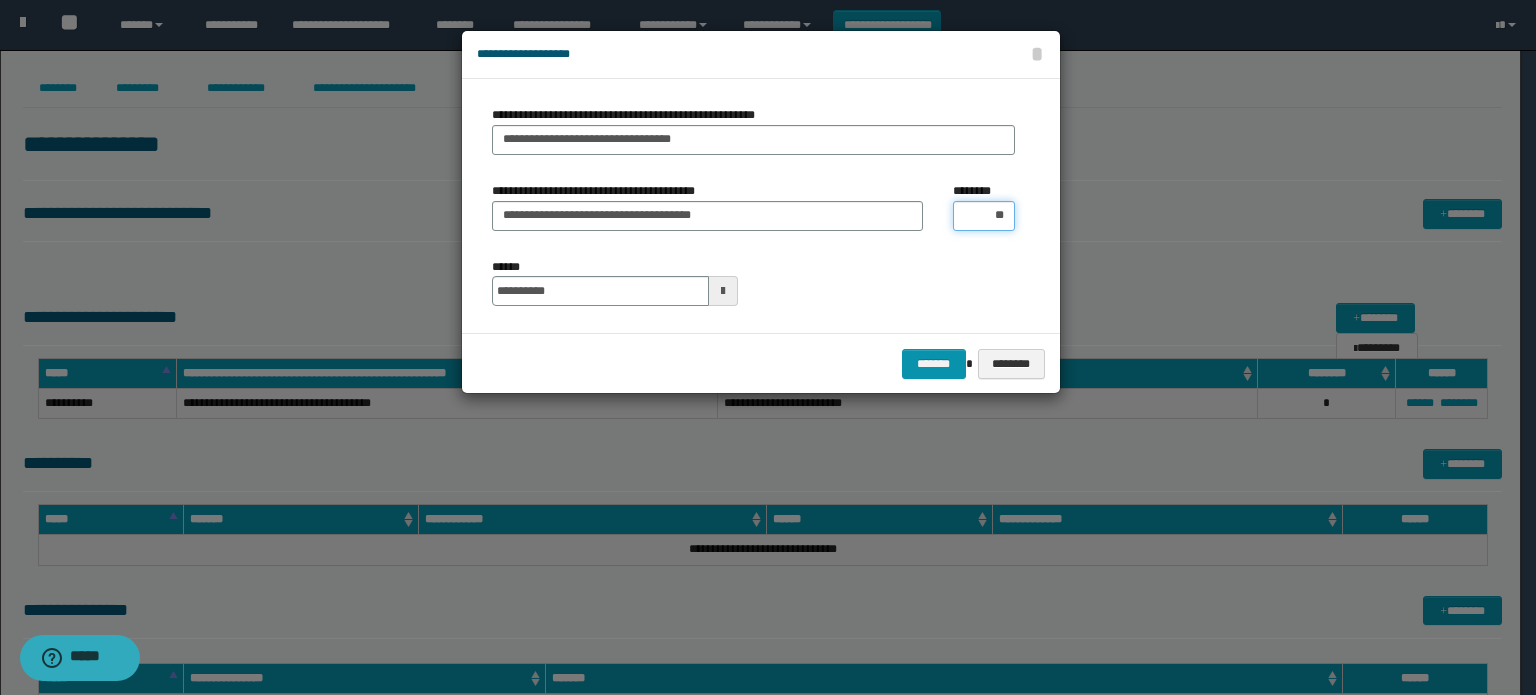 type on "***" 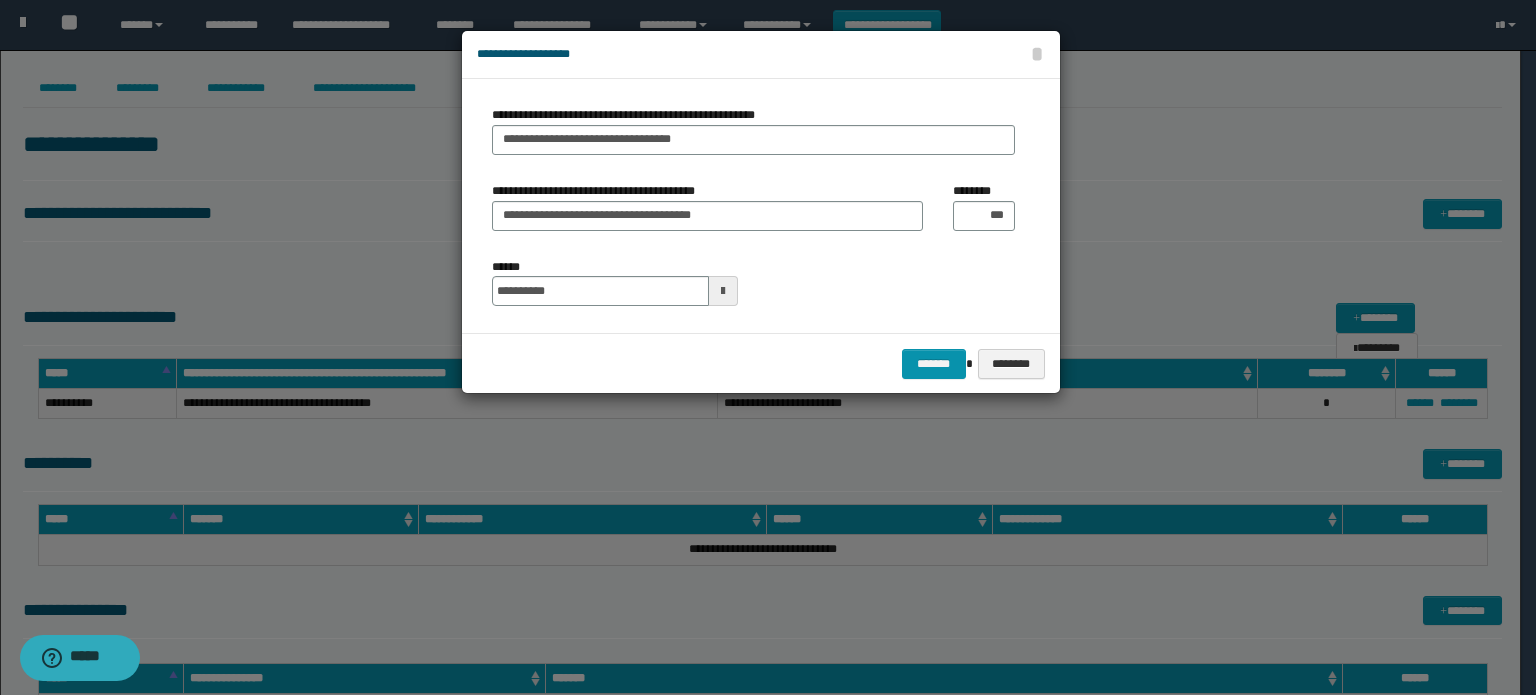 click on "**********" at bounding box center (753, 282) 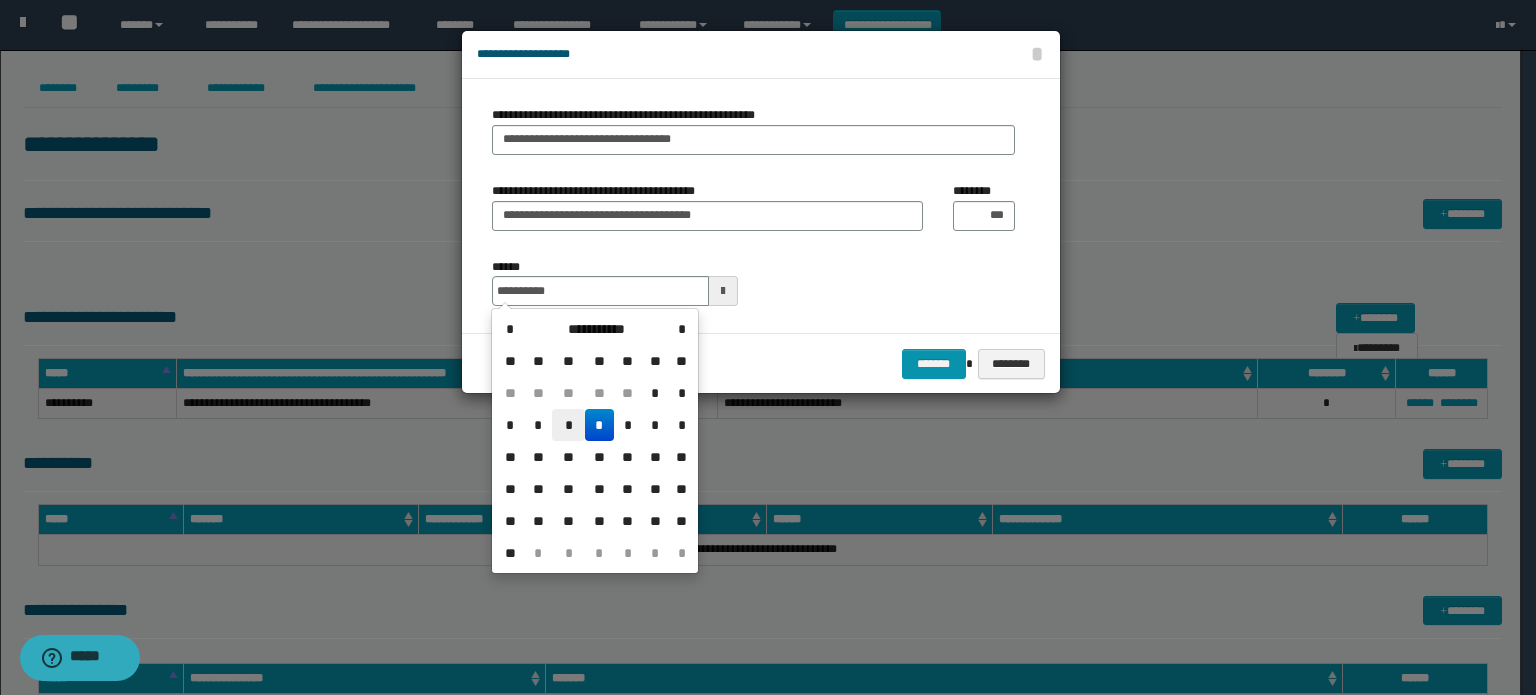 click on "*" at bounding box center [568, 425] 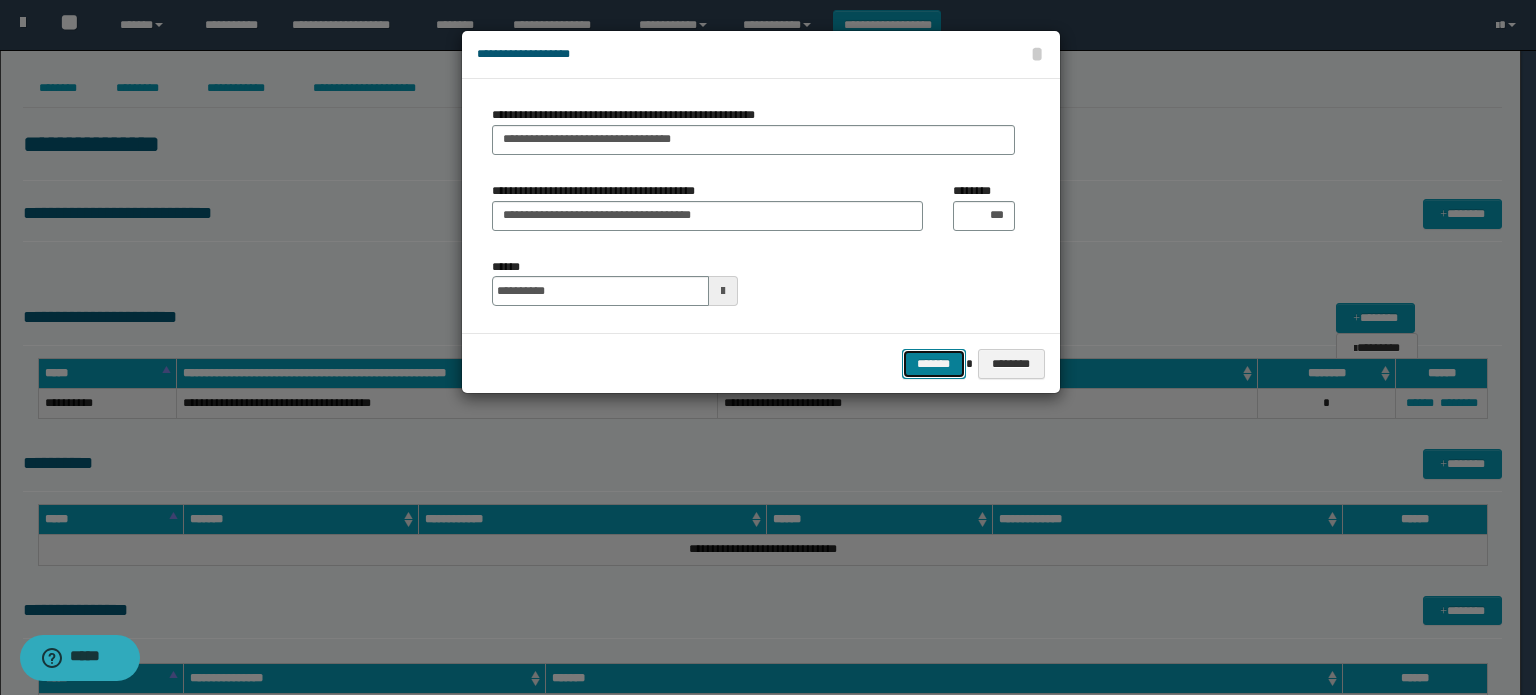 click on "*******" at bounding box center (934, 364) 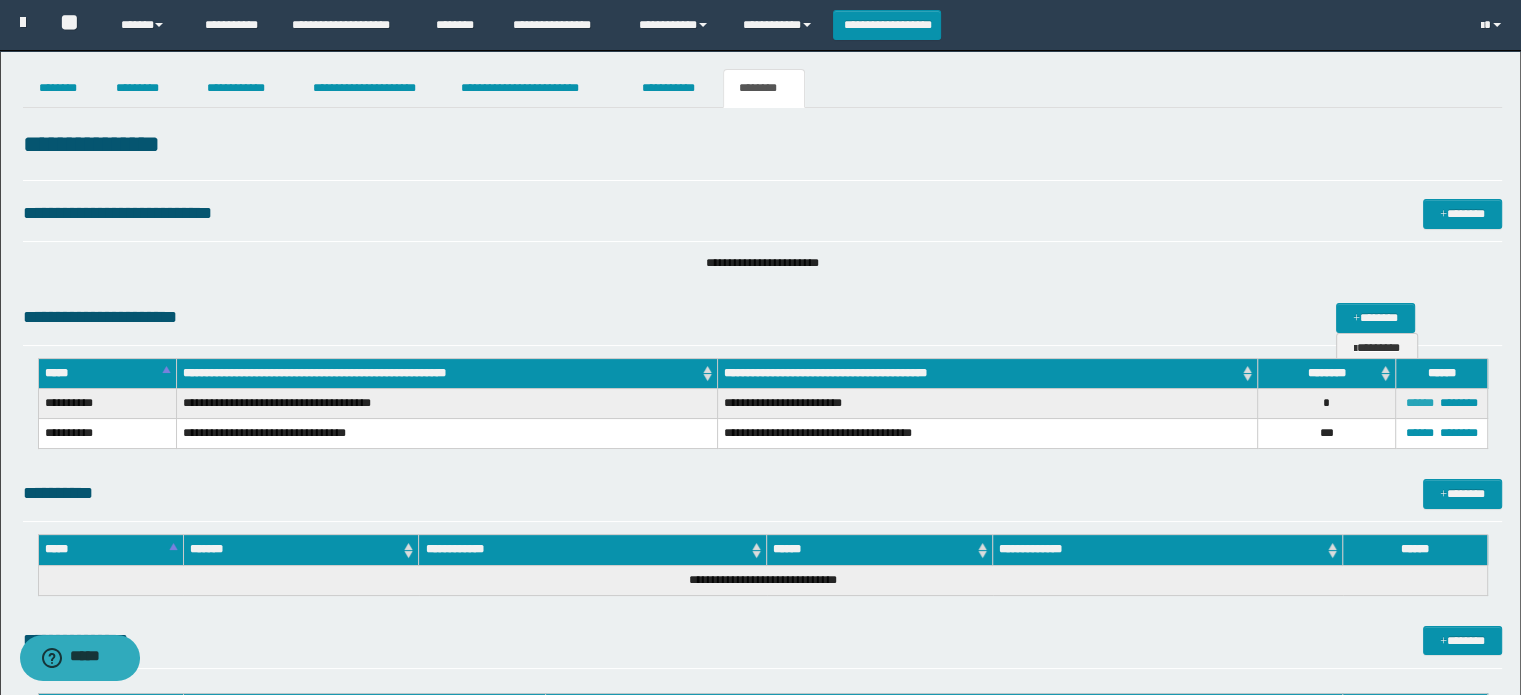 click on "******" at bounding box center [1420, 403] 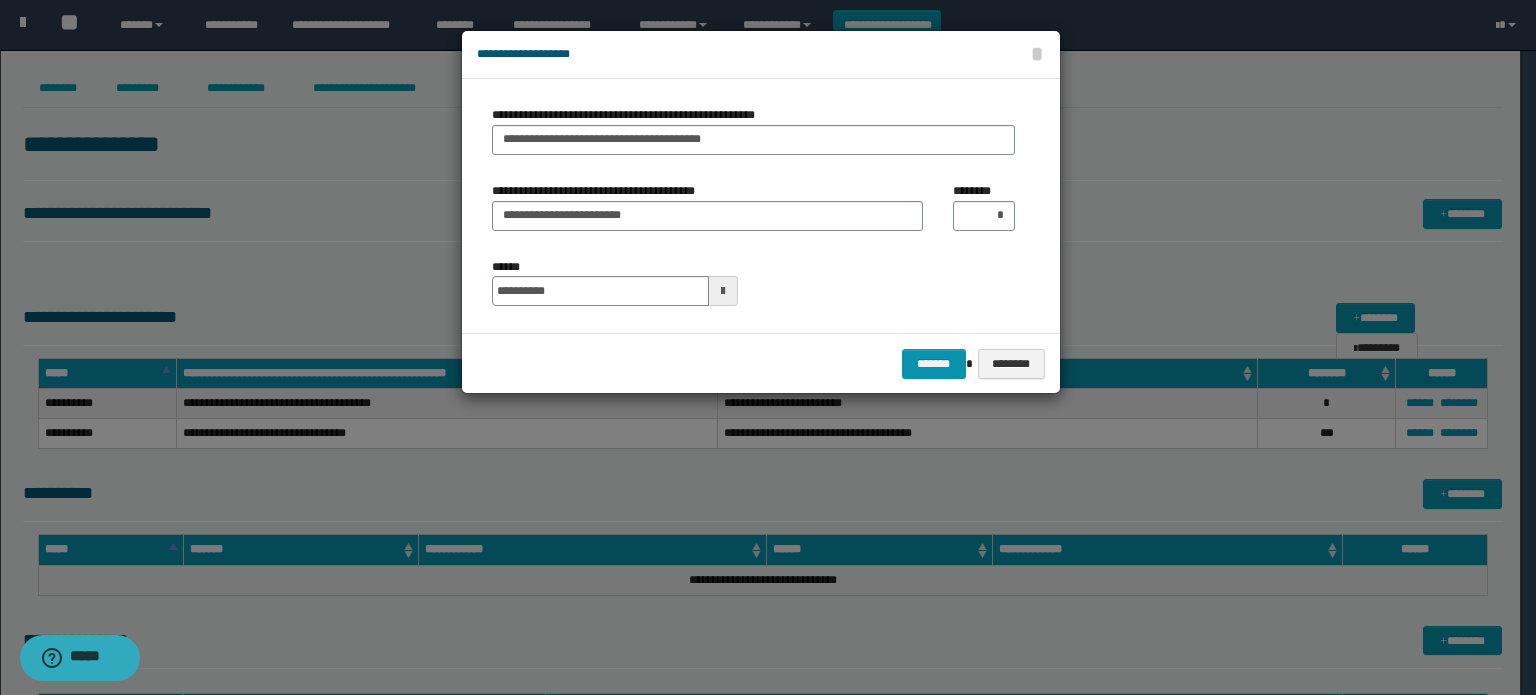 type on "**********" 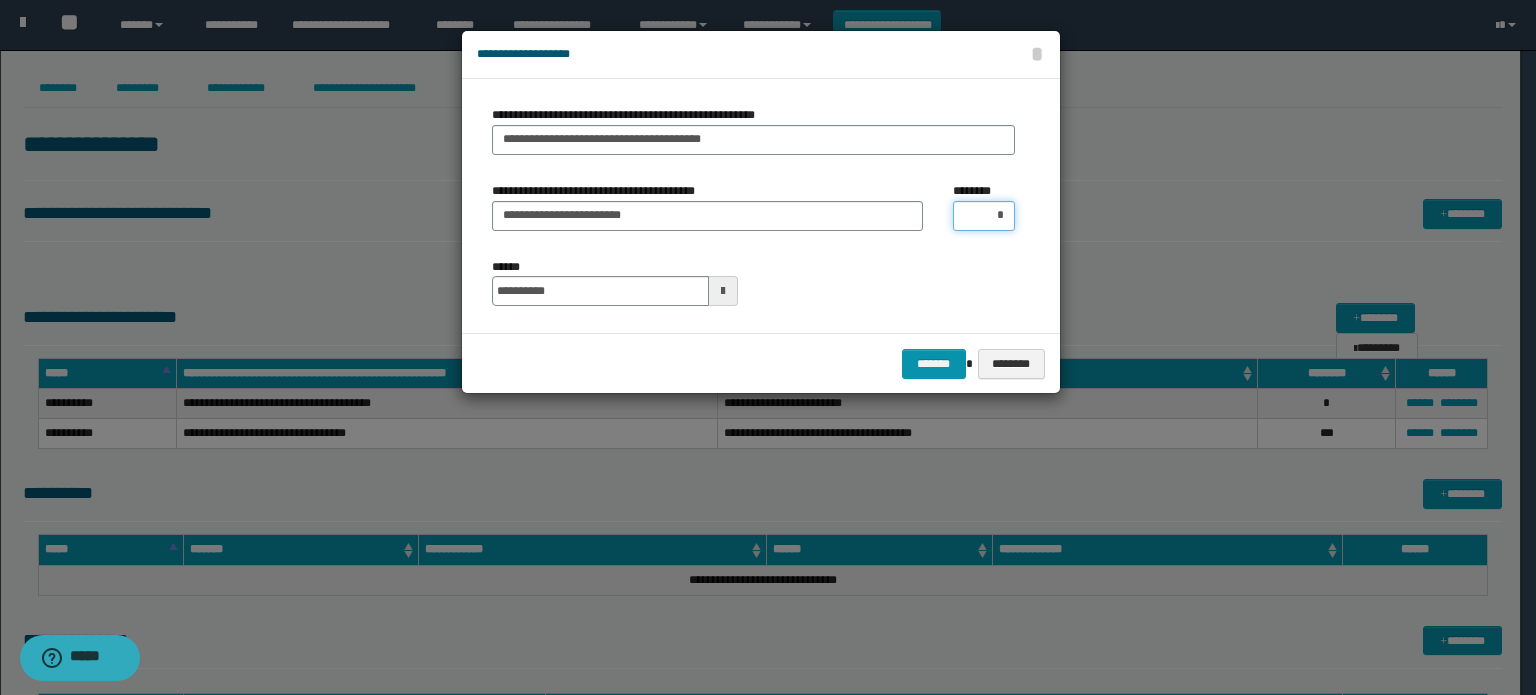 click on "*" at bounding box center (984, 216) 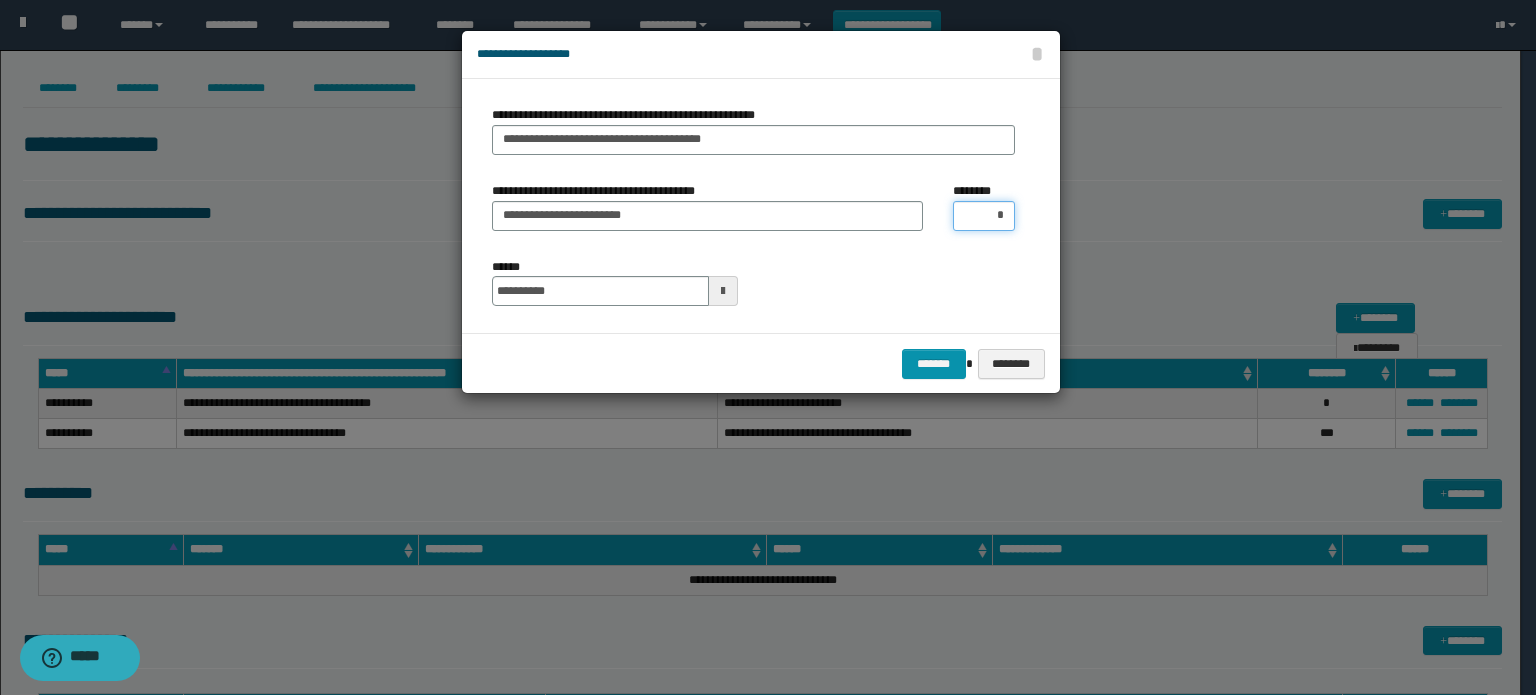 type on "*" 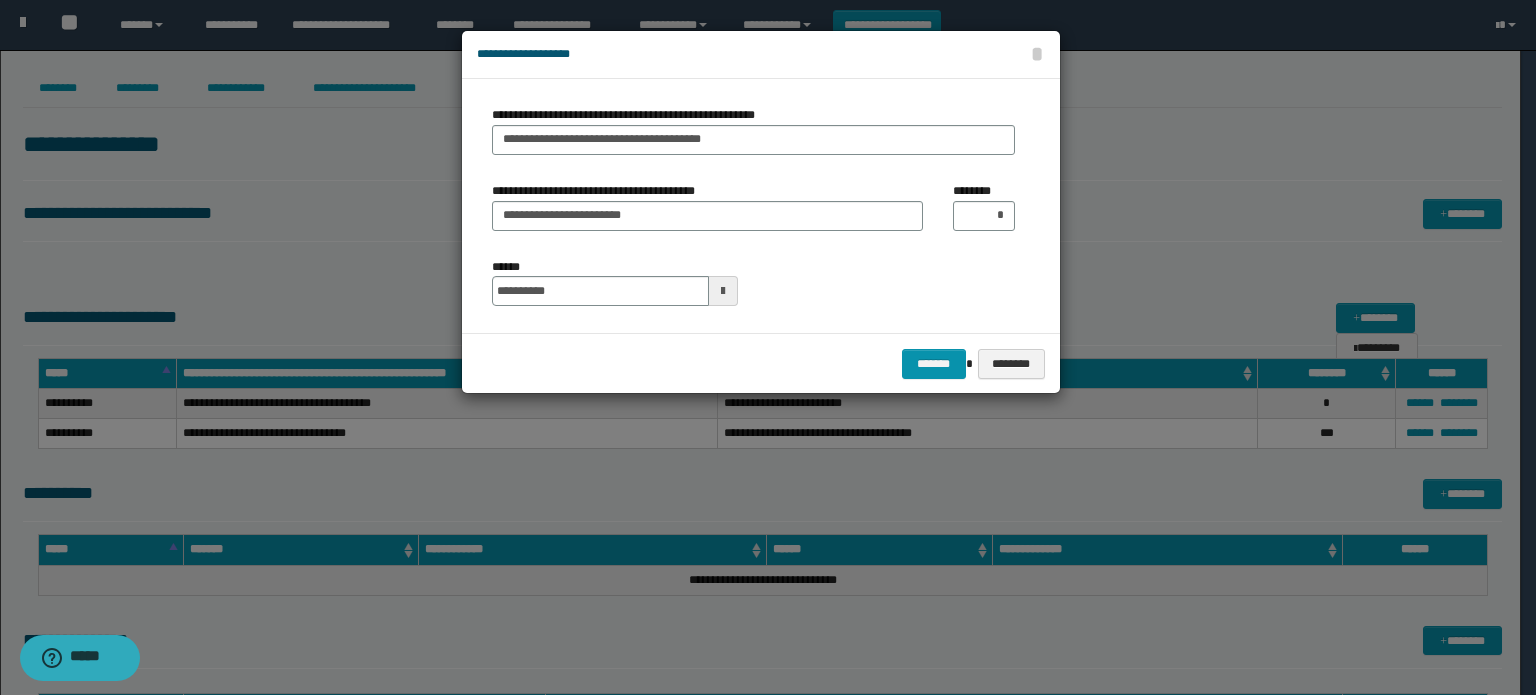 click on "**********" at bounding box center [753, 282] 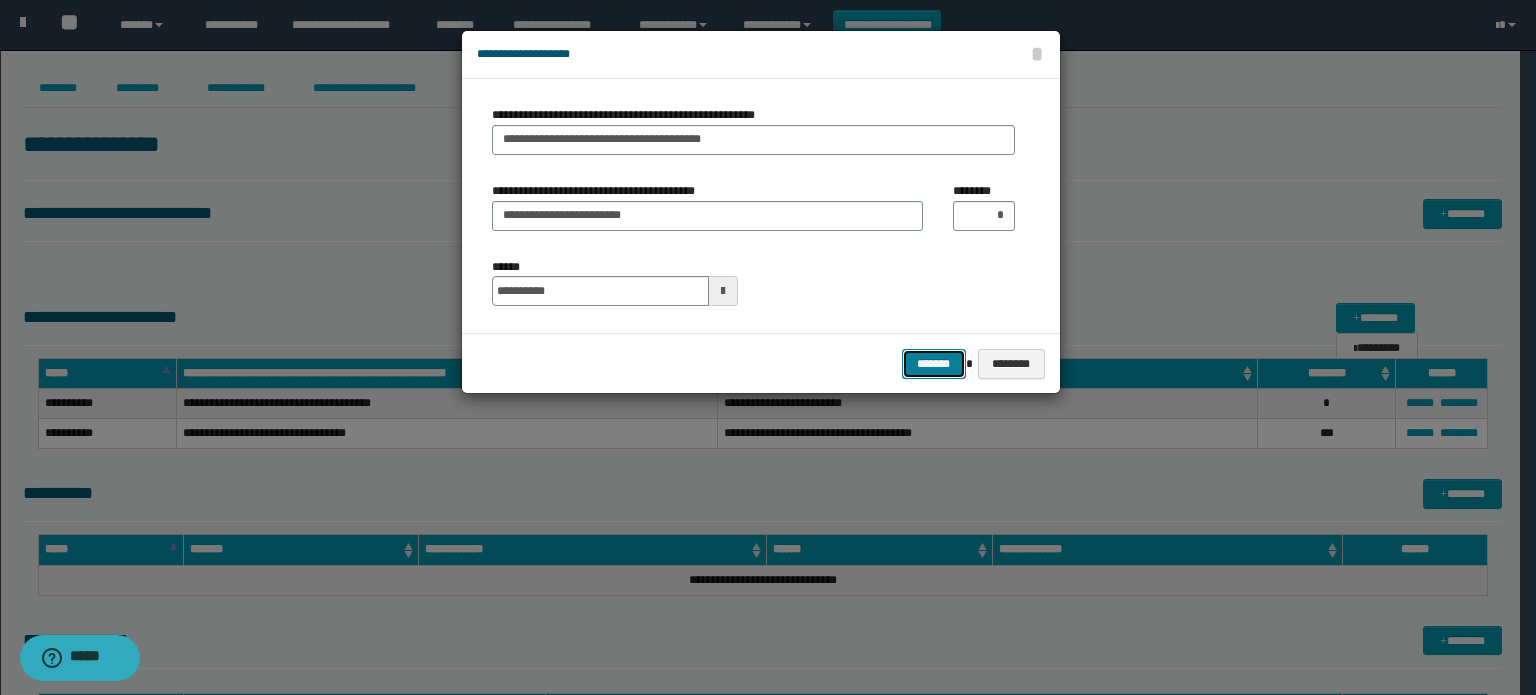 click on "*******" at bounding box center [934, 364] 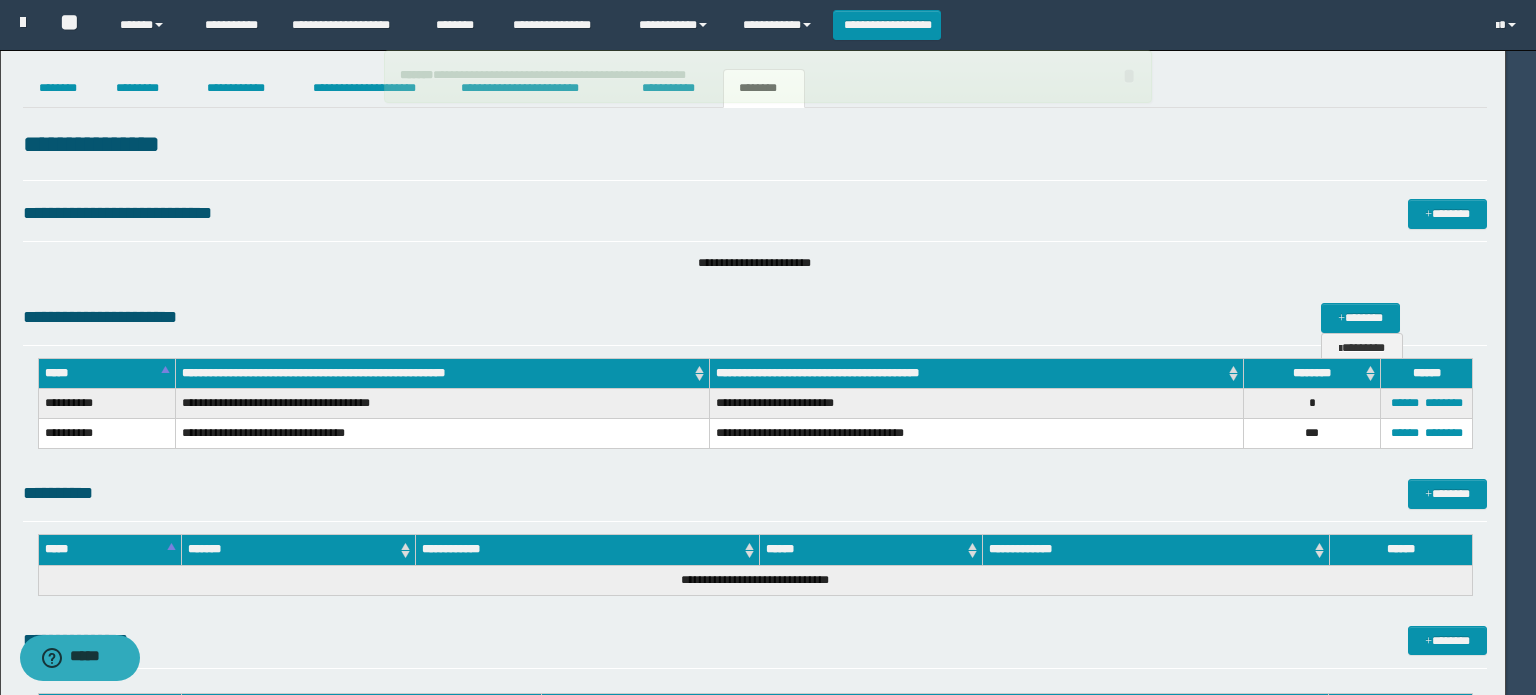 click at bounding box center [768, 347] 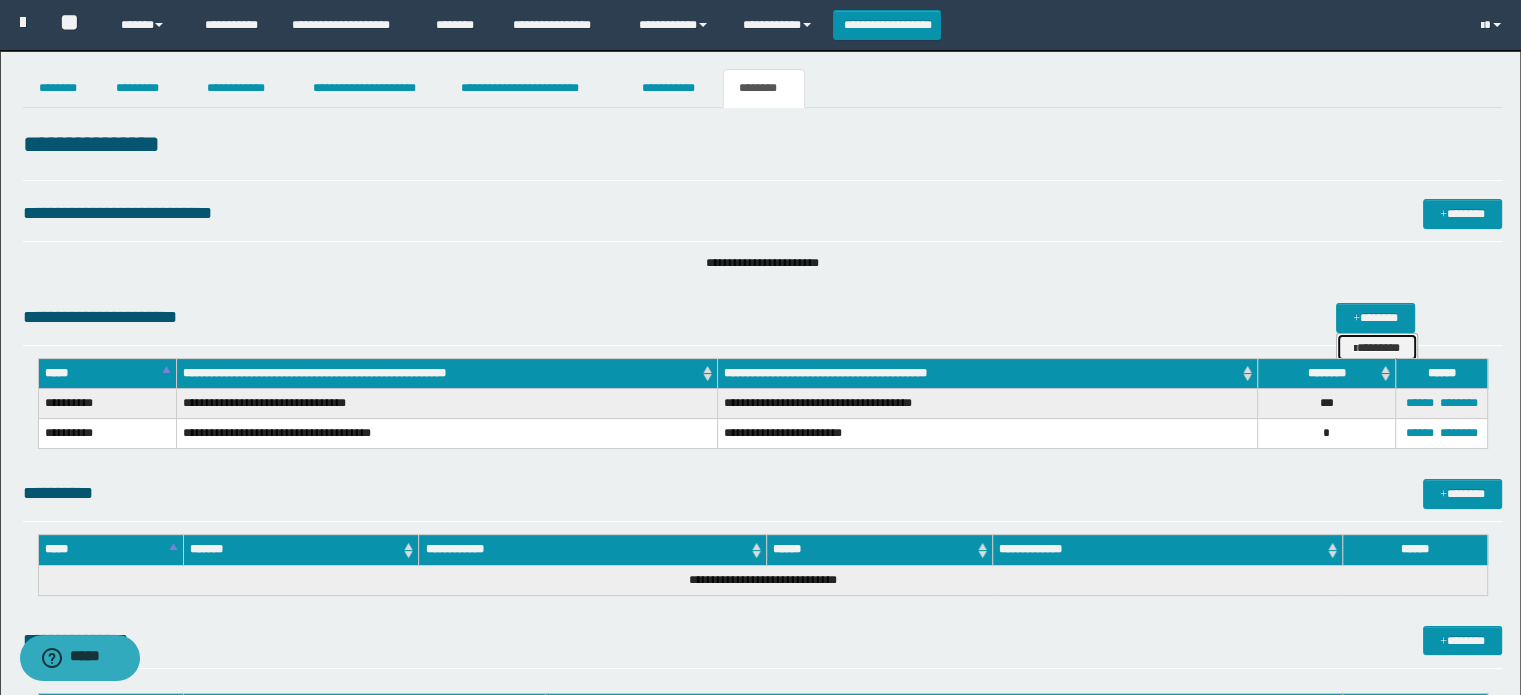 click on "********" at bounding box center (1377, 348) 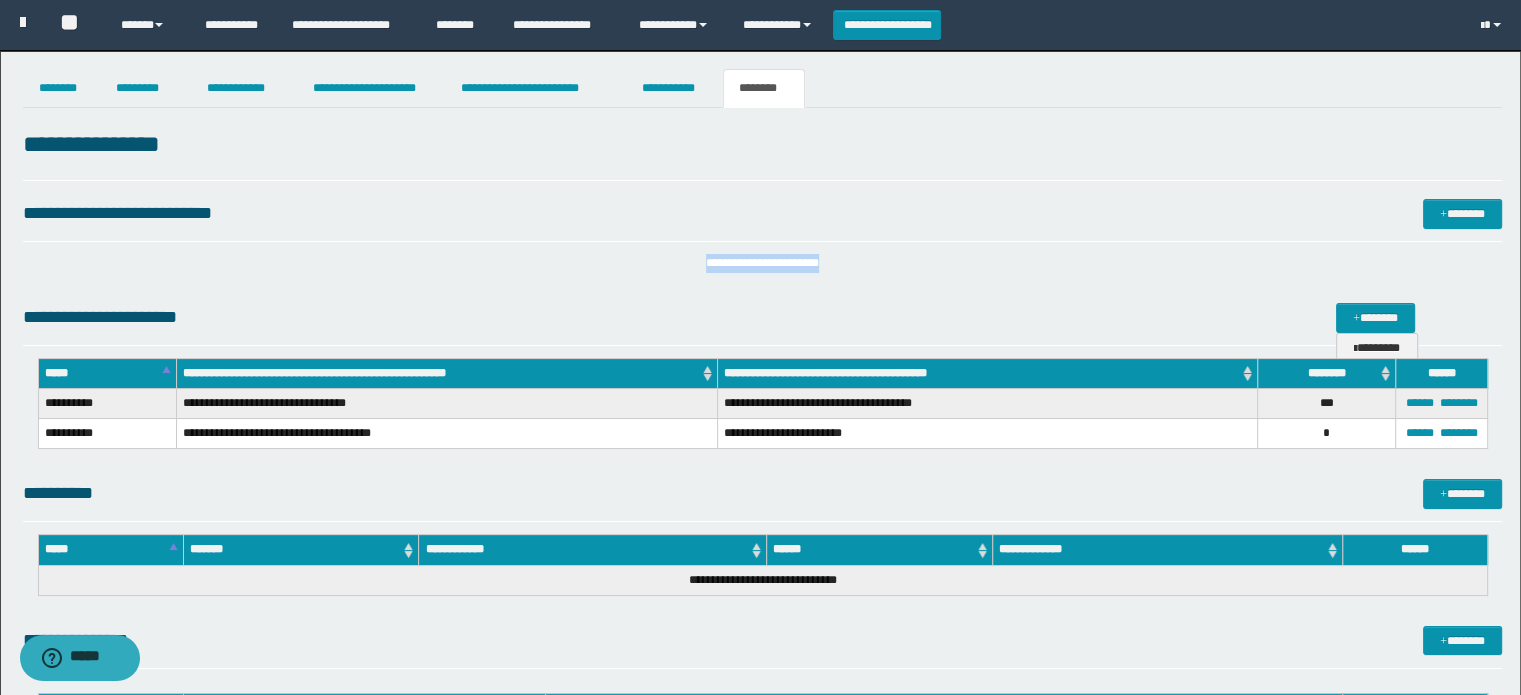 drag, startPoint x: 946, startPoint y: 282, endPoint x: 891, endPoint y: 210, distance: 90.60353 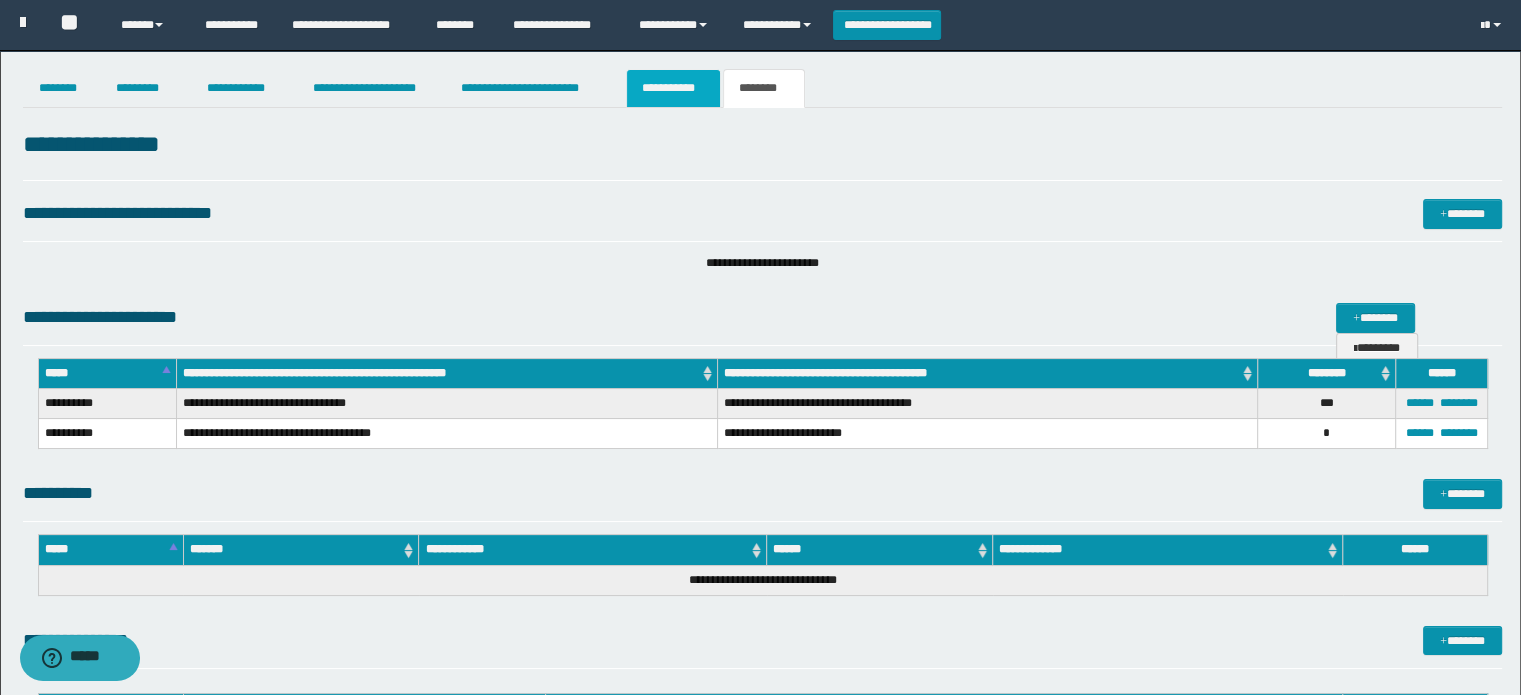 click on "**********" at bounding box center (673, 88) 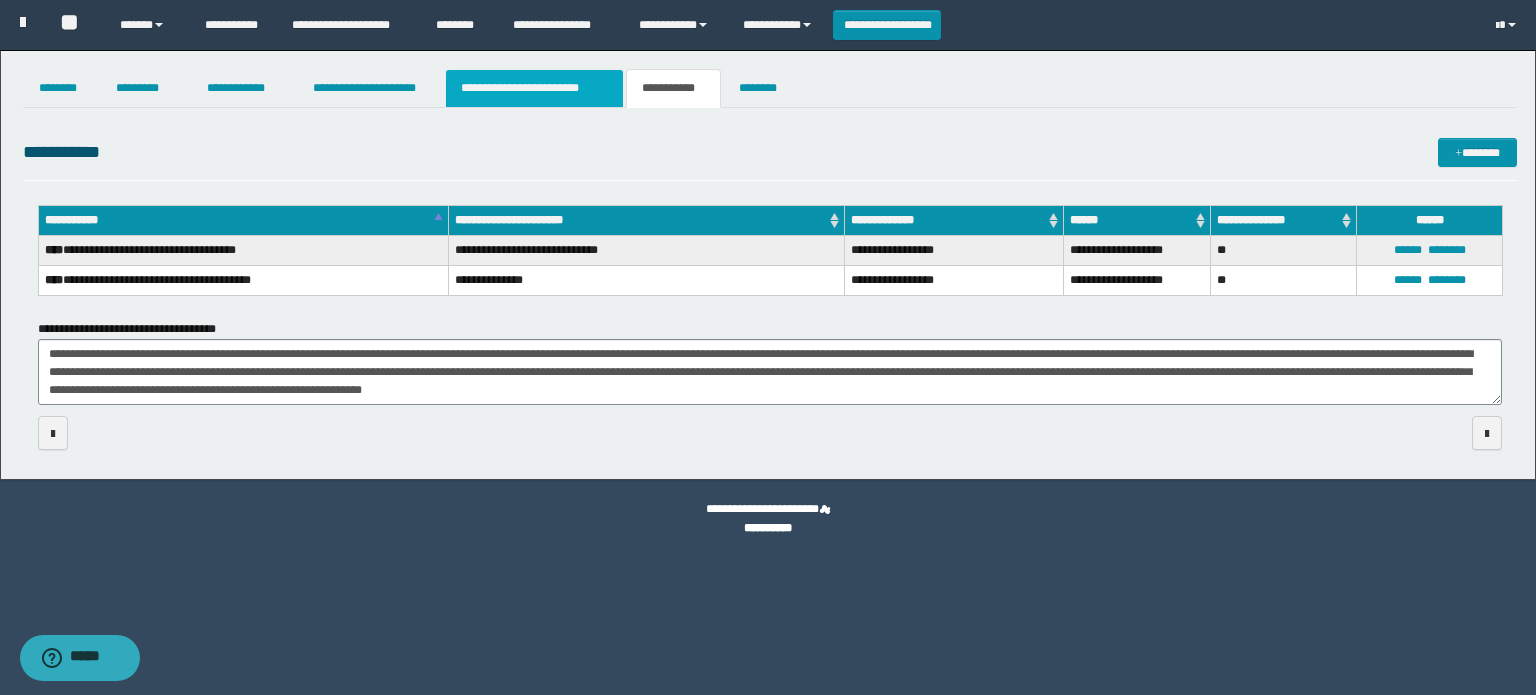 click on "**********" at bounding box center (534, 88) 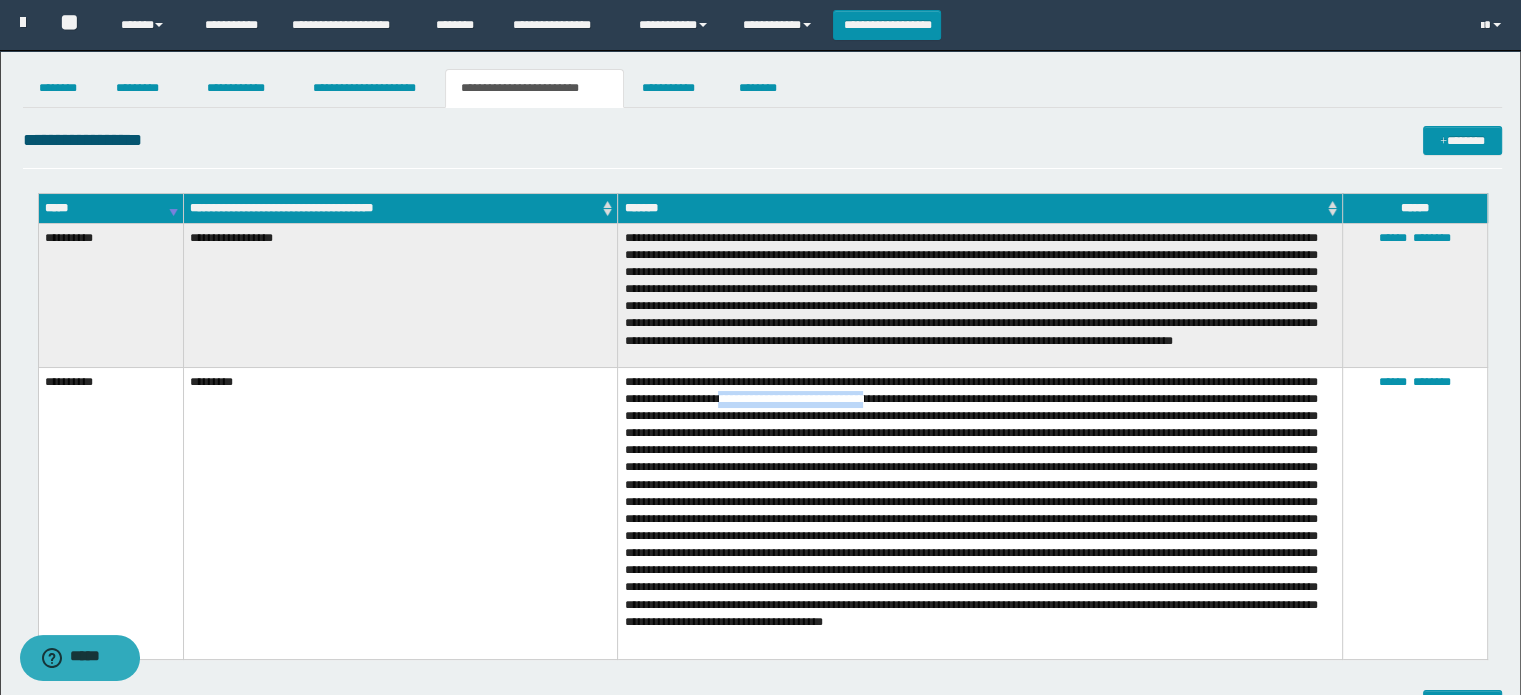 drag, startPoint x: 776, startPoint y: 403, endPoint x: 933, endPoint y: 407, distance: 157.05095 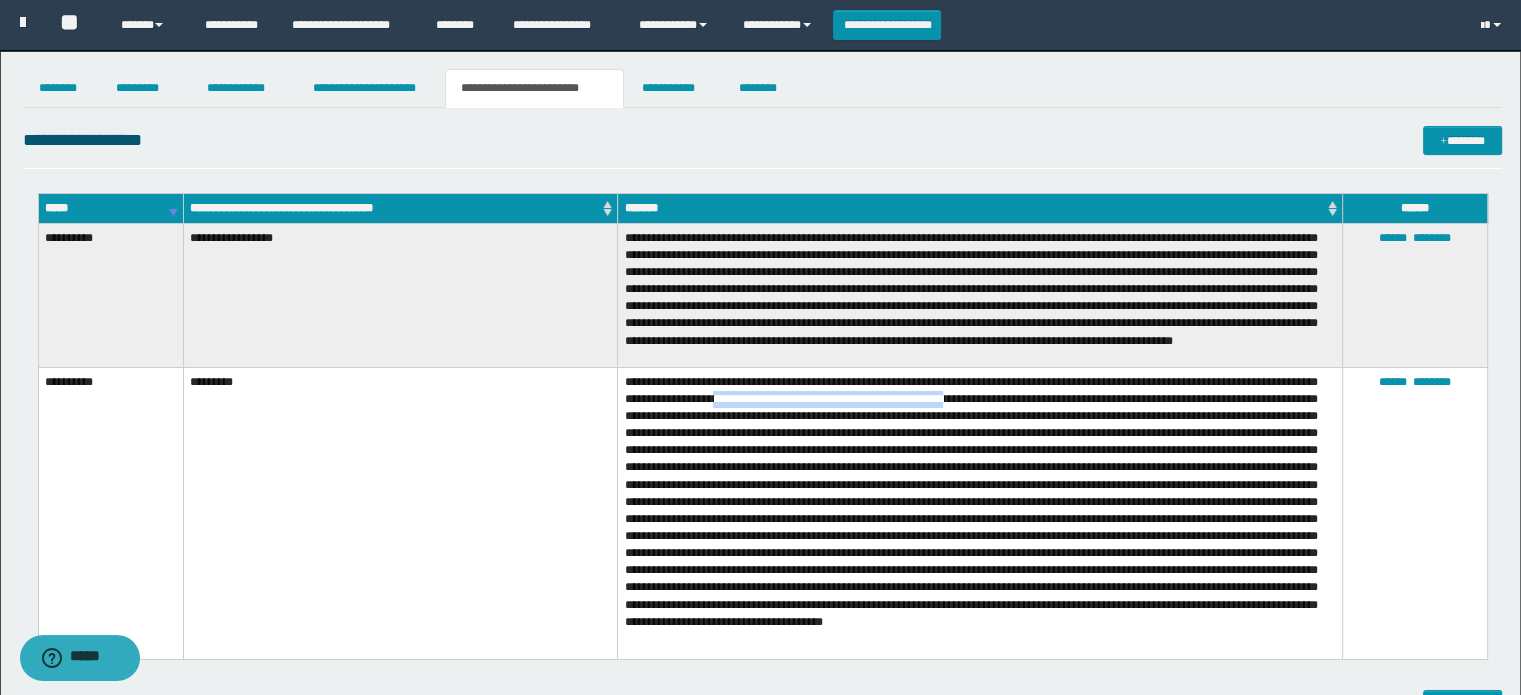 drag, startPoint x: 773, startPoint y: 406, endPoint x: 1023, endPoint y: 403, distance: 250.018 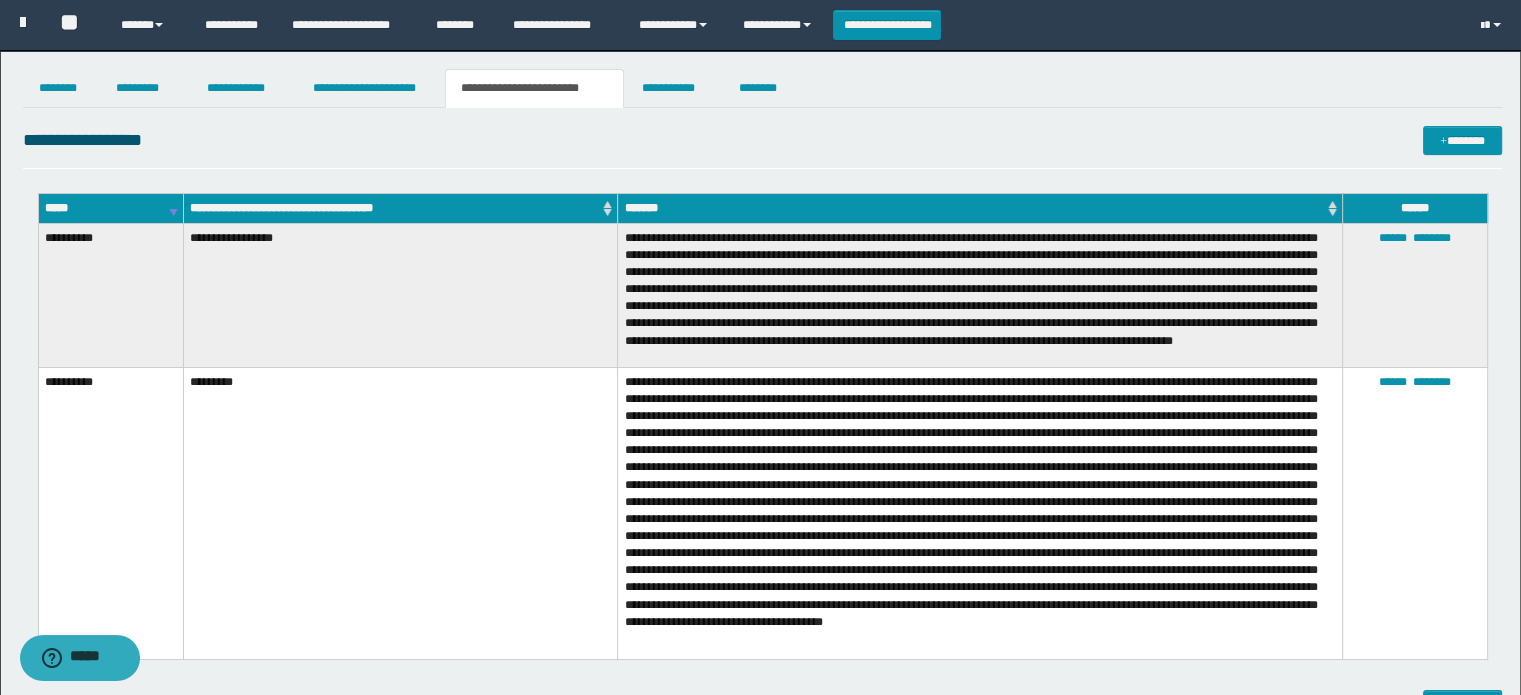 click at bounding box center [980, 513] 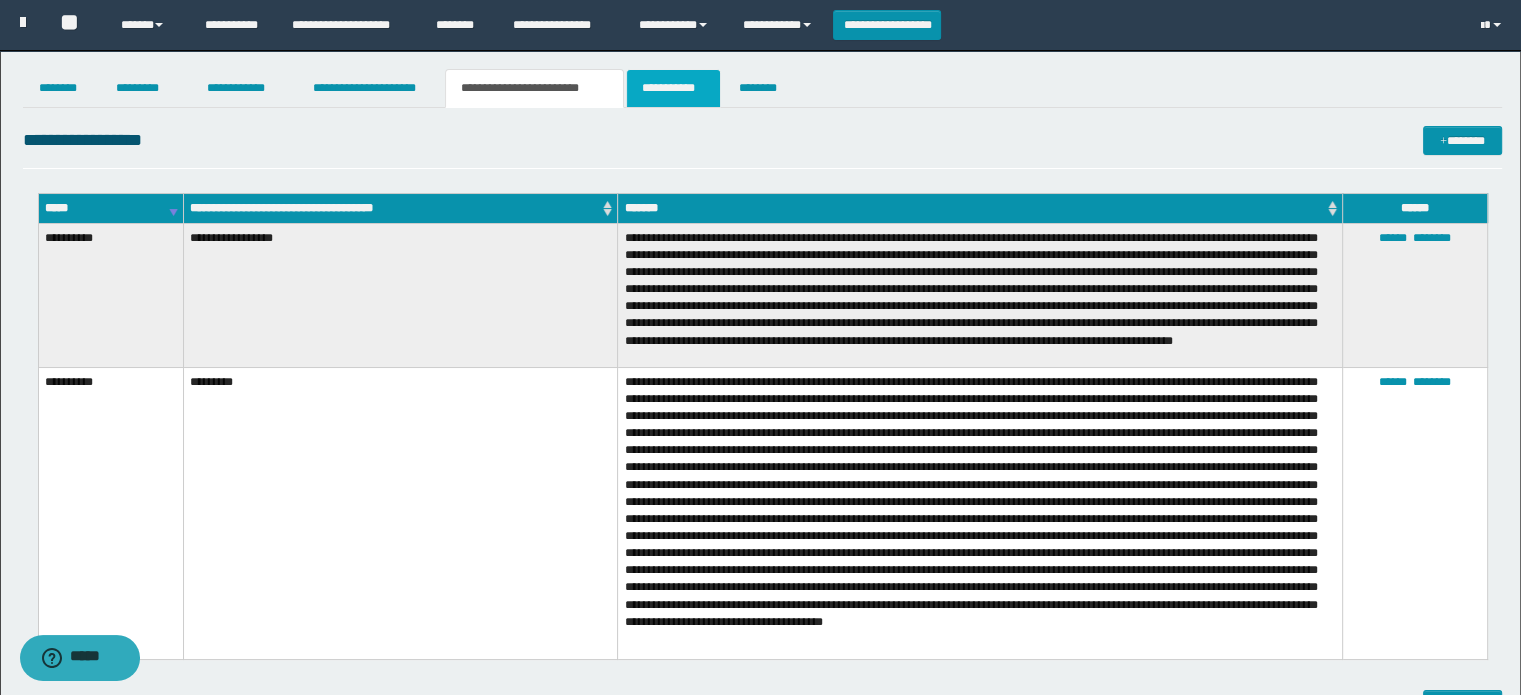 click on "**********" at bounding box center (673, 88) 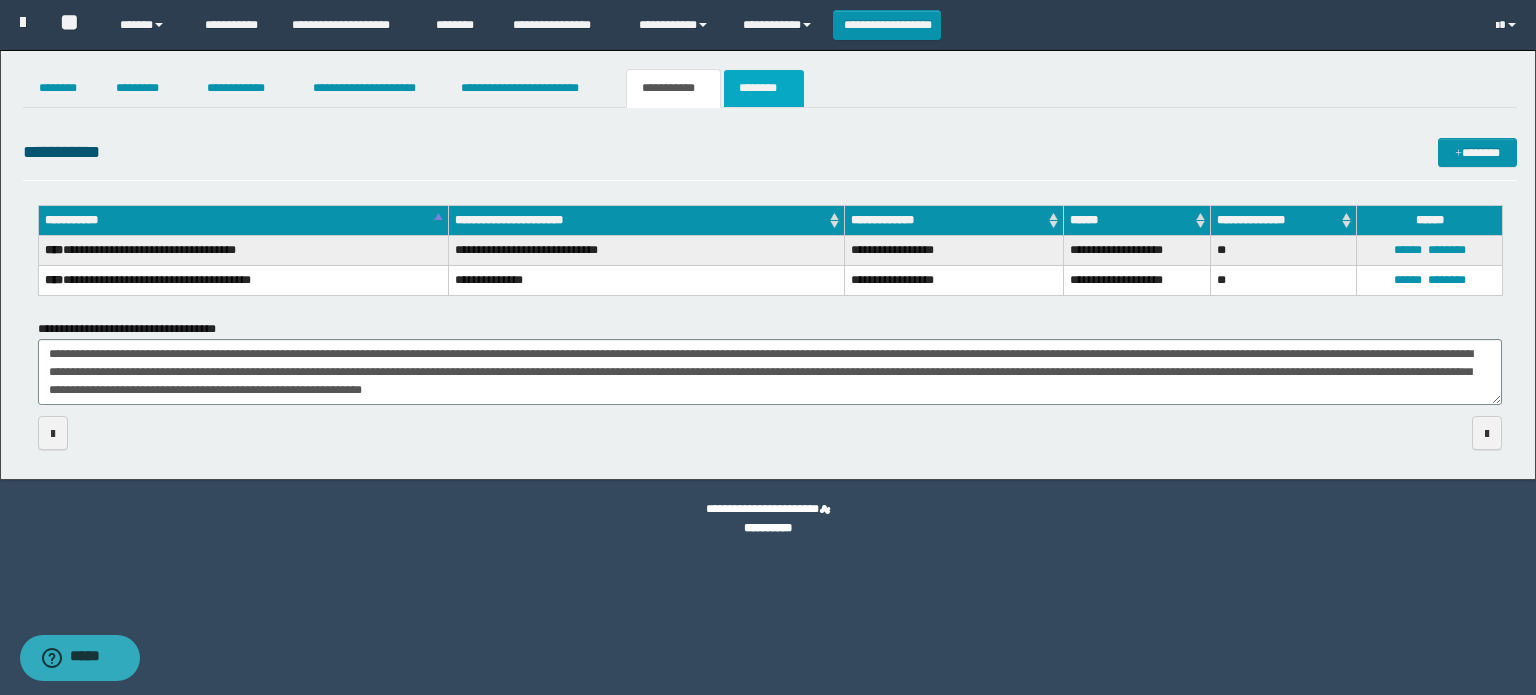 click on "********" at bounding box center (764, 88) 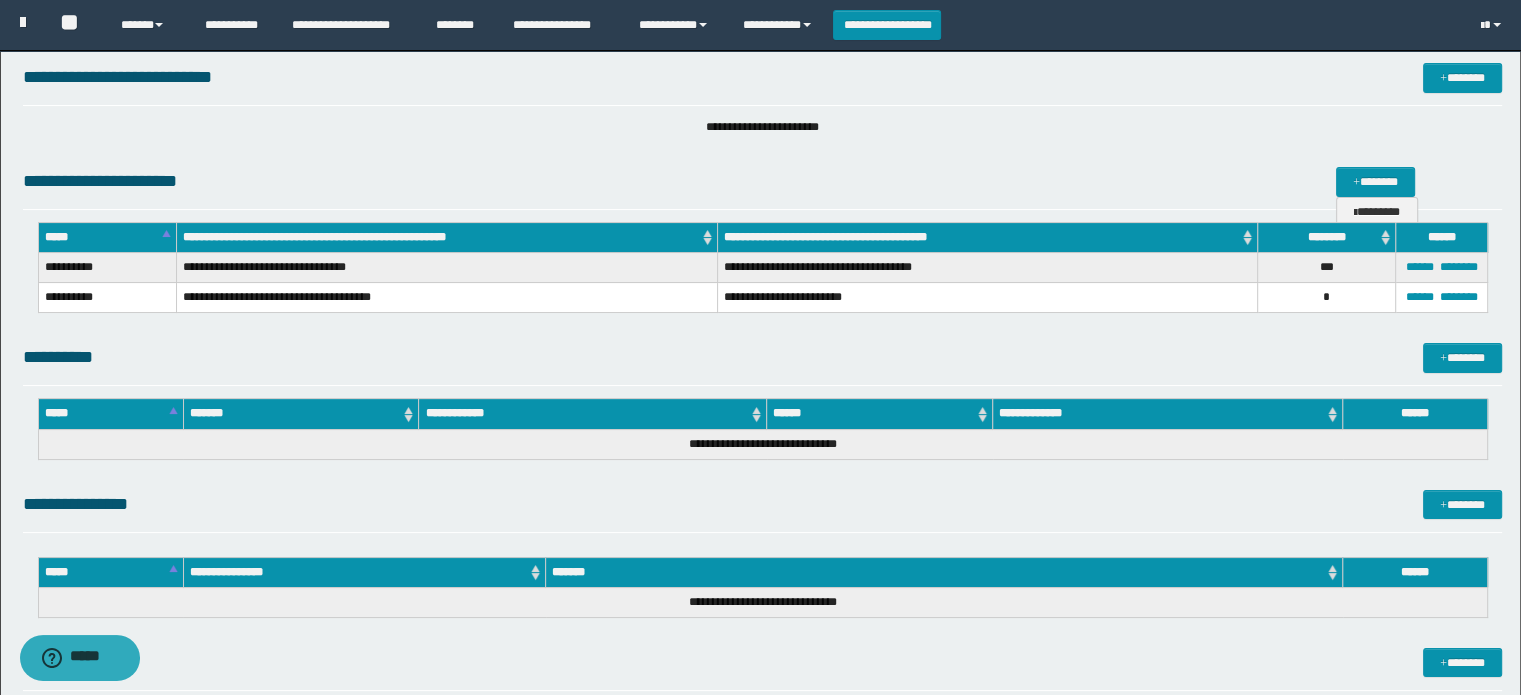 scroll, scrollTop: 144, scrollLeft: 0, axis: vertical 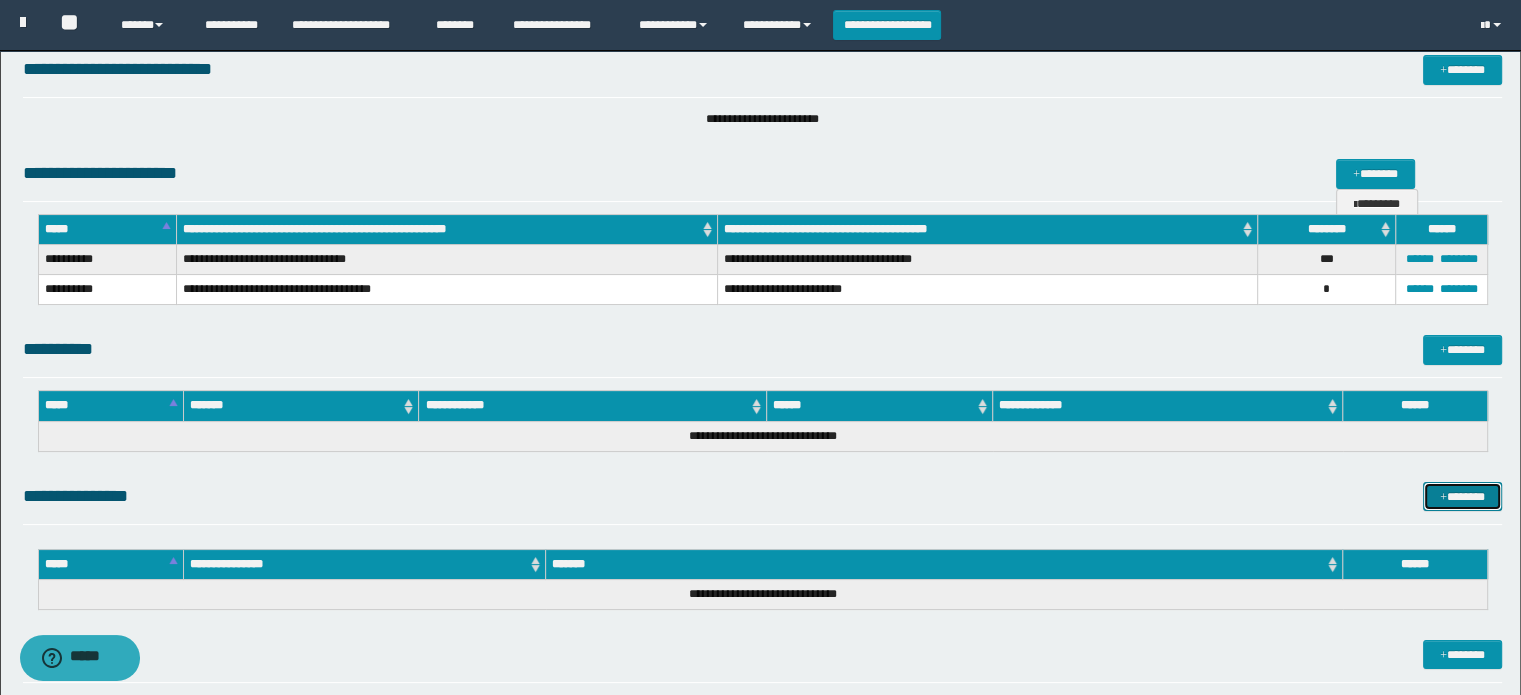 click on "*******" at bounding box center [1462, 497] 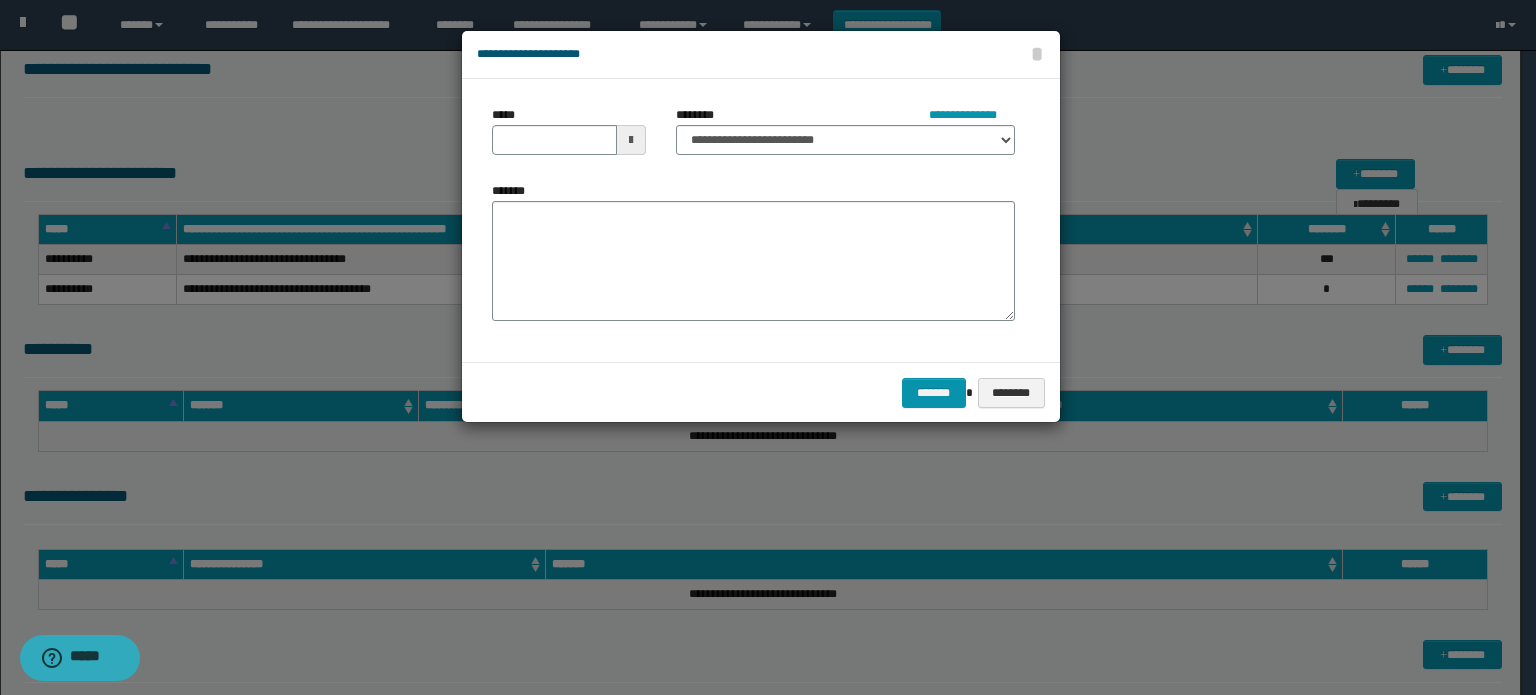 click at bounding box center (631, 140) 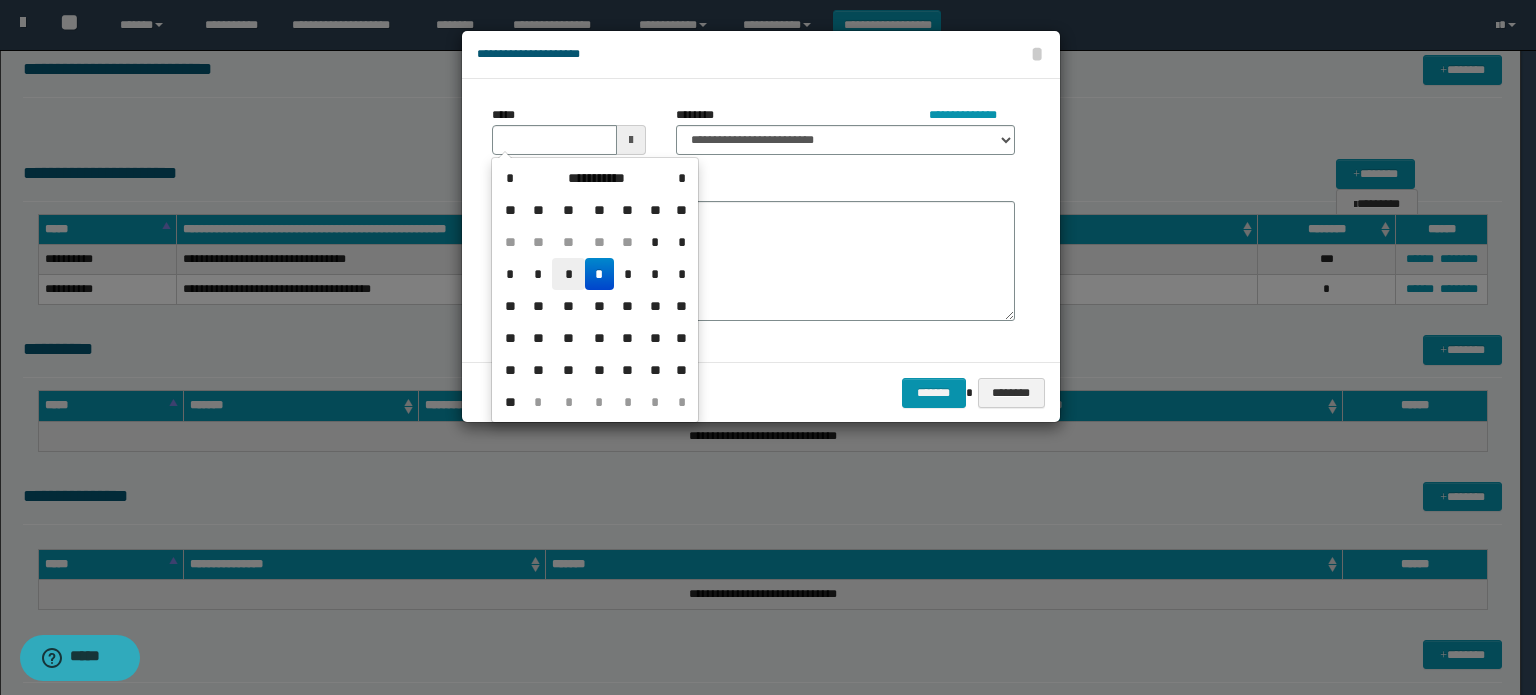 click on "*" at bounding box center (568, 274) 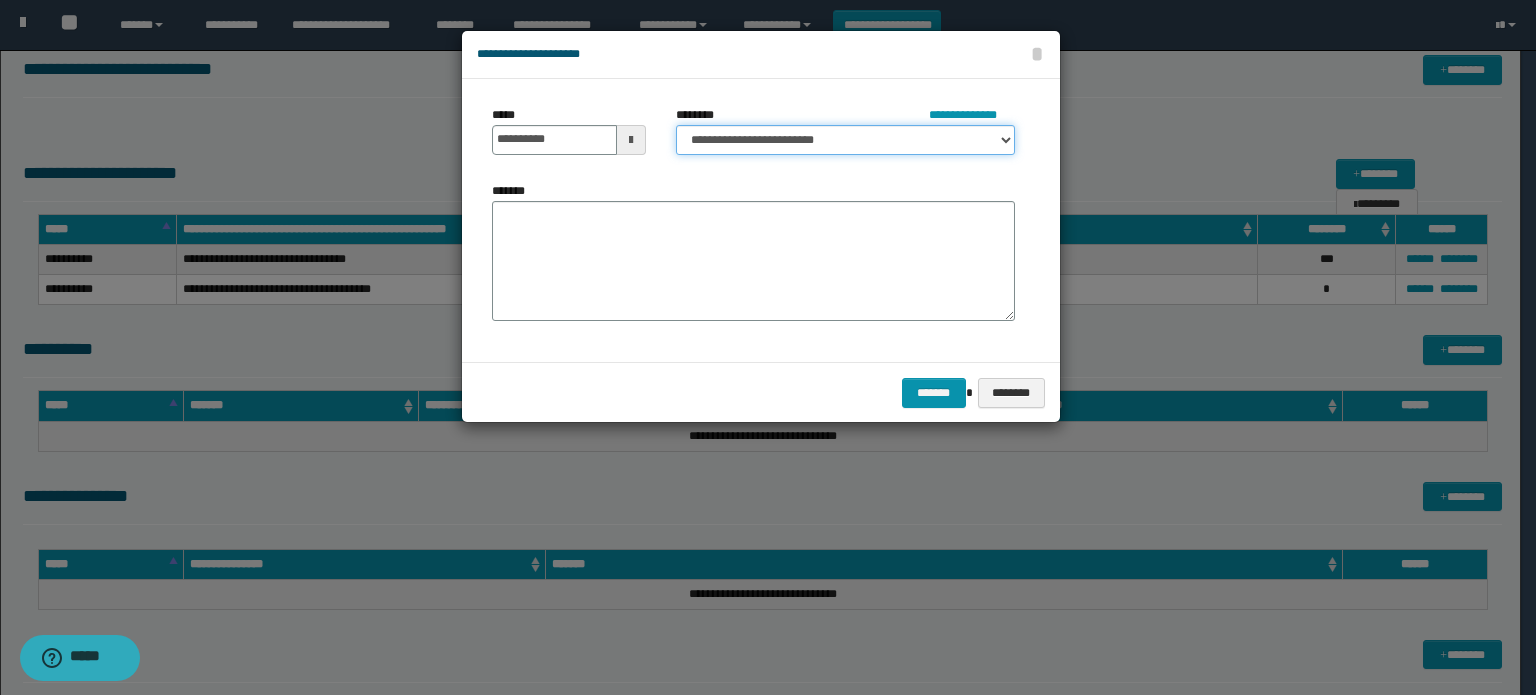 click on "**********" at bounding box center [845, 140] 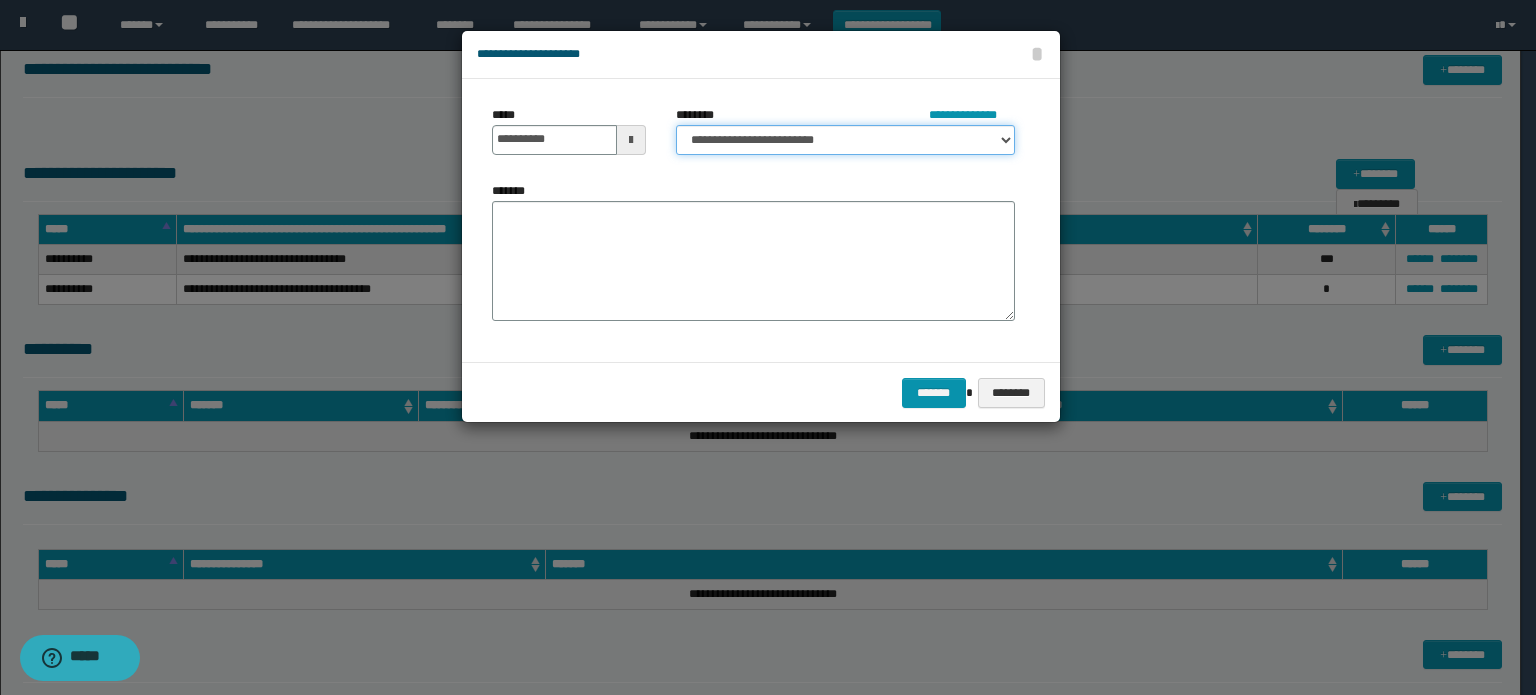 select on "***" 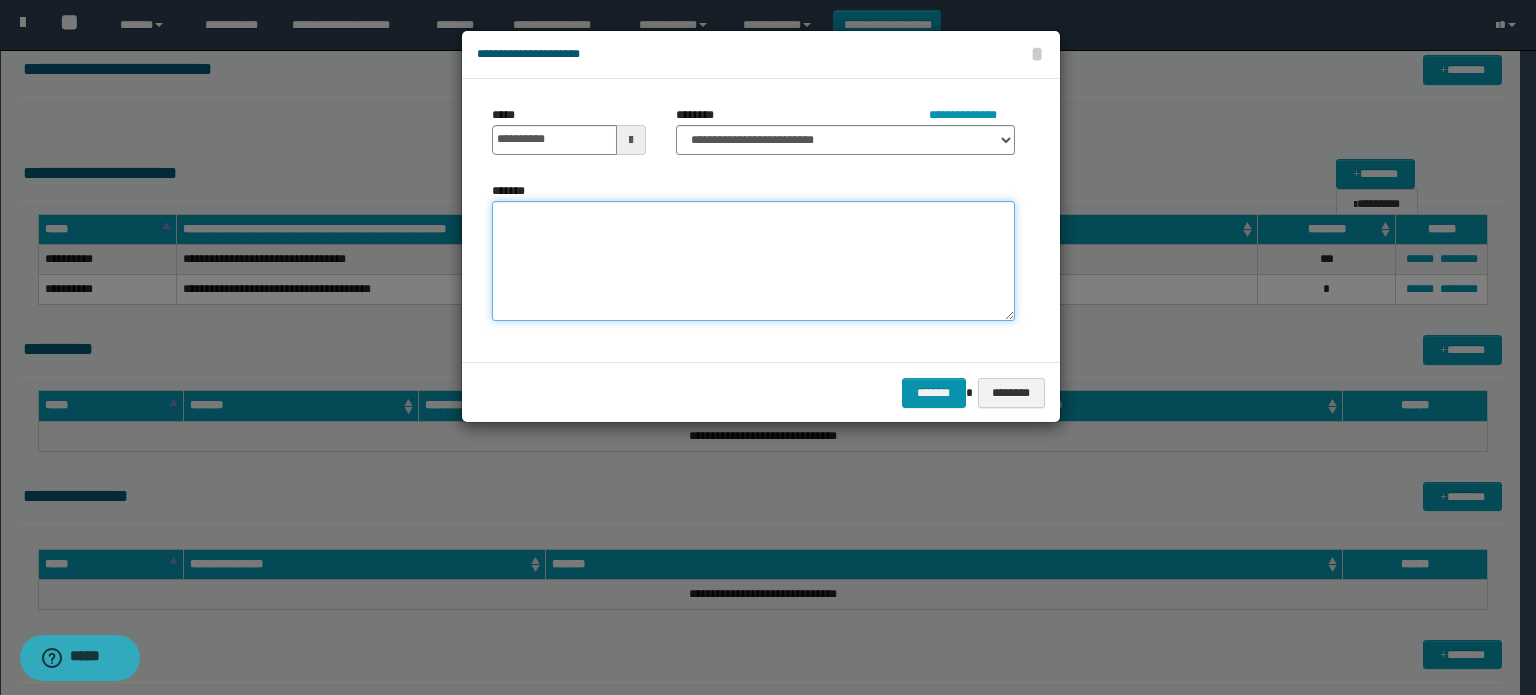 click on "*******" at bounding box center (753, 261) 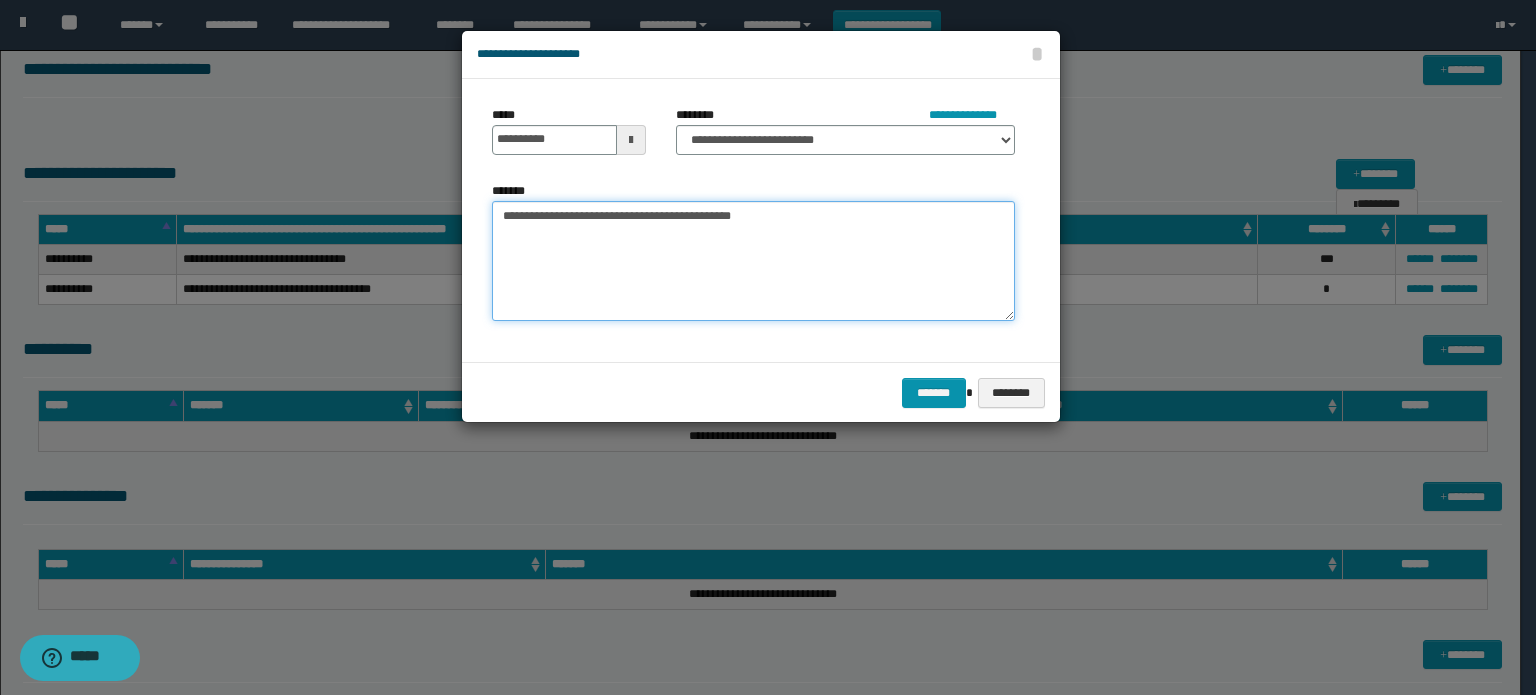 click on "**********" at bounding box center (753, 261) 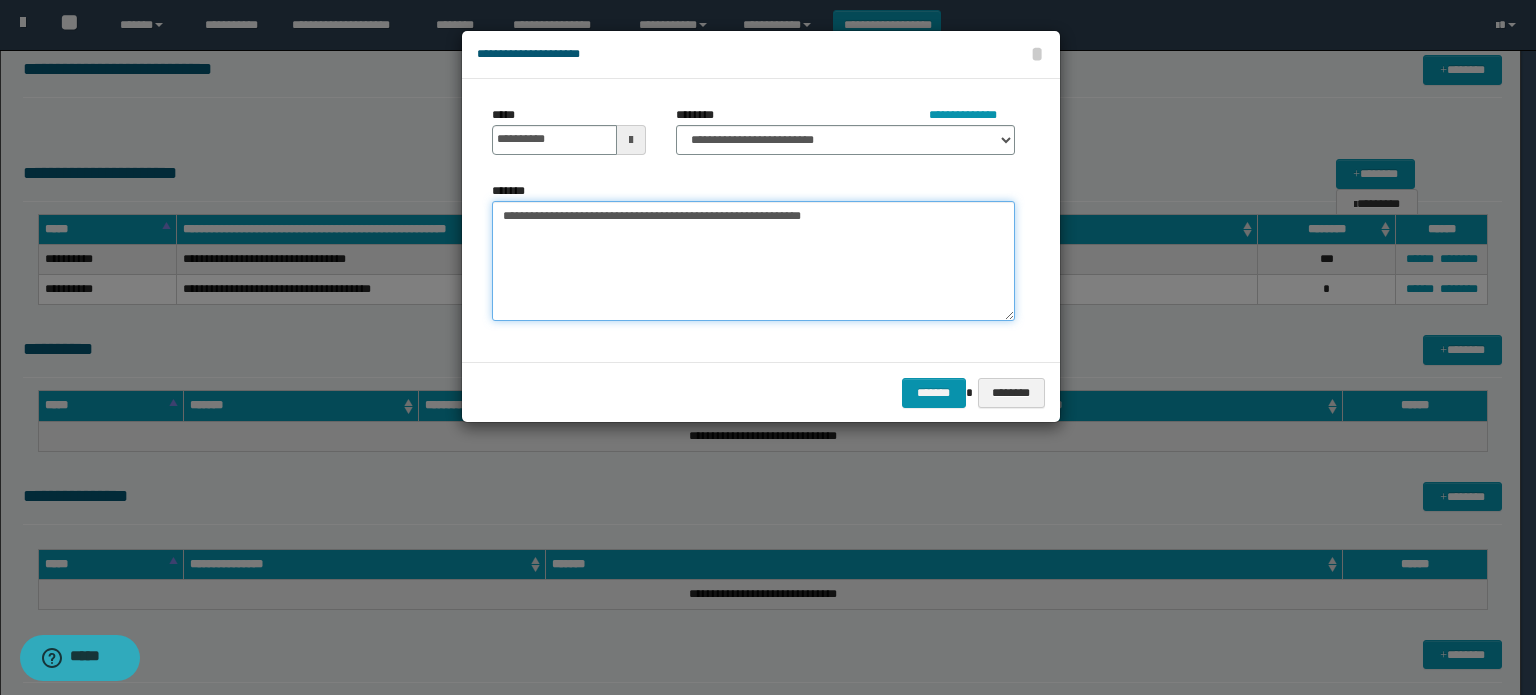 click on "**********" at bounding box center [753, 261] 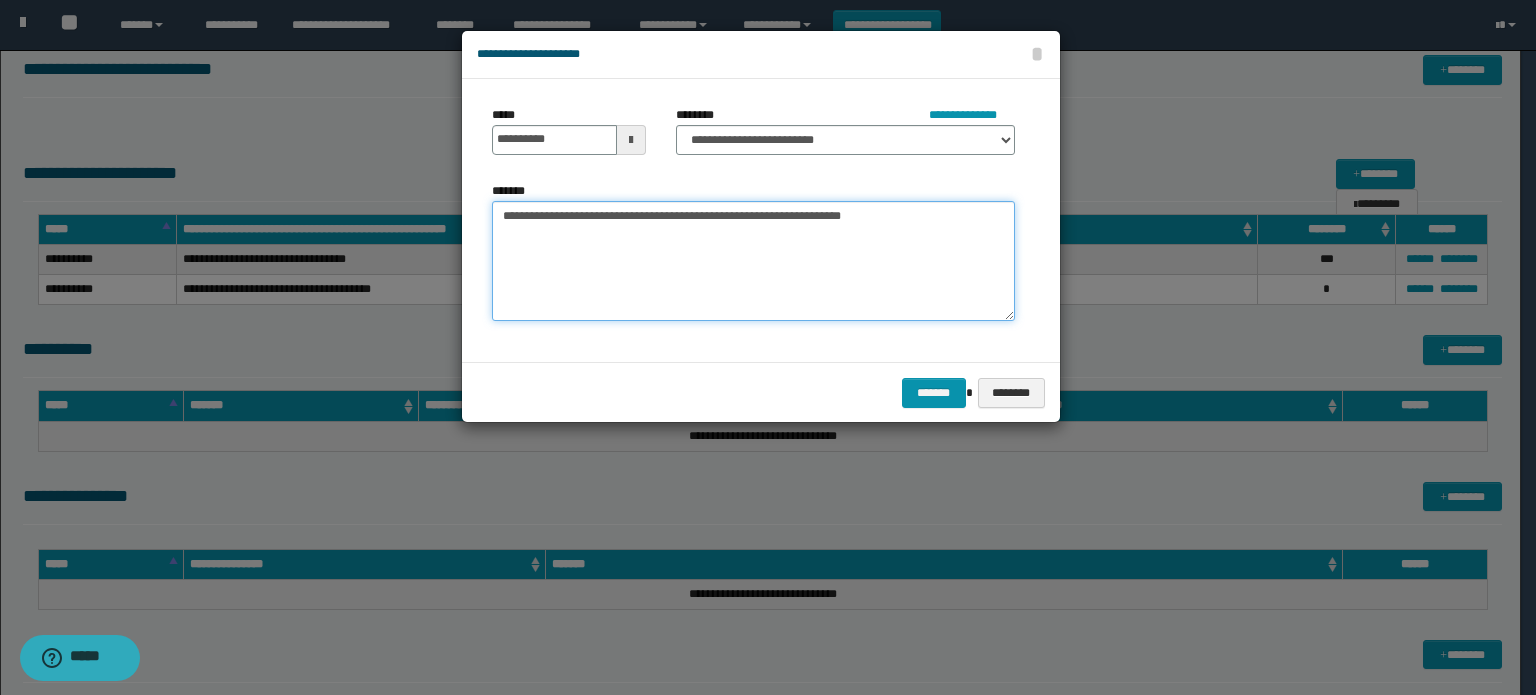 click on "**********" at bounding box center [753, 261] 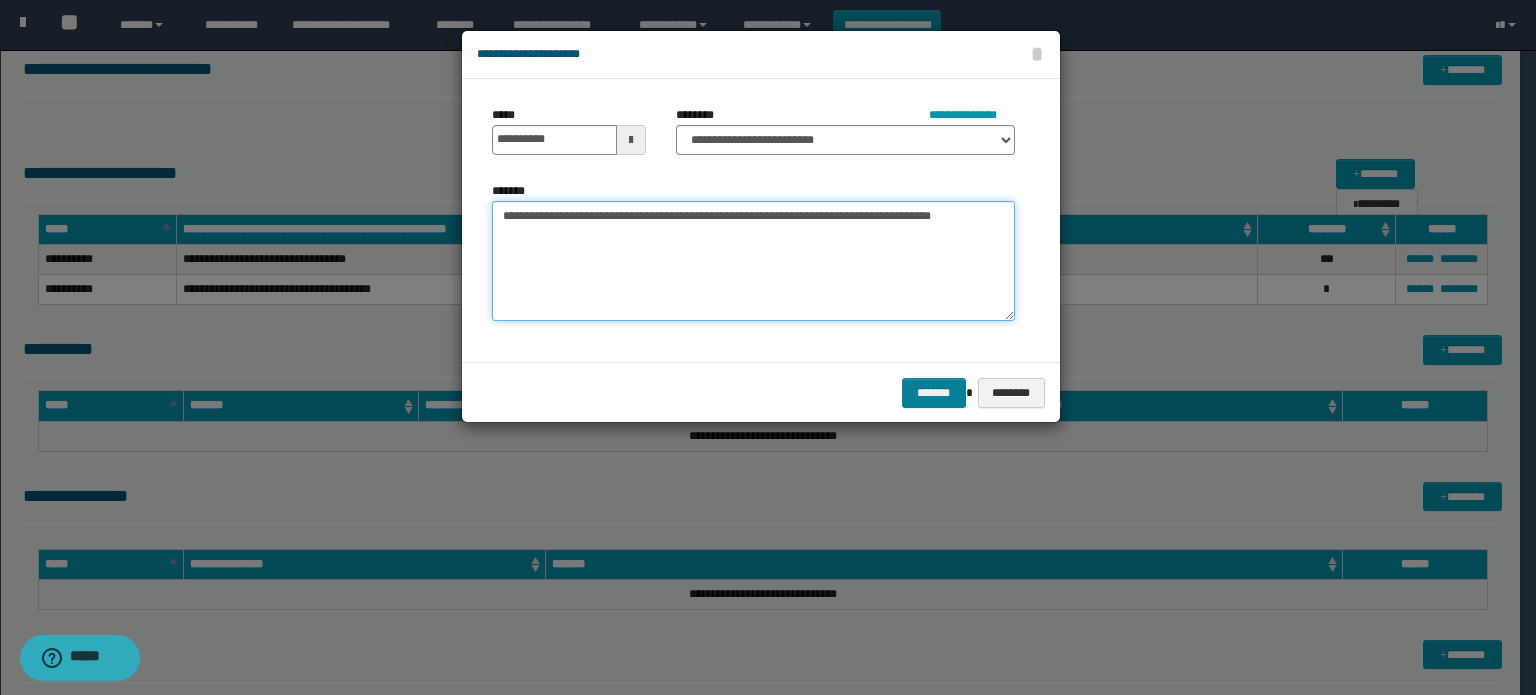 type on "**********" 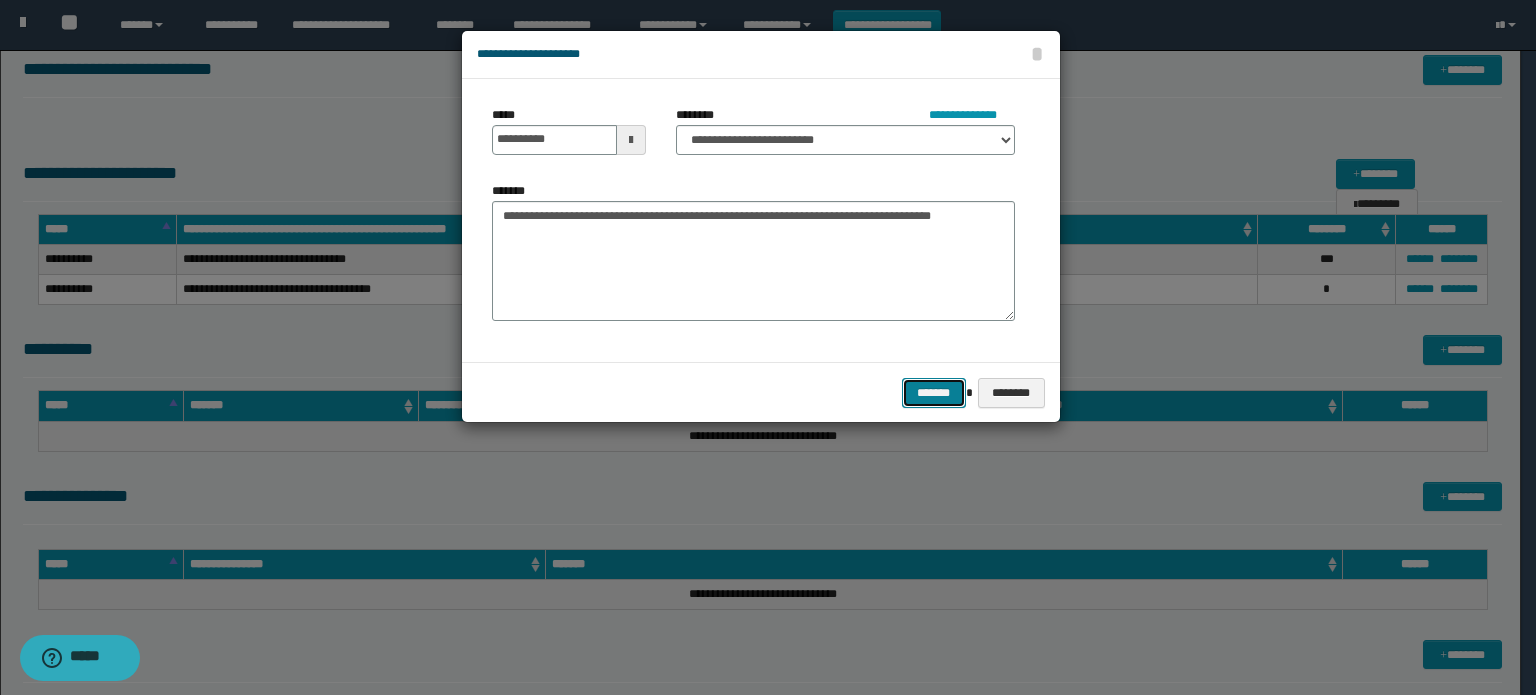 click on "*******" at bounding box center [934, 393] 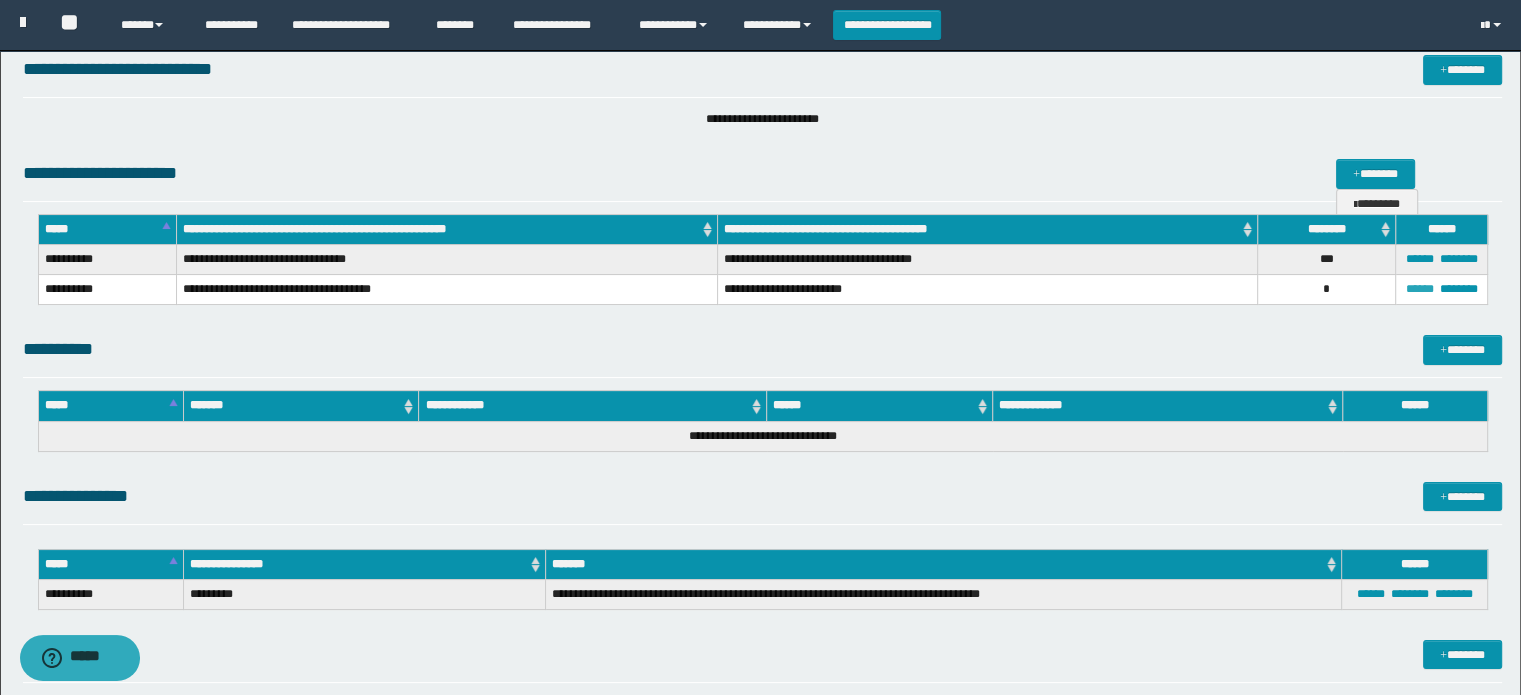 click on "******" at bounding box center (1420, 289) 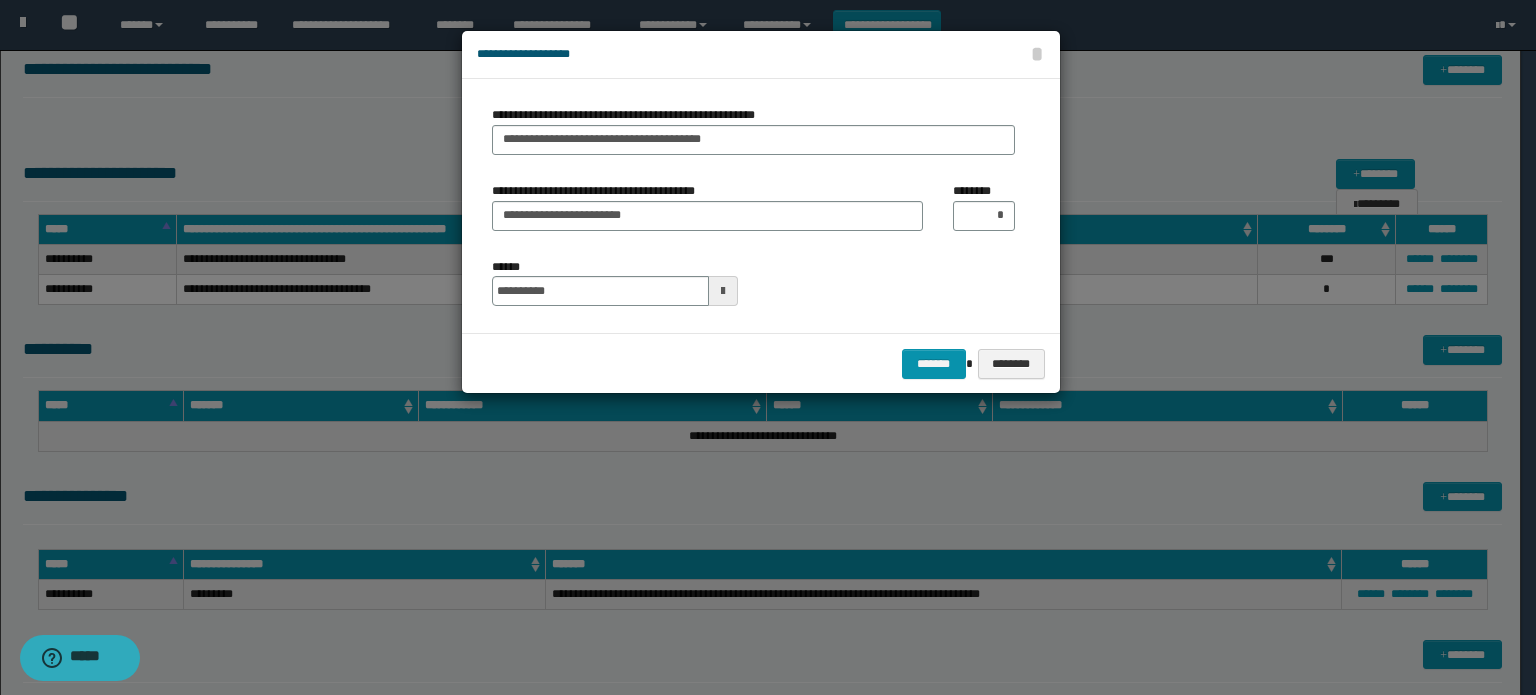 click at bounding box center [723, 291] 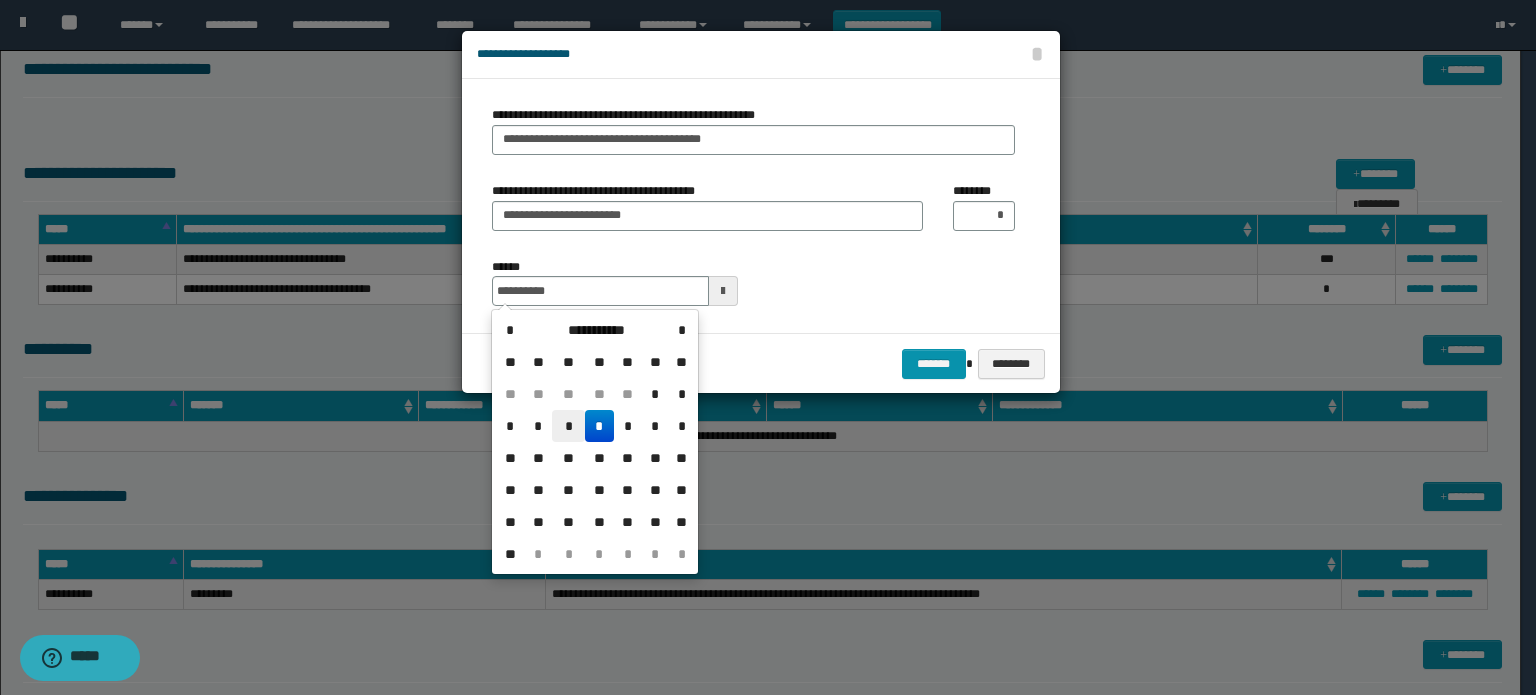 click on "*" at bounding box center (568, 426) 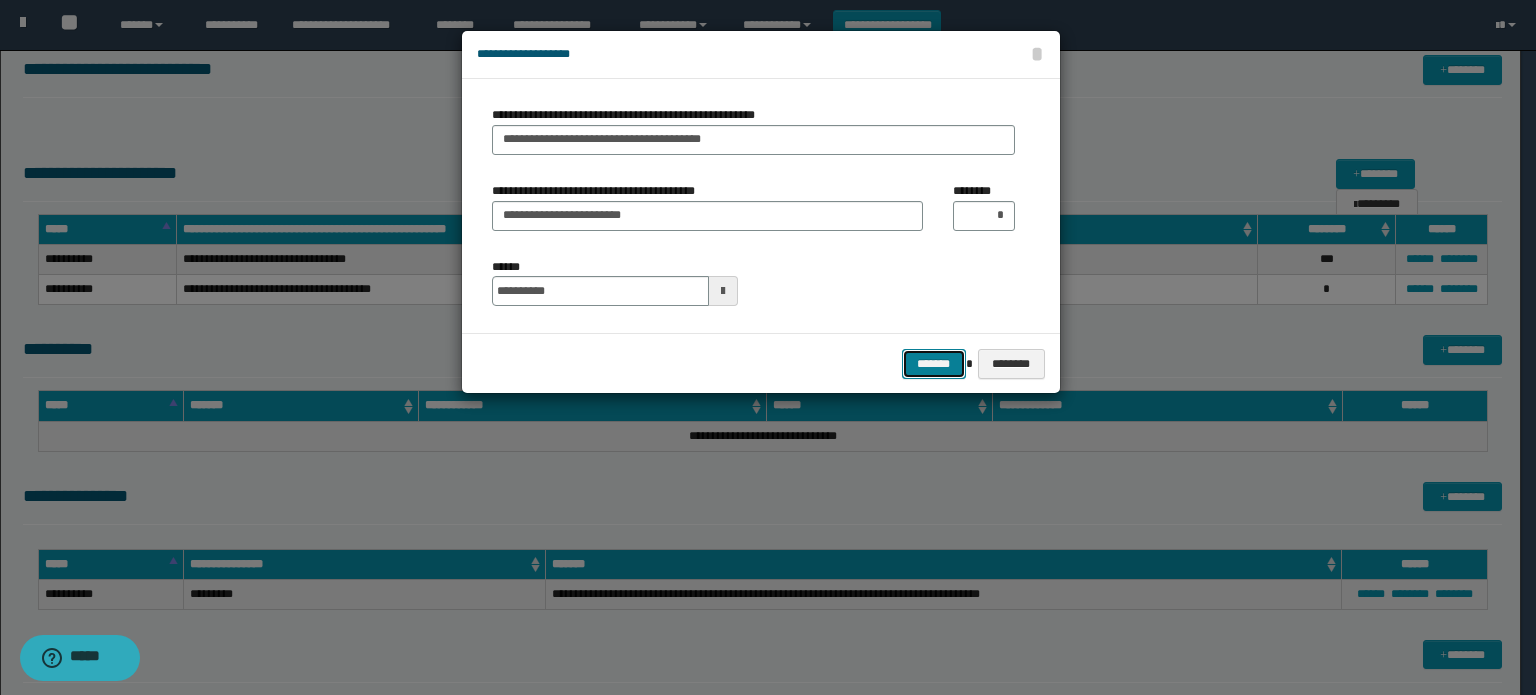 click on "*******" at bounding box center (934, 364) 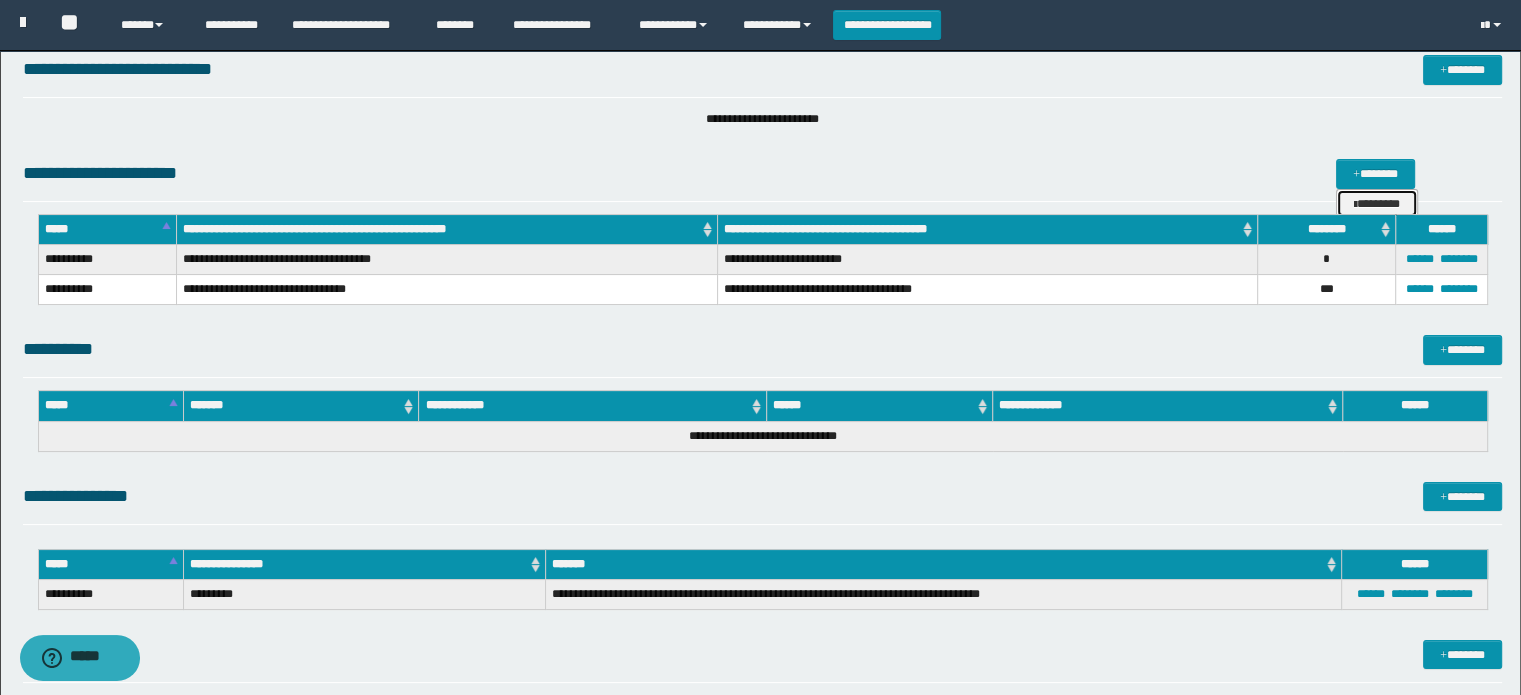 click on "********" at bounding box center (1377, 204) 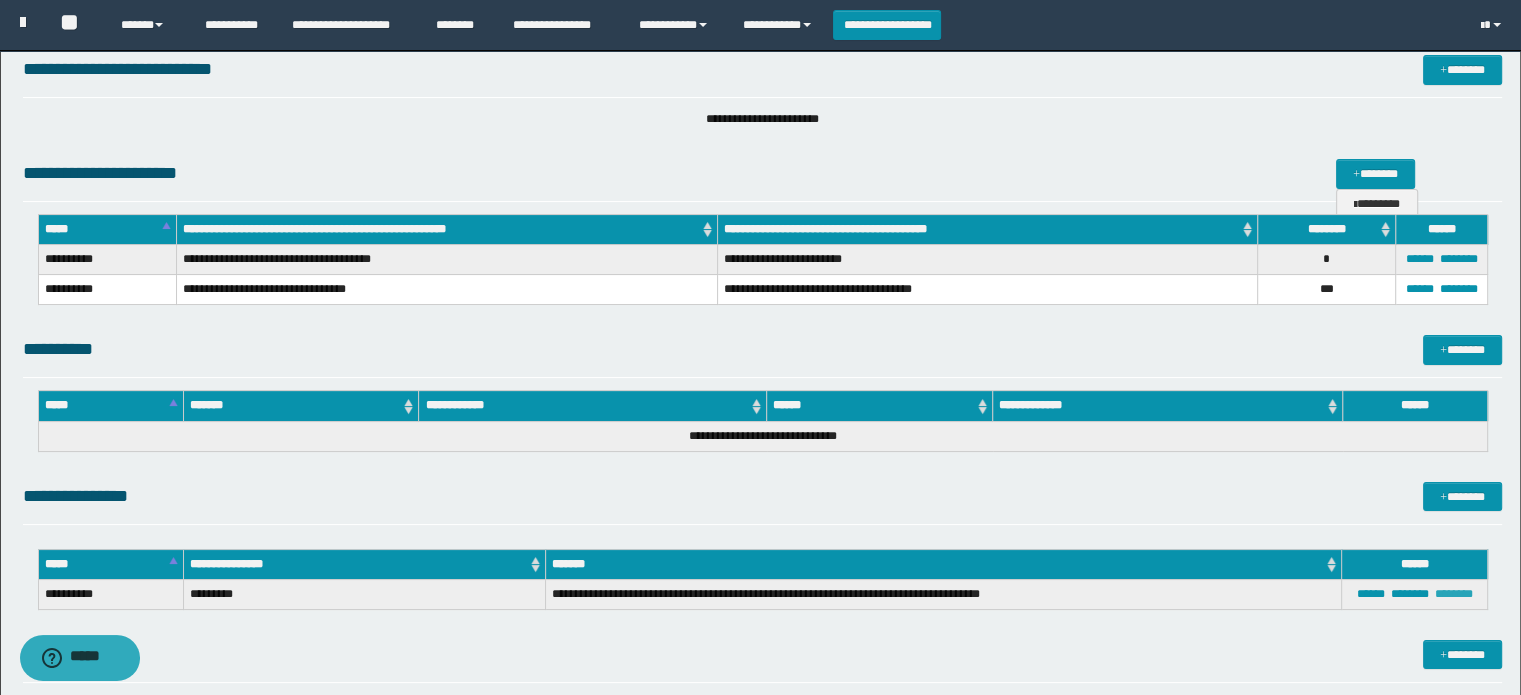 click on "********" at bounding box center (1454, 594) 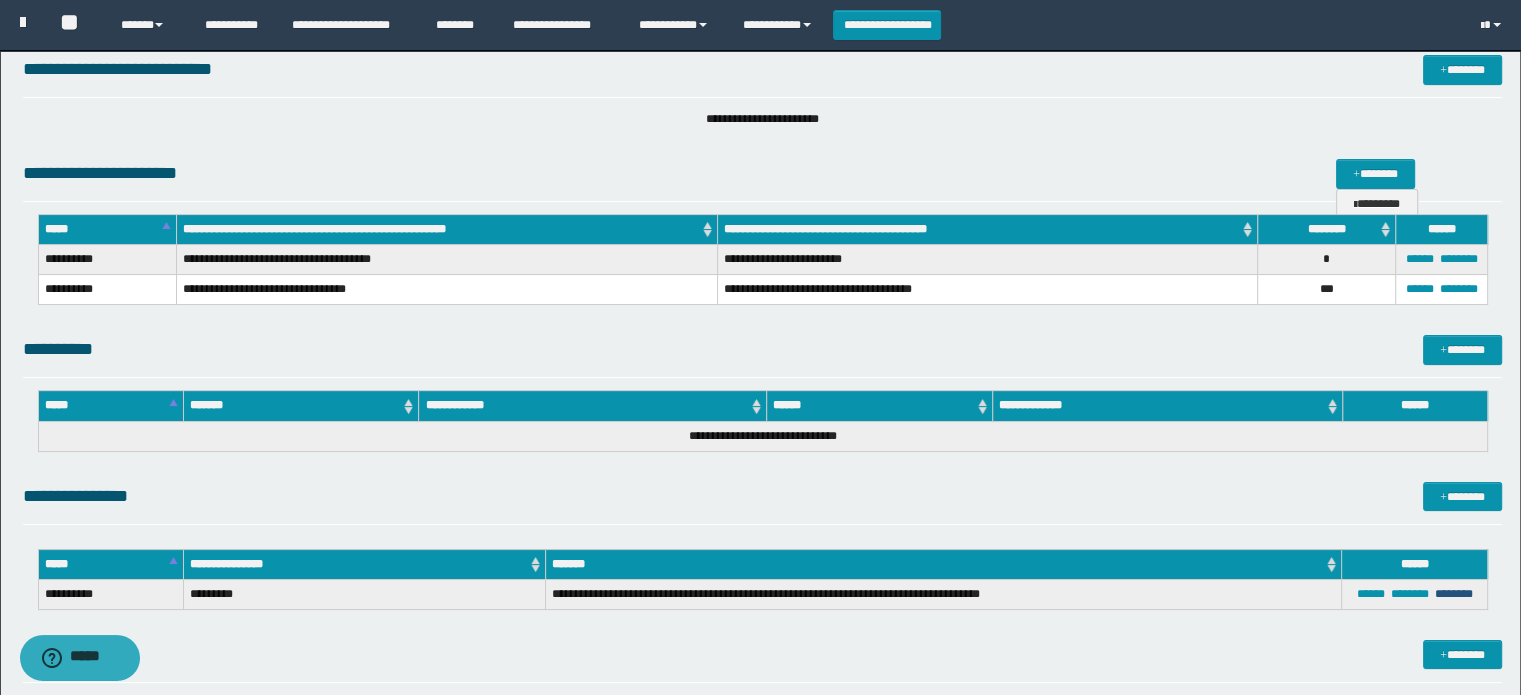 scroll, scrollTop: 0, scrollLeft: 0, axis: both 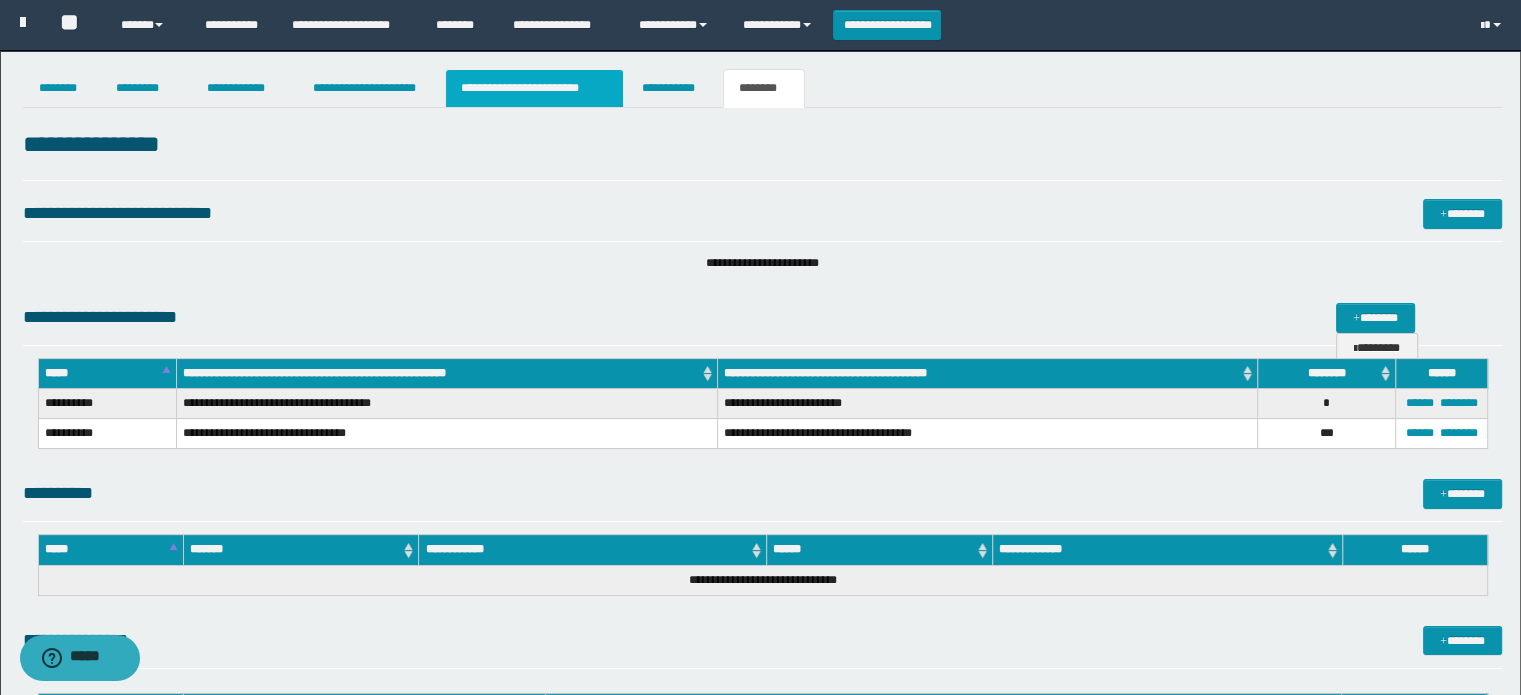 click on "**********" at bounding box center [534, 88] 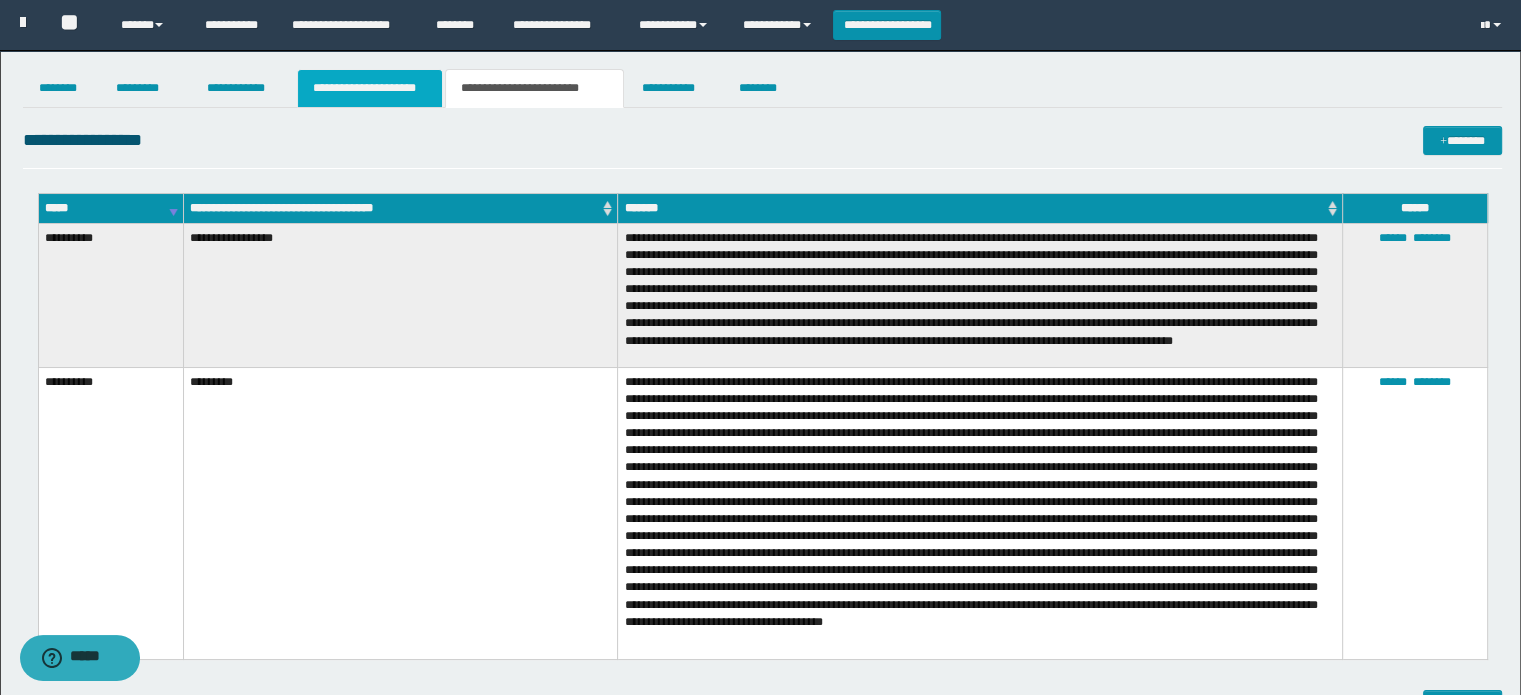 click on "**********" at bounding box center [370, 88] 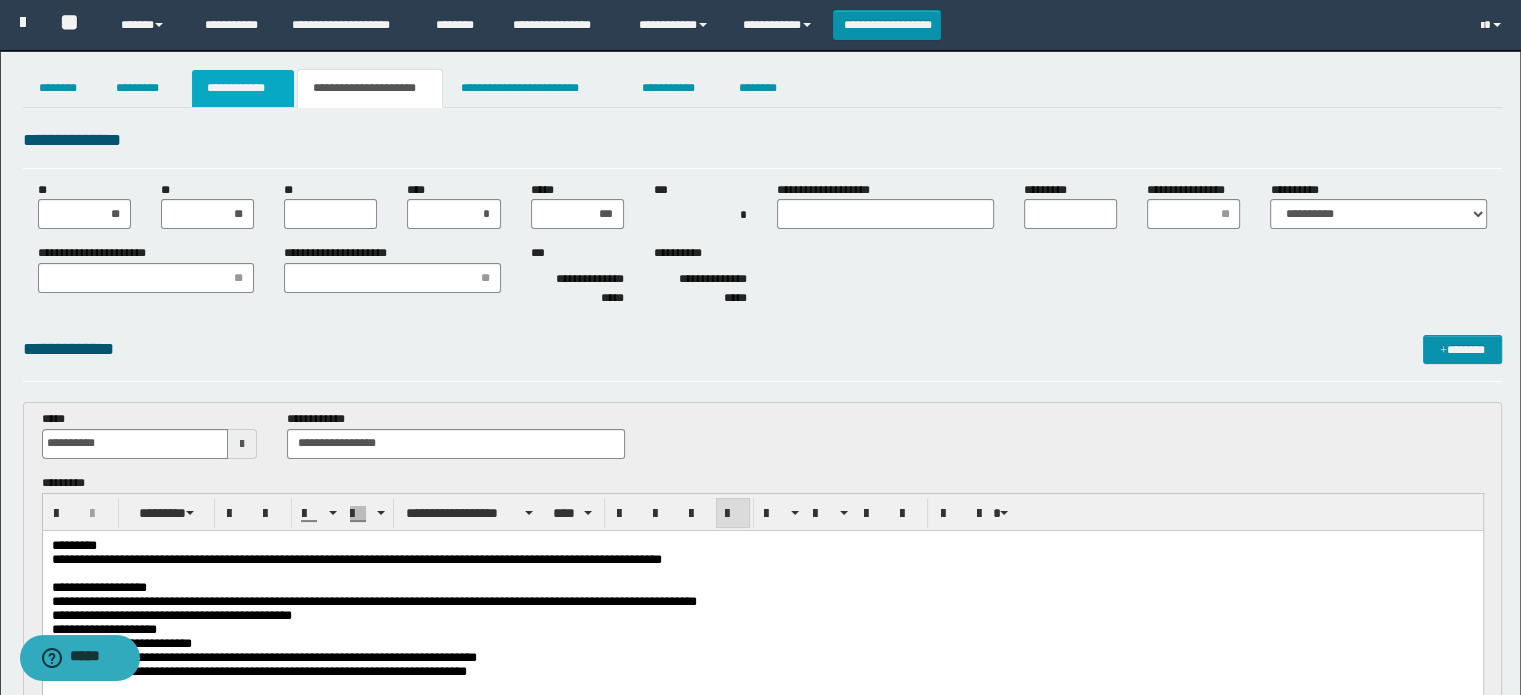 click on "**********" at bounding box center (243, 88) 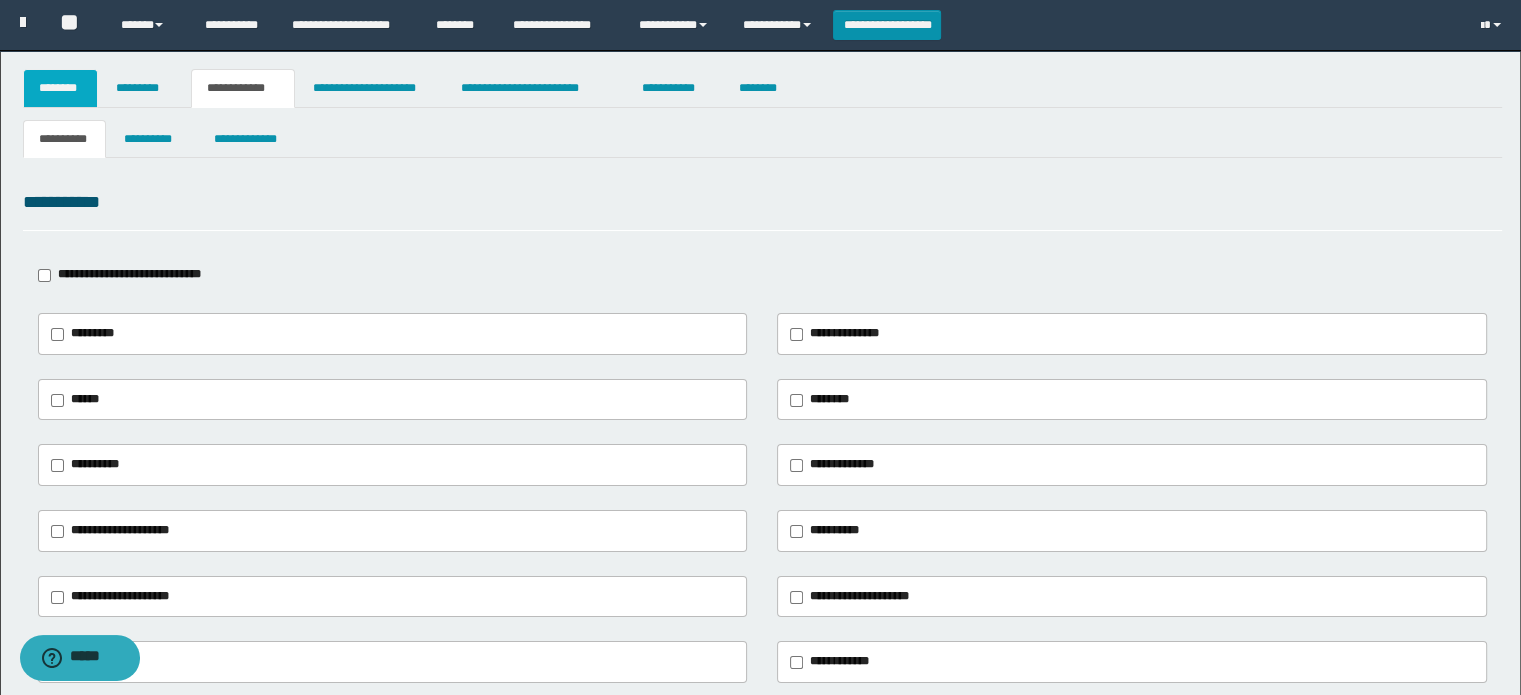 click on "********" at bounding box center [61, 88] 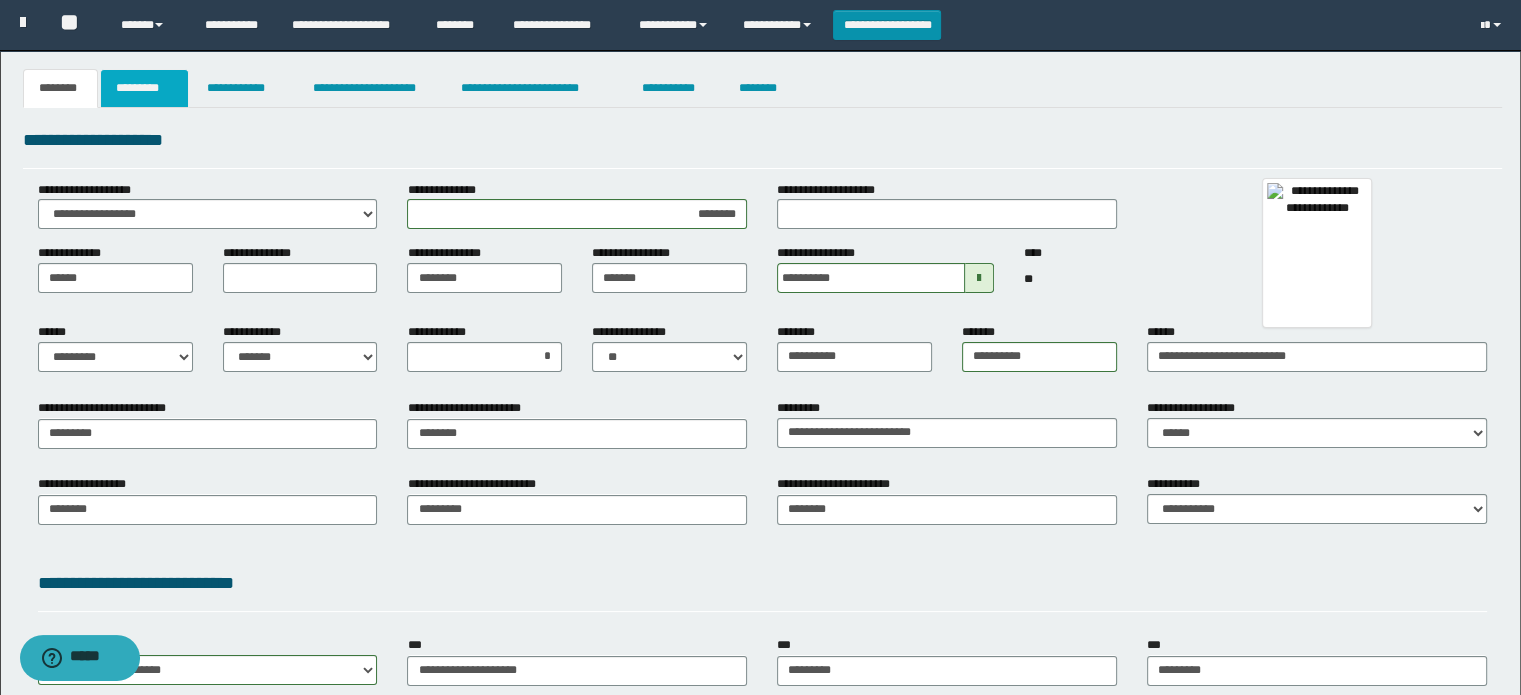 click on "*********" at bounding box center [144, 88] 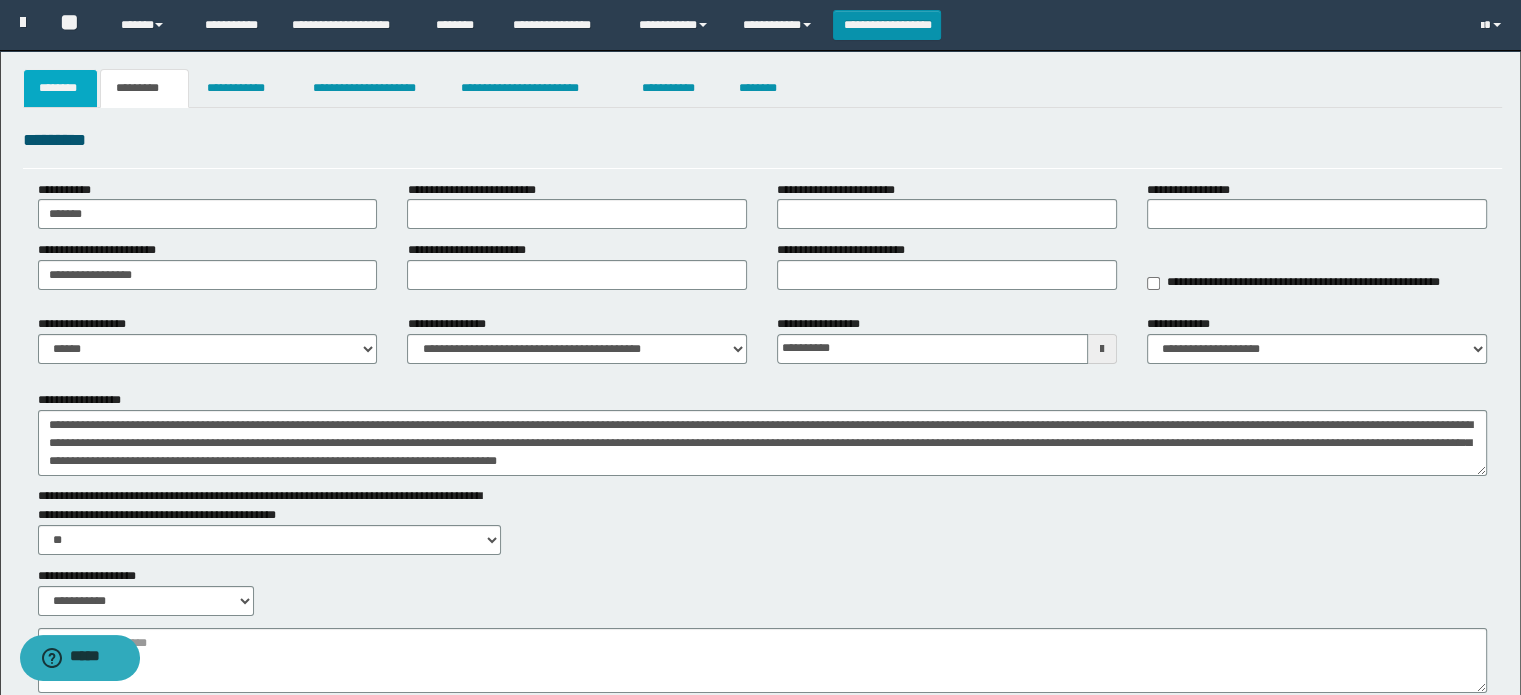 click on "********" at bounding box center (61, 88) 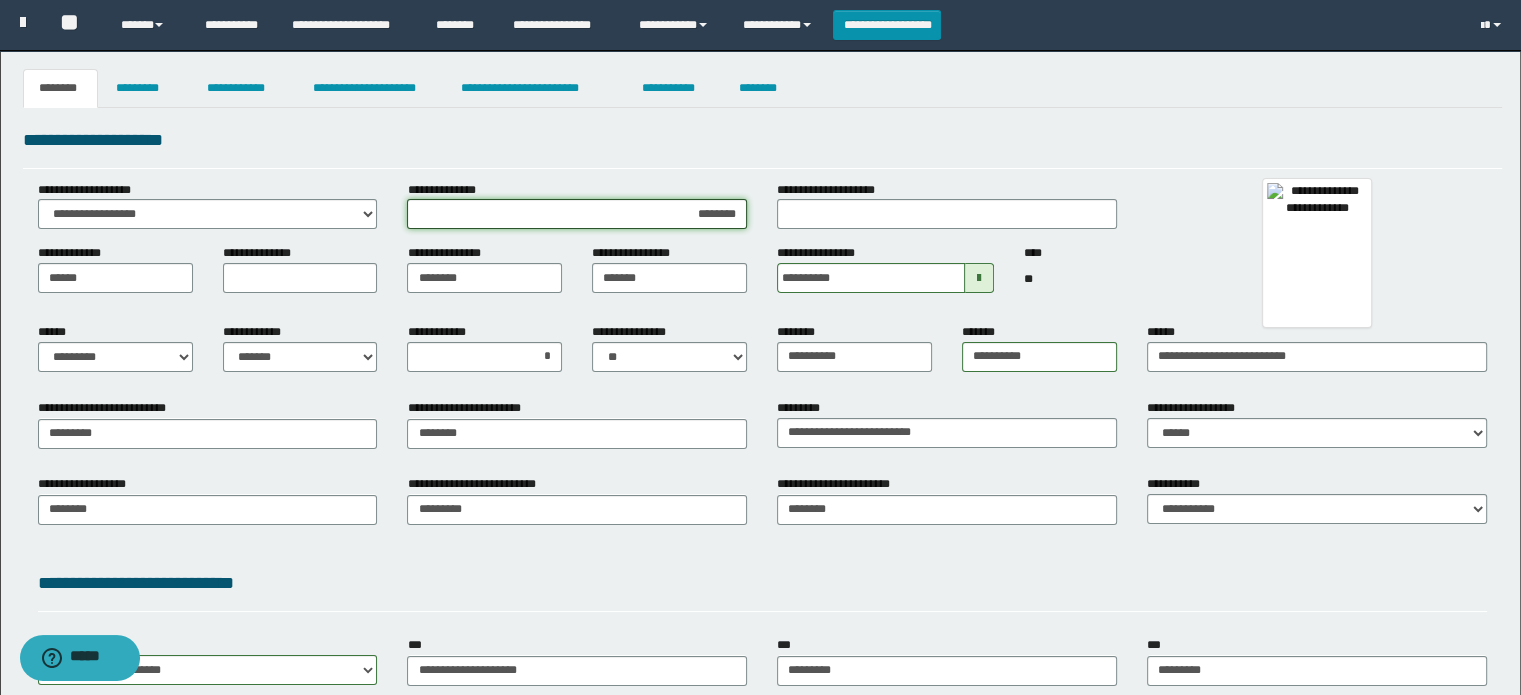 click on "********" at bounding box center [577, 214] 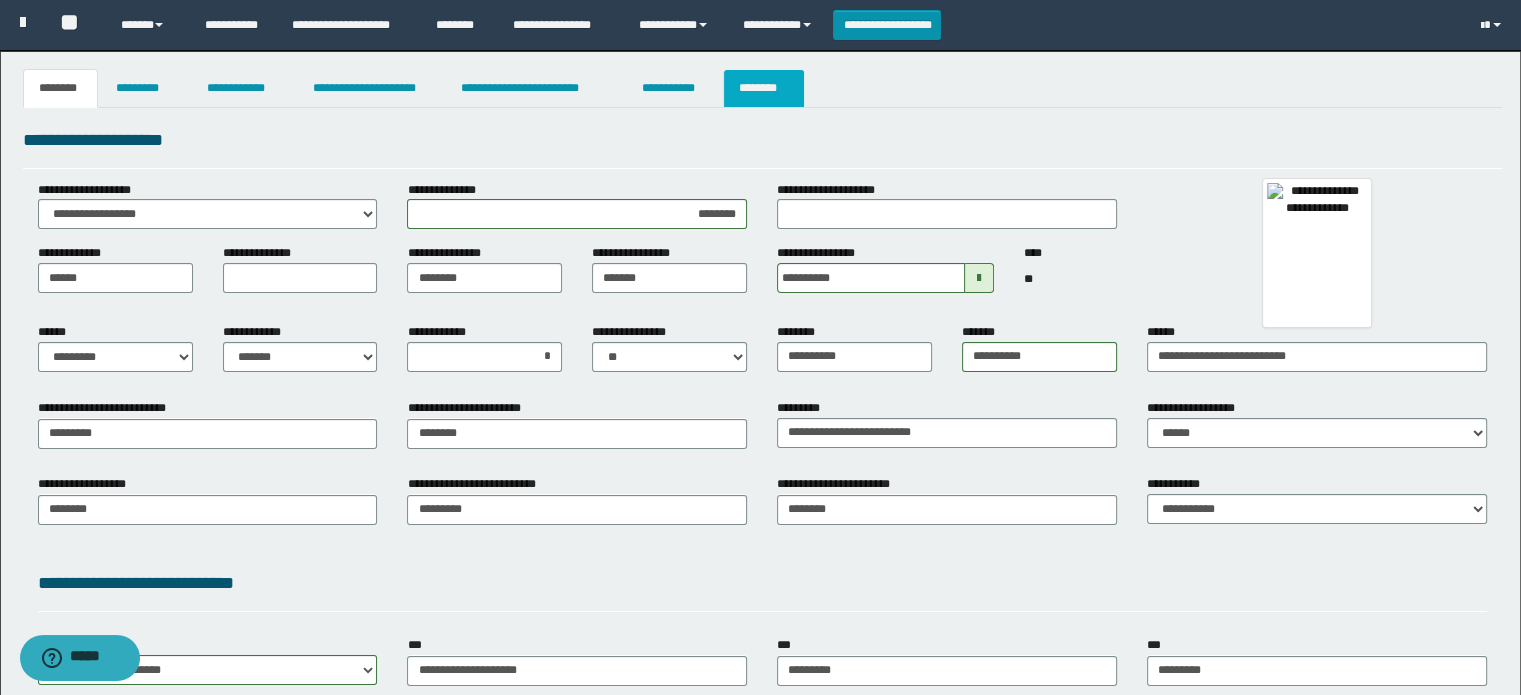 click on "********" at bounding box center (764, 88) 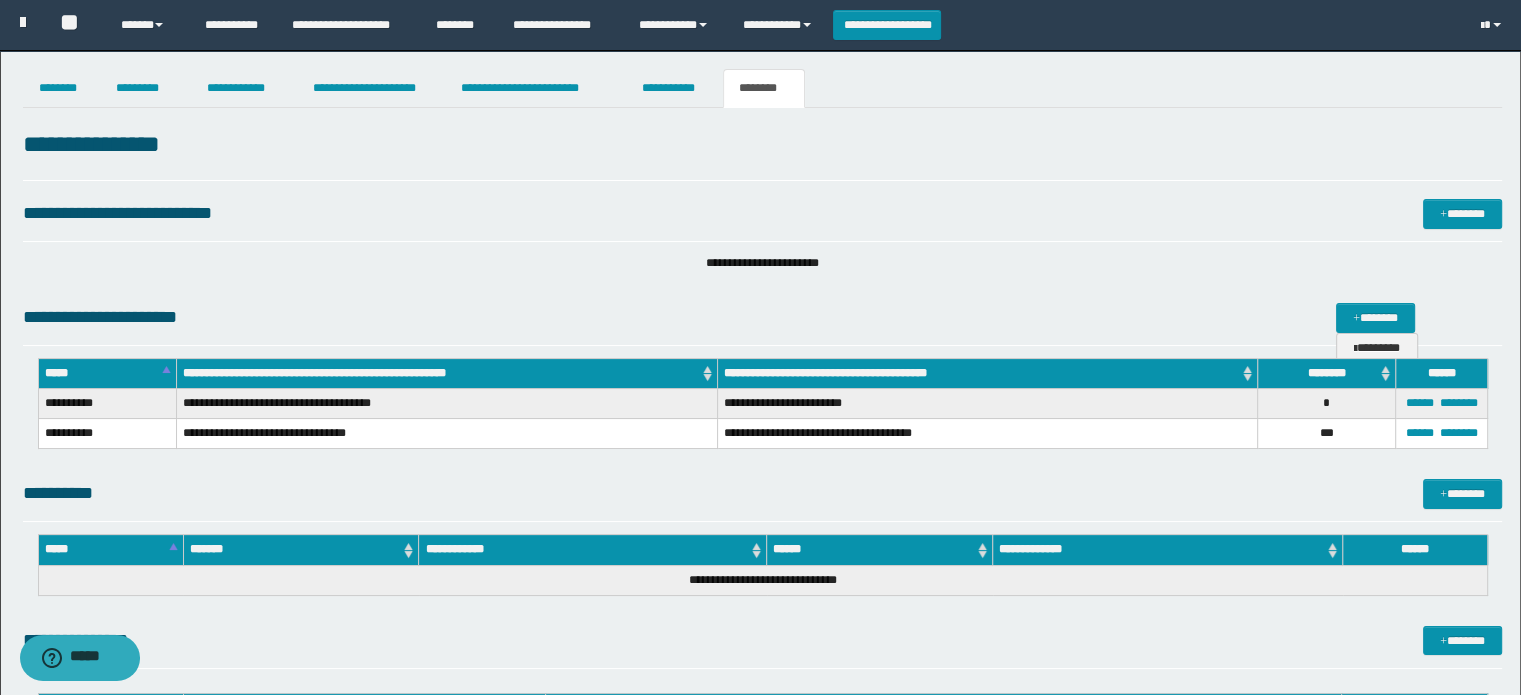 scroll, scrollTop: 483, scrollLeft: 0, axis: vertical 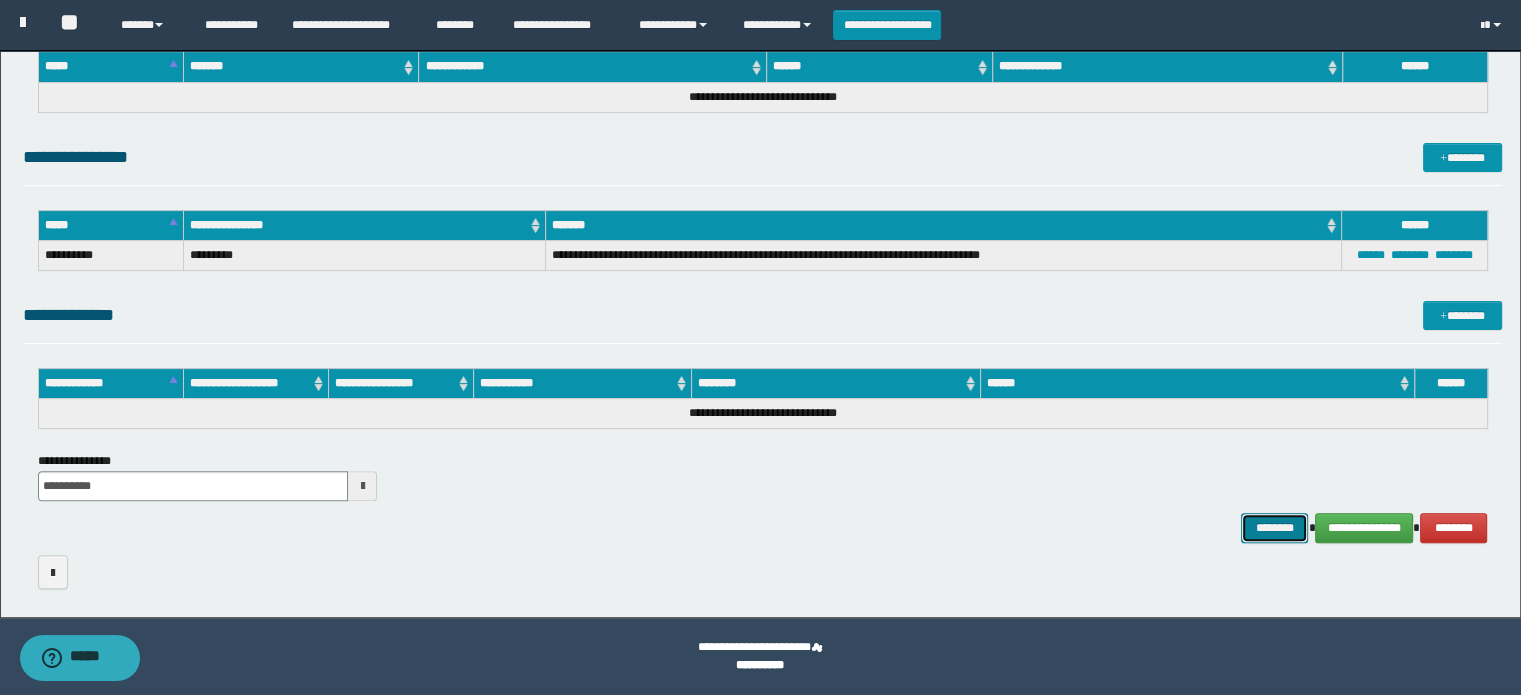 click on "********" at bounding box center (1274, 528) 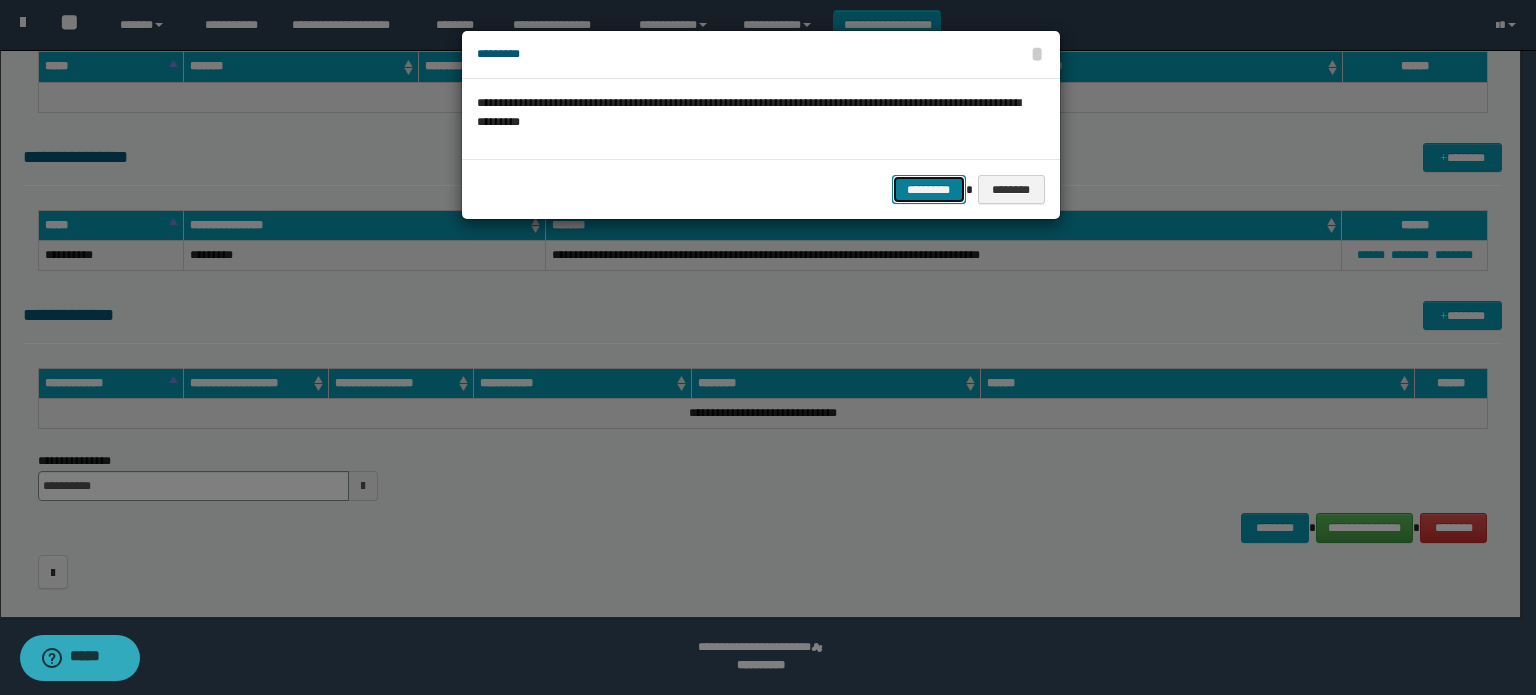 click on "*********" at bounding box center (929, 190) 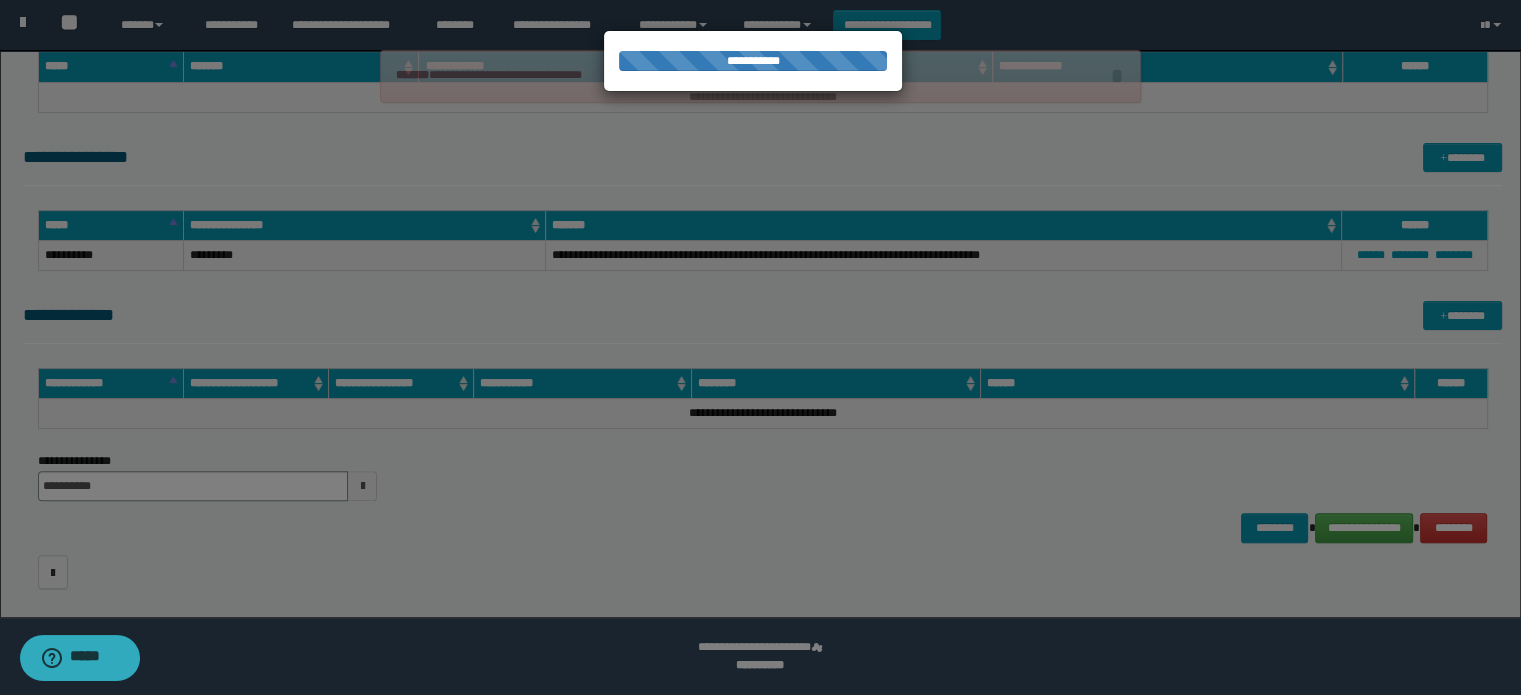 click at bounding box center [760, 347] 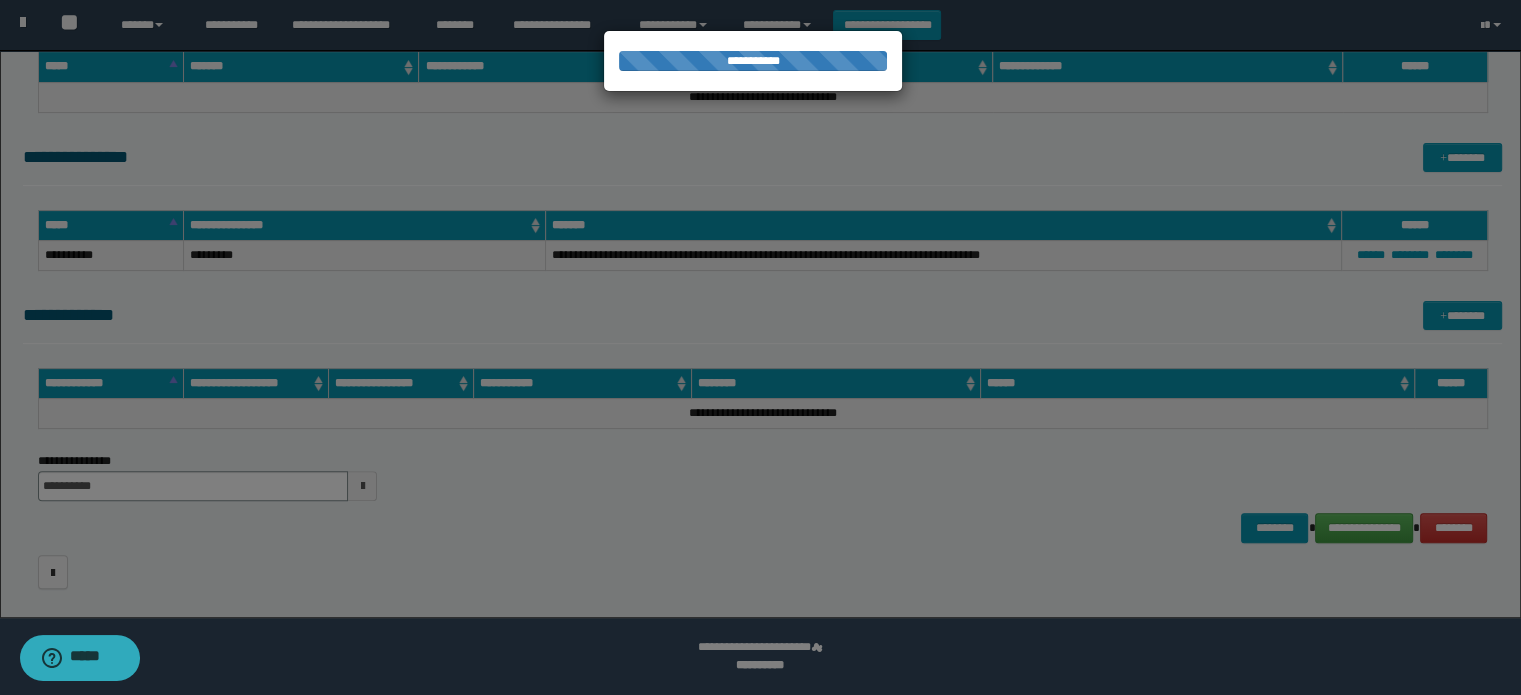 click at bounding box center [760, 347] 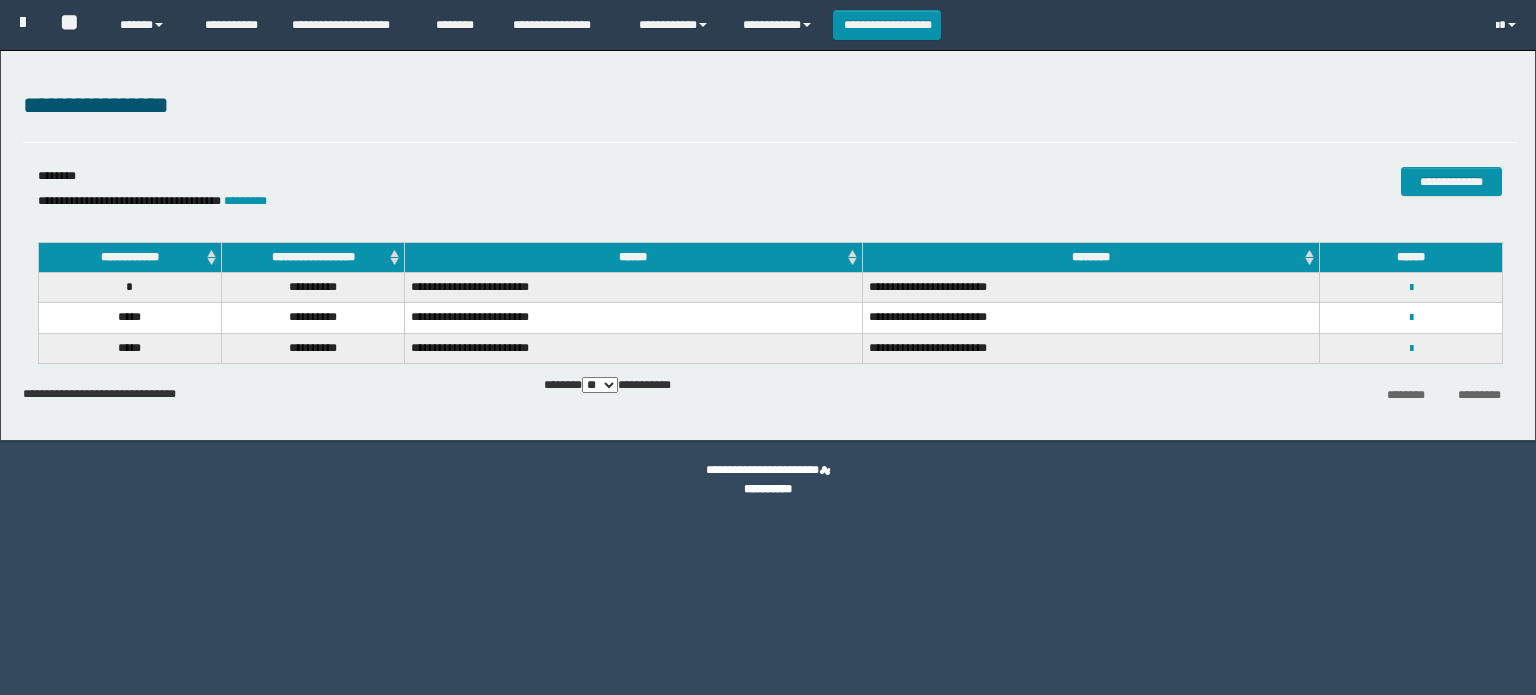 scroll, scrollTop: 0, scrollLeft: 0, axis: both 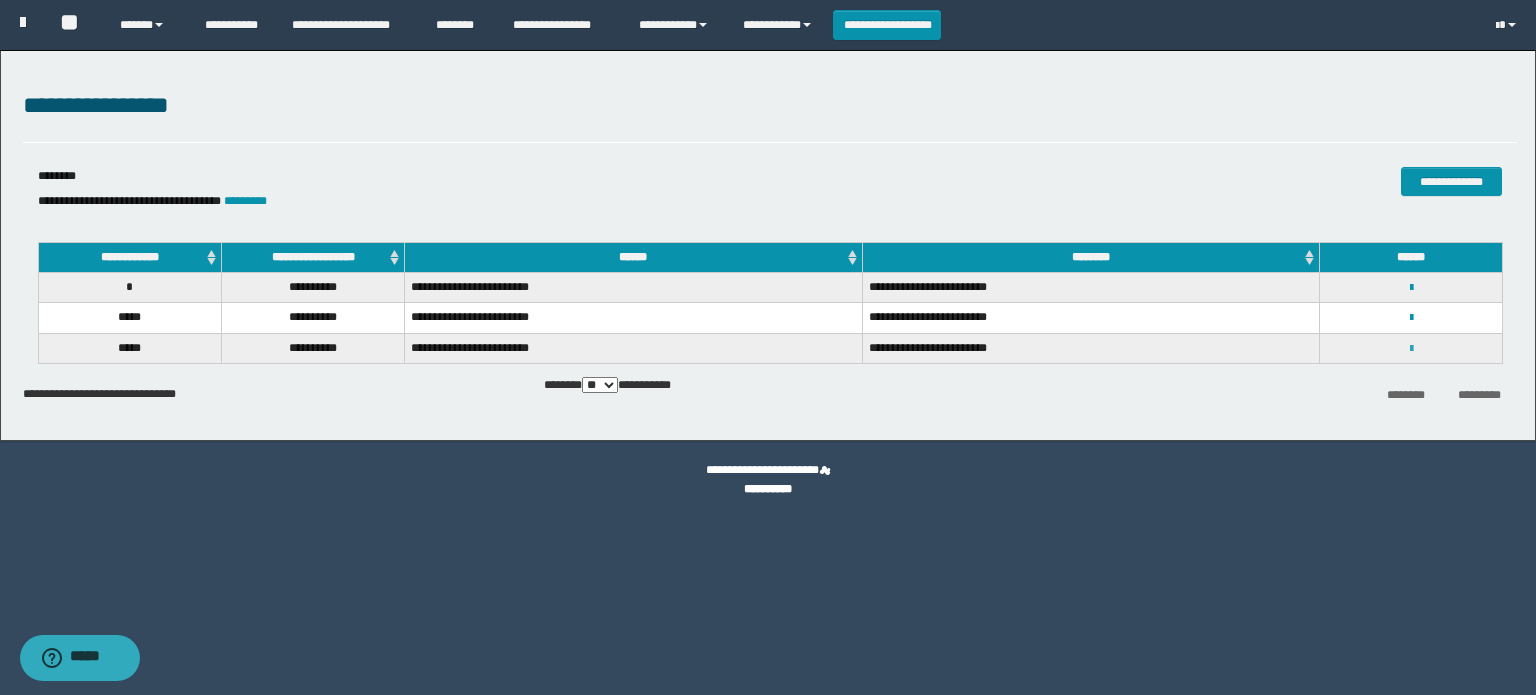 click at bounding box center [1411, 349] 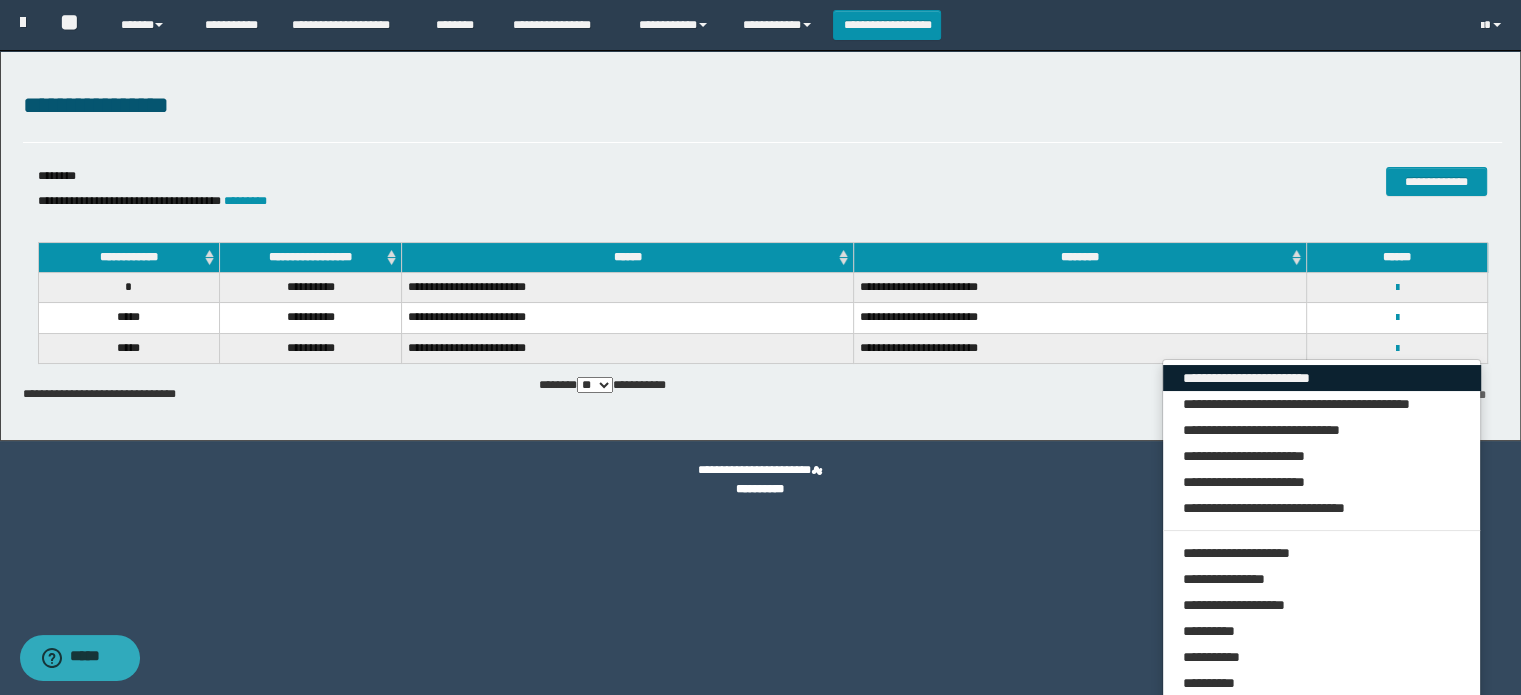 click on "**********" at bounding box center (1322, 378) 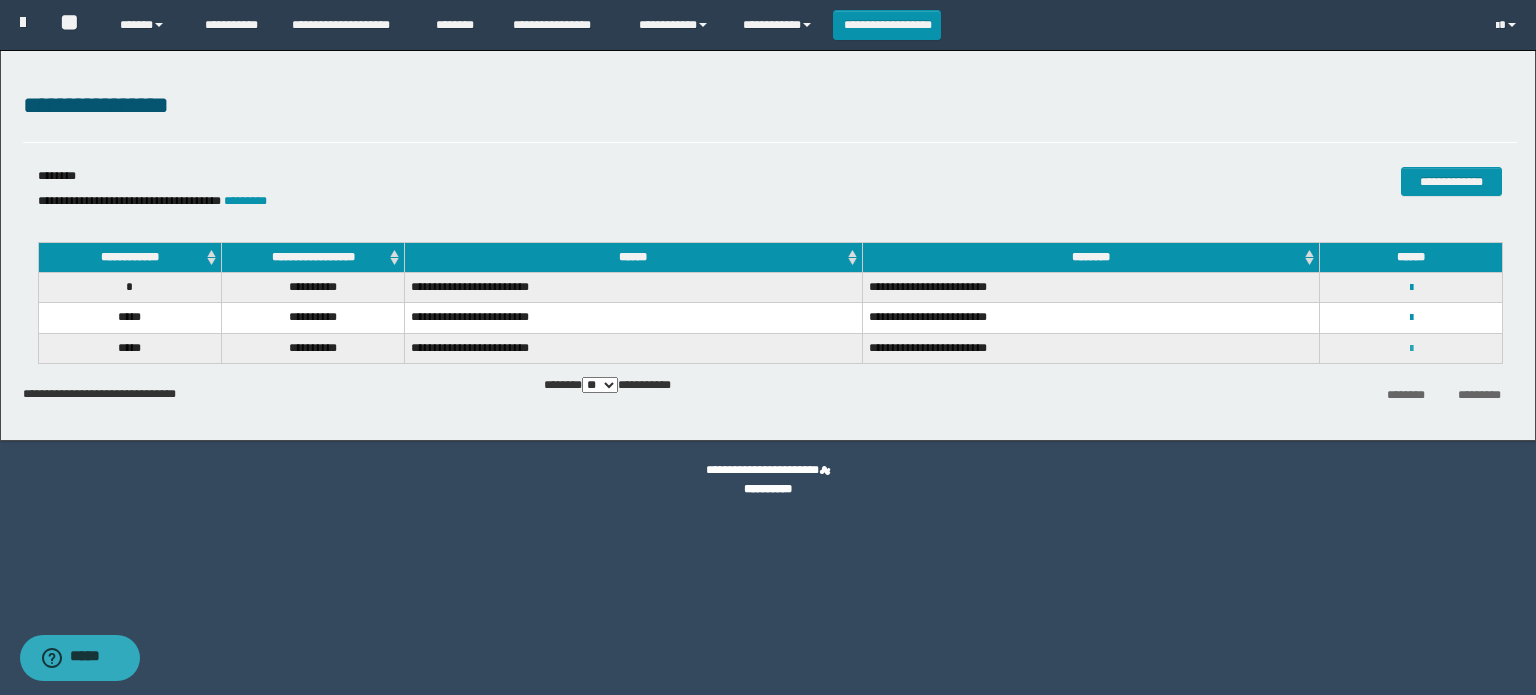 click at bounding box center [1411, 349] 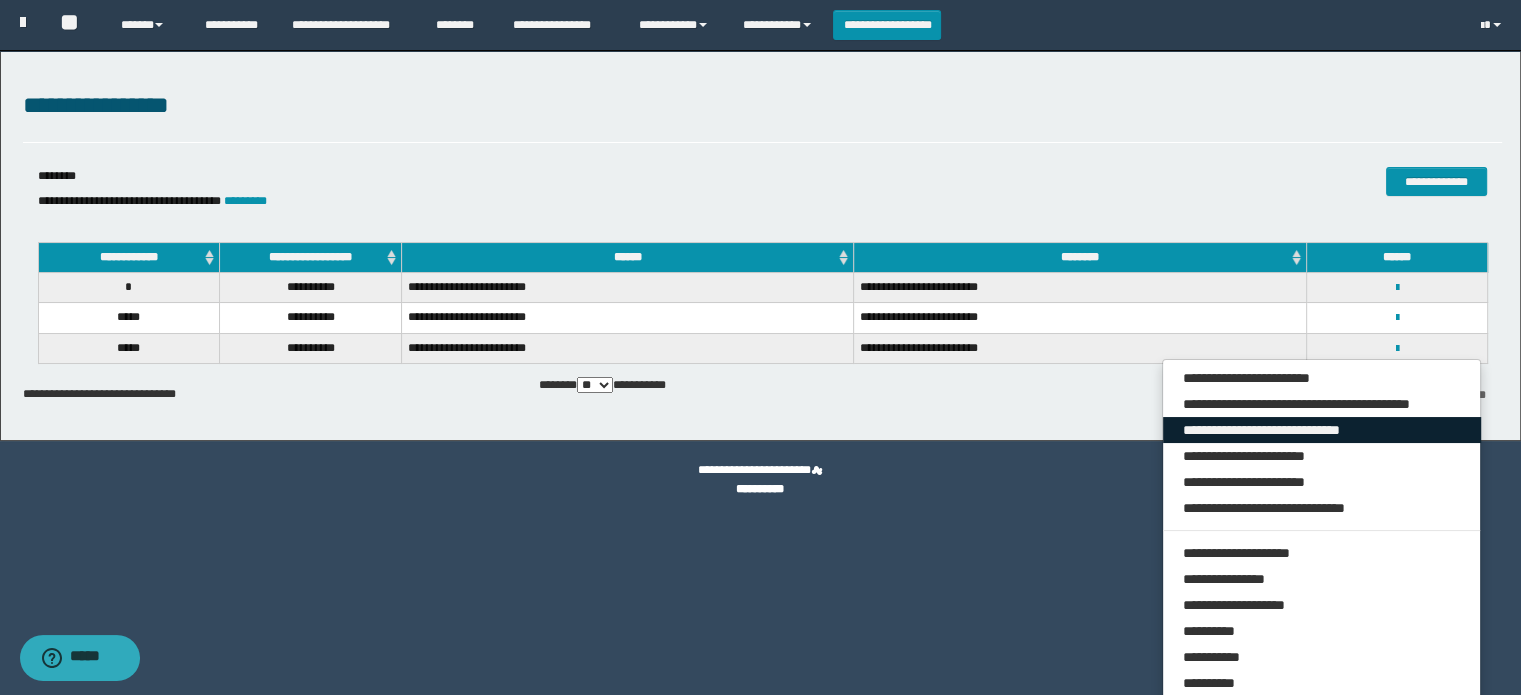 click on "**********" at bounding box center (1322, 430) 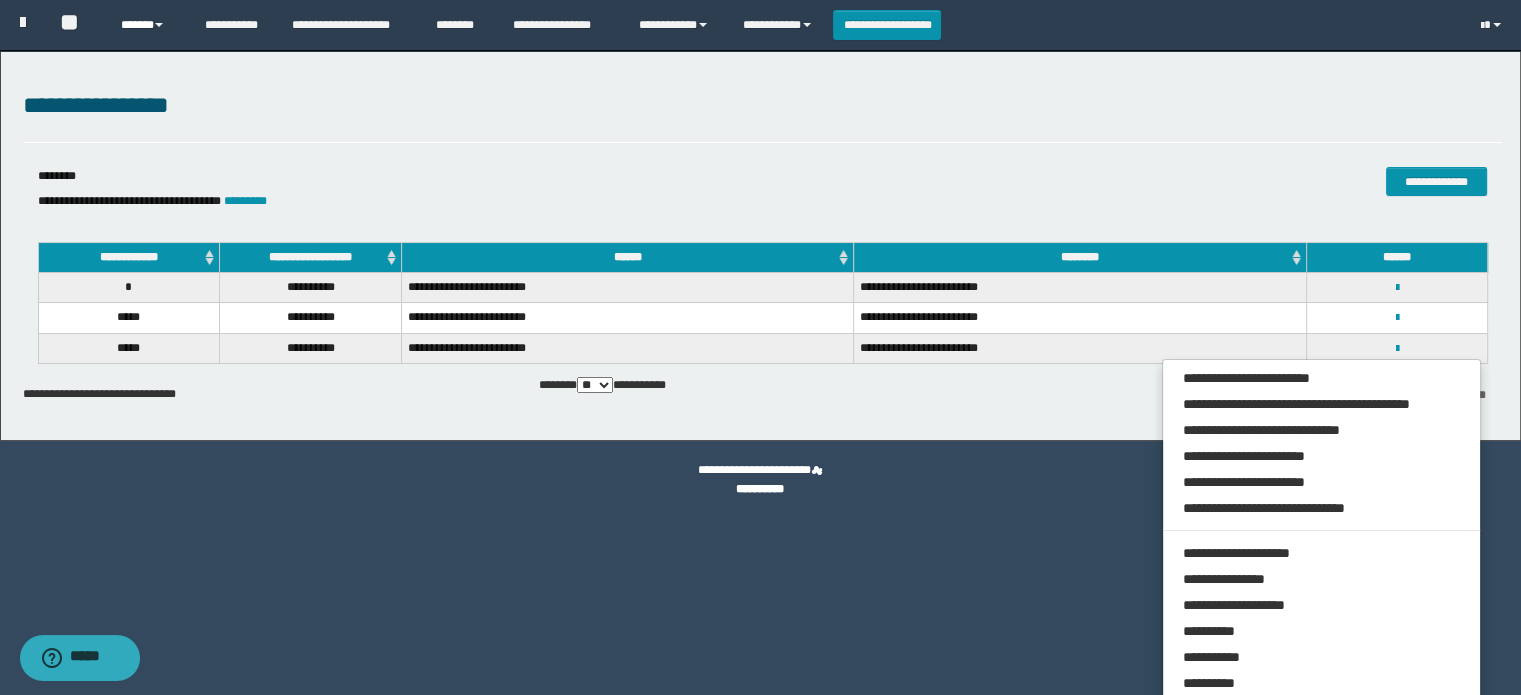 click at bounding box center [159, 25] 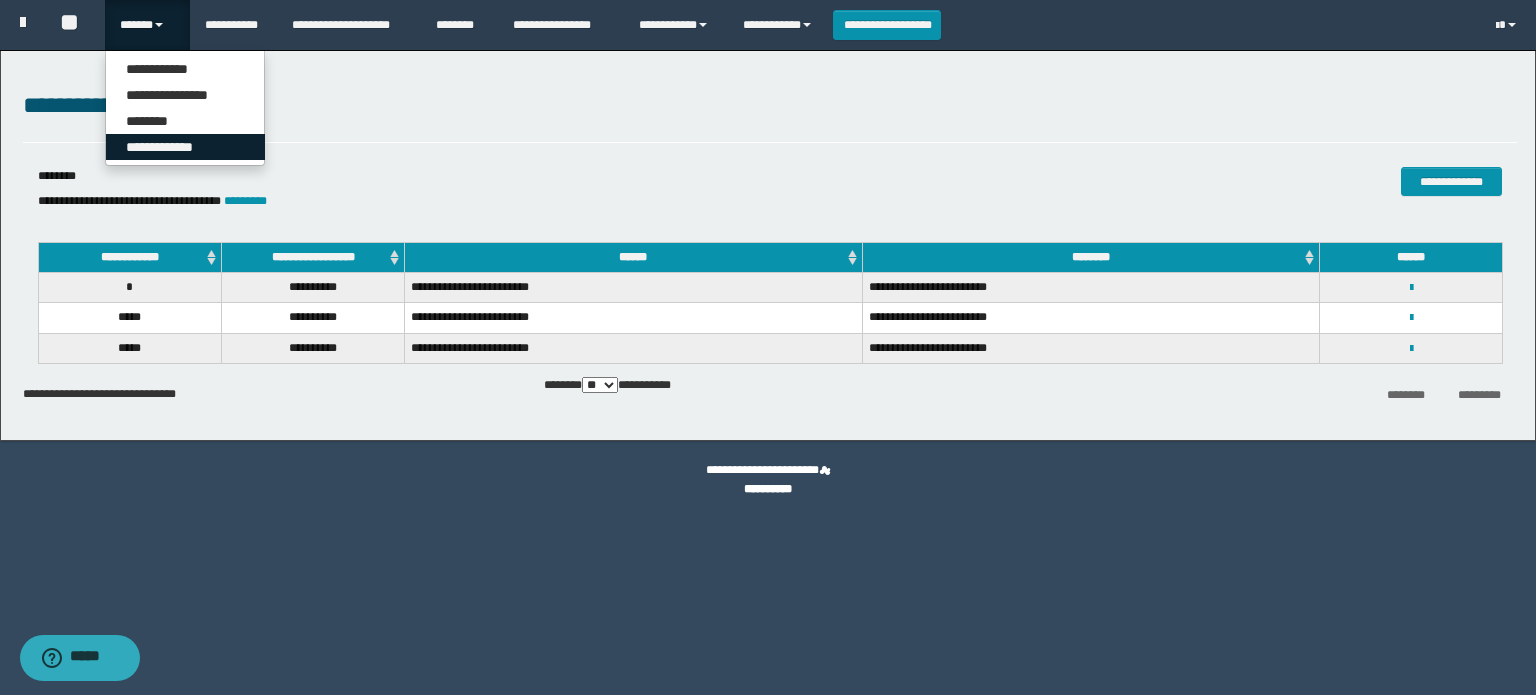 click on "**********" at bounding box center (185, 147) 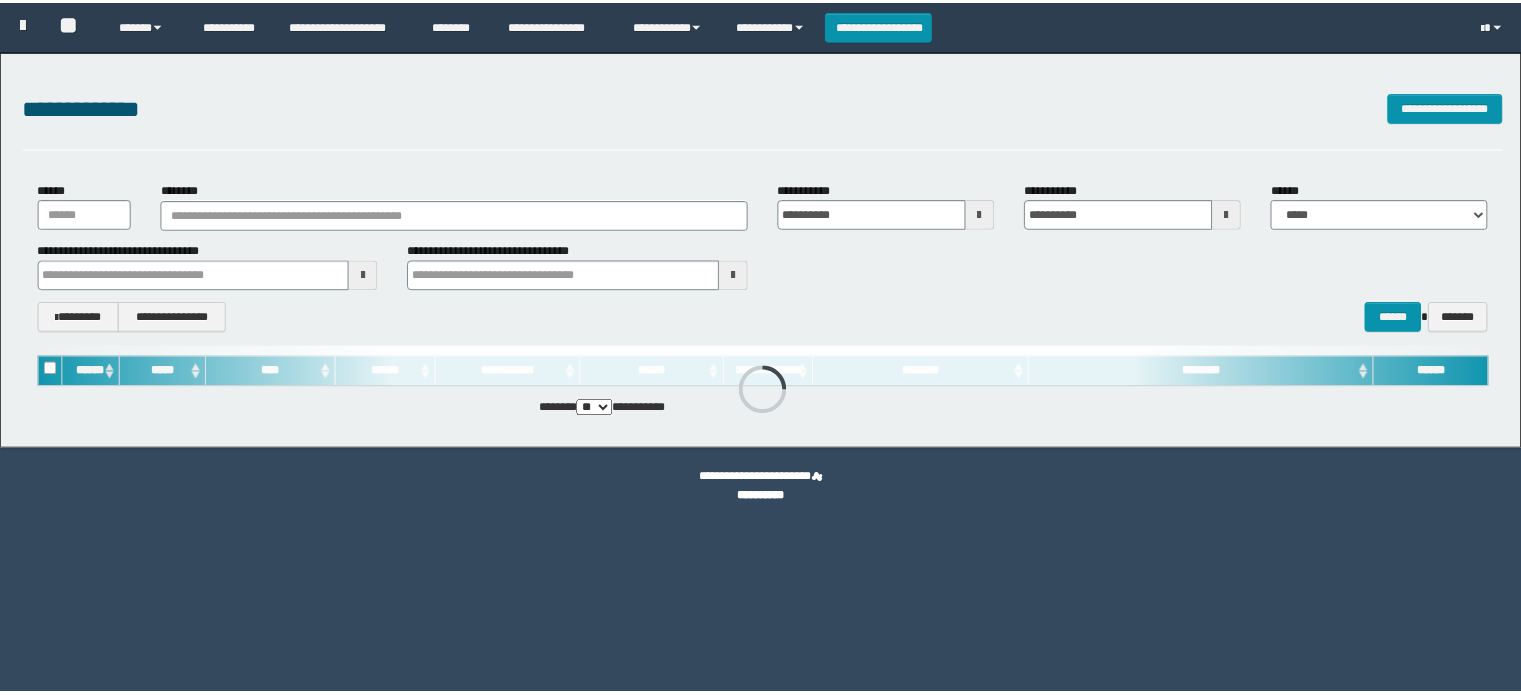scroll, scrollTop: 0, scrollLeft: 0, axis: both 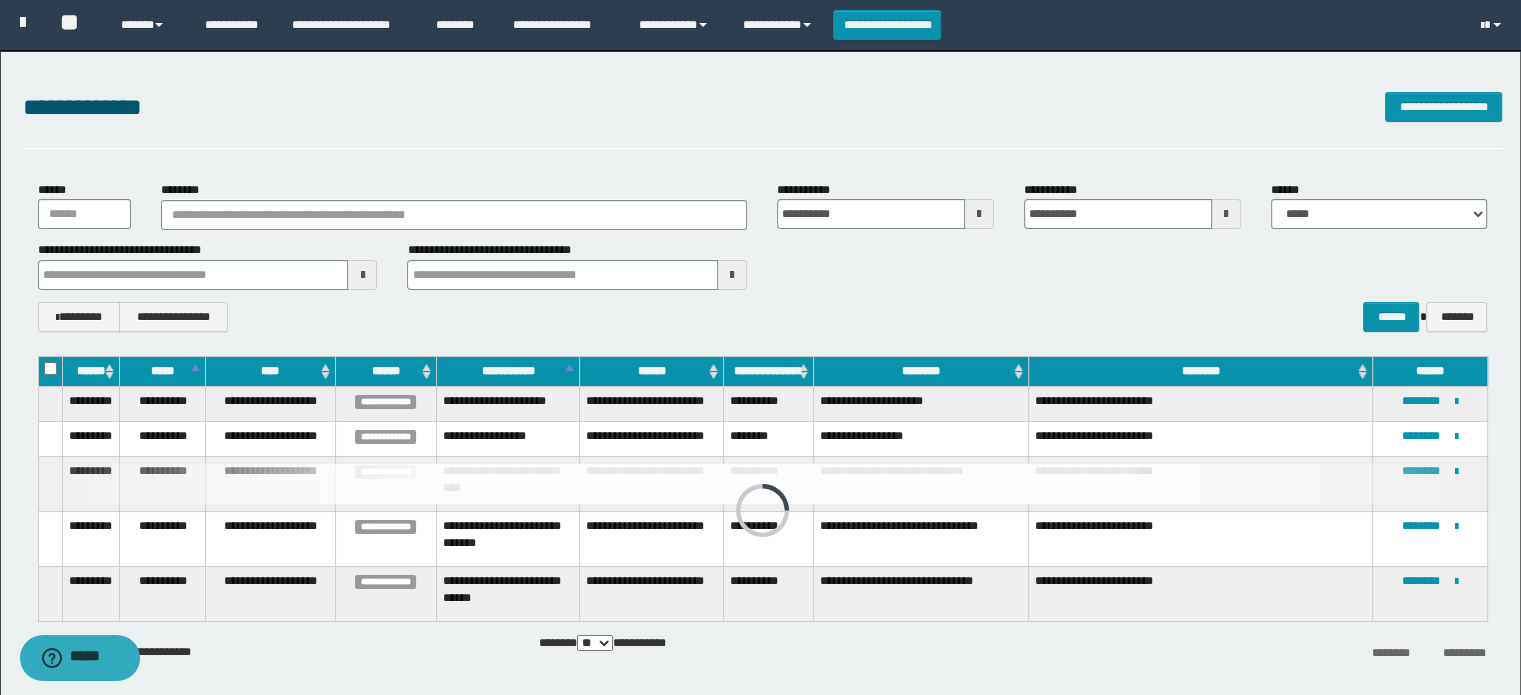 click at bounding box center (979, 214) 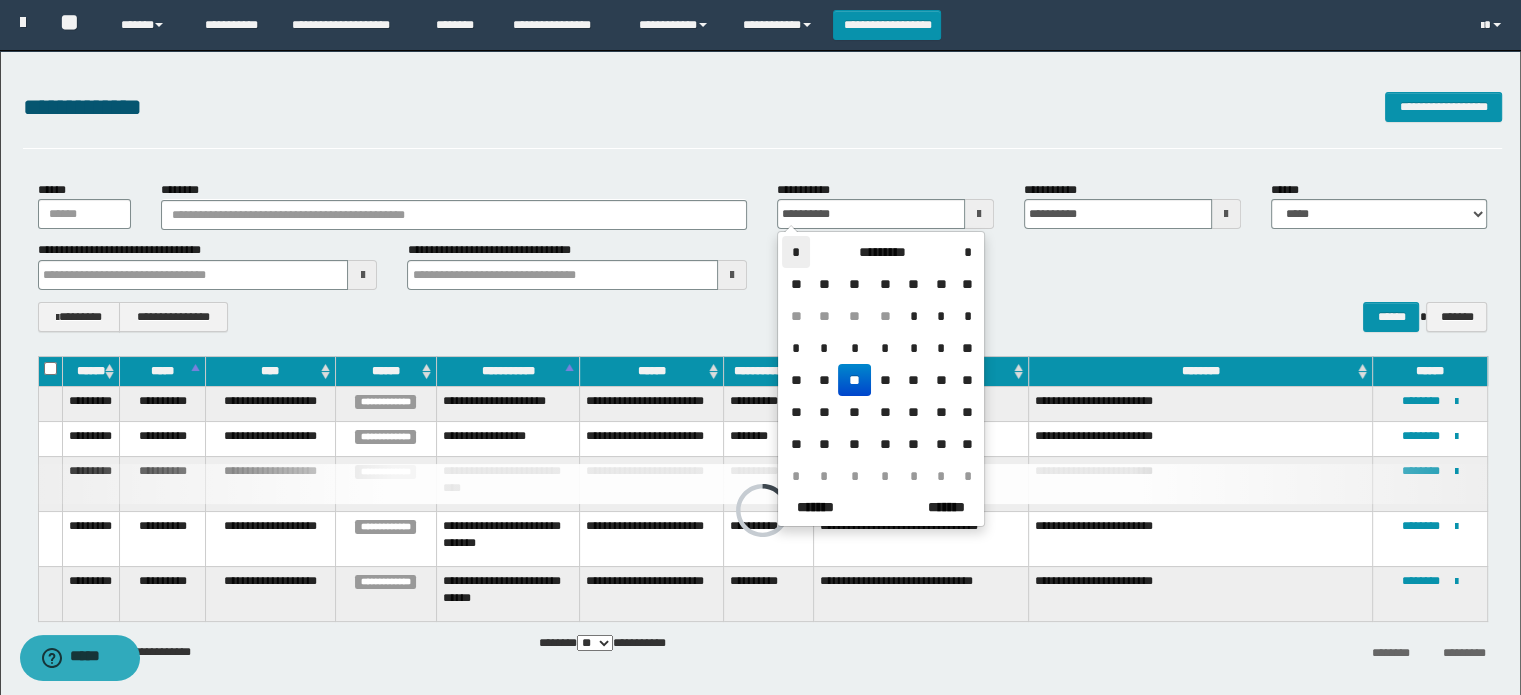 click on "*" at bounding box center [796, 252] 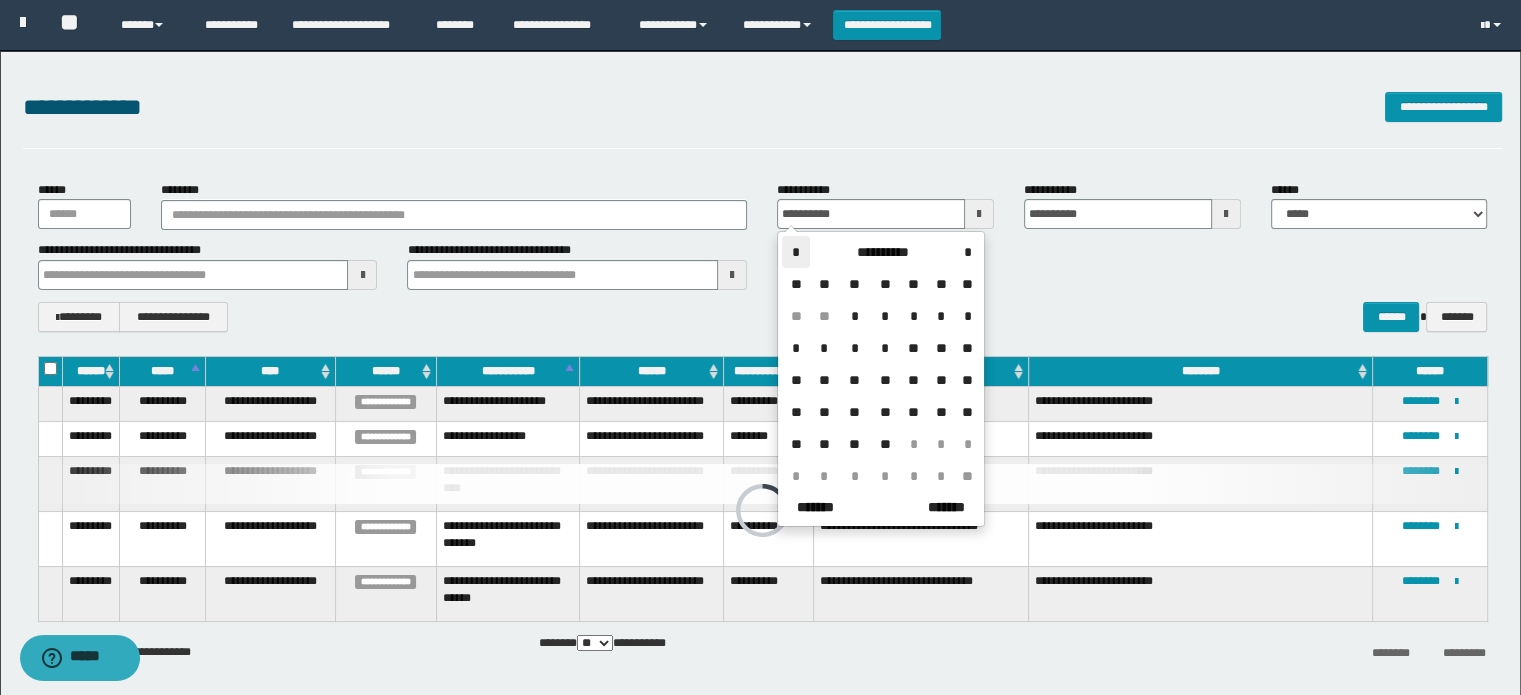 click on "*" at bounding box center [796, 252] 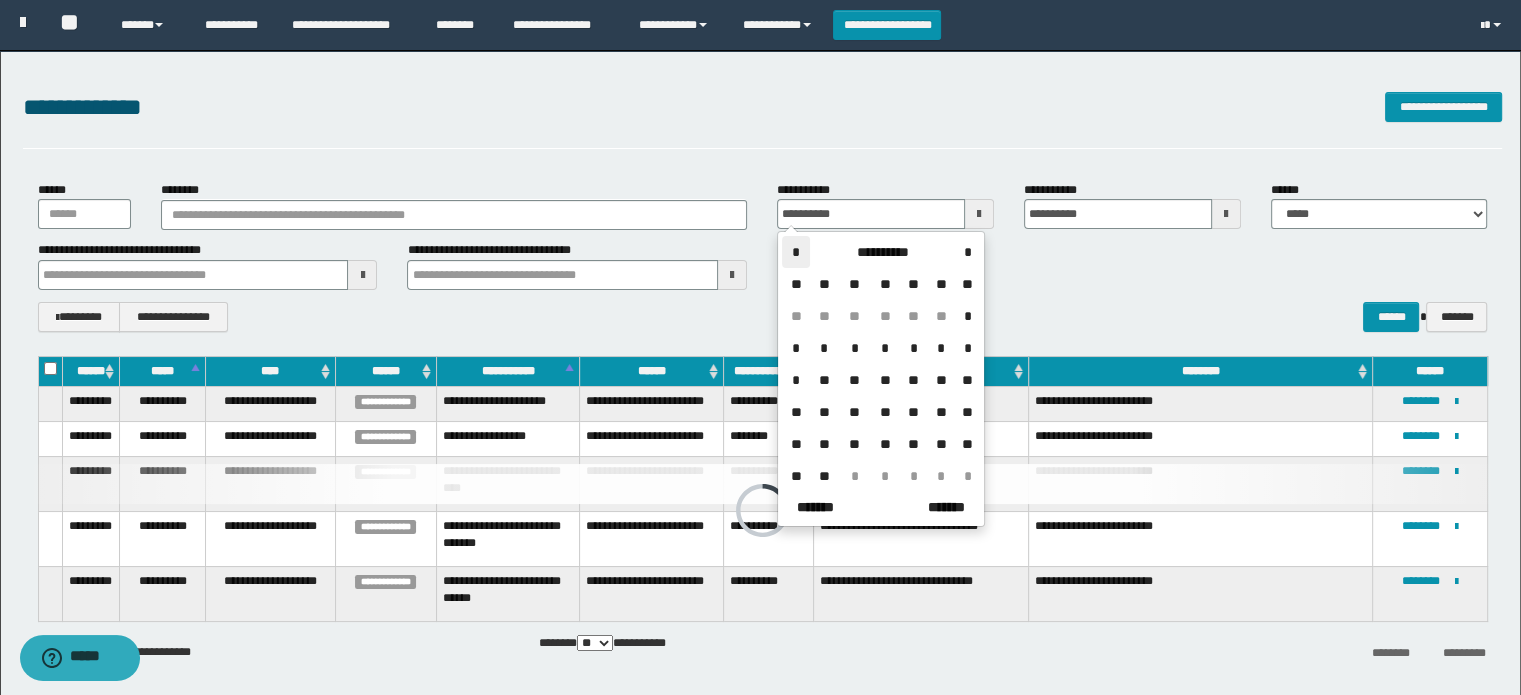 click on "*" at bounding box center [796, 252] 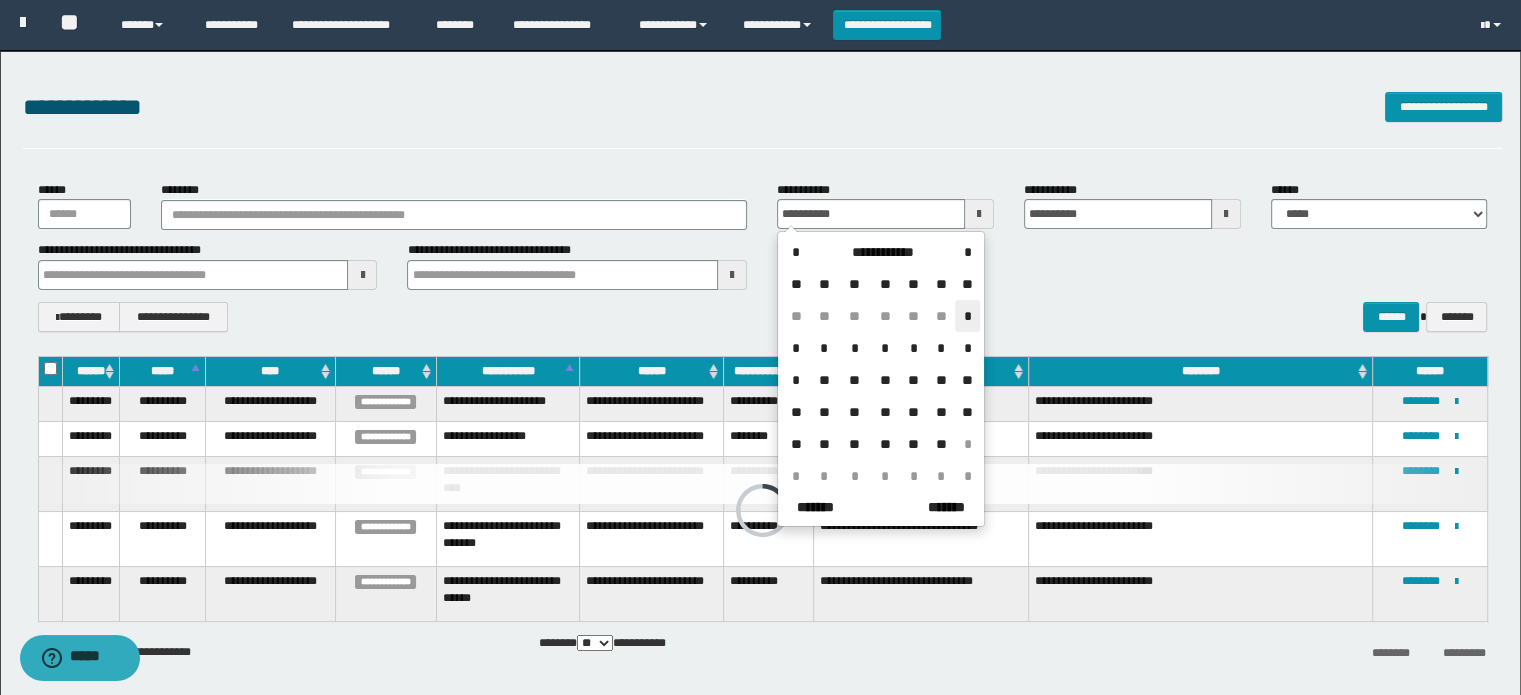 click on "*" at bounding box center (967, 316) 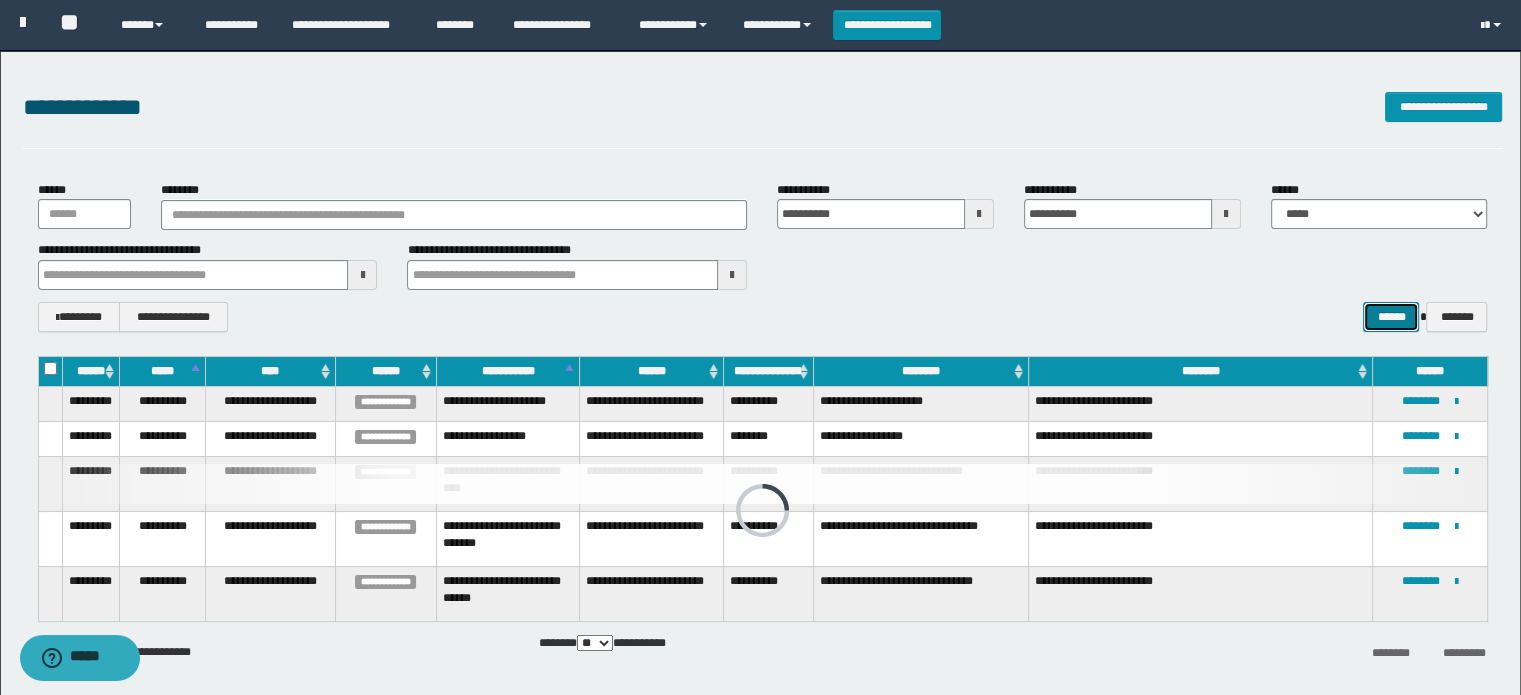click on "******" at bounding box center [1391, 317] 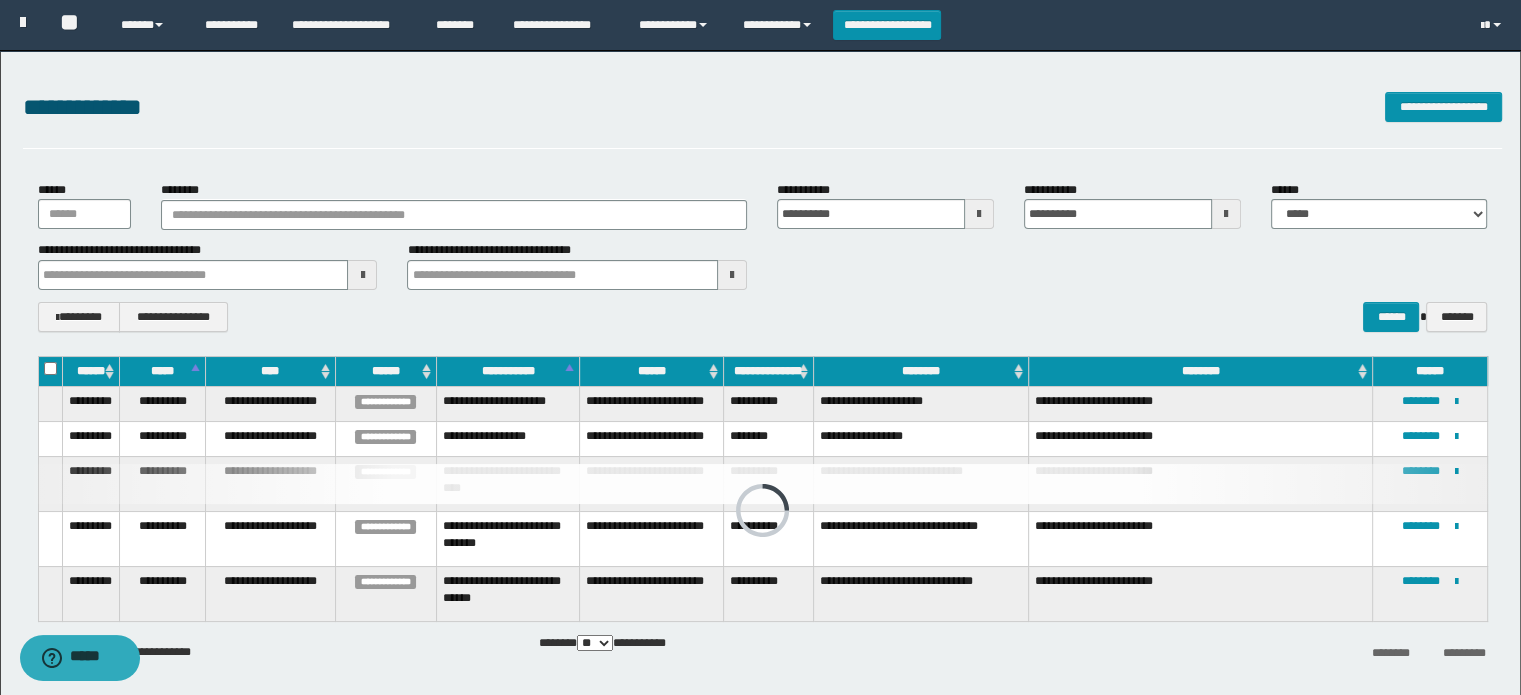 click on "**********" at bounding box center [763, 317] 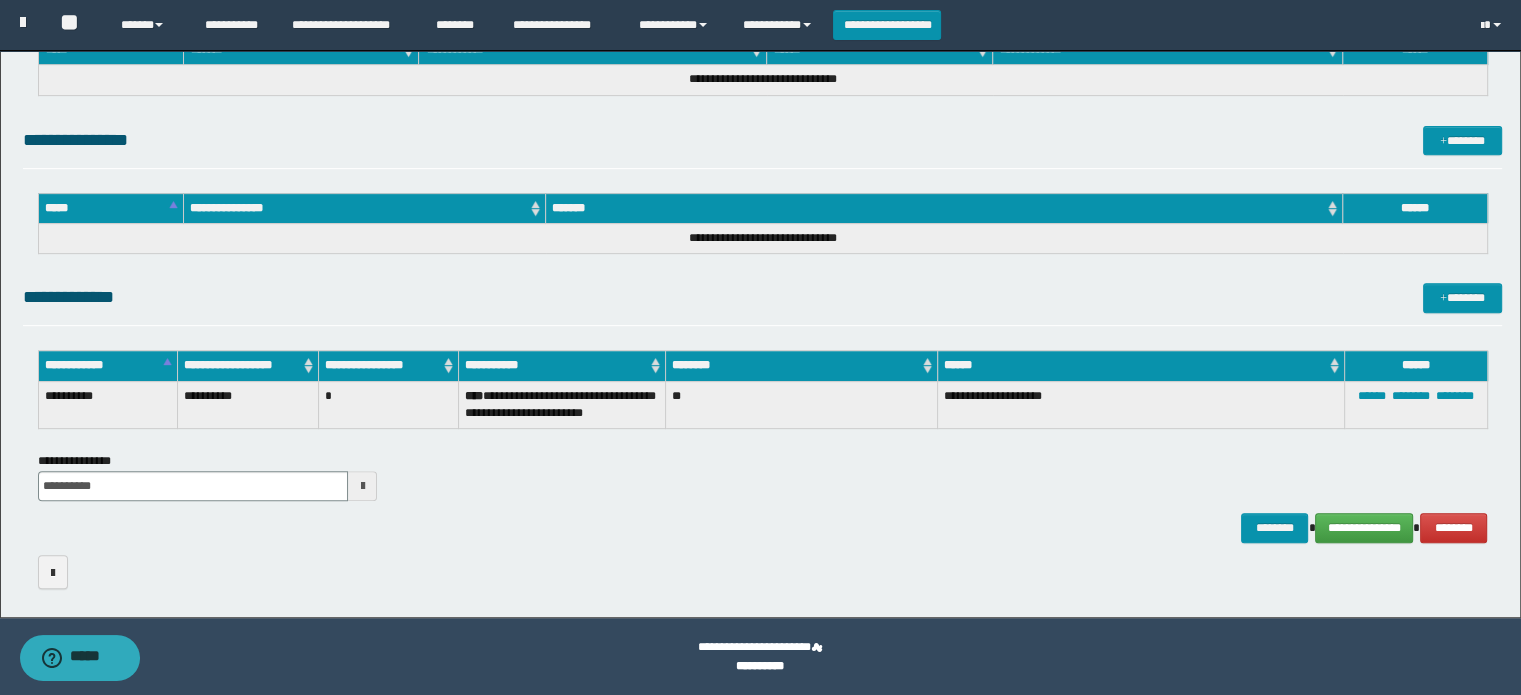 scroll, scrollTop: 0, scrollLeft: 0, axis: both 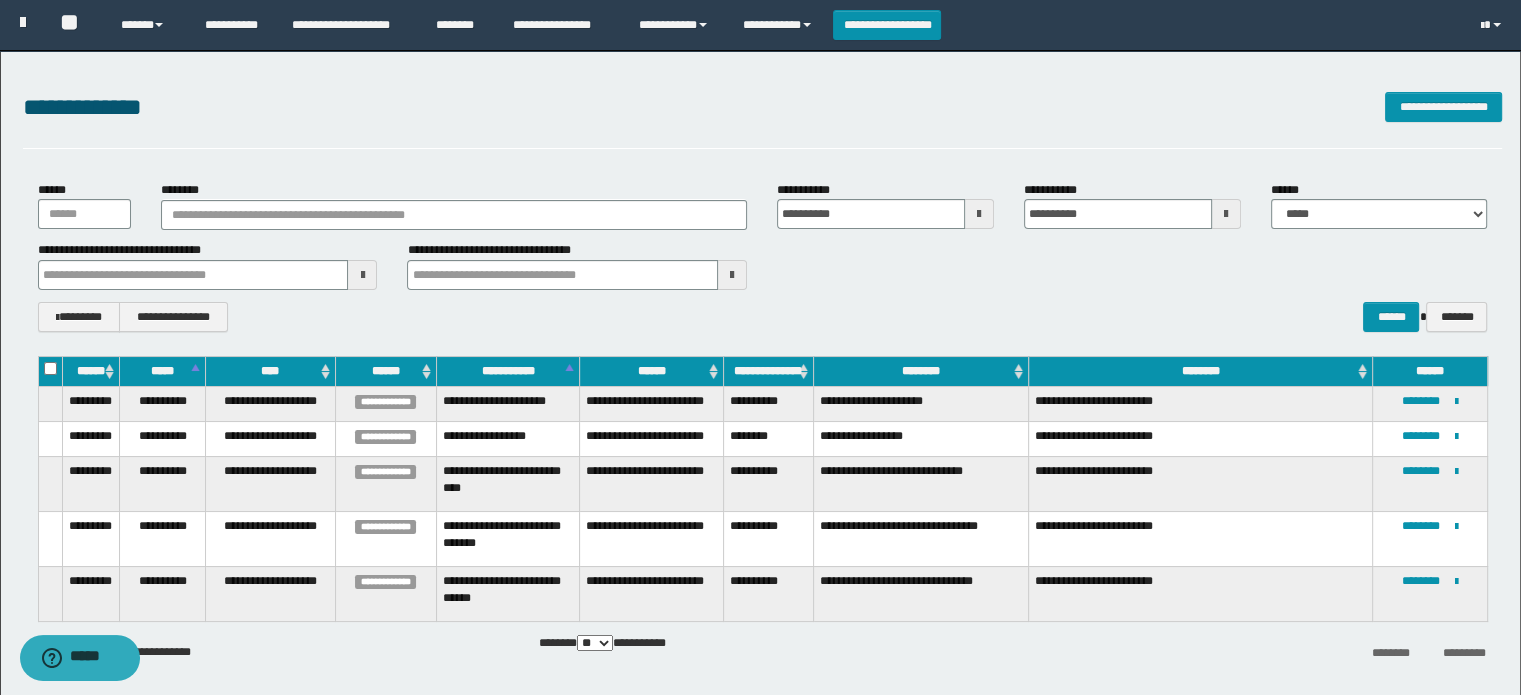 click at bounding box center [979, 214] 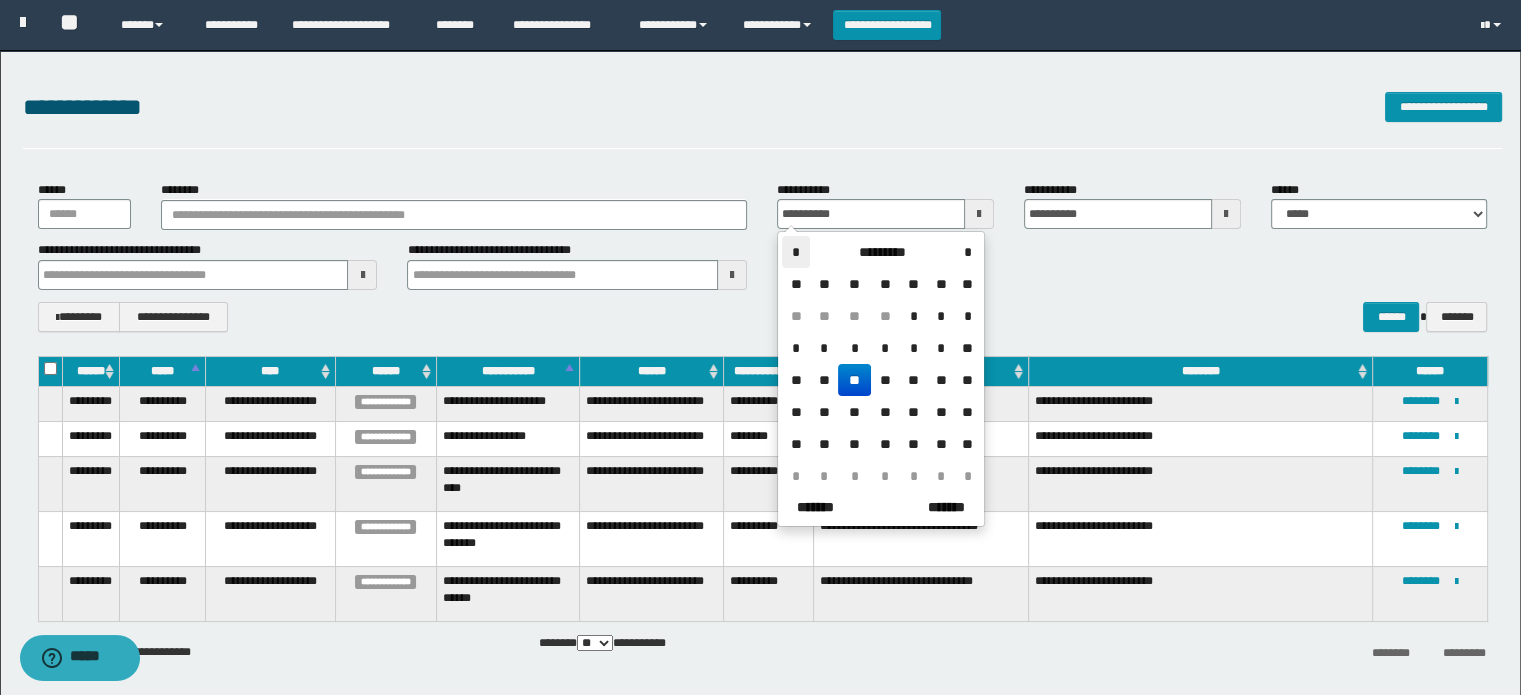 click on "*" at bounding box center (796, 252) 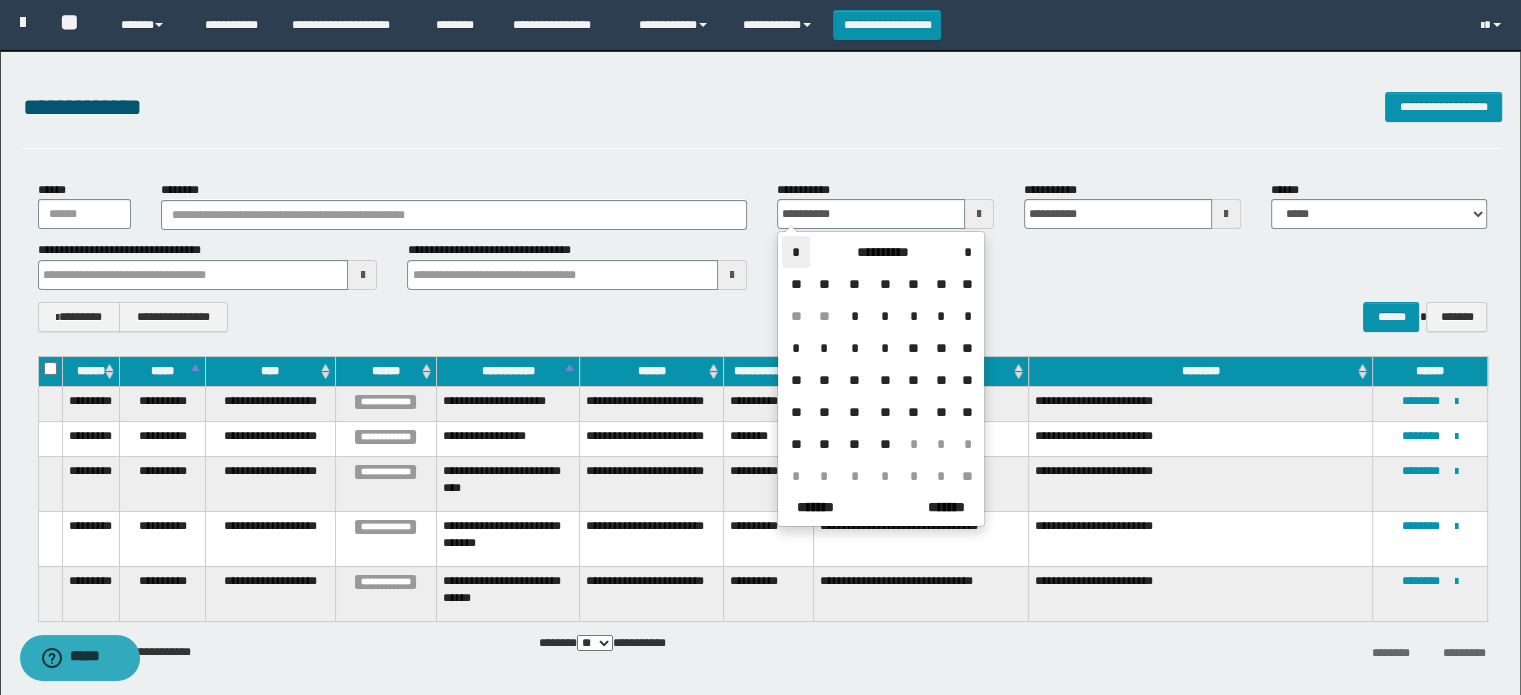 click on "*" at bounding box center [796, 252] 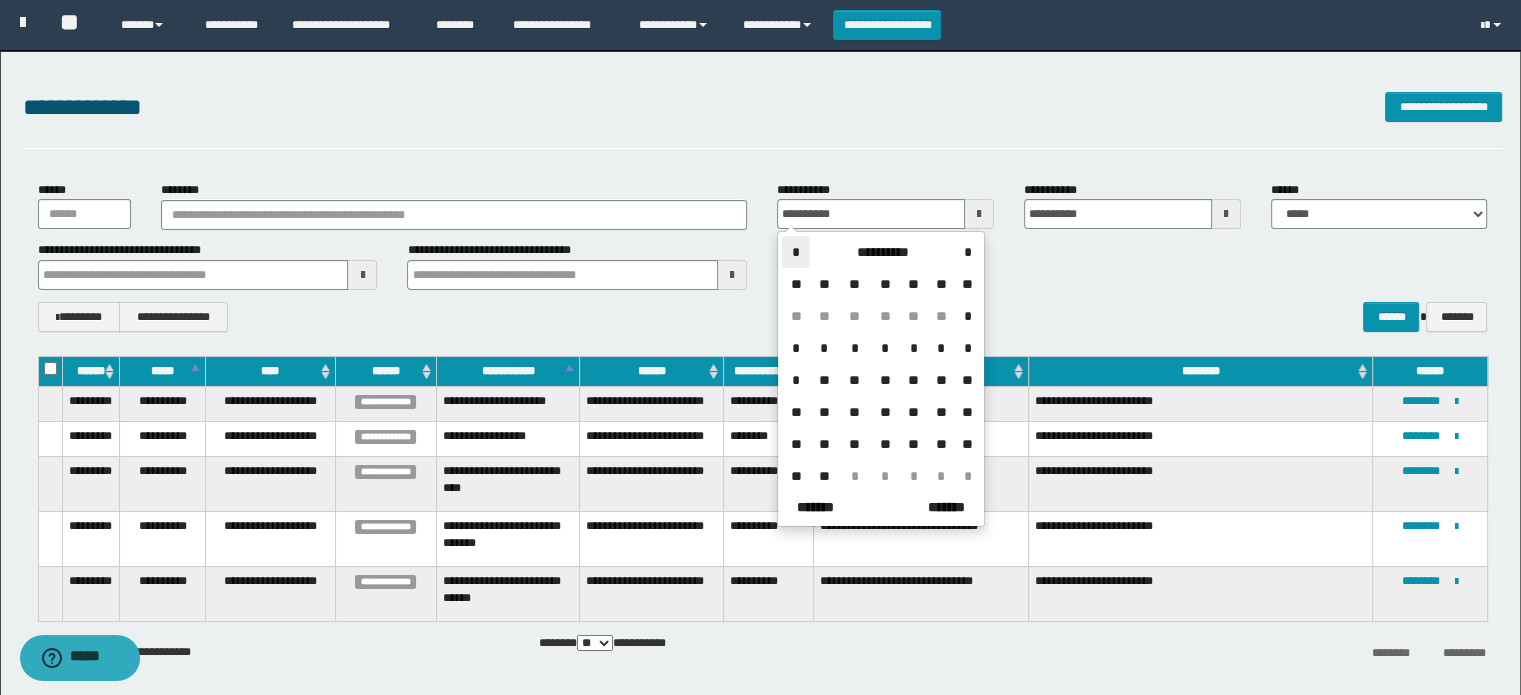 click on "*" at bounding box center [796, 252] 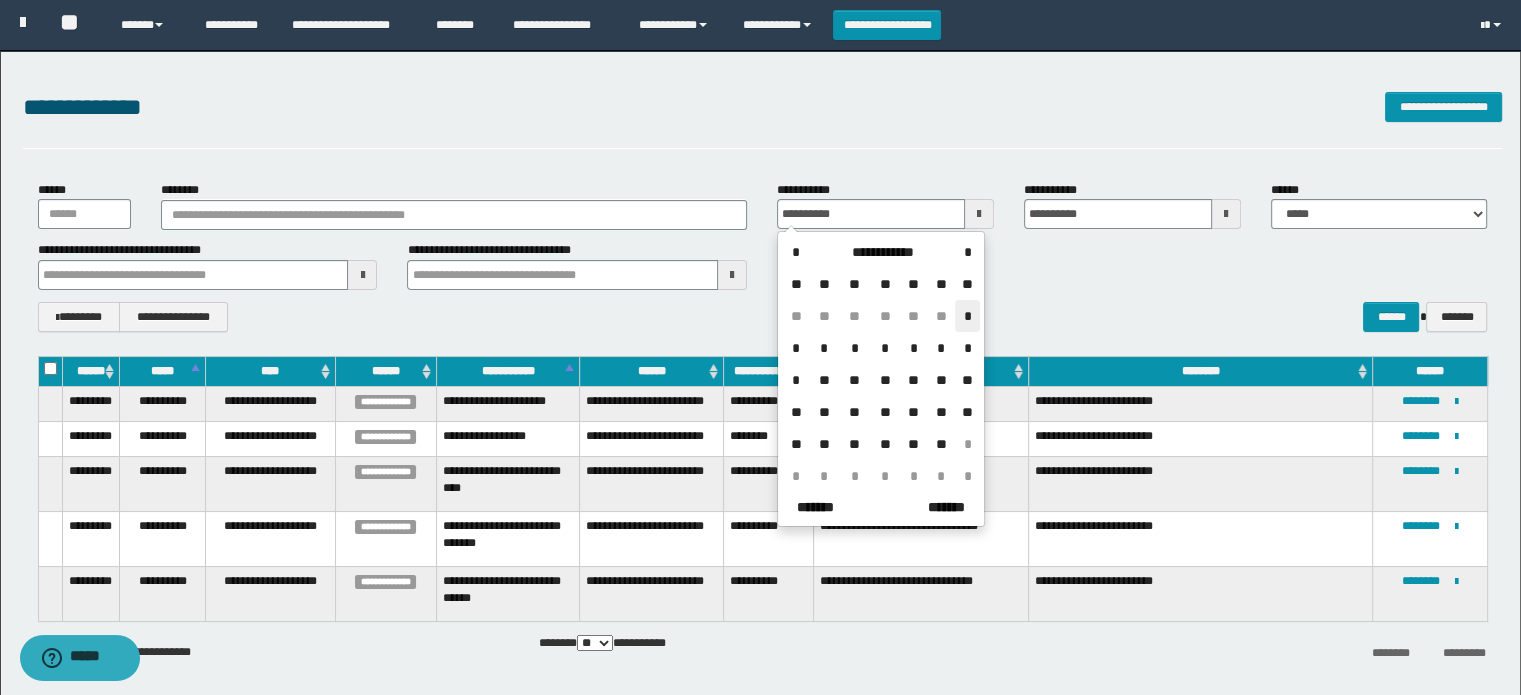 click on "*" at bounding box center (967, 316) 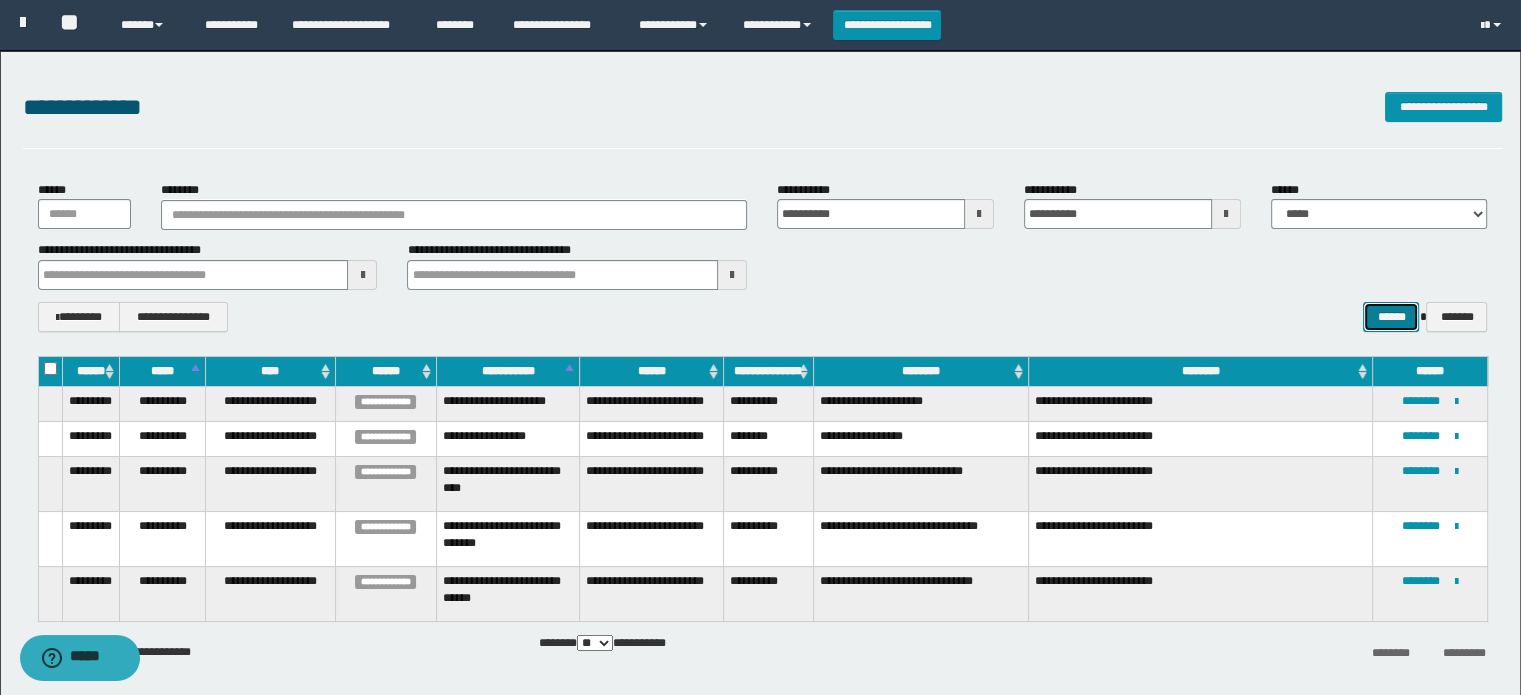 click on "******" at bounding box center [1391, 317] 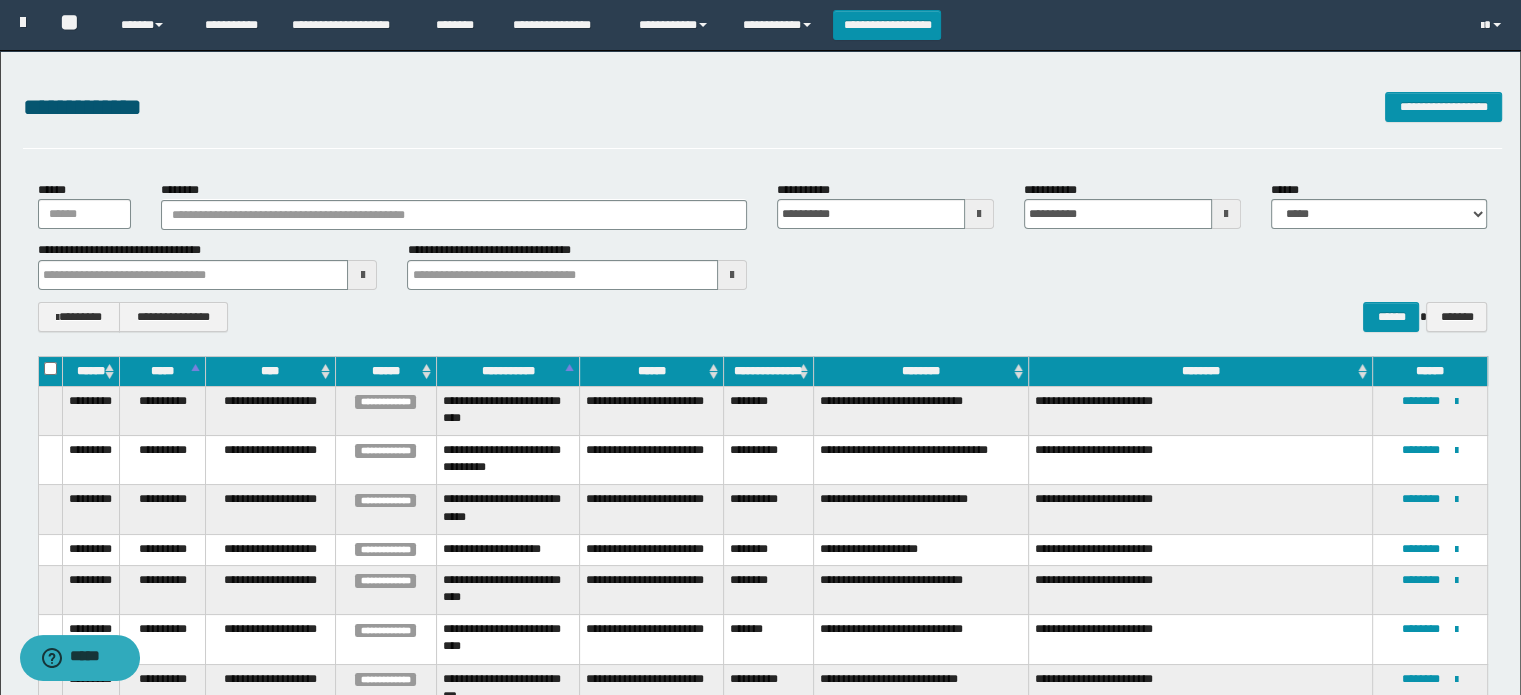 click at bounding box center [979, 214] 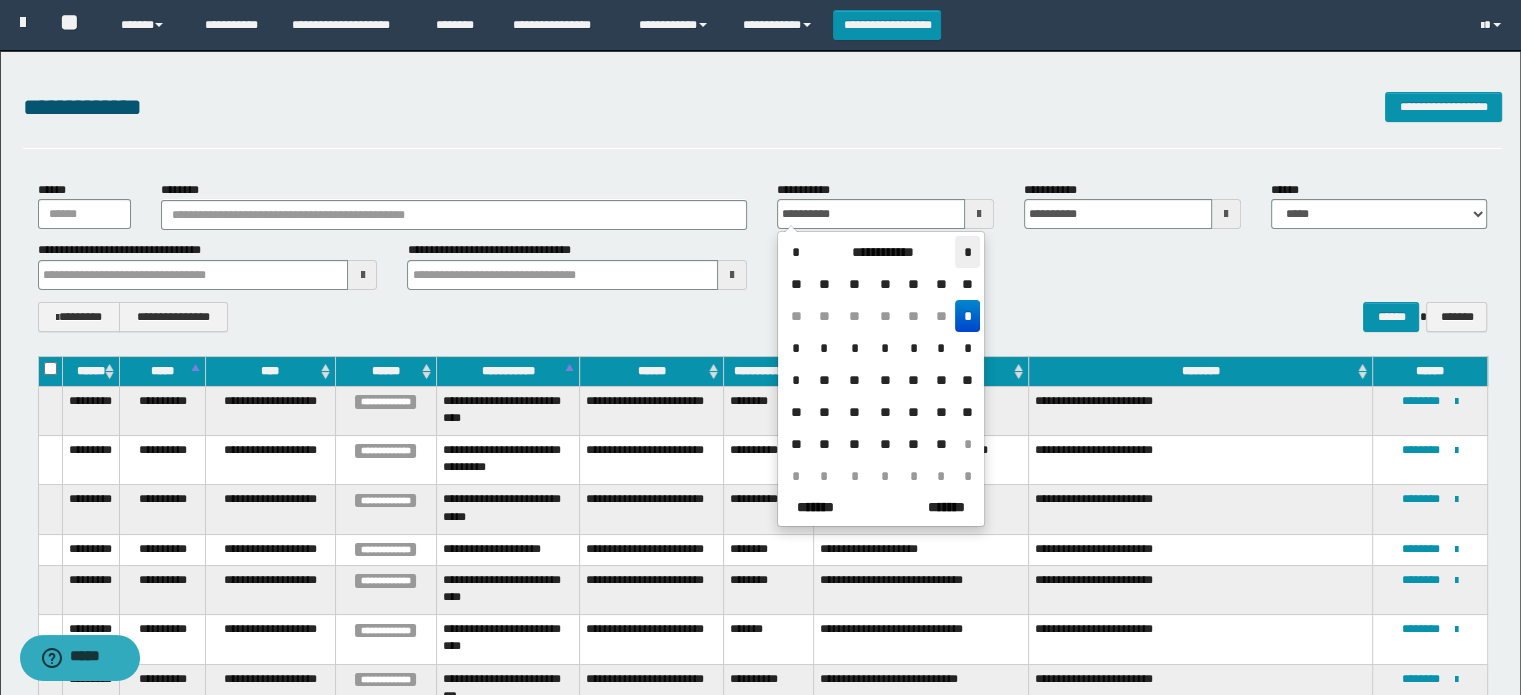 click on "*" at bounding box center (967, 252) 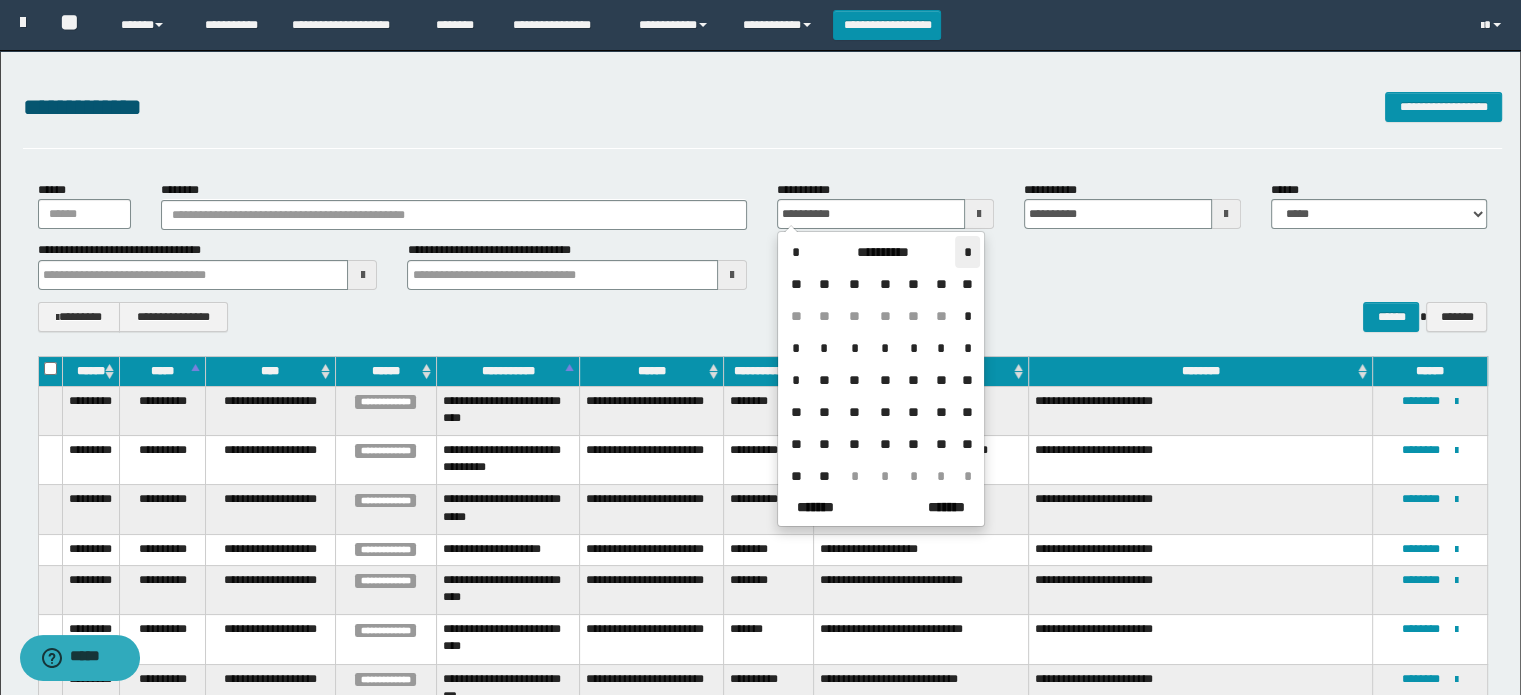 click on "*" at bounding box center (967, 252) 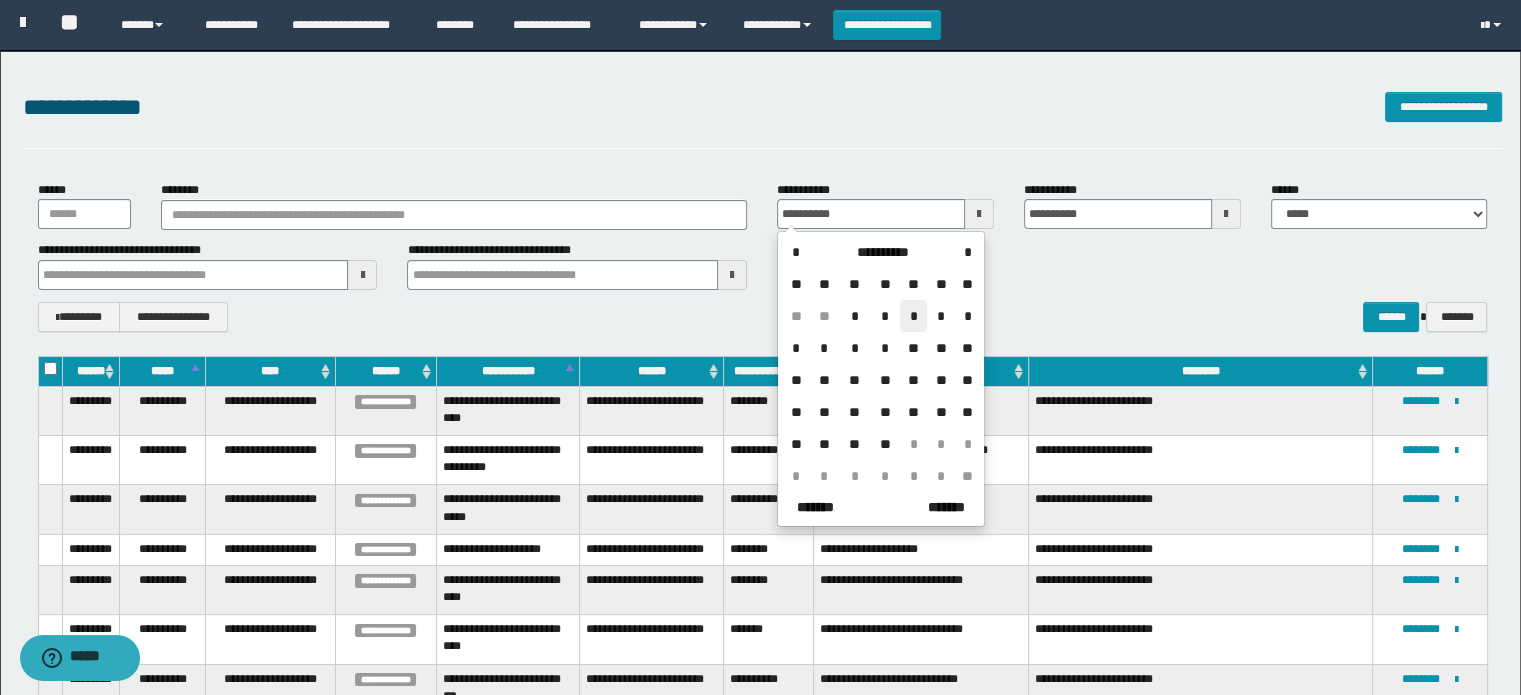 click on "*" at bounding box center [914, 316] 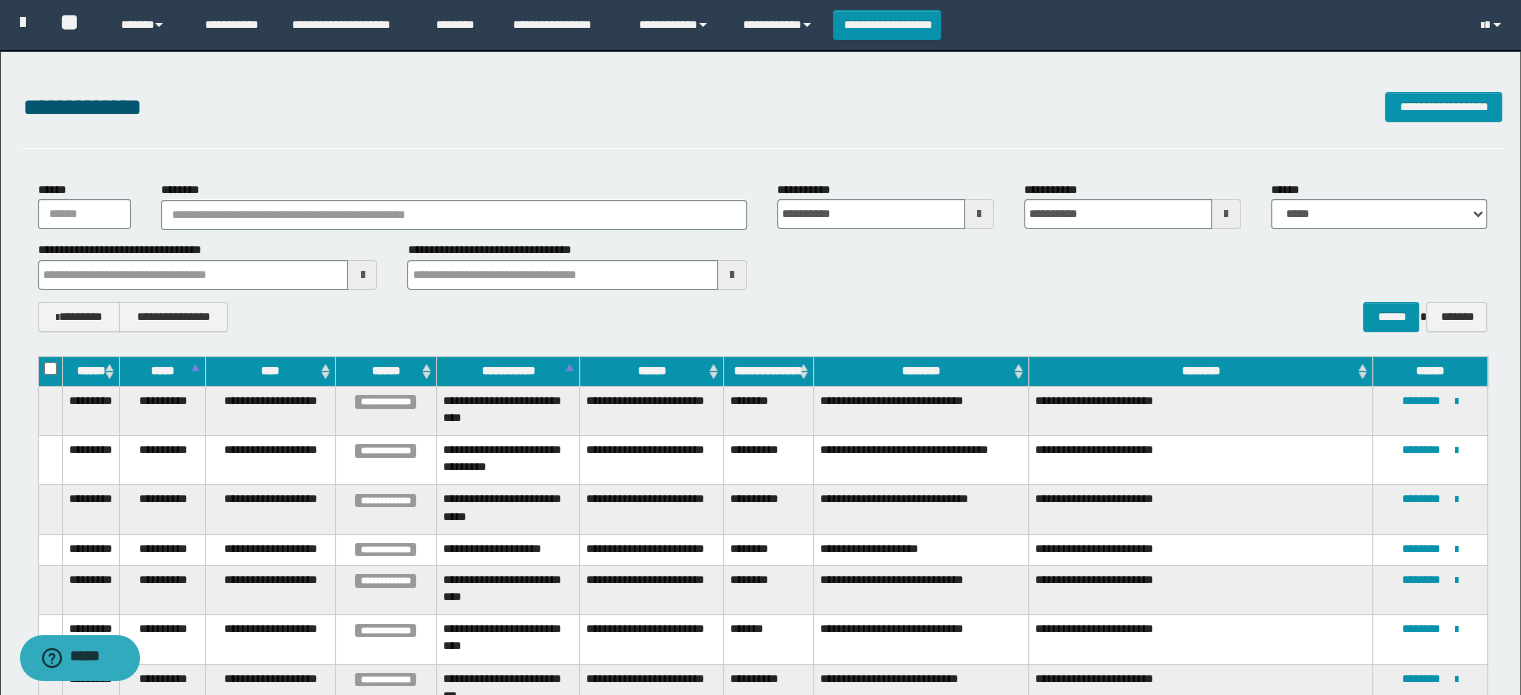 click at bounding box center (1226, 214) 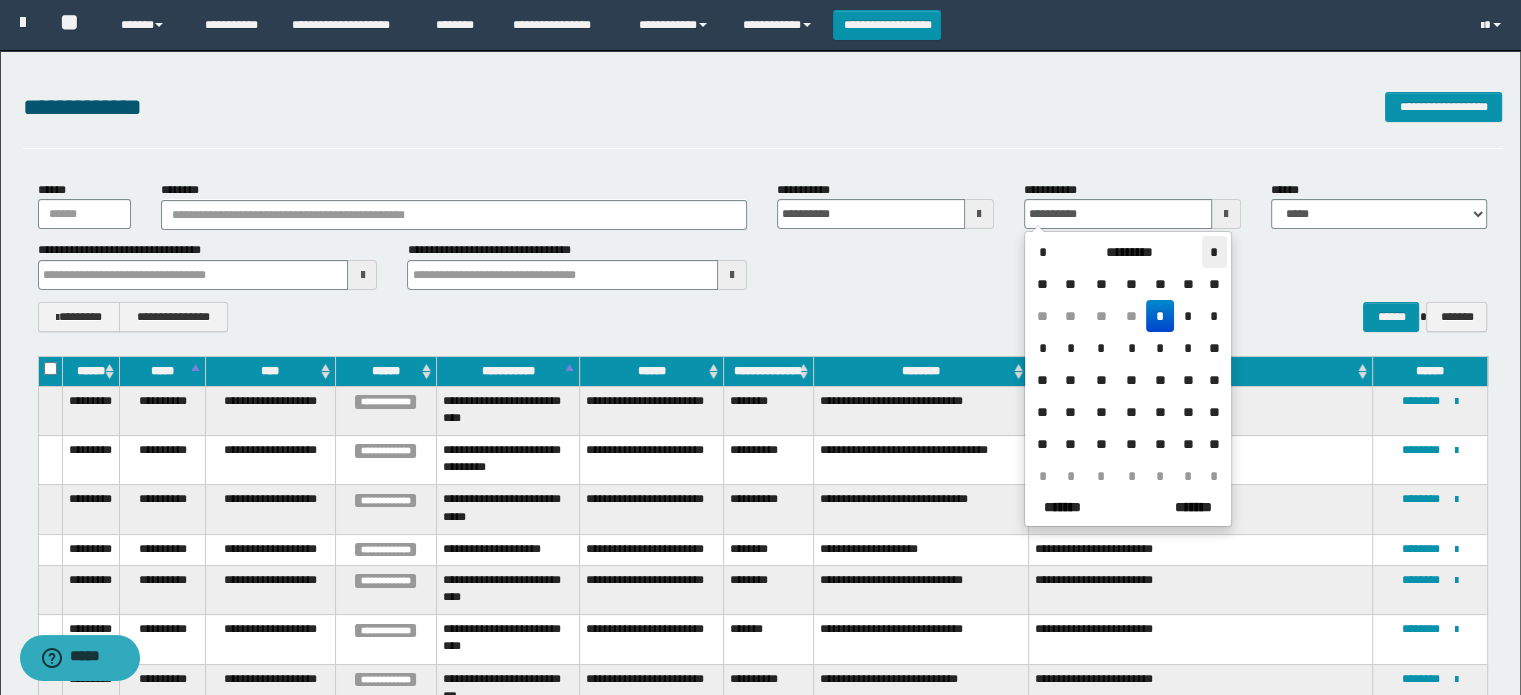 click on "*" at bounding box center (1214, 252) 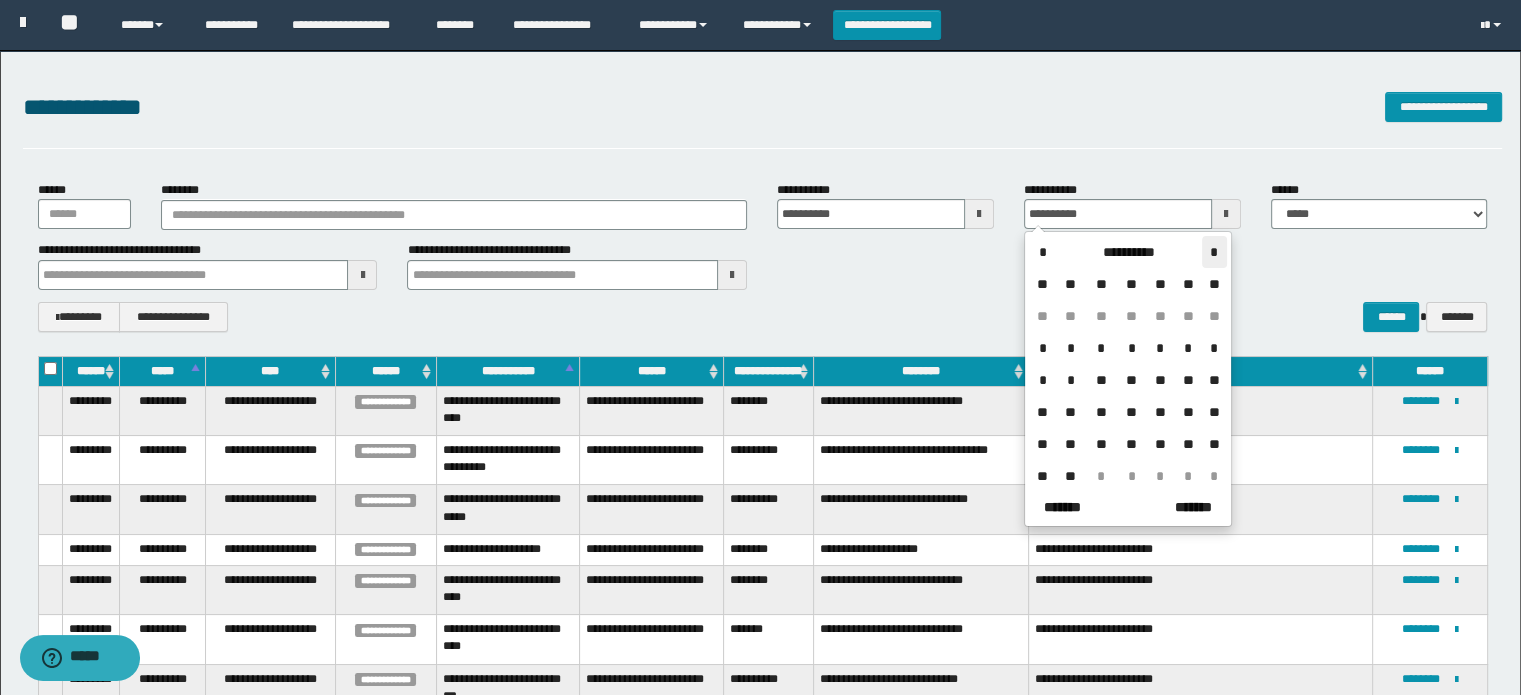 click on "*" at bounding box center [1214, 252] 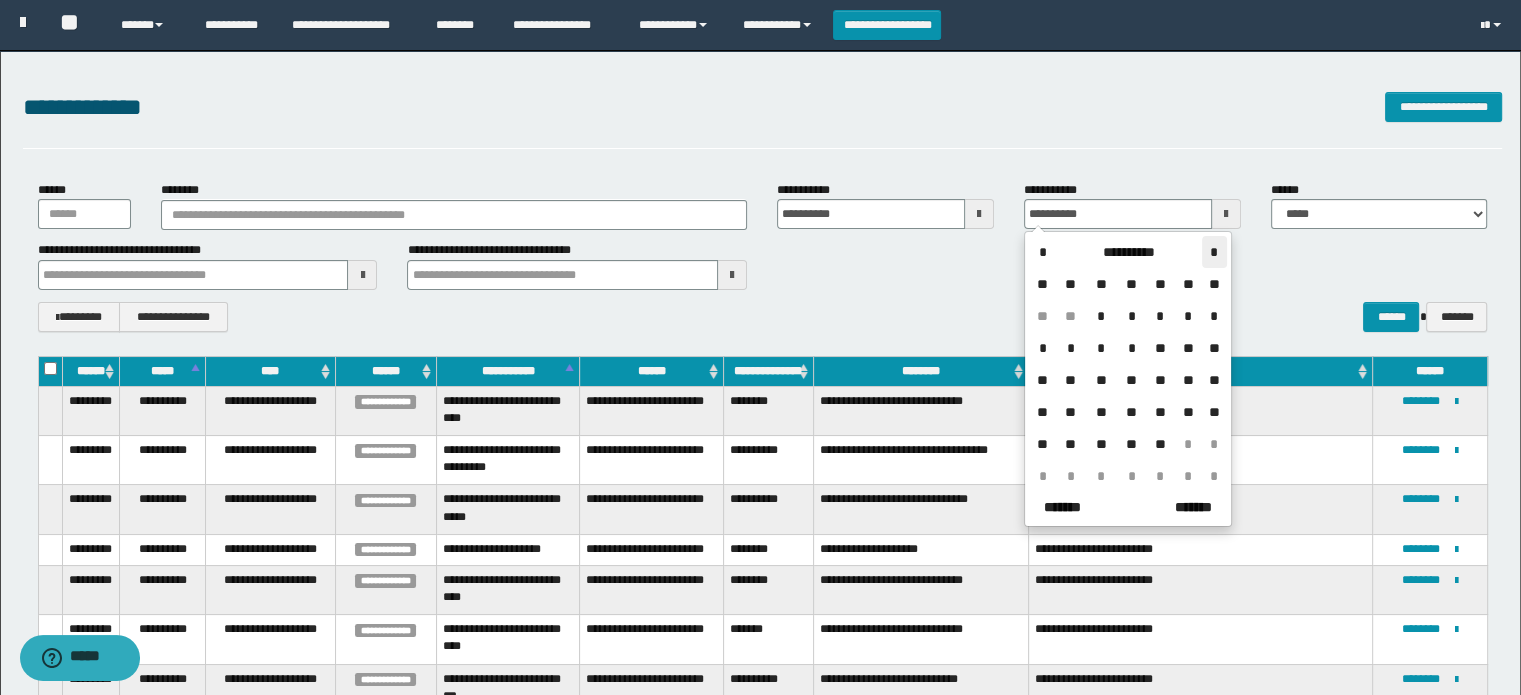 click on "*" at bounding box center (1214, 252) 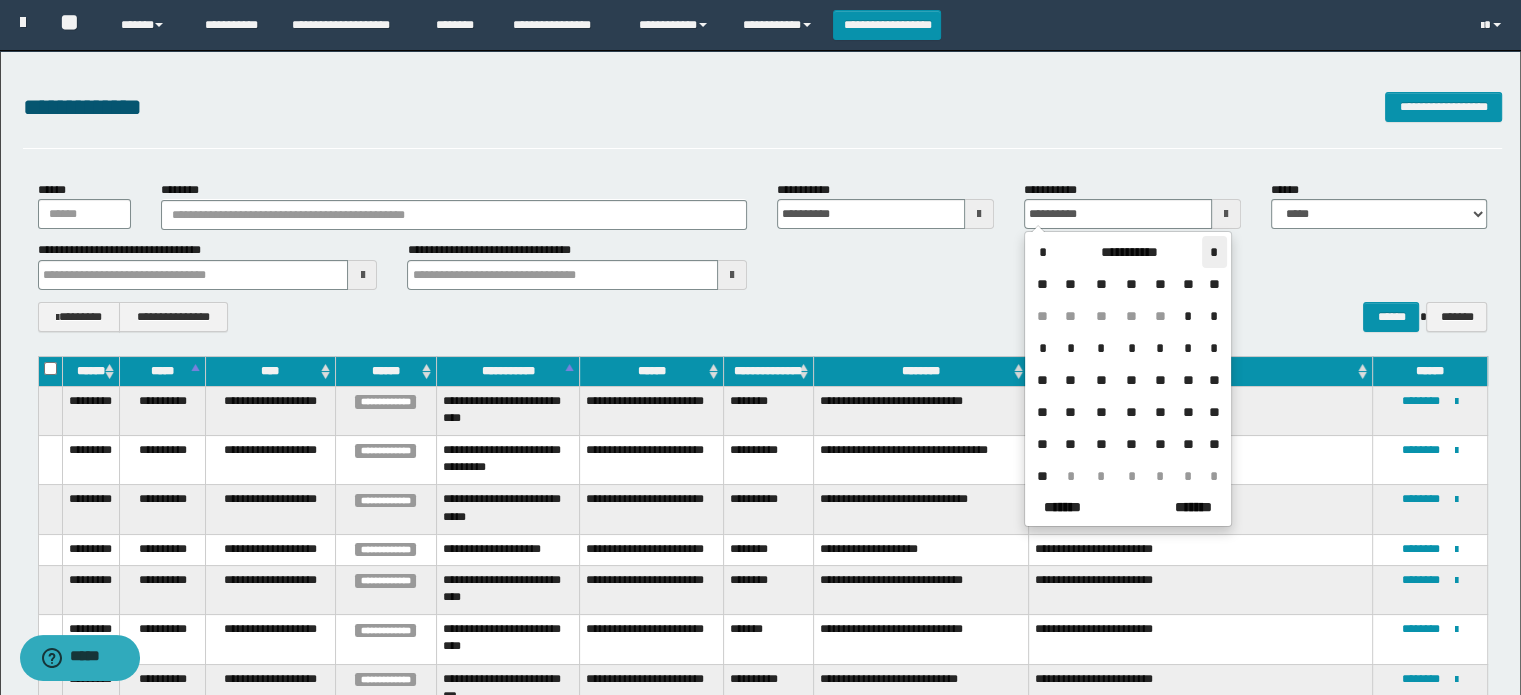 click on "*" at bounding box center (1214, 252) 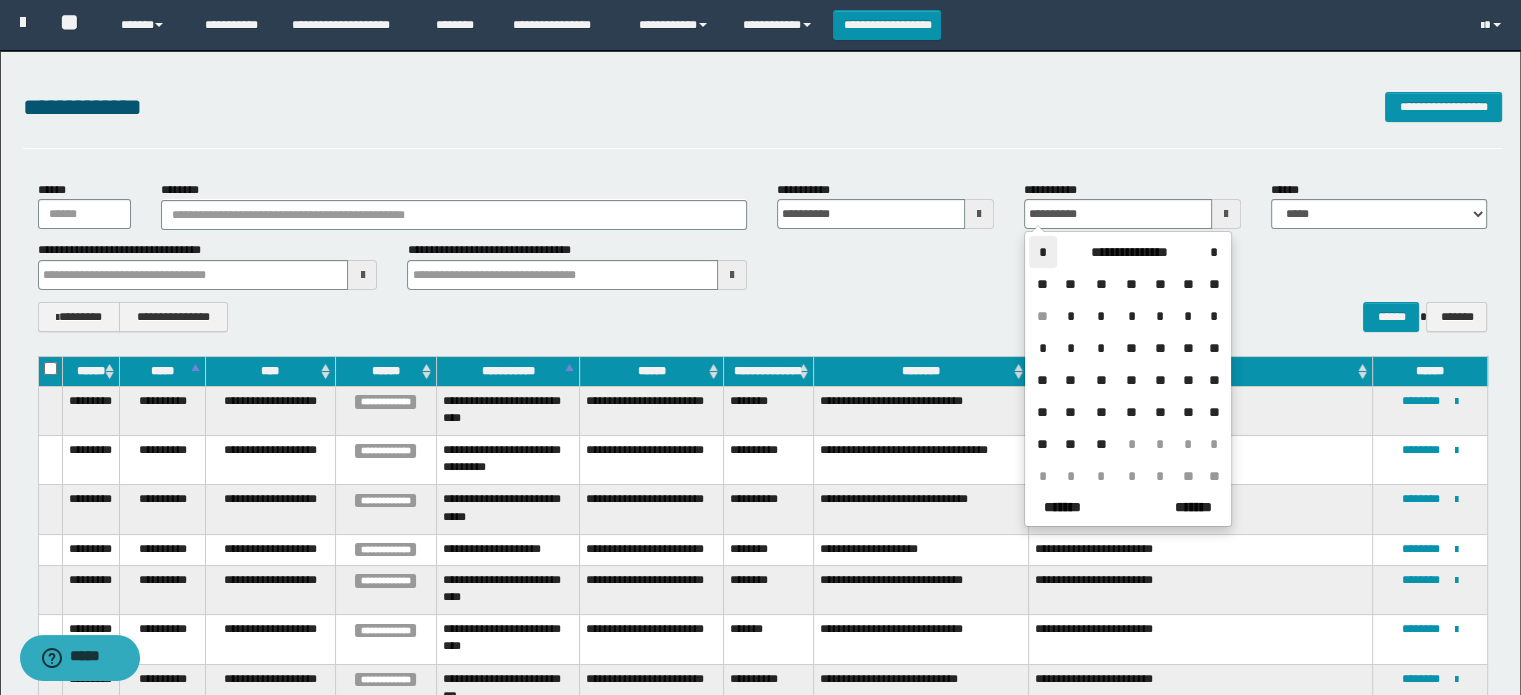 click on "*" at bounding box center (1043, 252) 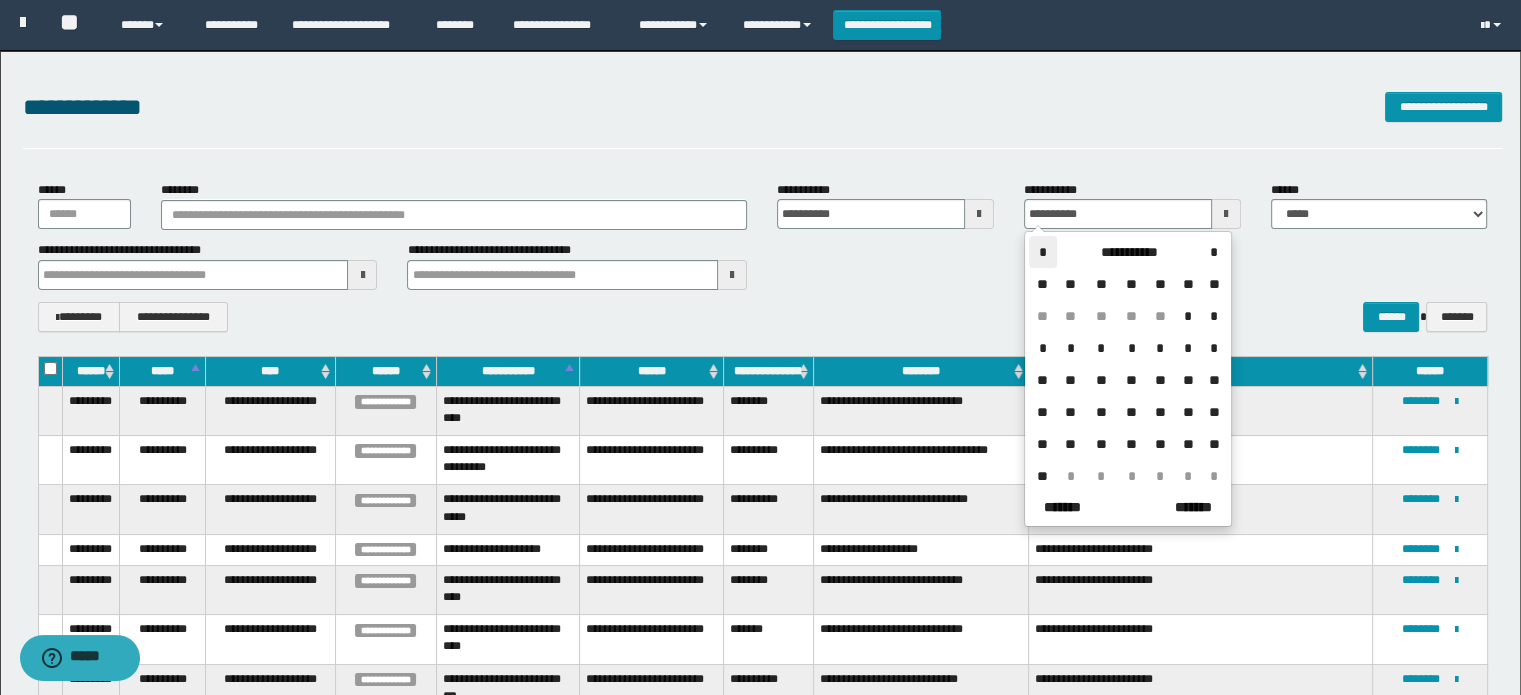 click on "*" at bounding box center [1043, 252] 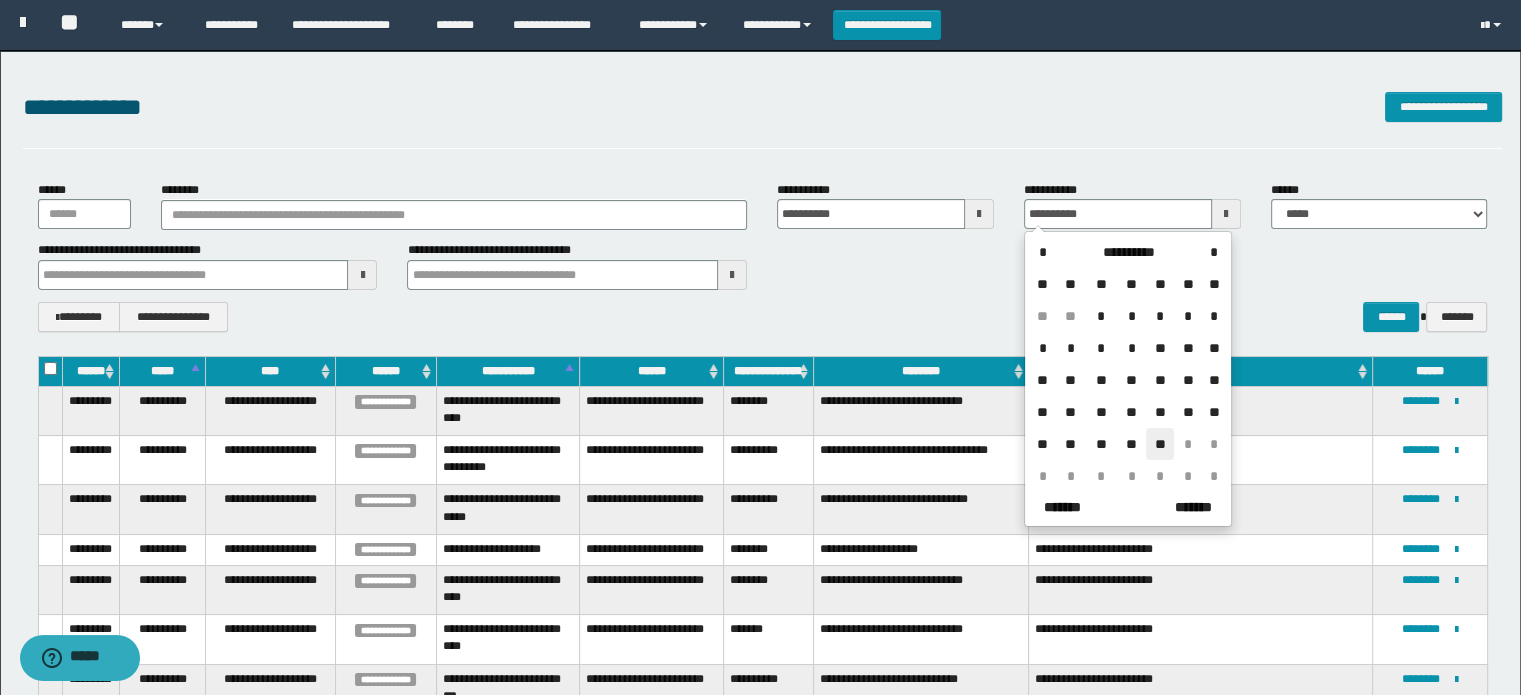 click on "**" at bounding box center (1160, 444) 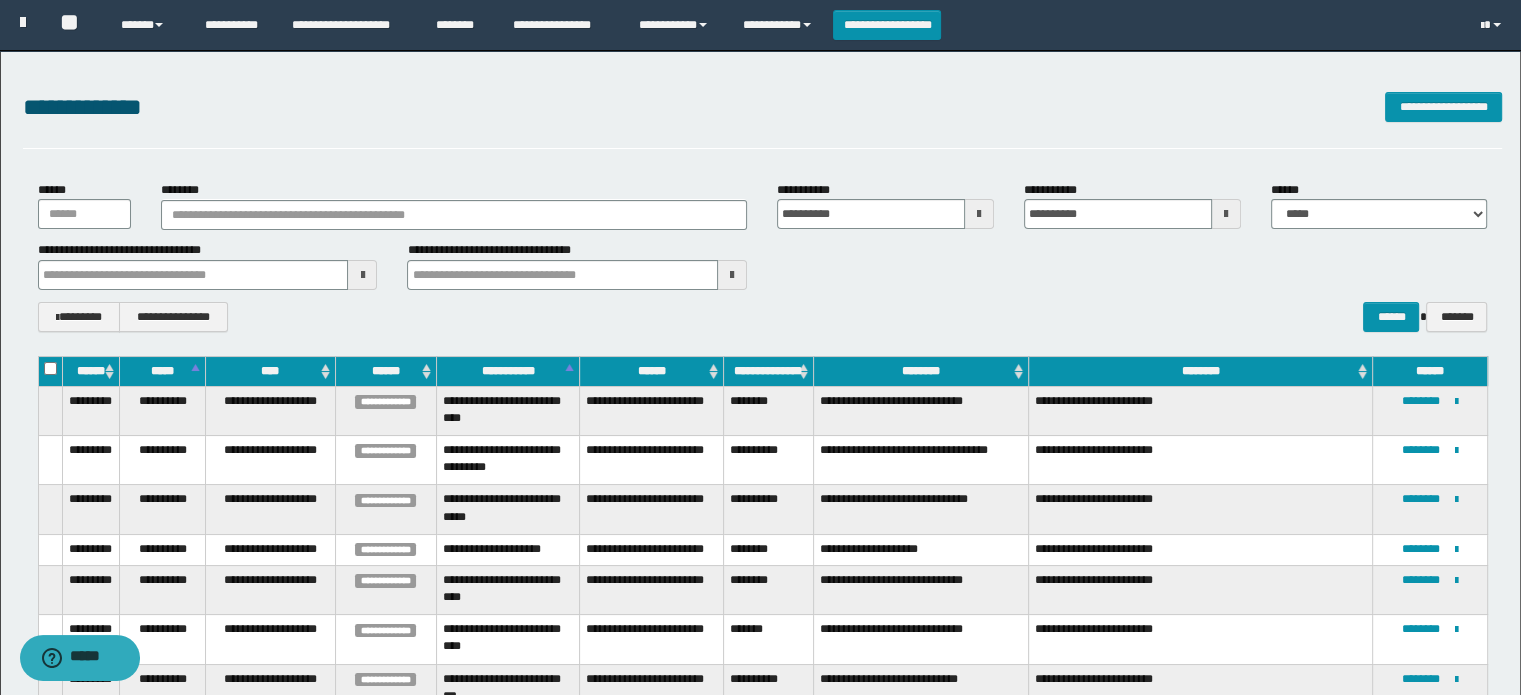 click at bounding box center (979, 214) 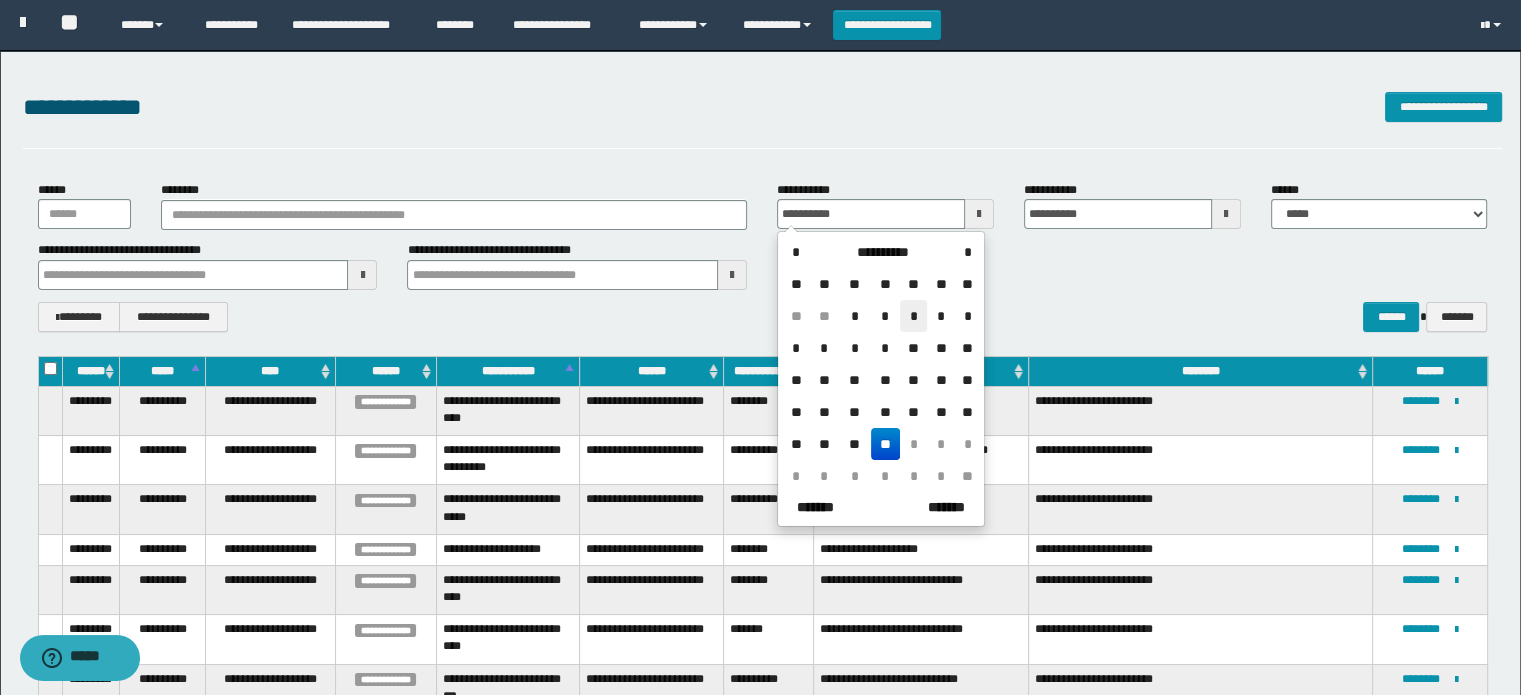 click on "*" at bounding box center [914, 316] 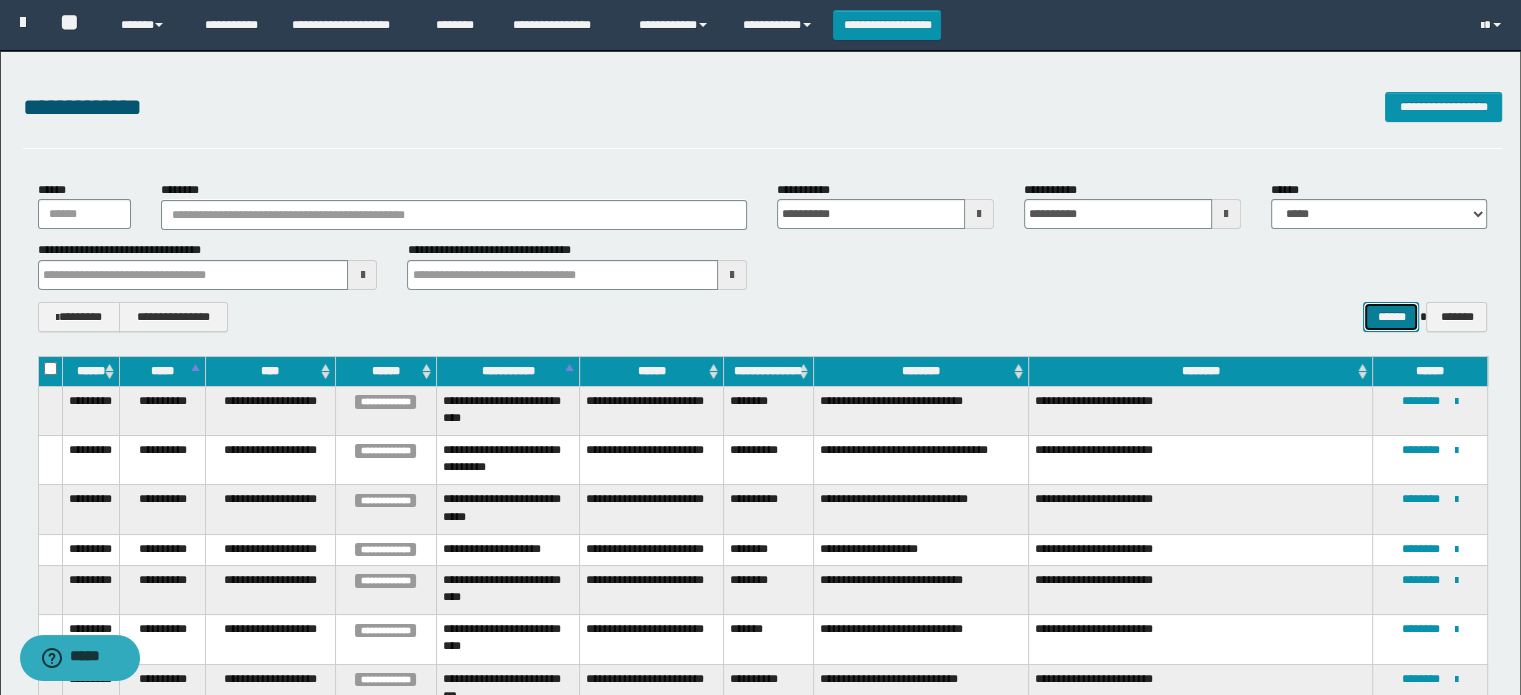 click on "******" at bounding box center [1391, 317] 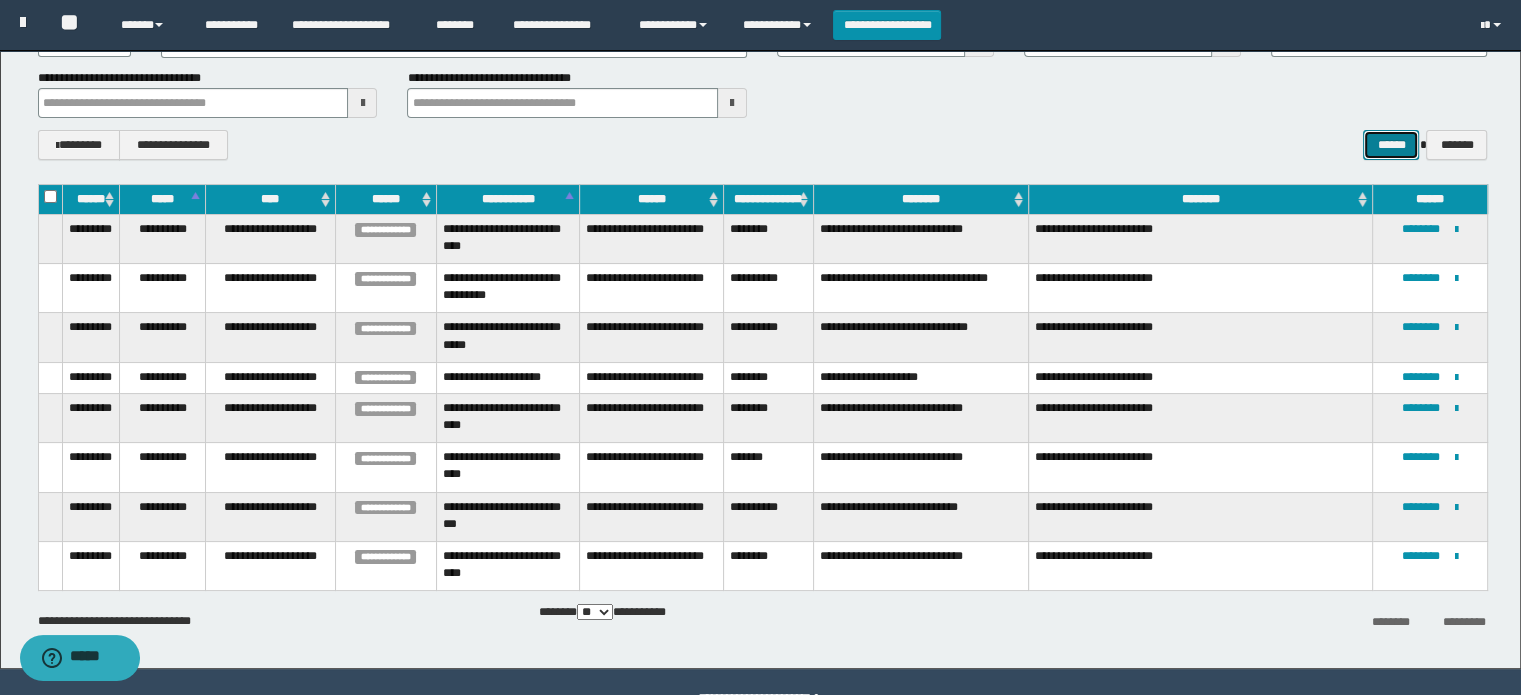 scroll, scrollTop: 0, scrollLeft: 0, axis: both 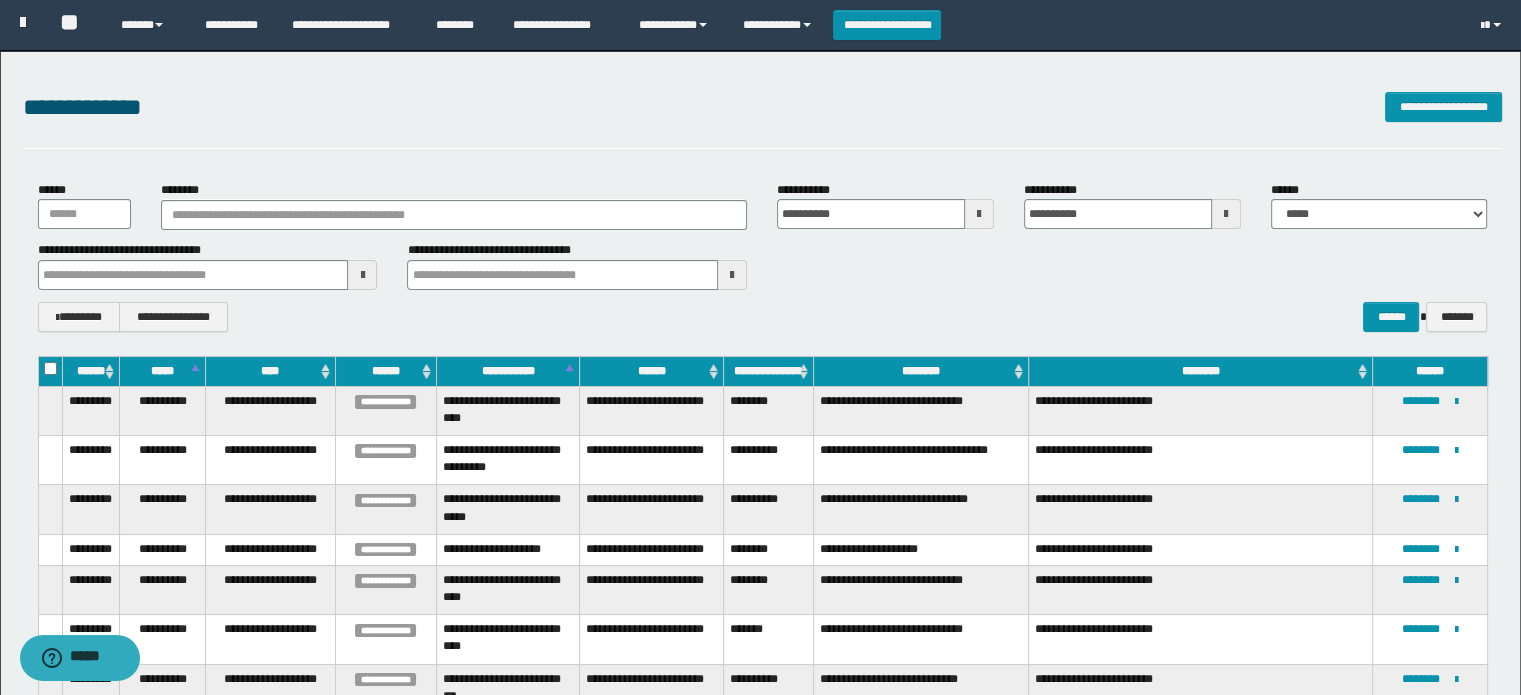 click at bounding box center (1226, 214) 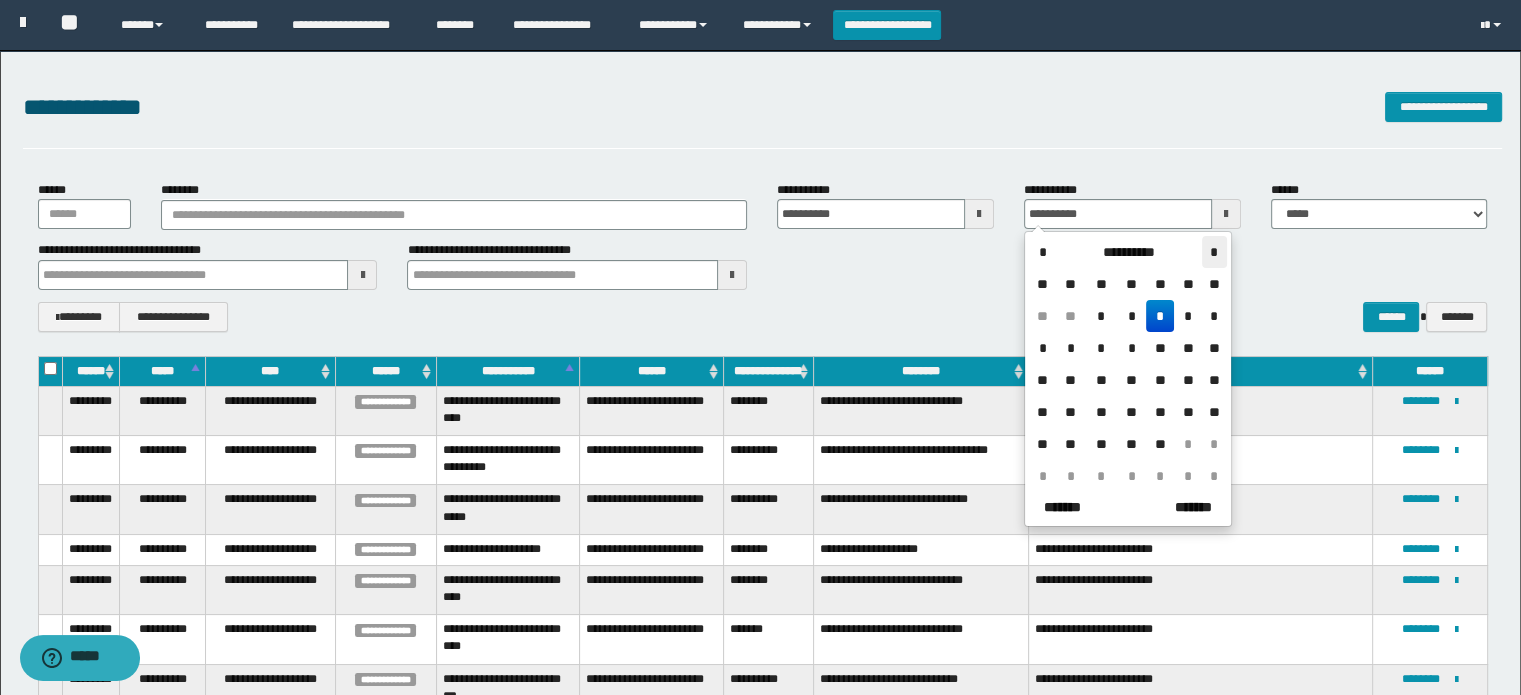 click on "*" at bounding box center [1214, 252] 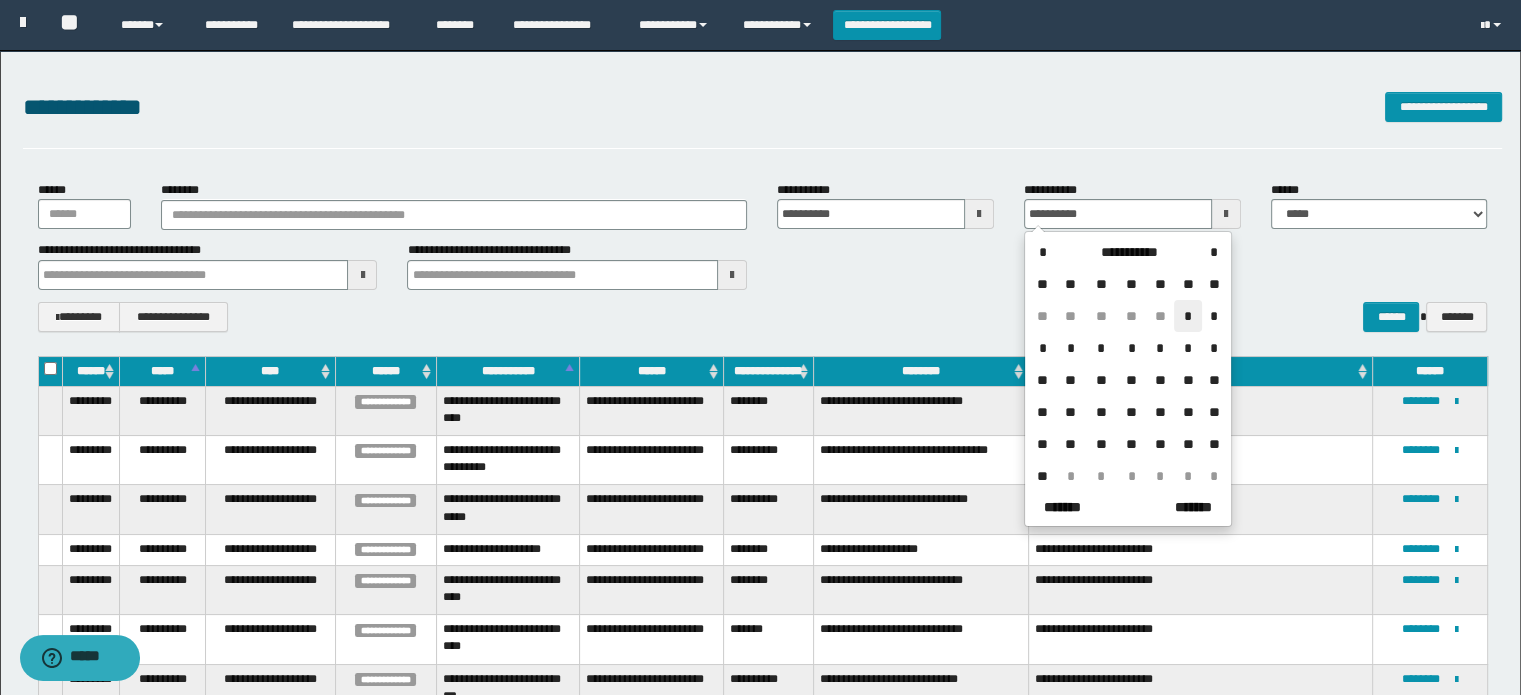 click on "*" at bounding box center [1188, 316] 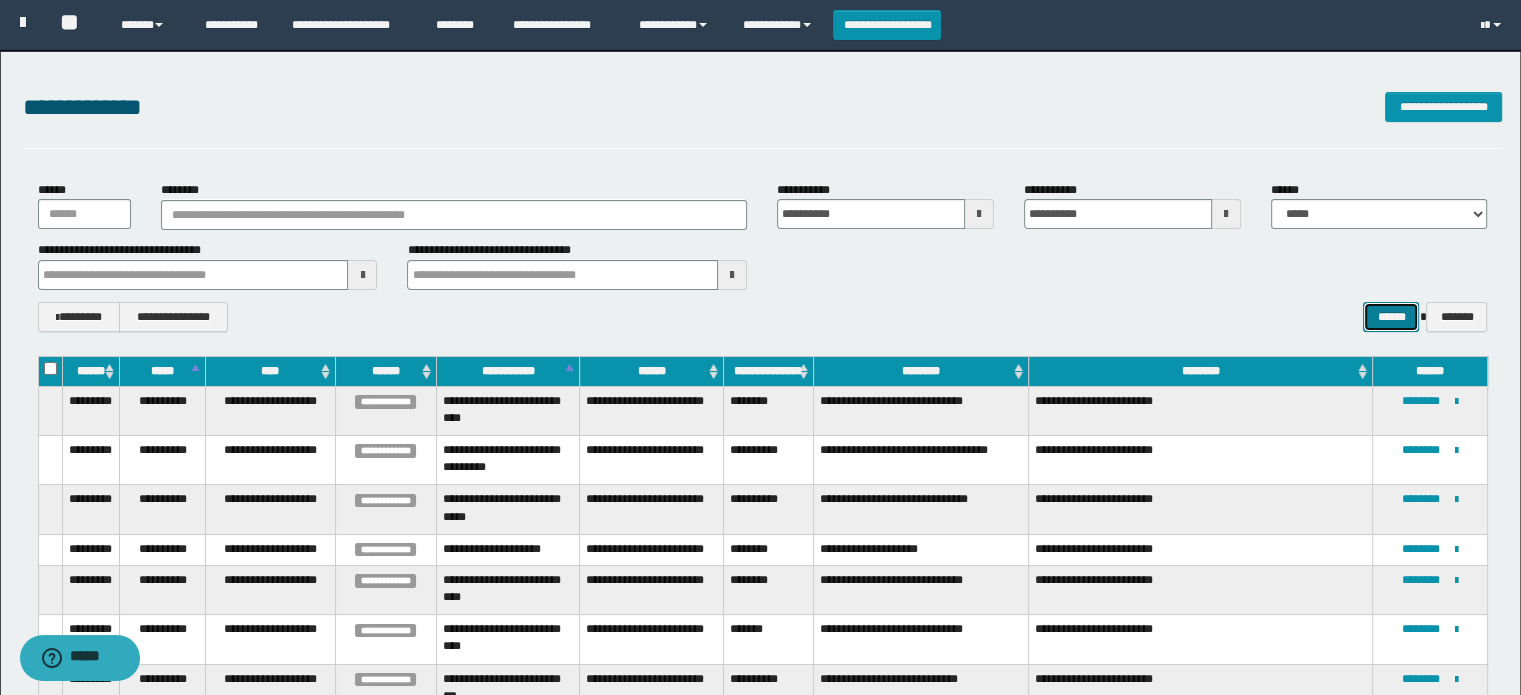 click on "******" at bounding box center (1391, 317) 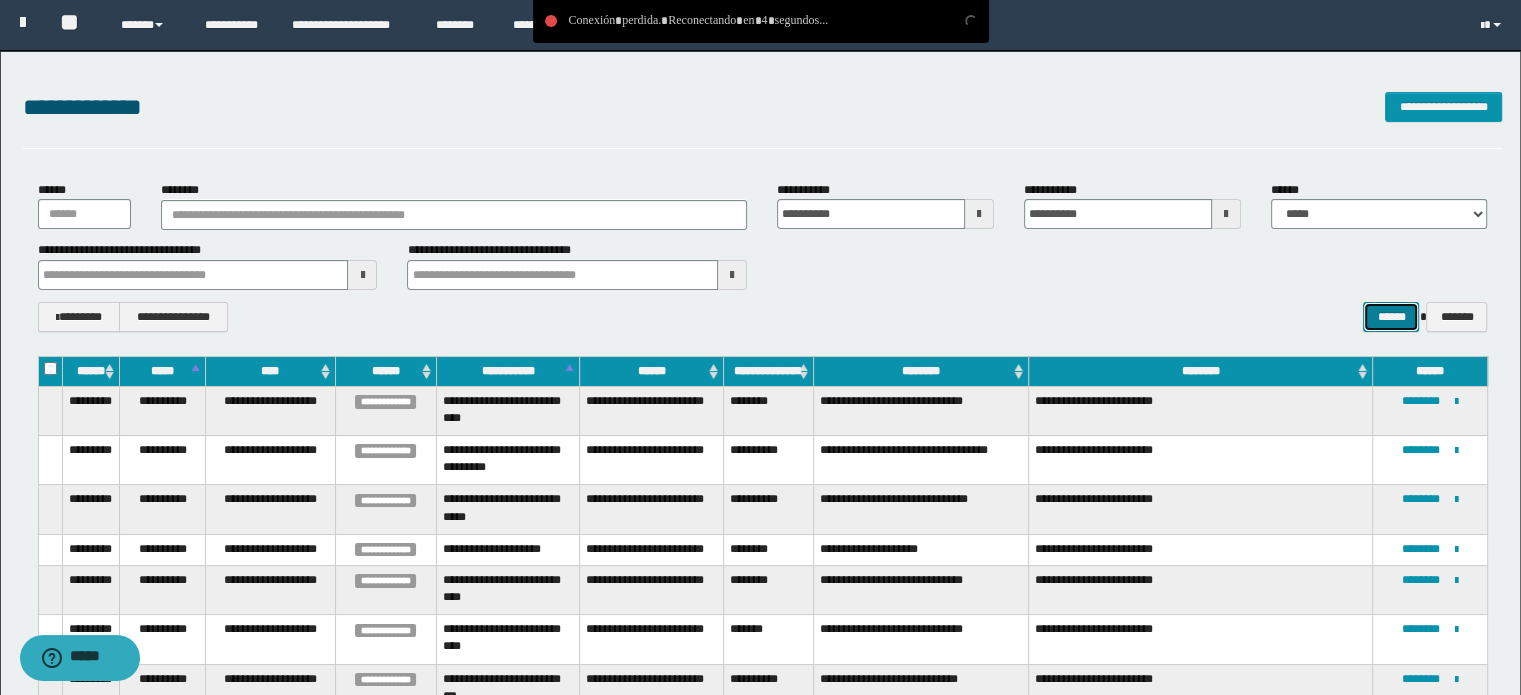 click on "******" at bounding box center [1391, 317] 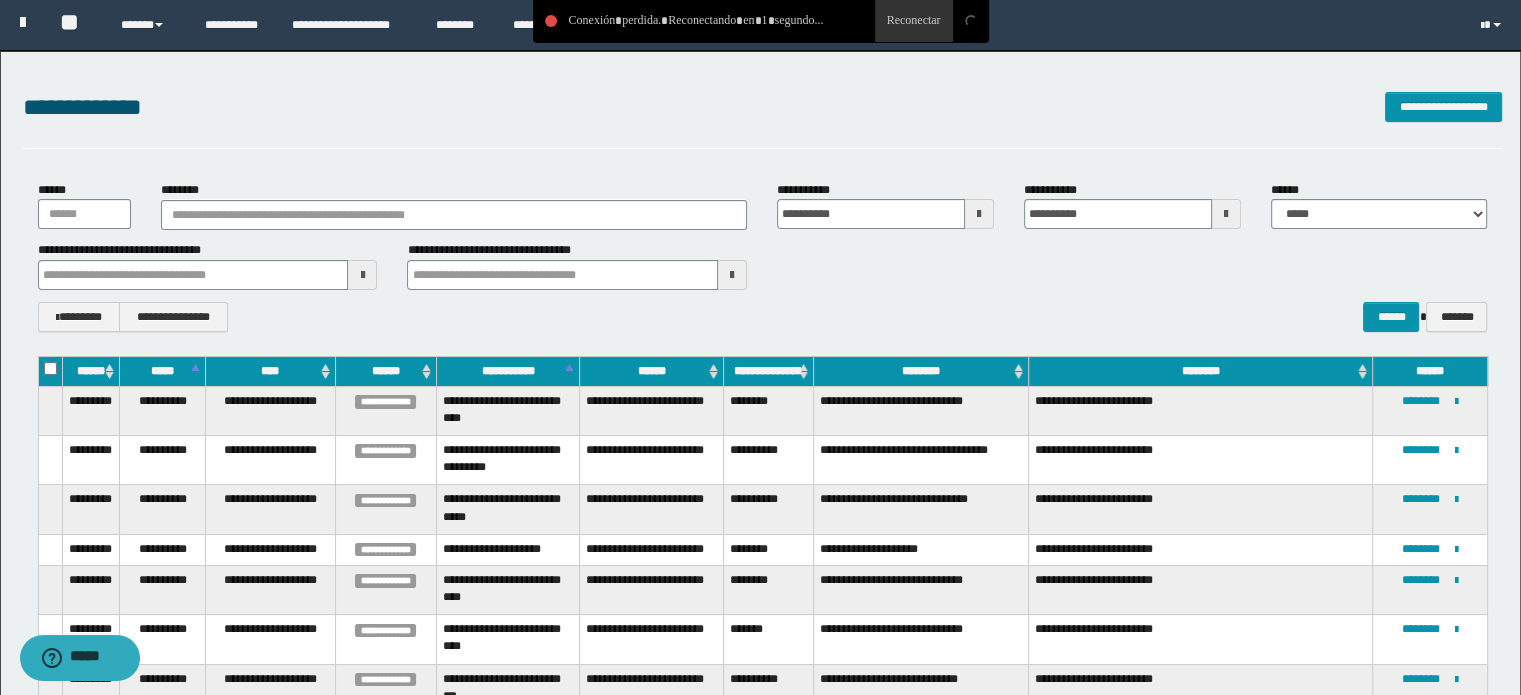 click at bounding box center [914, 21] 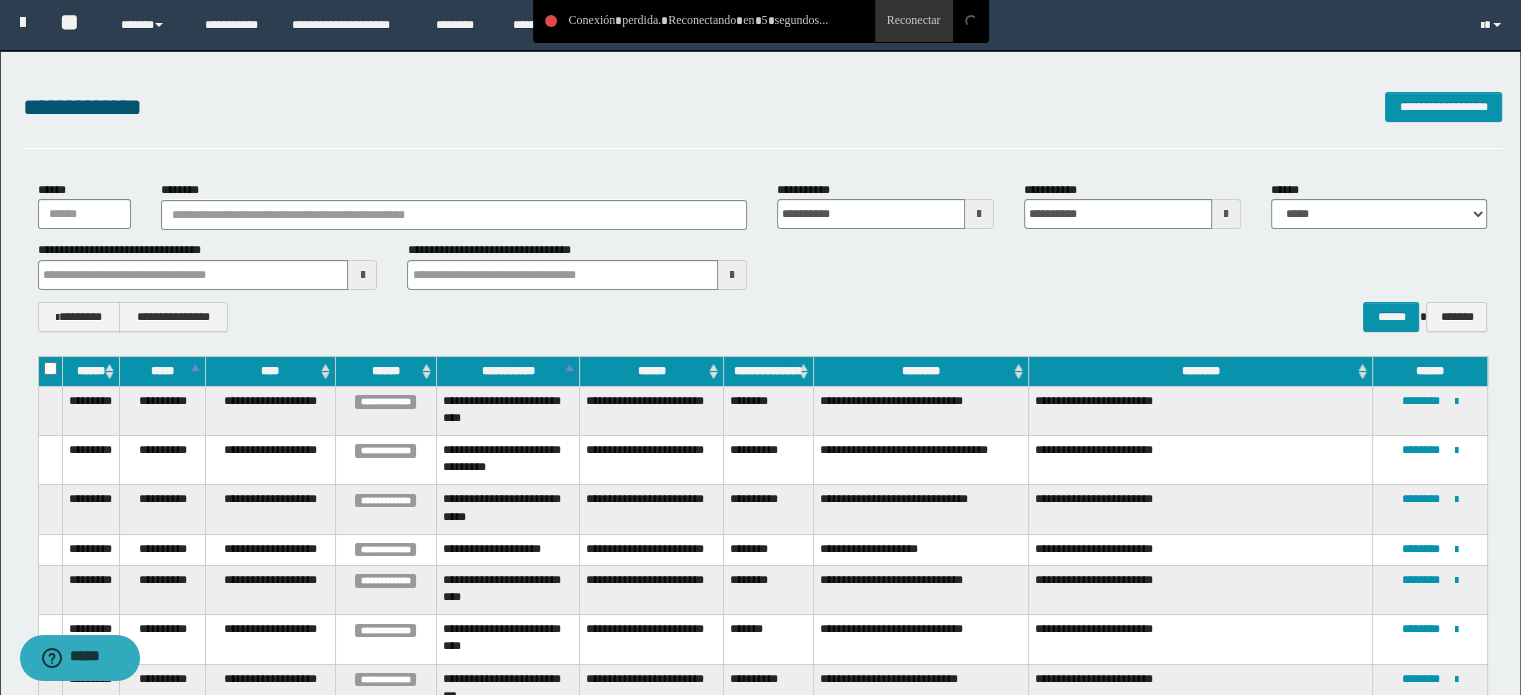 click at bounding box center [914, 21] 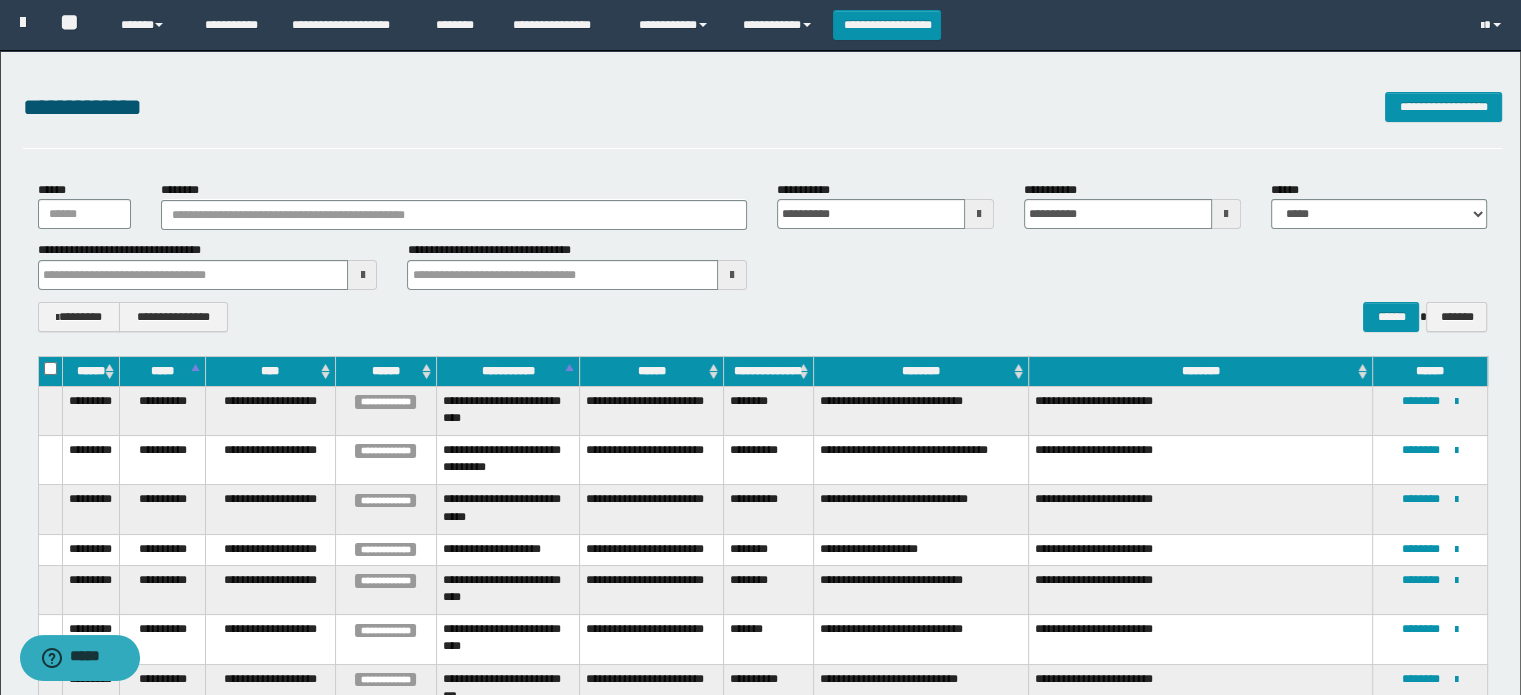 scroll, scrollTop: 224, scrollLeft: 0, axis: vertical 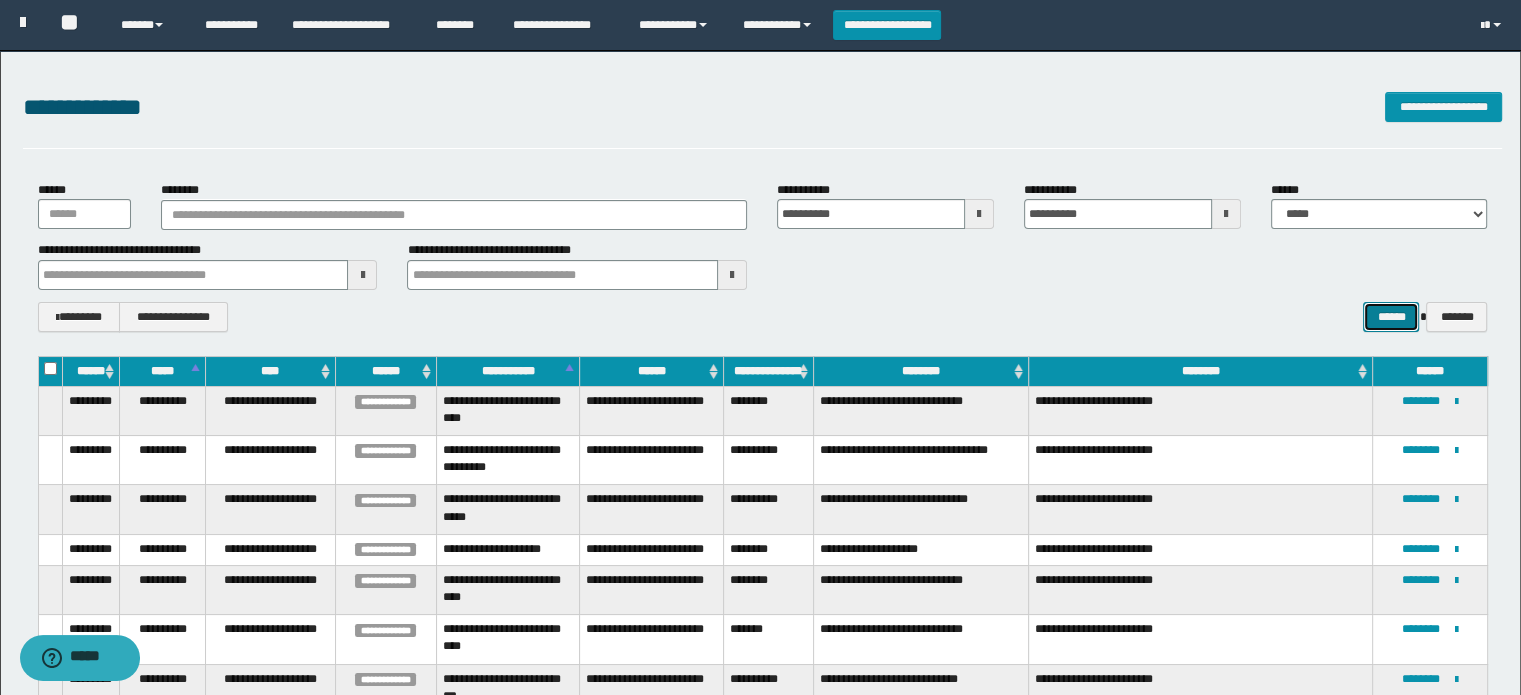 click on "******" at bounding box center (1391, 317) 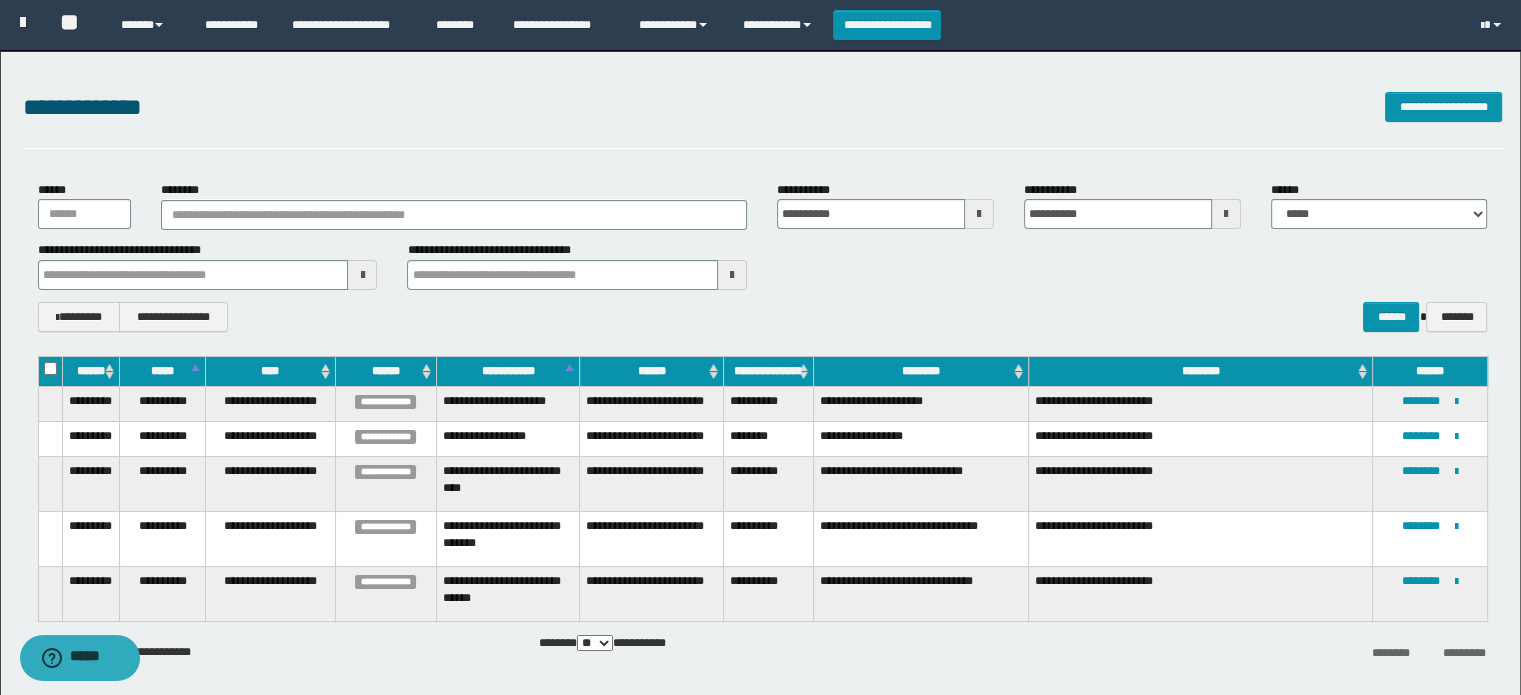 click on "**********" at bounding box center [763, 265] 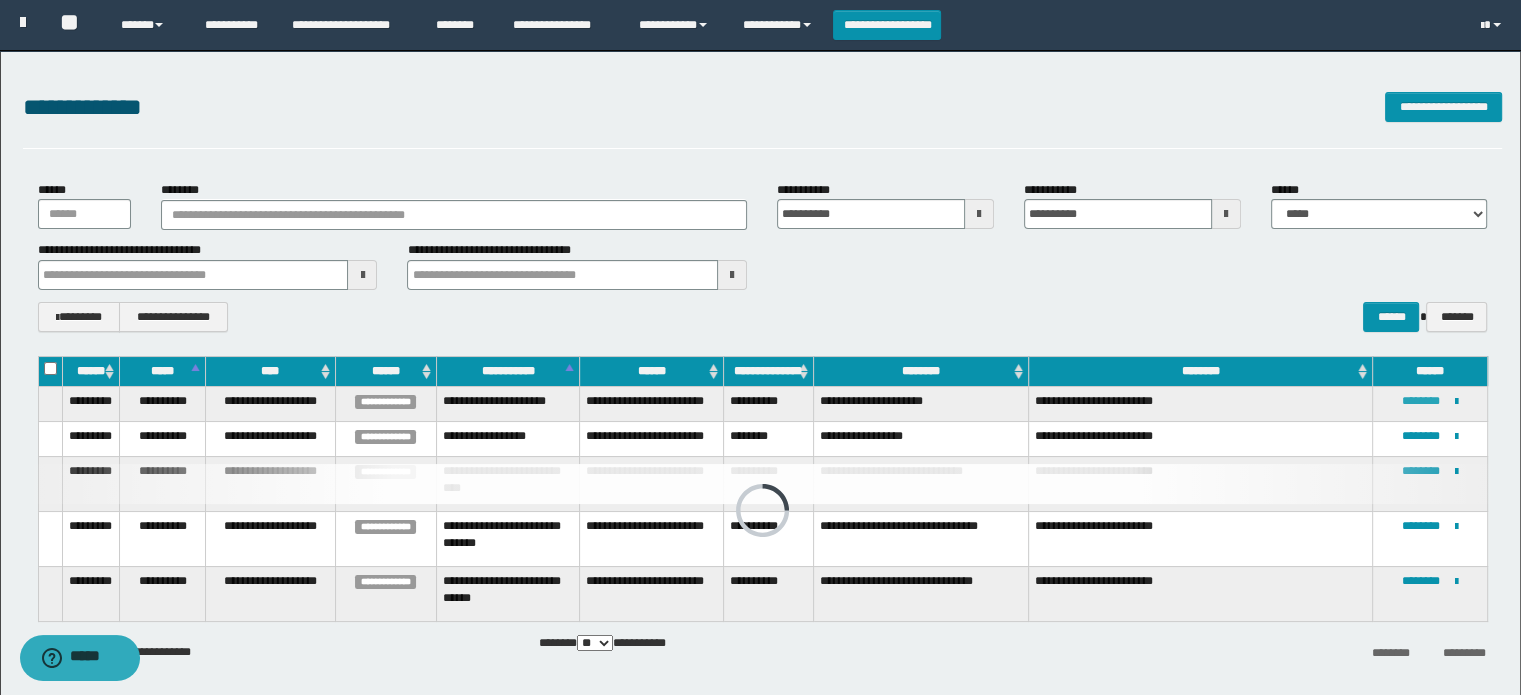 click on "********" at bounding box center (1421, 401) 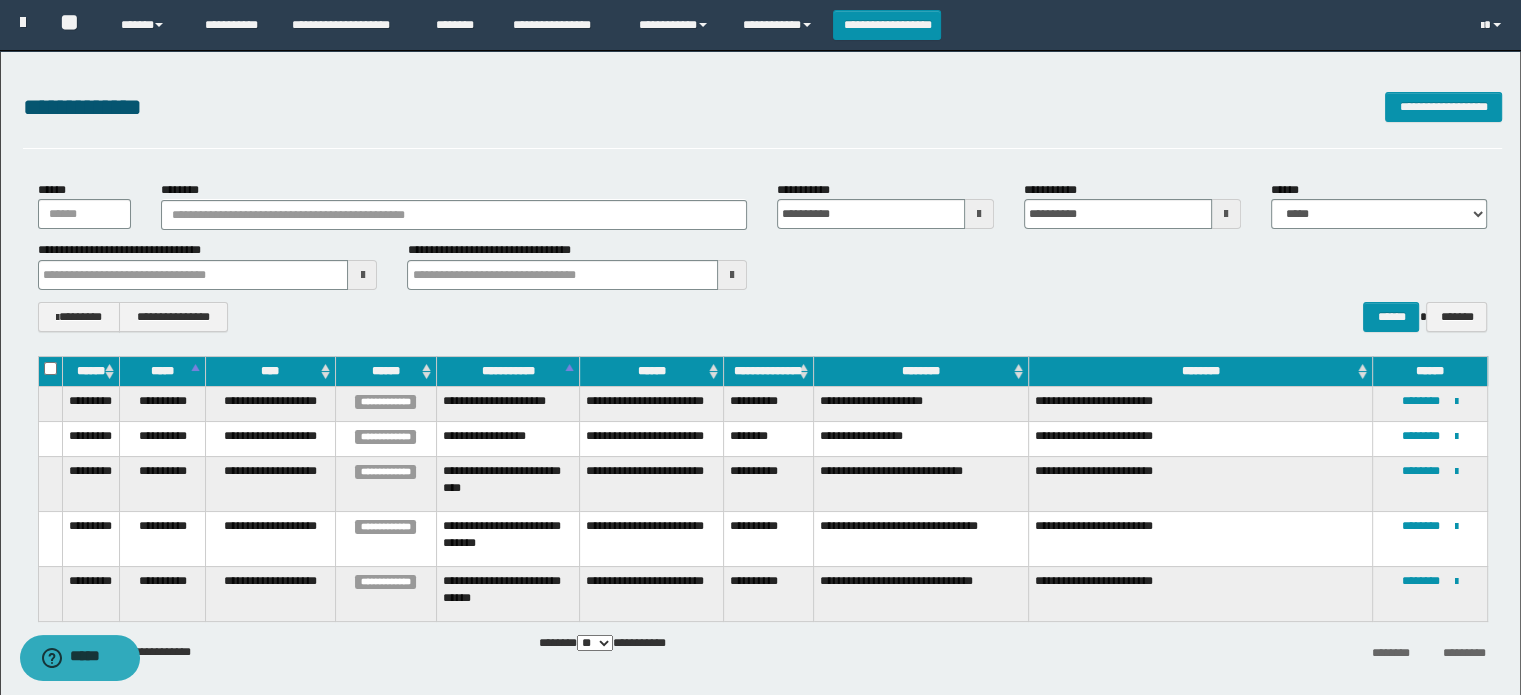 click on "**********" at bounding box center [768, 403] 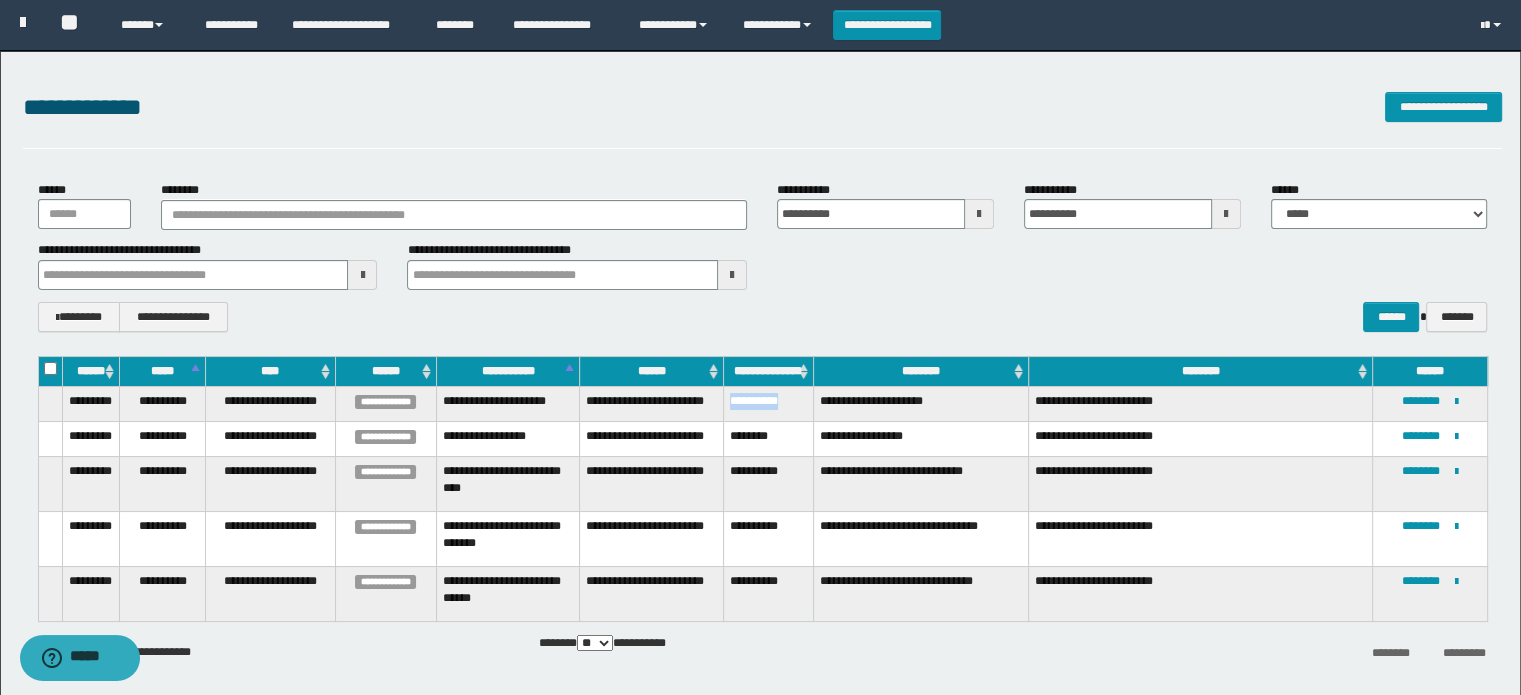 click on "**********" at bounding box center (768, 403) 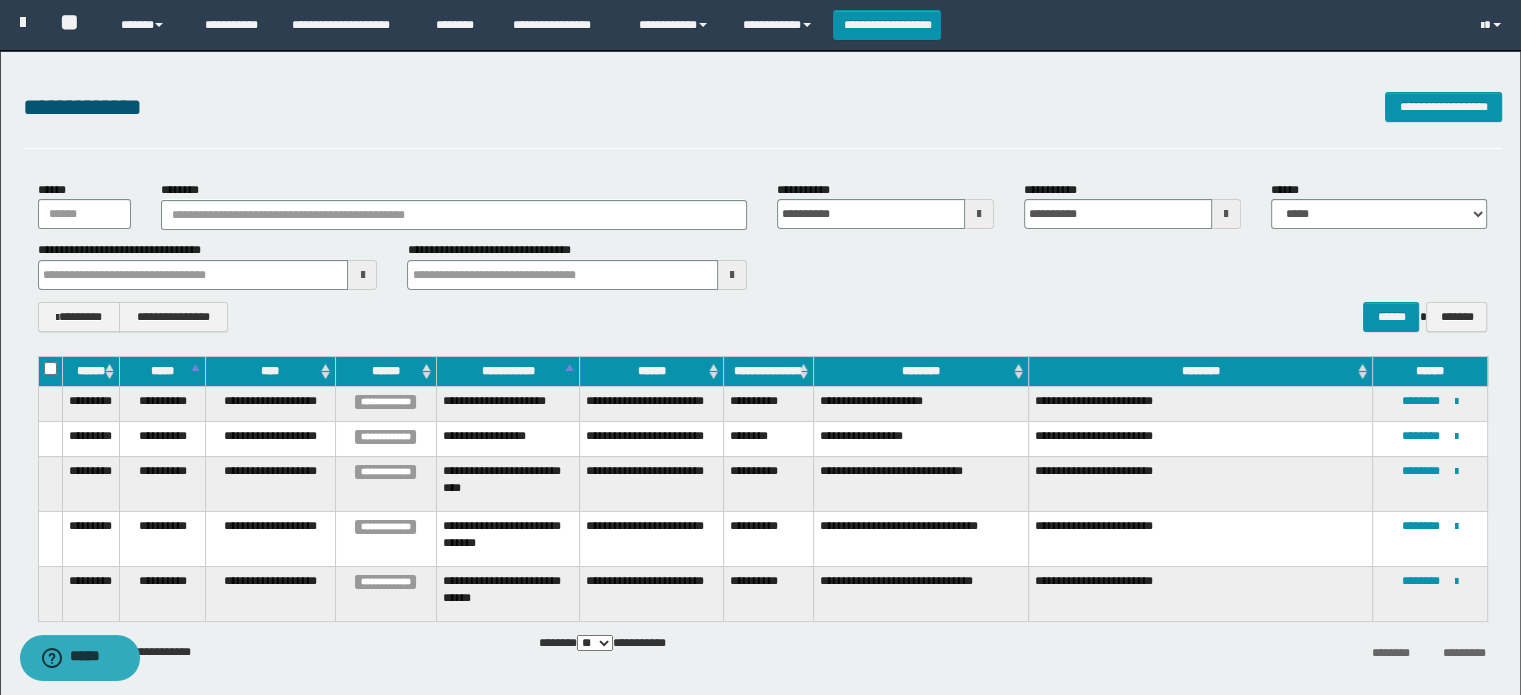 click on "********" at bounding box center (768, 438) 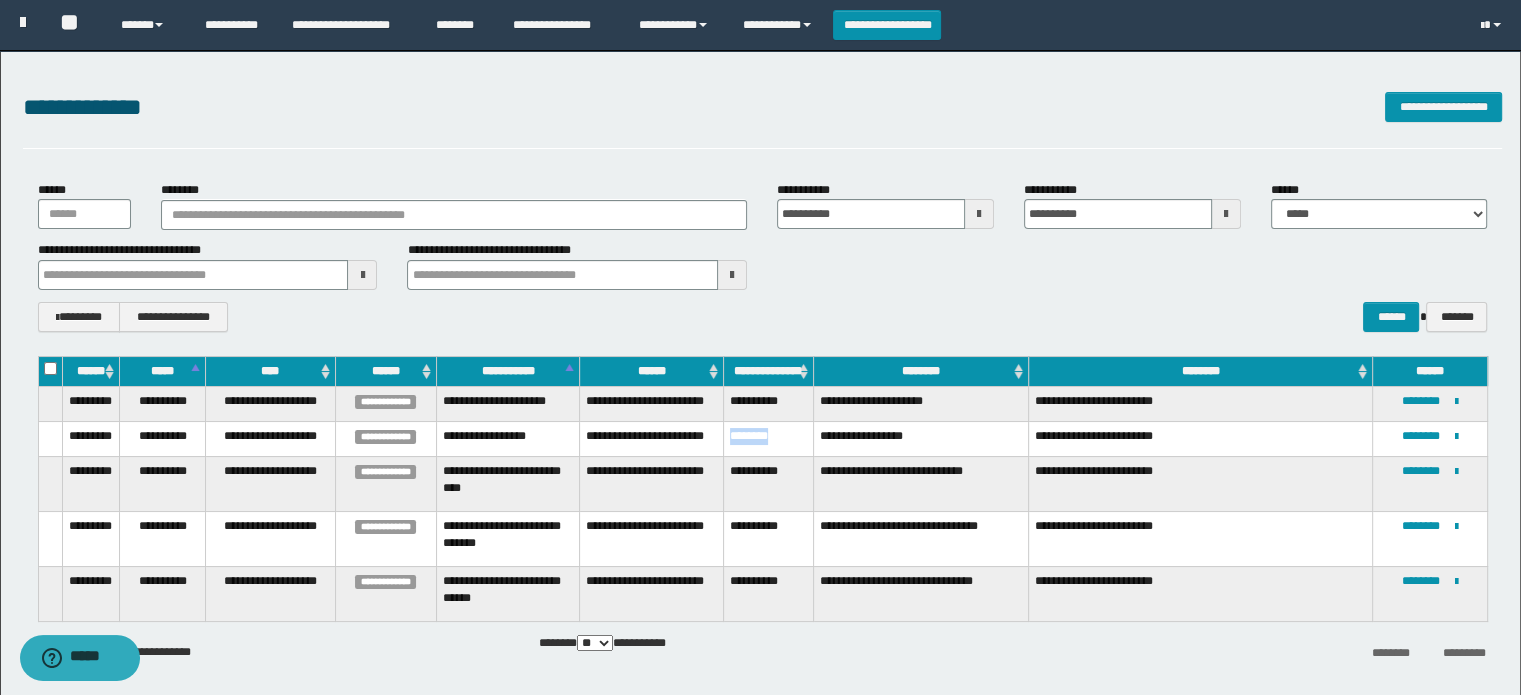 click on "********" at bounding box center (768, 438) 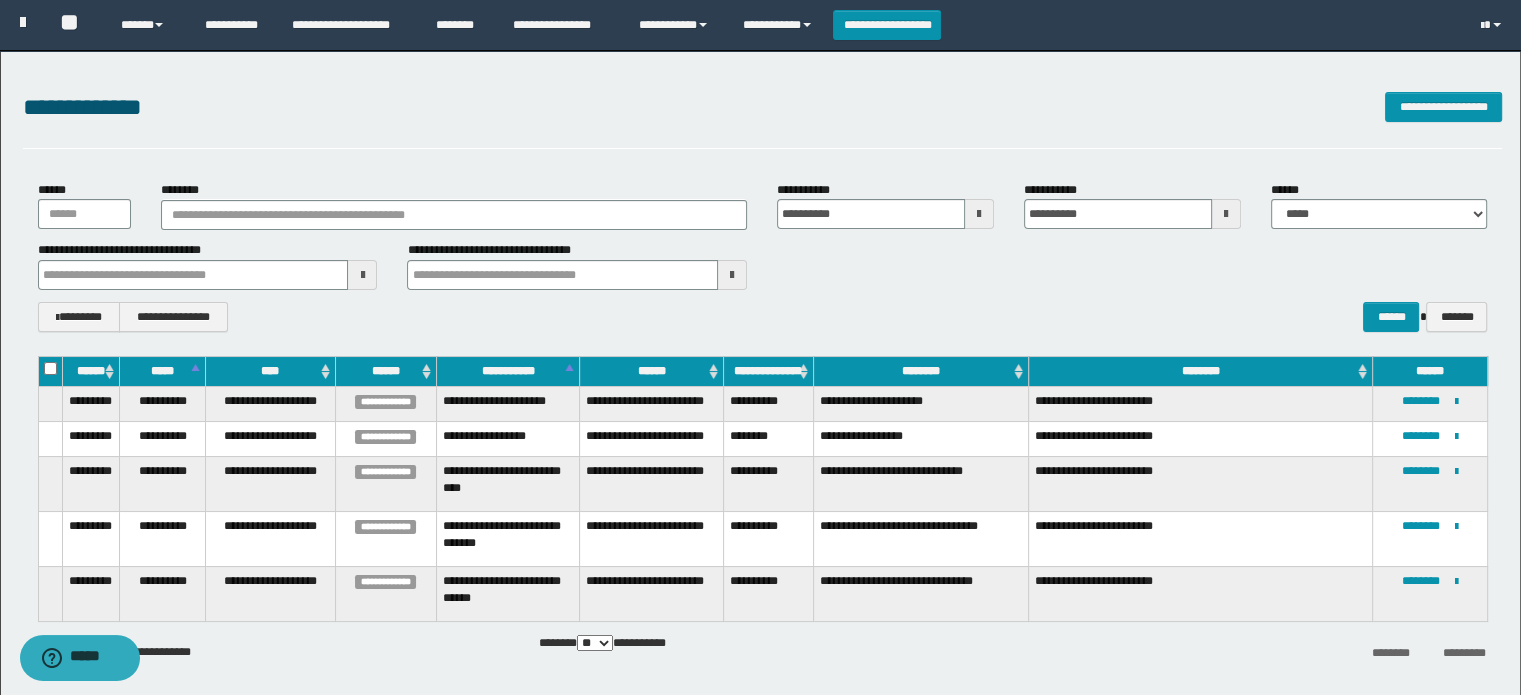 click on "**********" at bounding box center [768, 484] 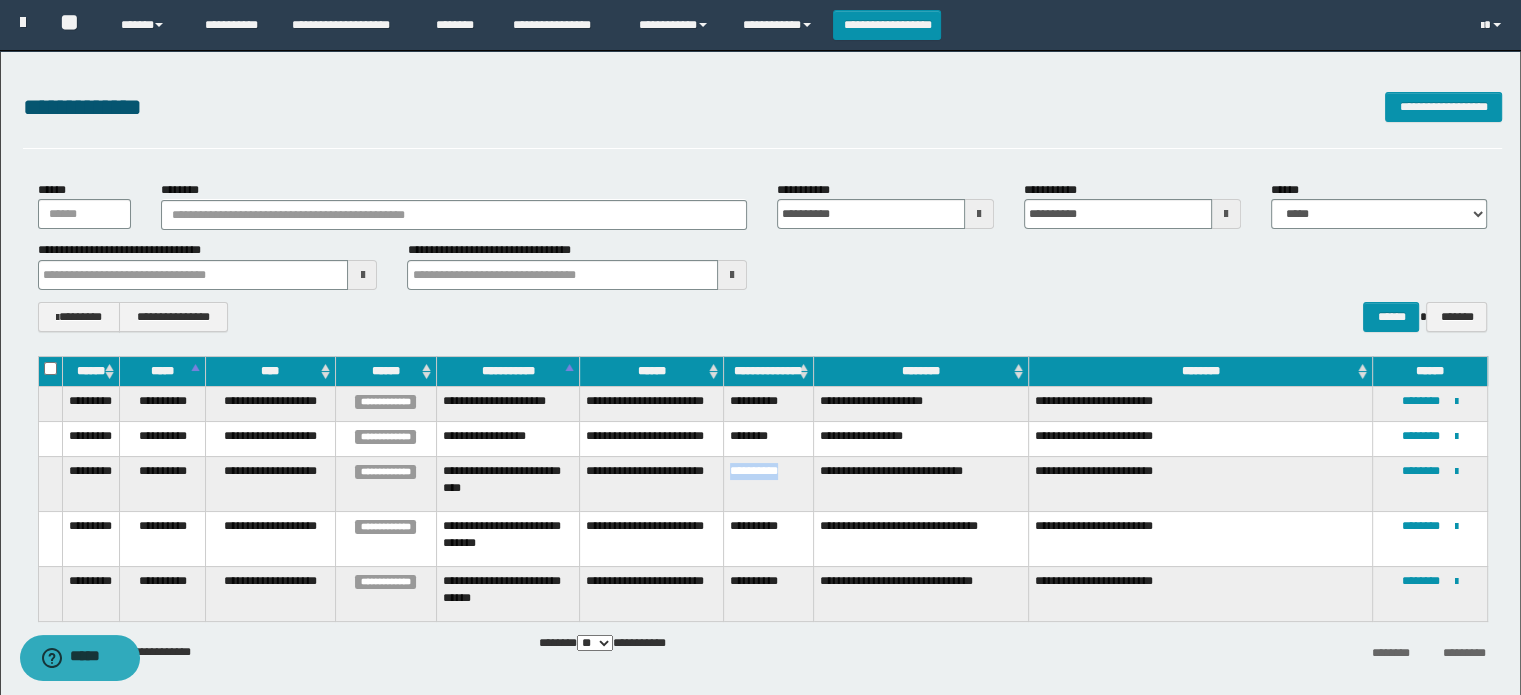 click on "**********" at bounding box center (768, 484) 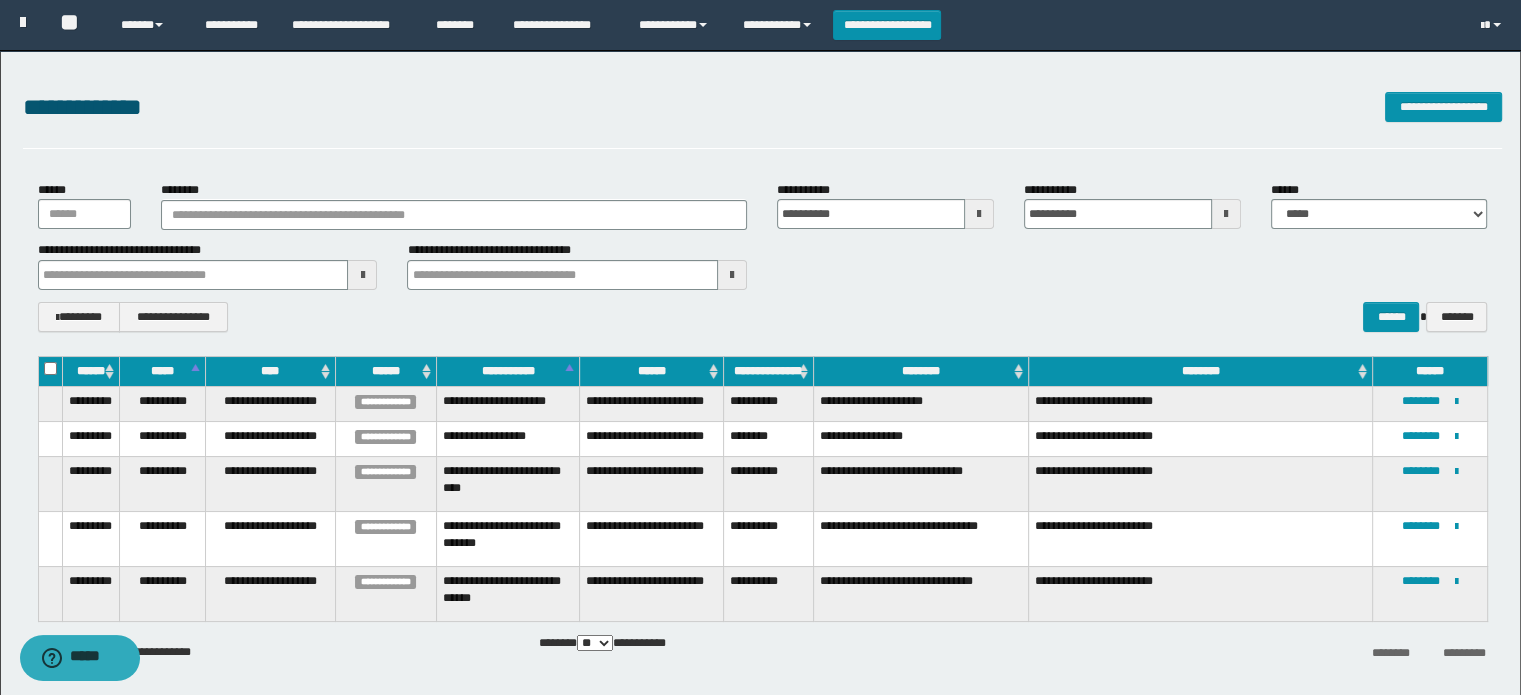 click on "**********" at bounding box center [768, 538] 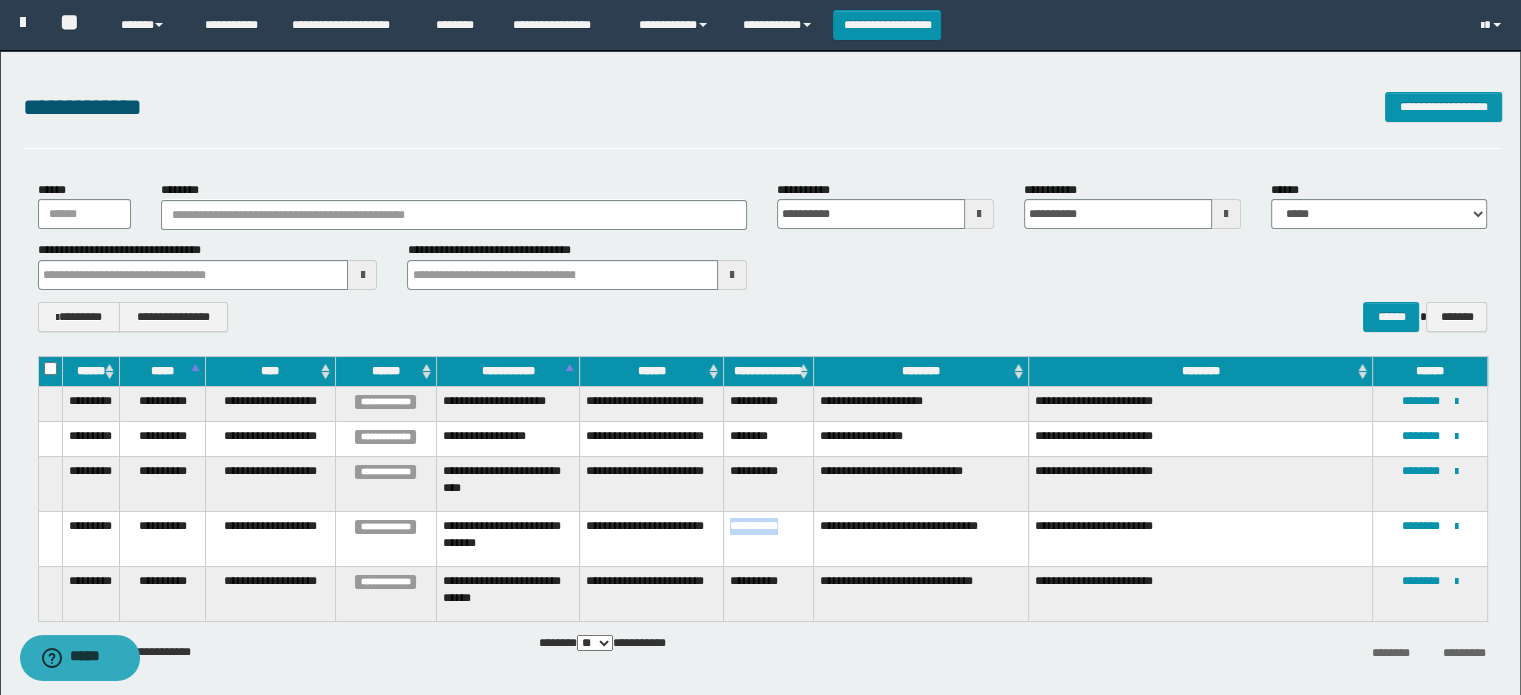 click on "**********" at bounding box center [768, 538] 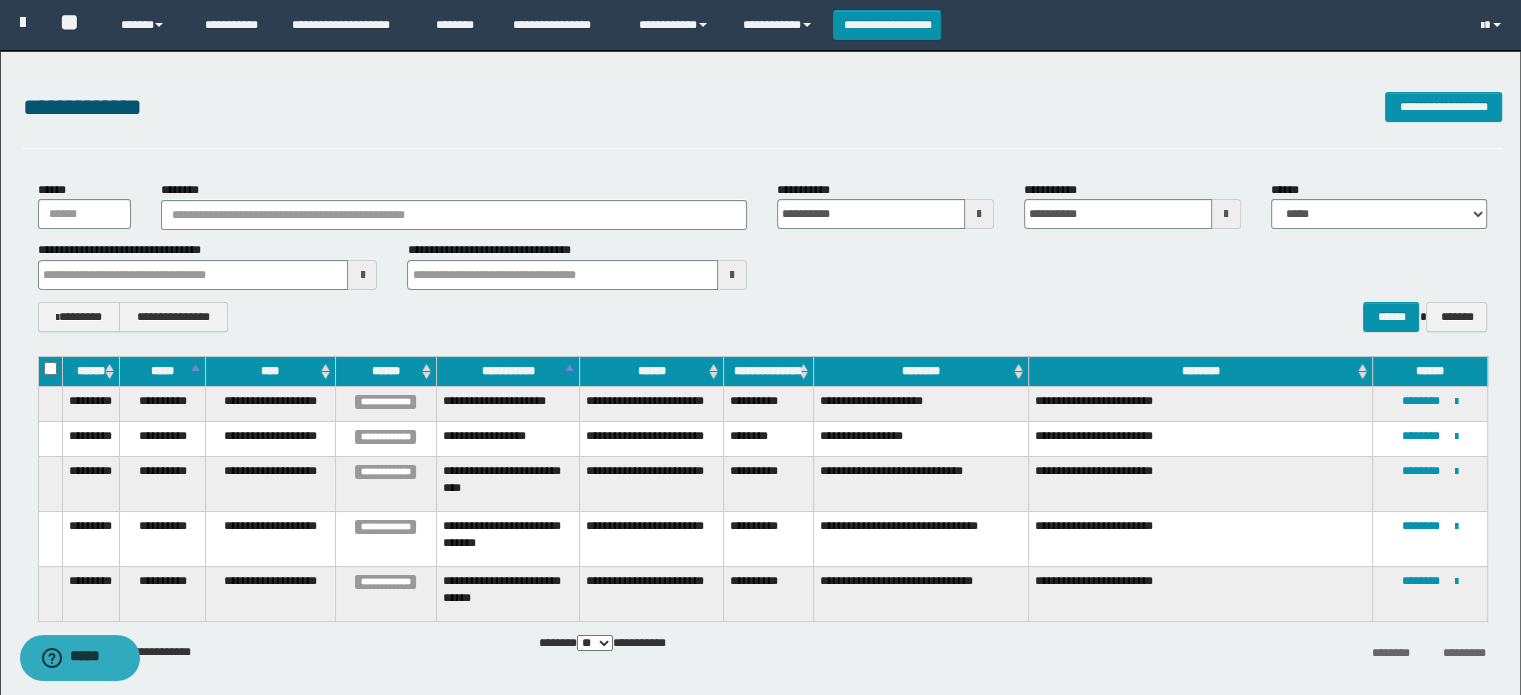 click on "**********" at bounding box center (768, 593) 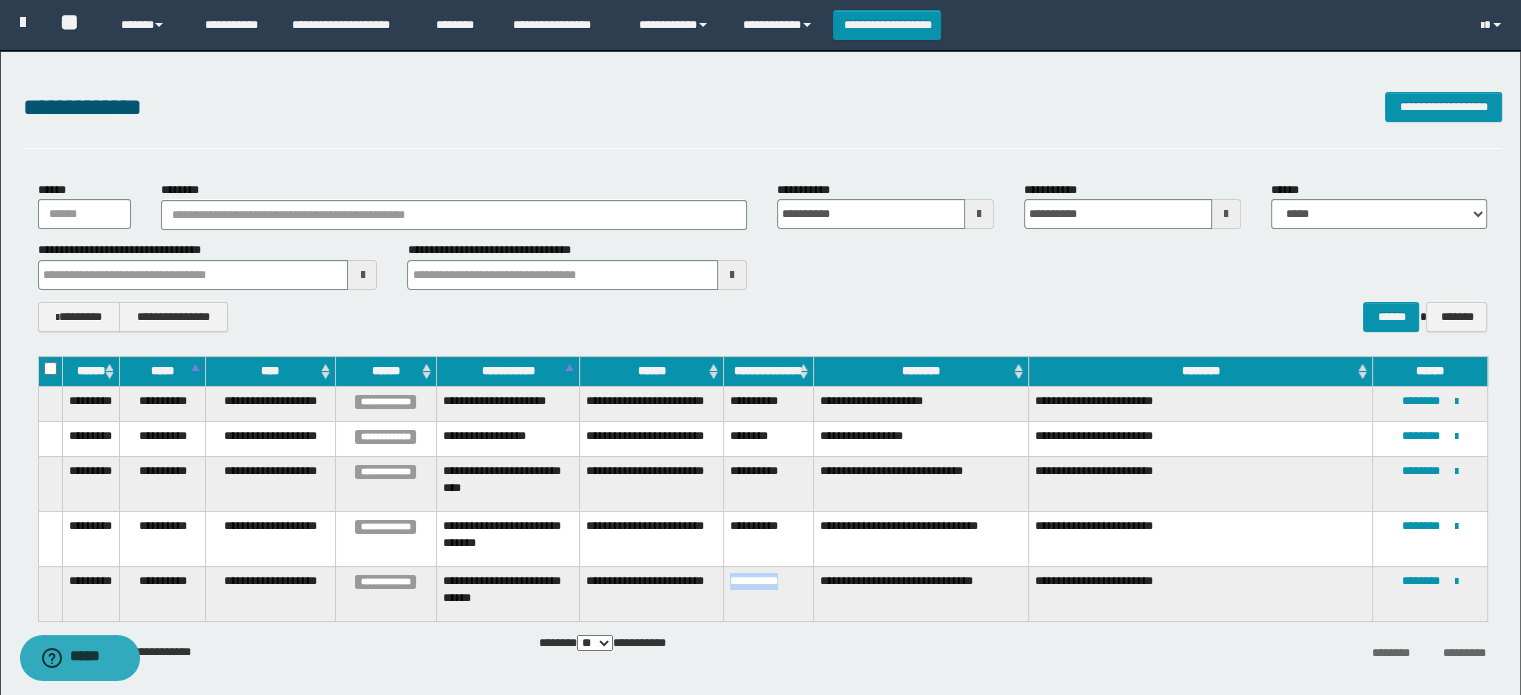 click on "**********" at bounding box center [768, 593] 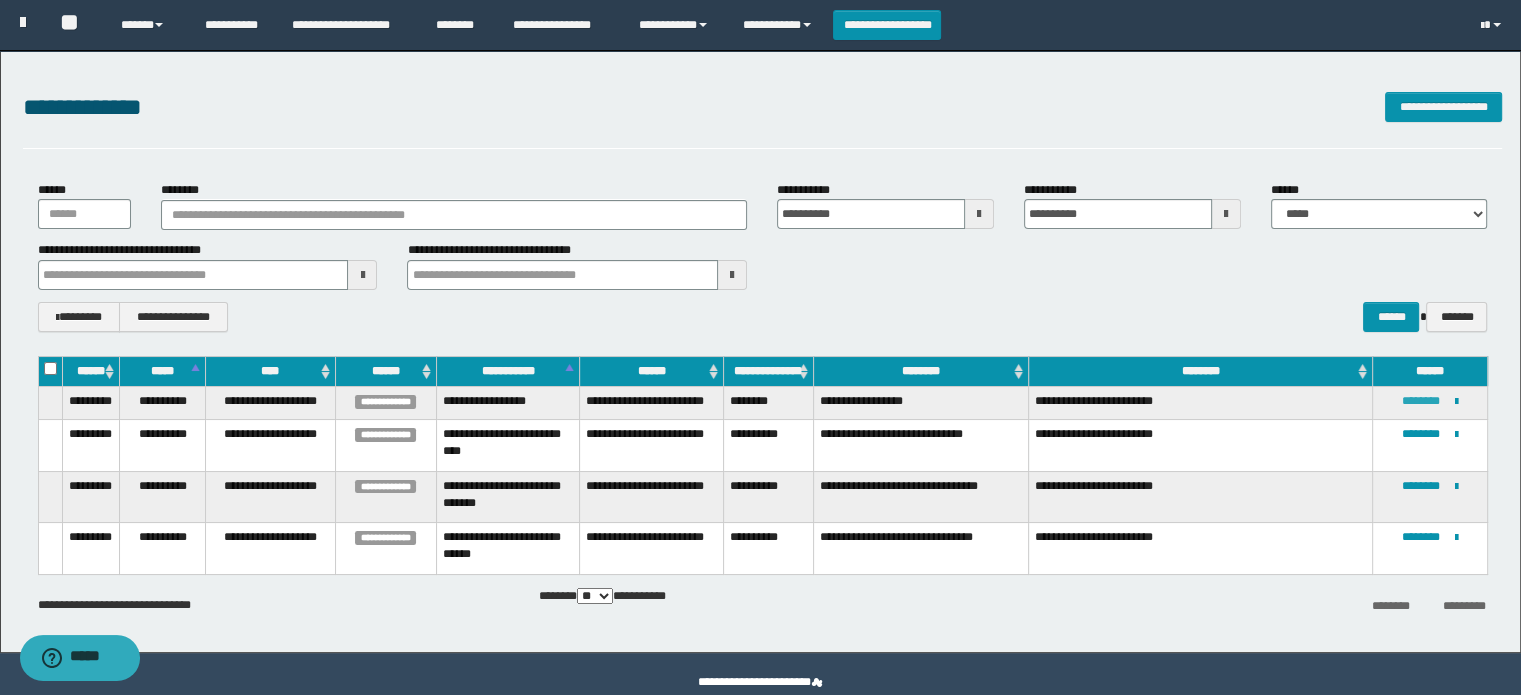 click on "********" at bounding box center (1421, 401) 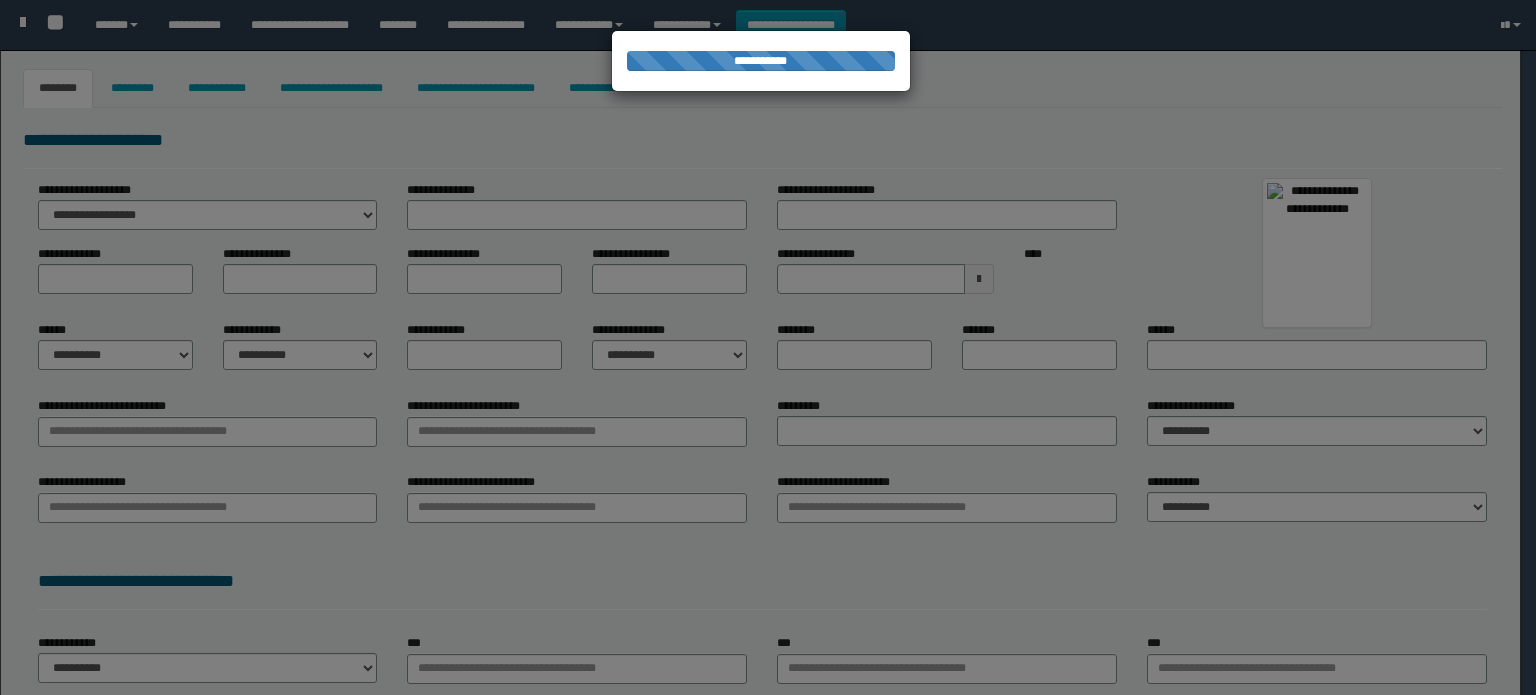 type on "******" 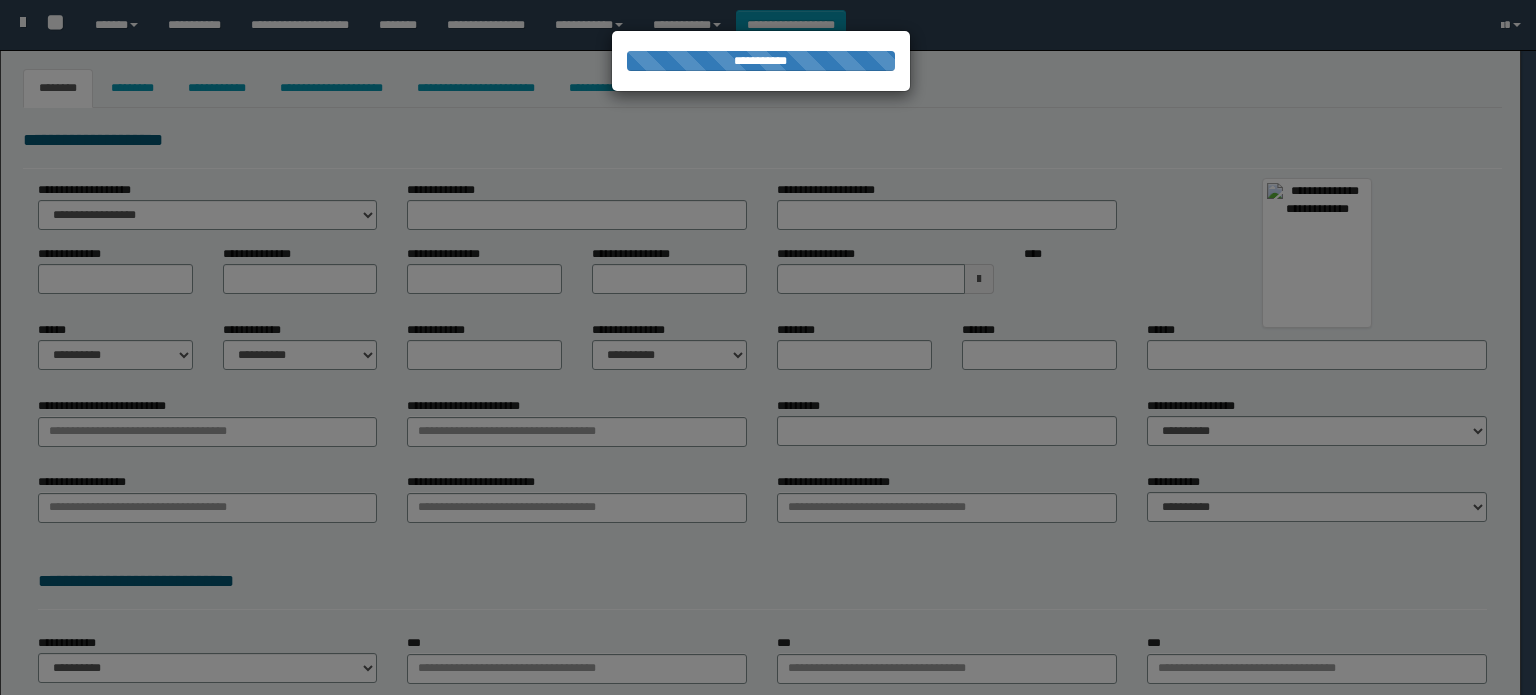 type on "********" 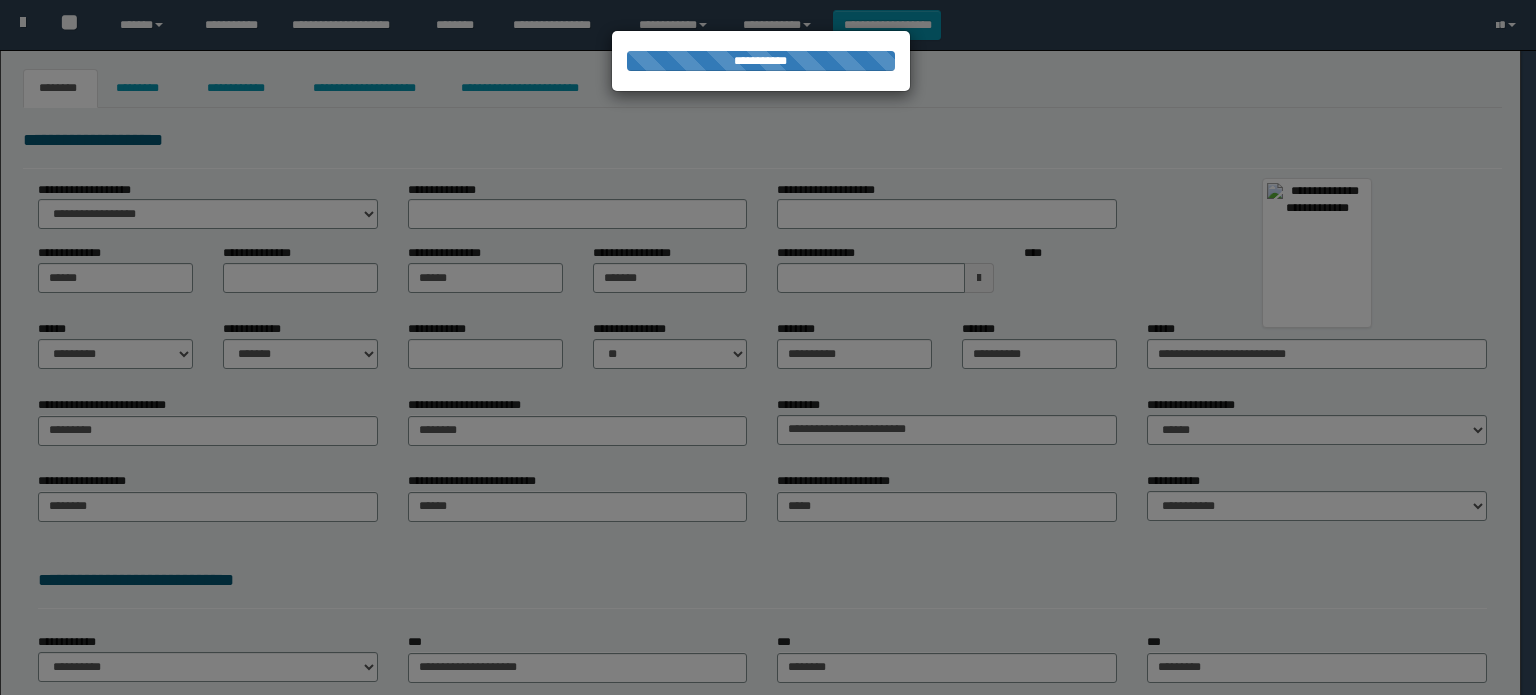 scroll, scrollTop: 0, scrollLeft: 0, axis: both 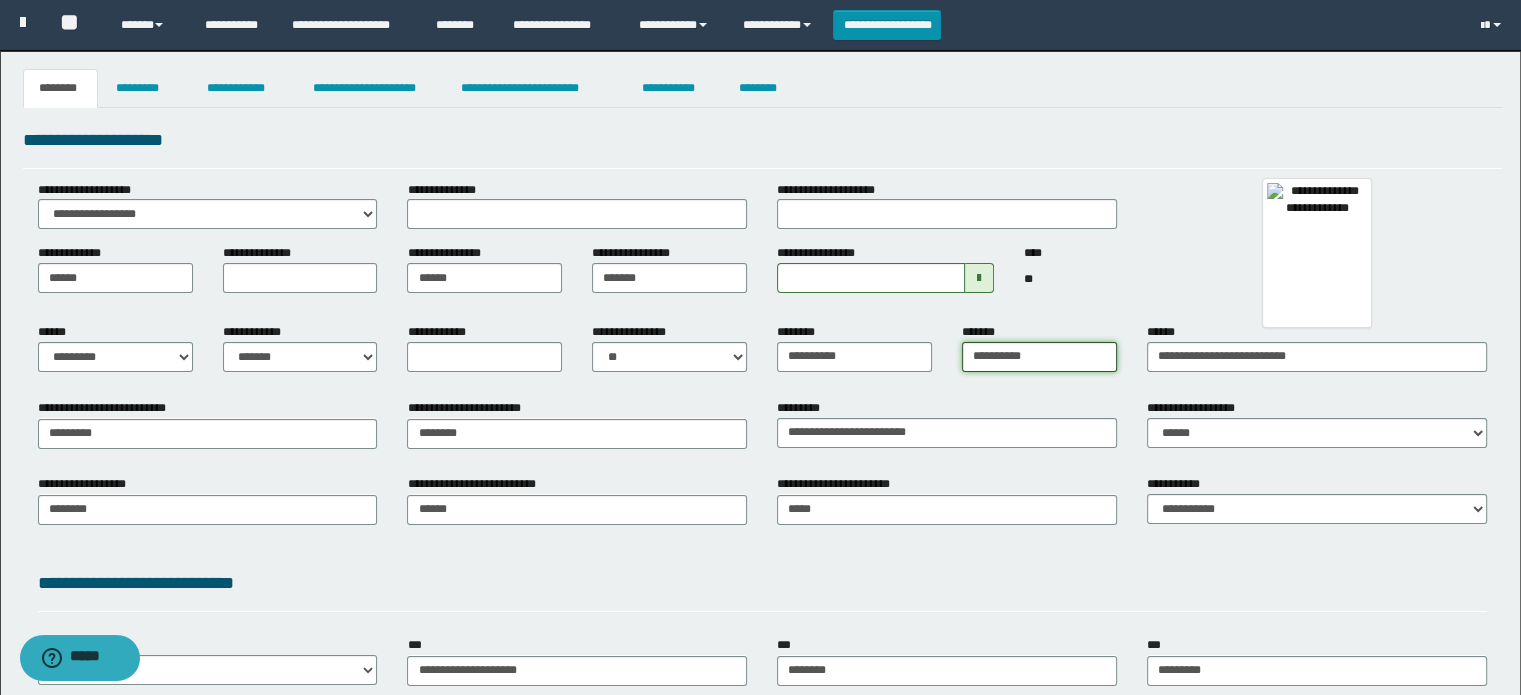 click on "**********" at bounding box center [1039, 357] 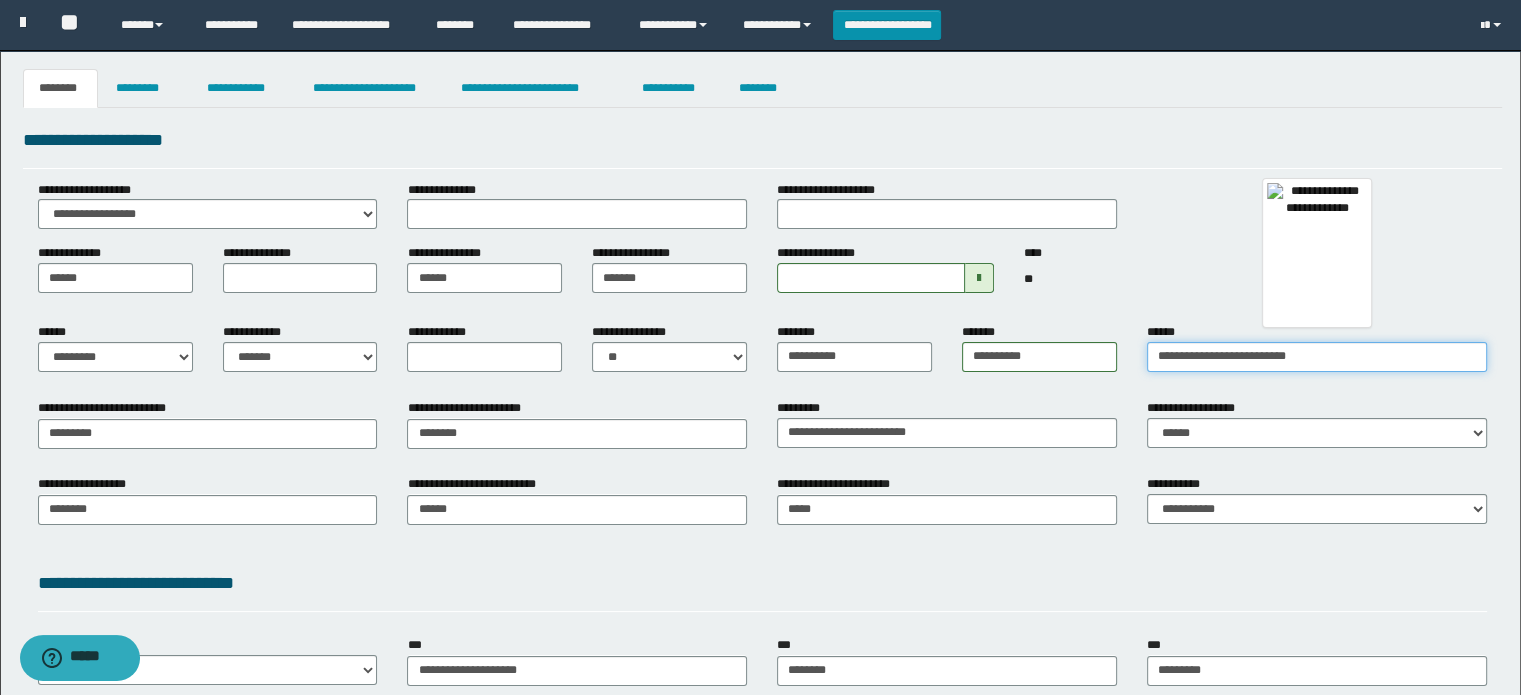 click on "**********" at bounding box center (1317, 357) 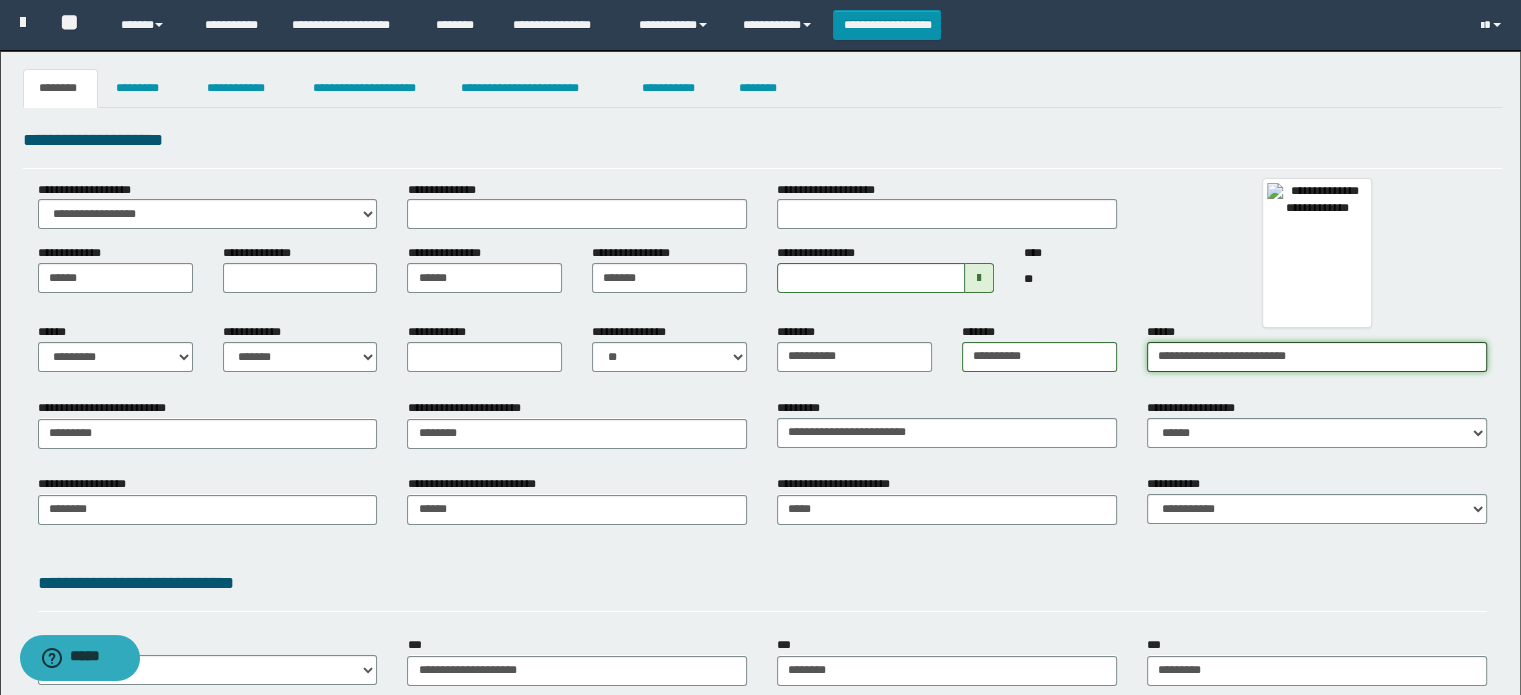 click on "**********" at bounding box center (1317, 357) 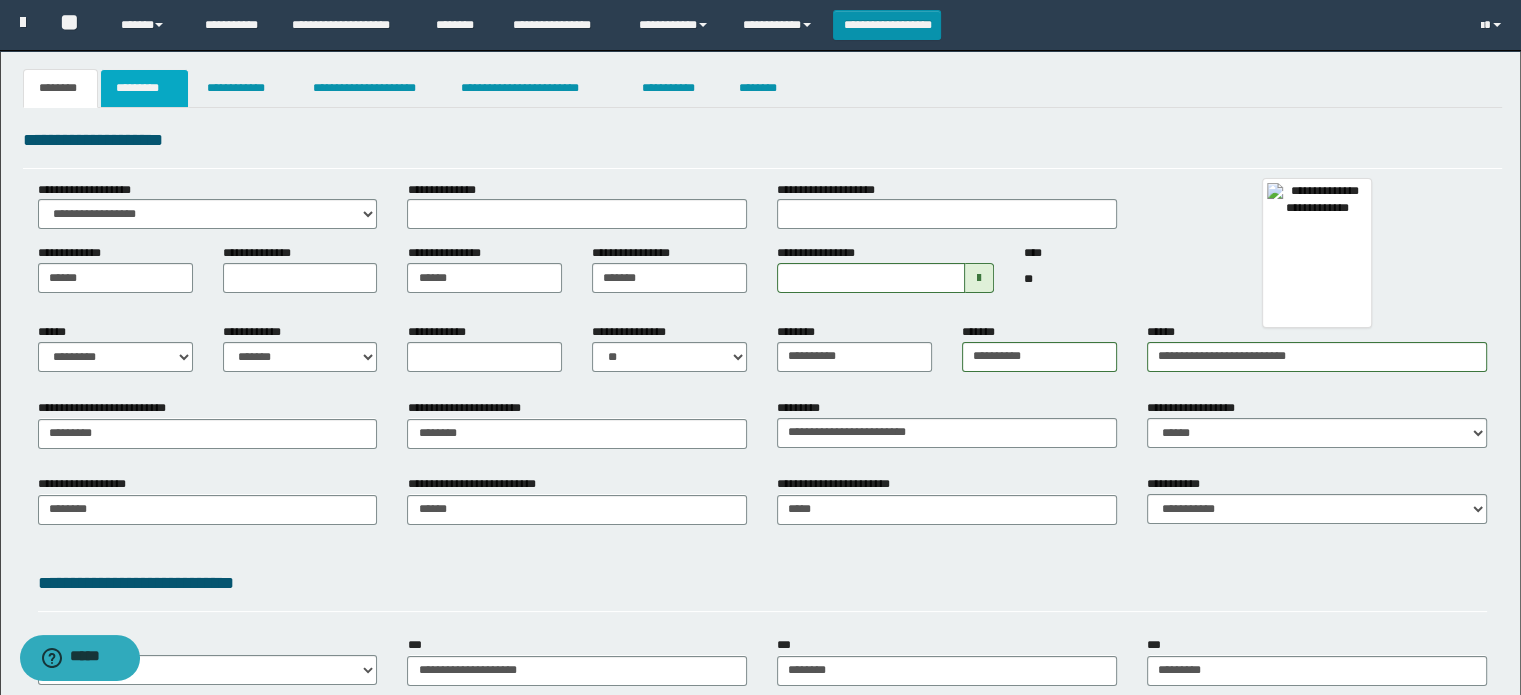 click on "*********" at bounding box center [144, 88] 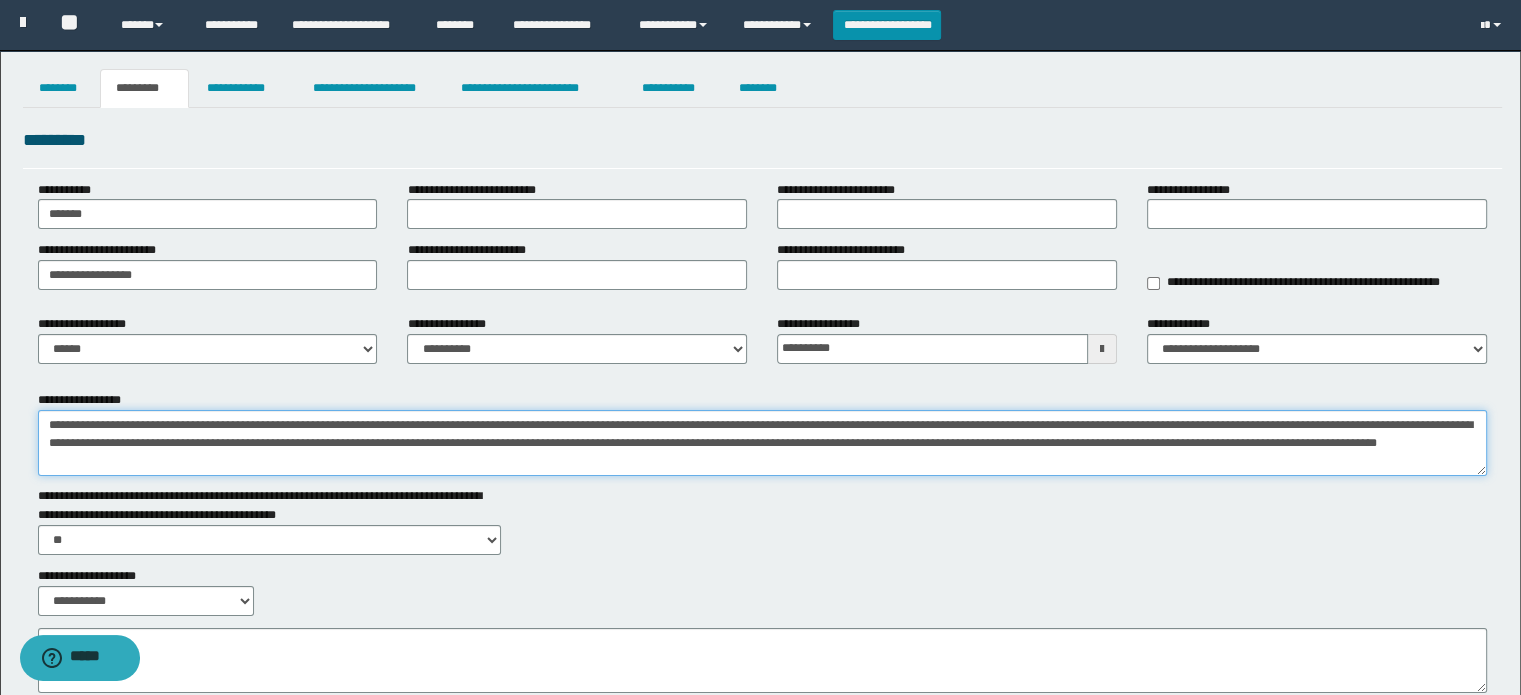 click on "**********" at bounding box center [763, 443] 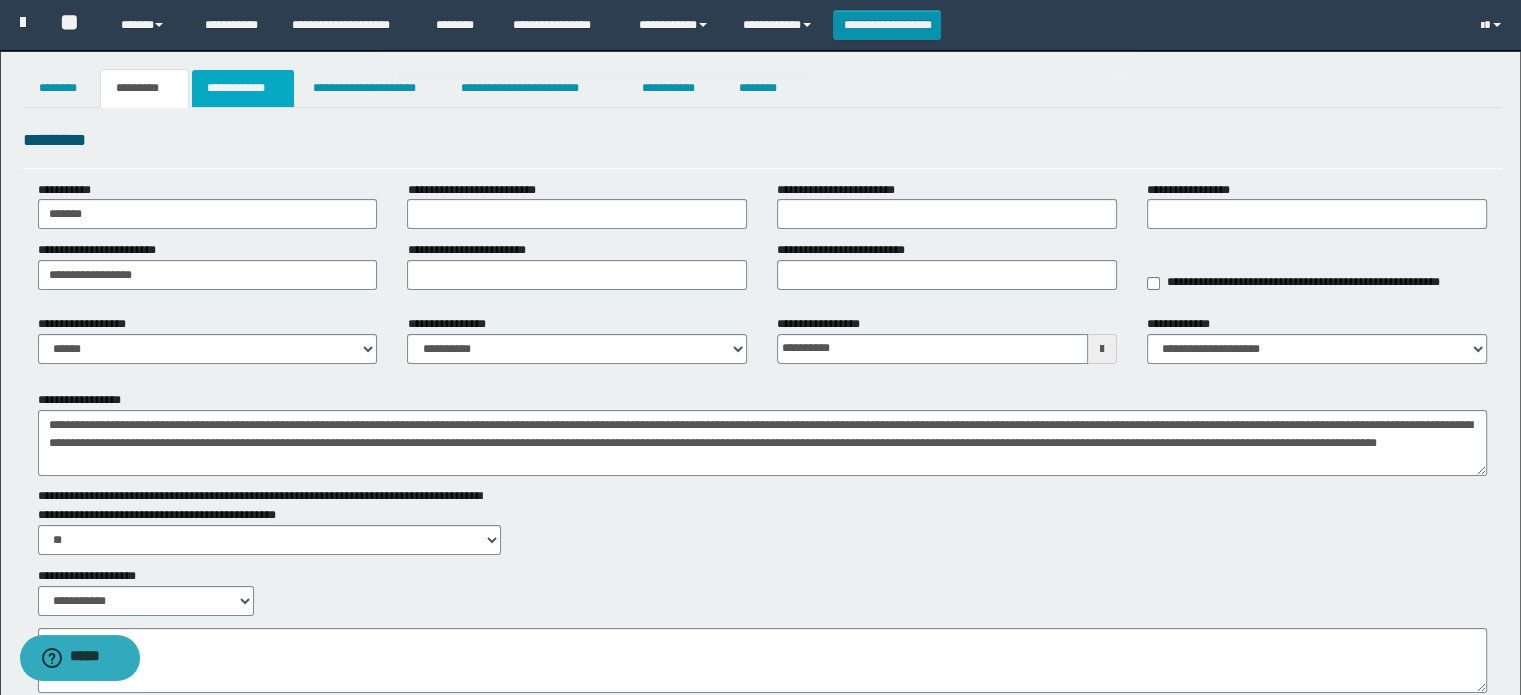 click on "**********" at bounding box center (243, 88) 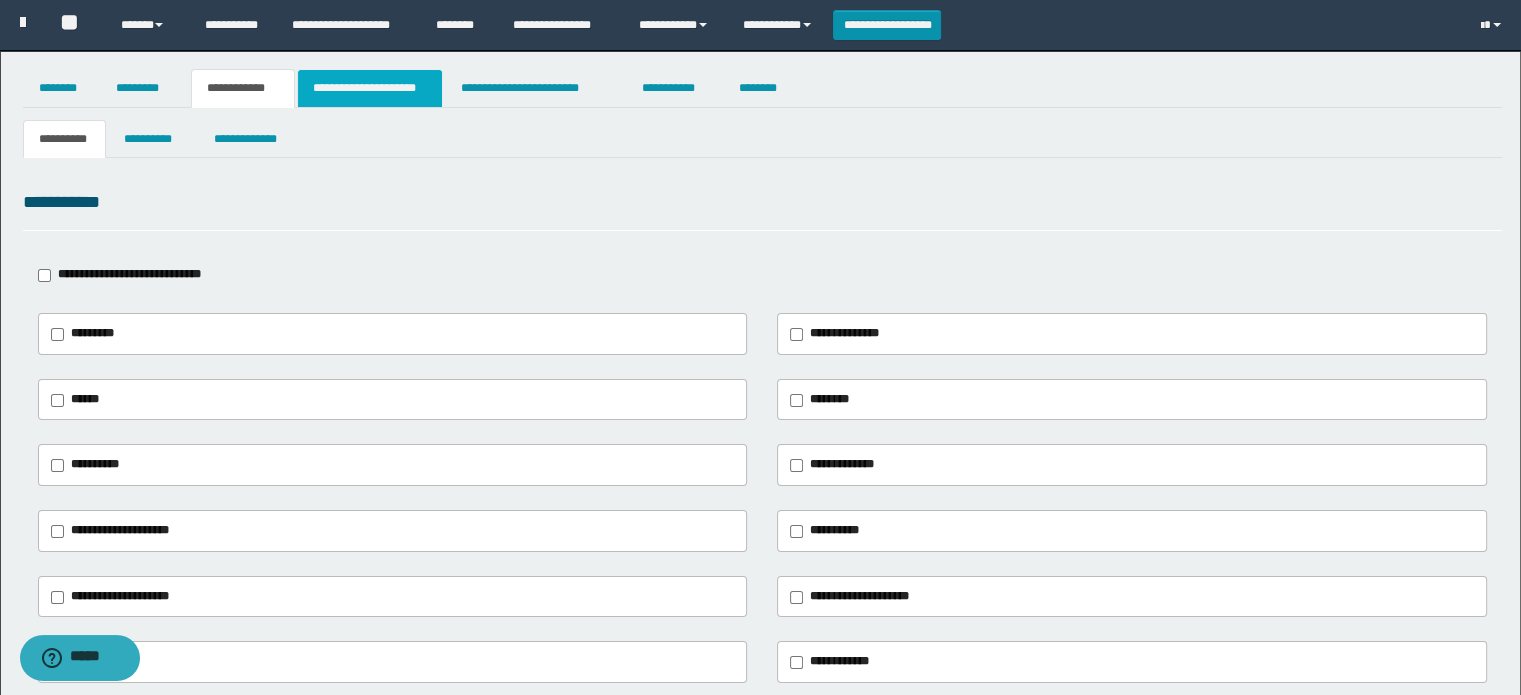 click on "**********" at bounding box center (370, 88) 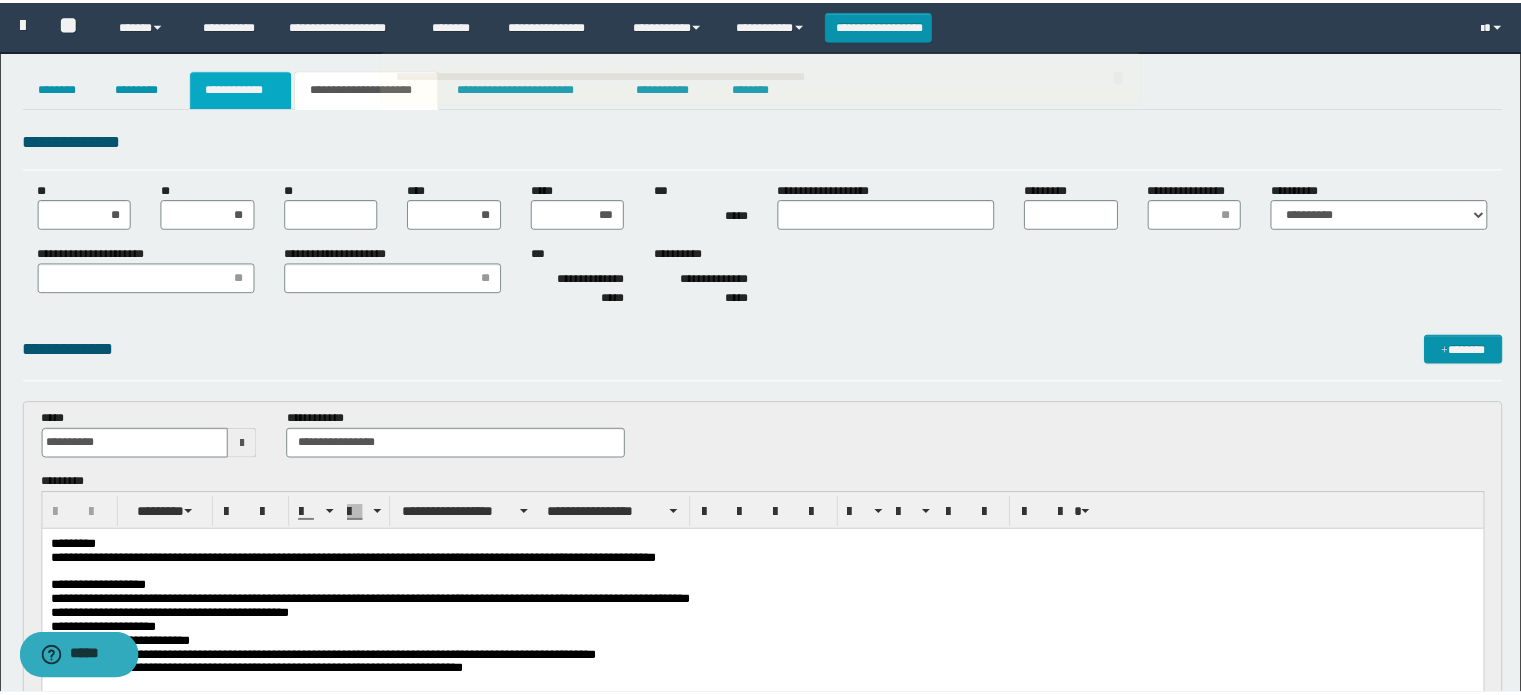 scroll, scrollTop: 0, scrollLeft: 0, axis: both 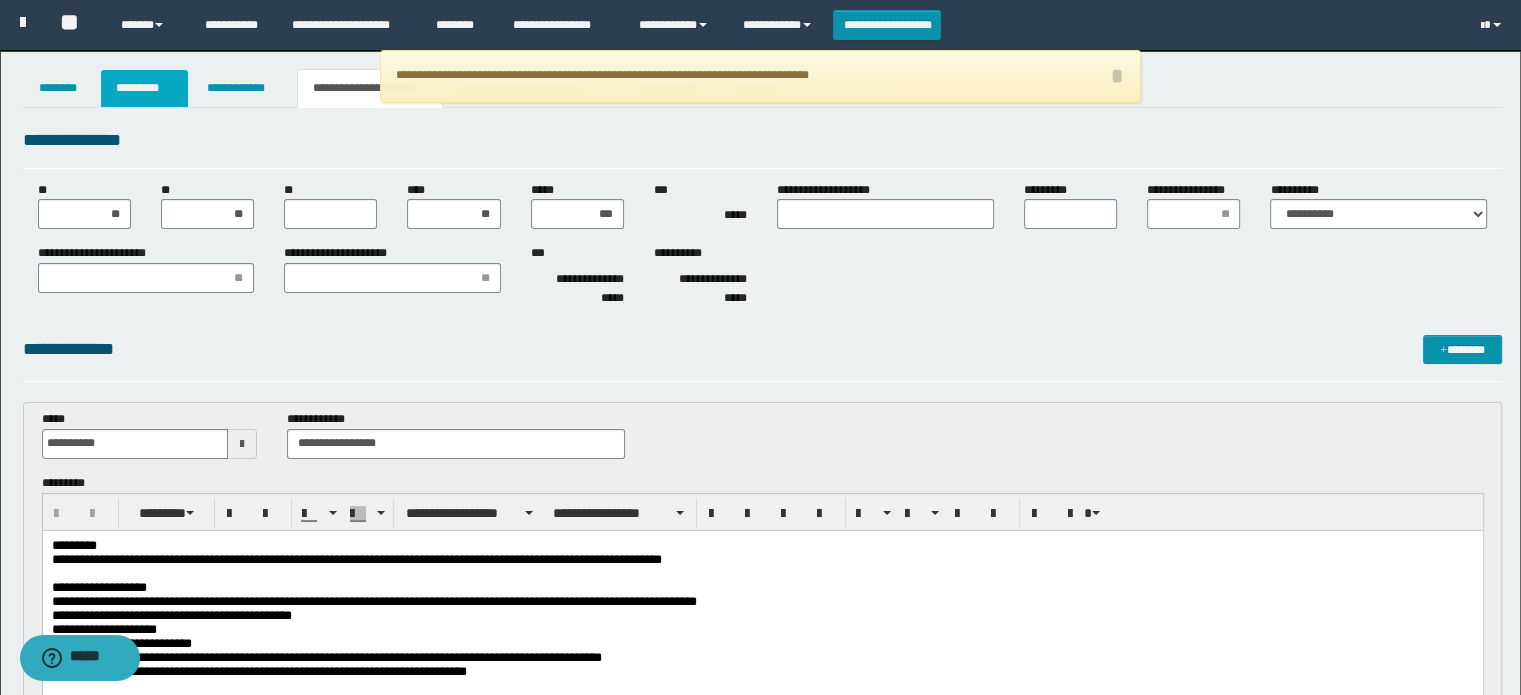 click on "*********" at bounding box center (144, 88) 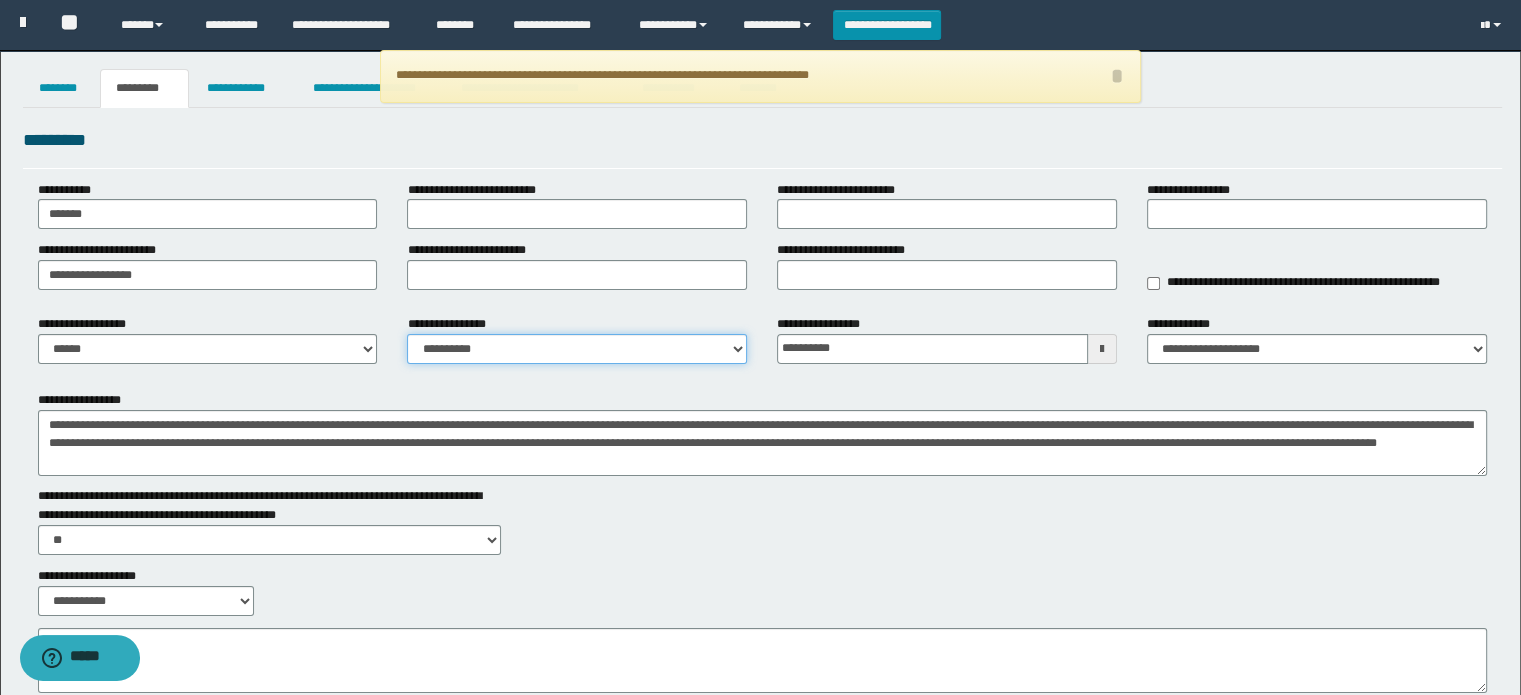 click on "**********" at bounding box center (577, 349) 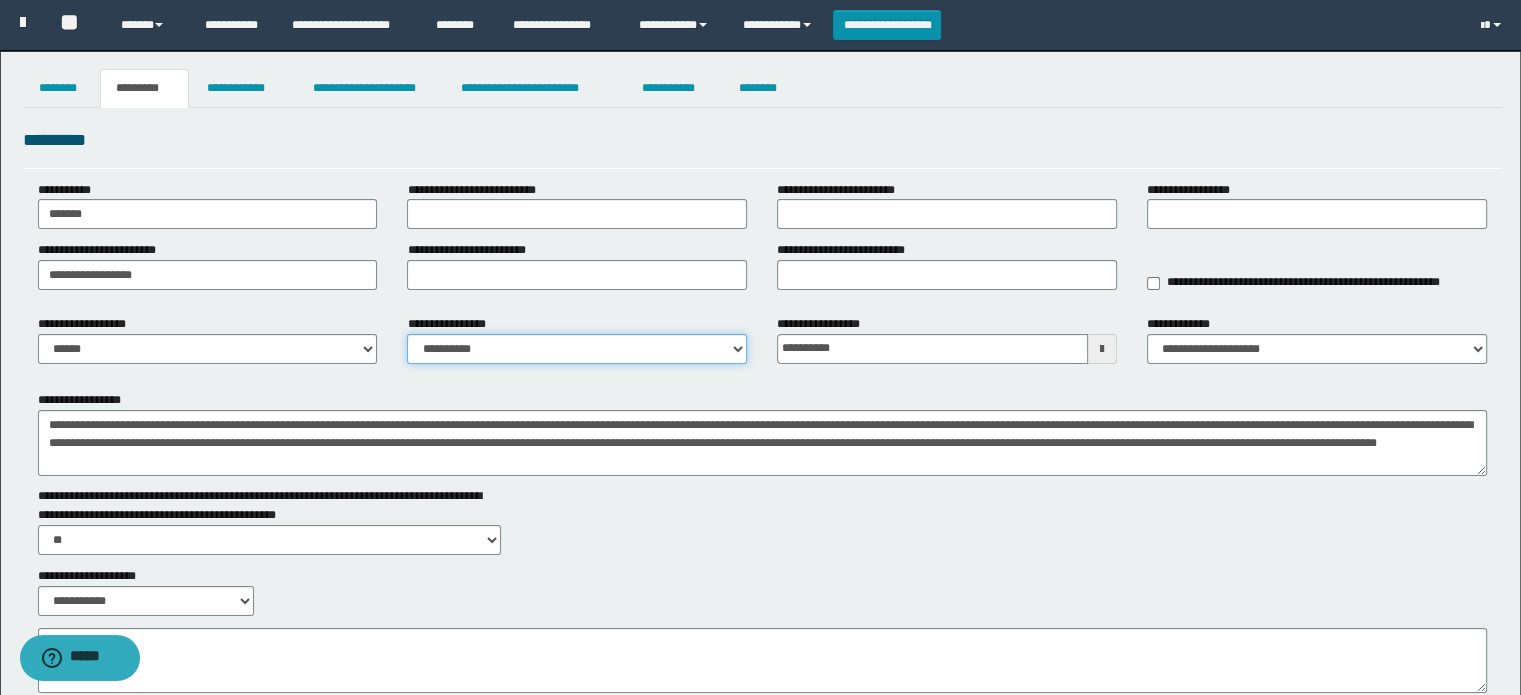 select on "****" 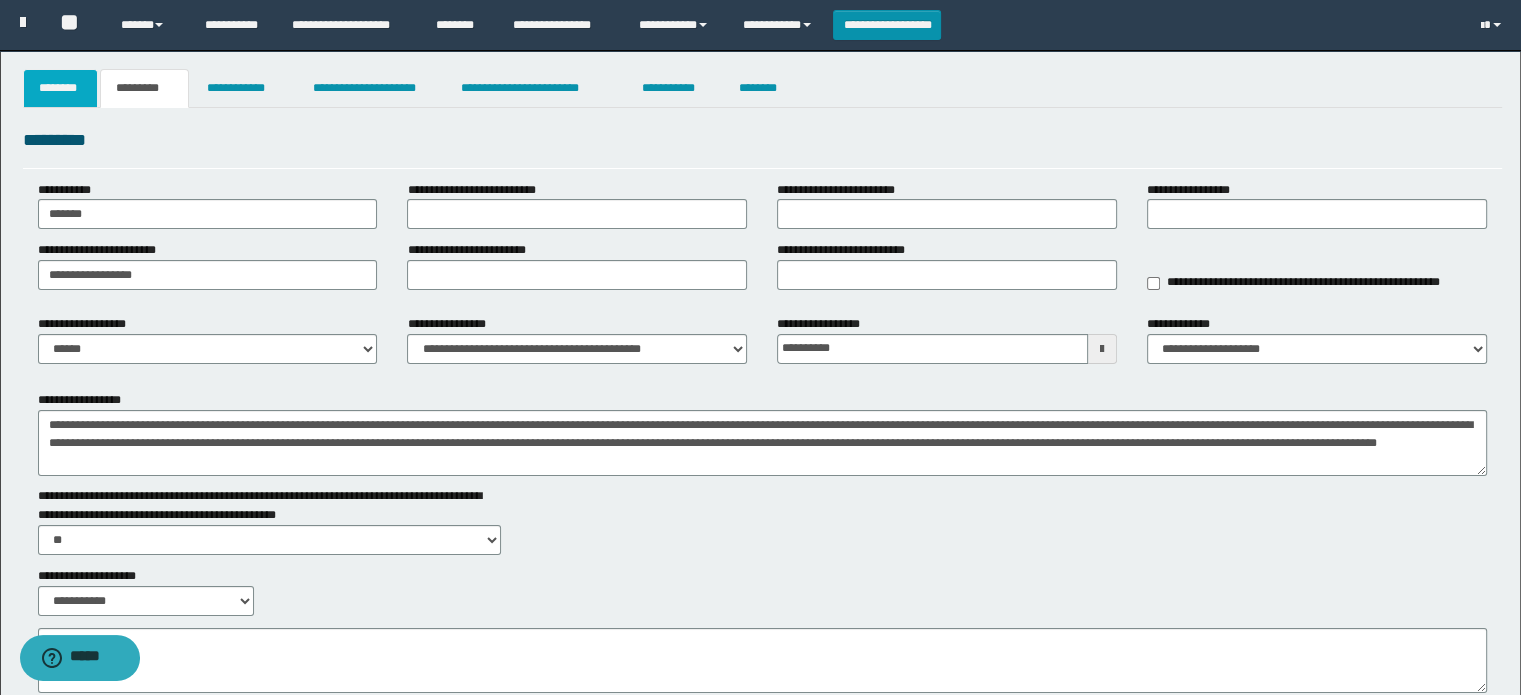 click on "********" at bounding box center [61, 88] 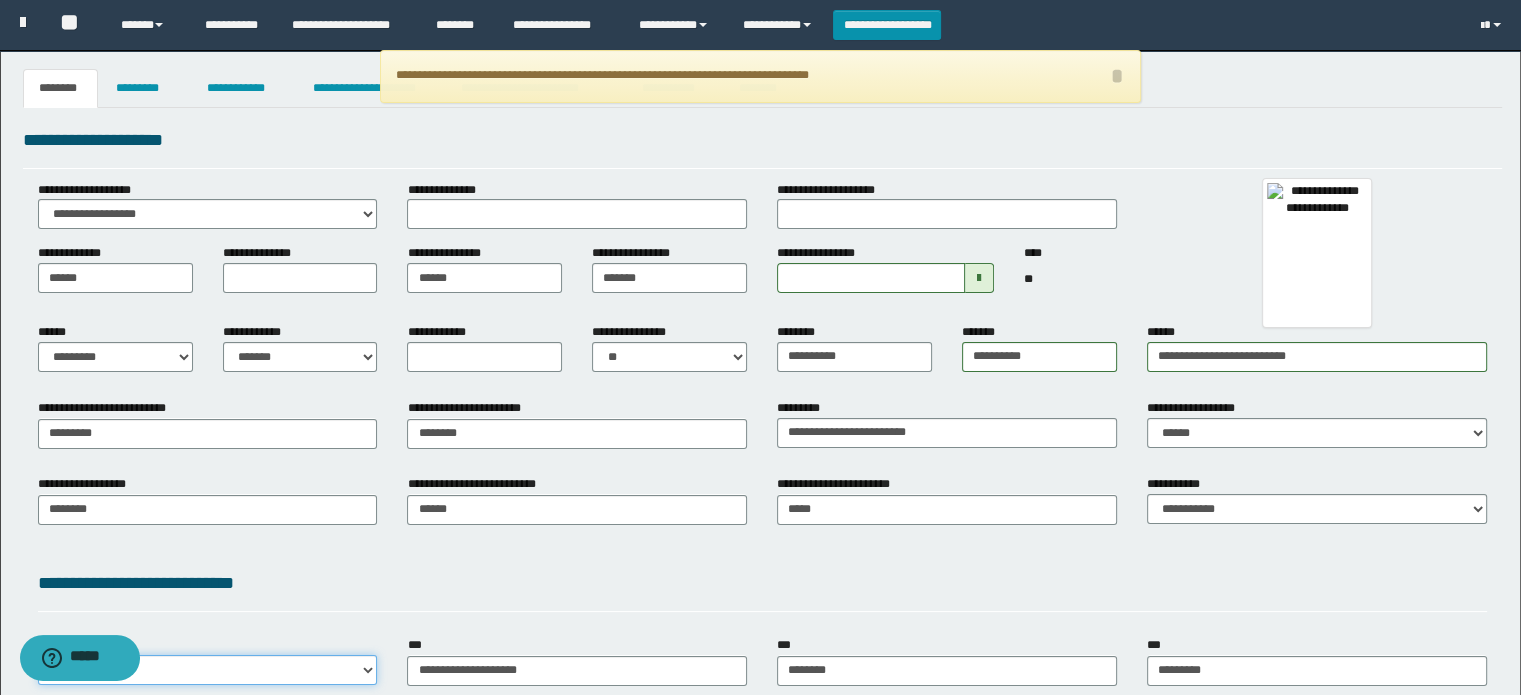 click on "**********" at bounding box center (208, 670) 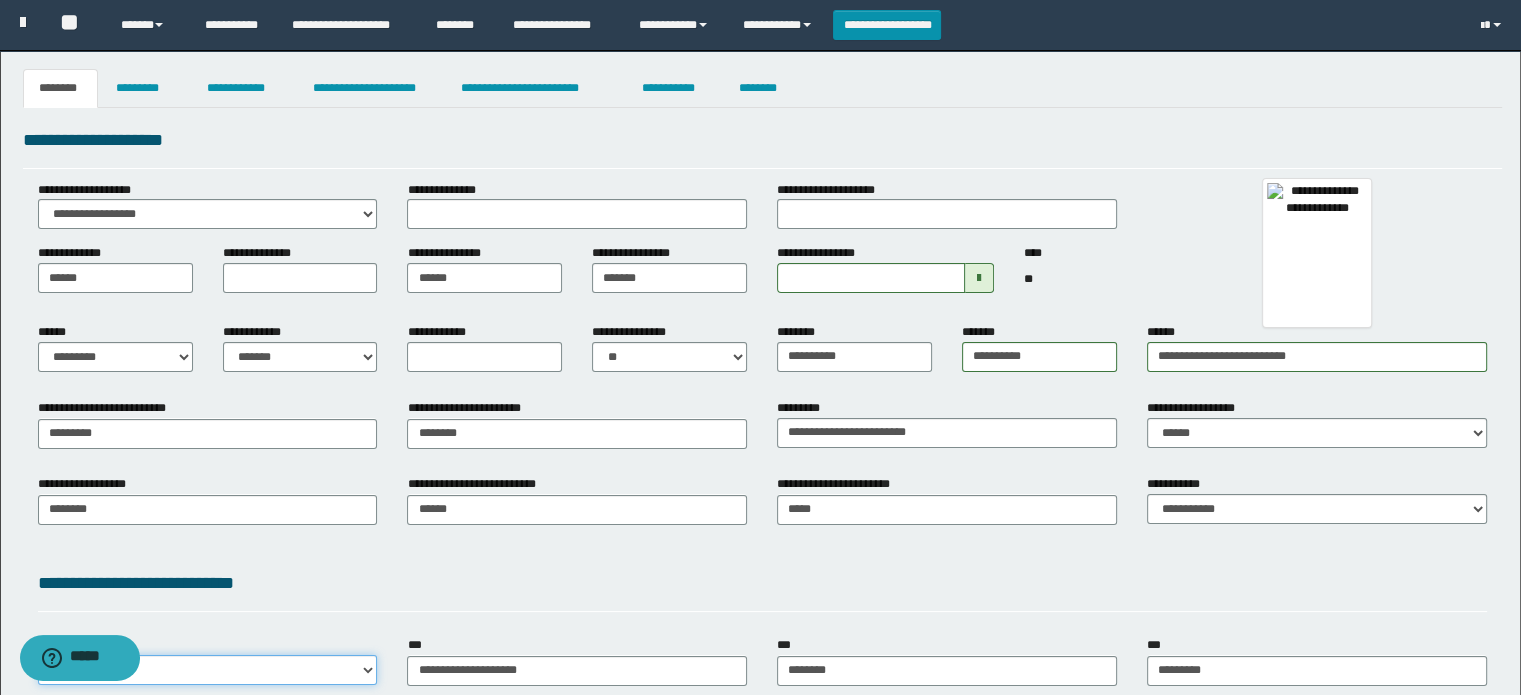 select on "**" 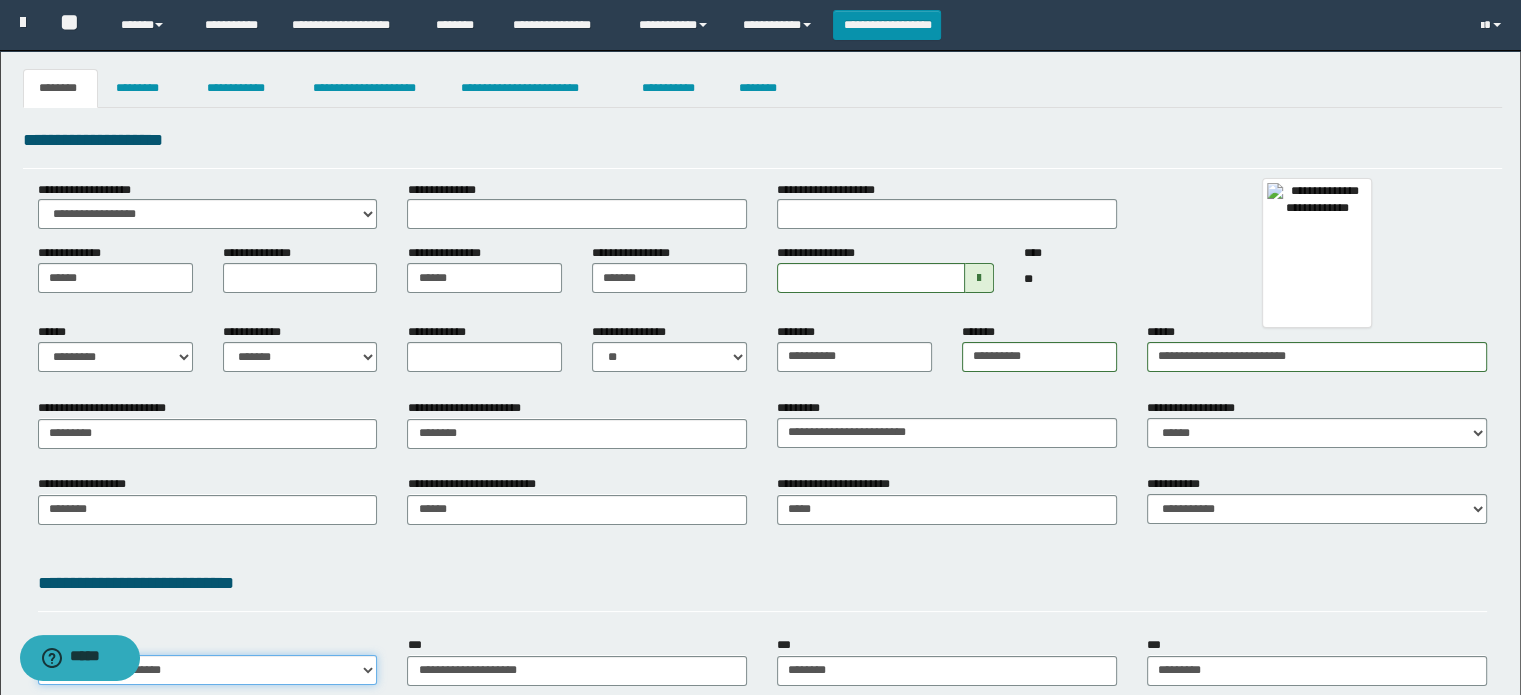 click on "**********" at bounding box center (208, 670) 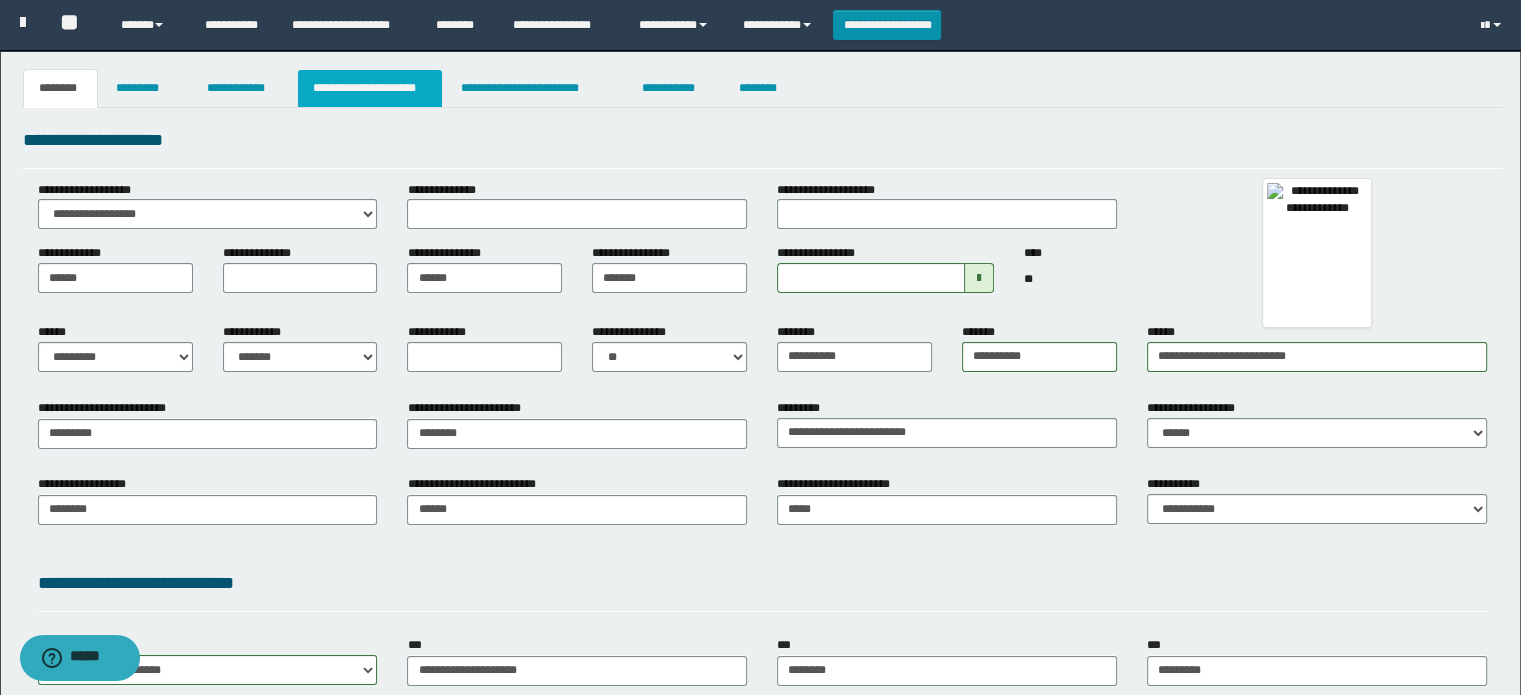 click on "**********" at bounding box center [370, 88] 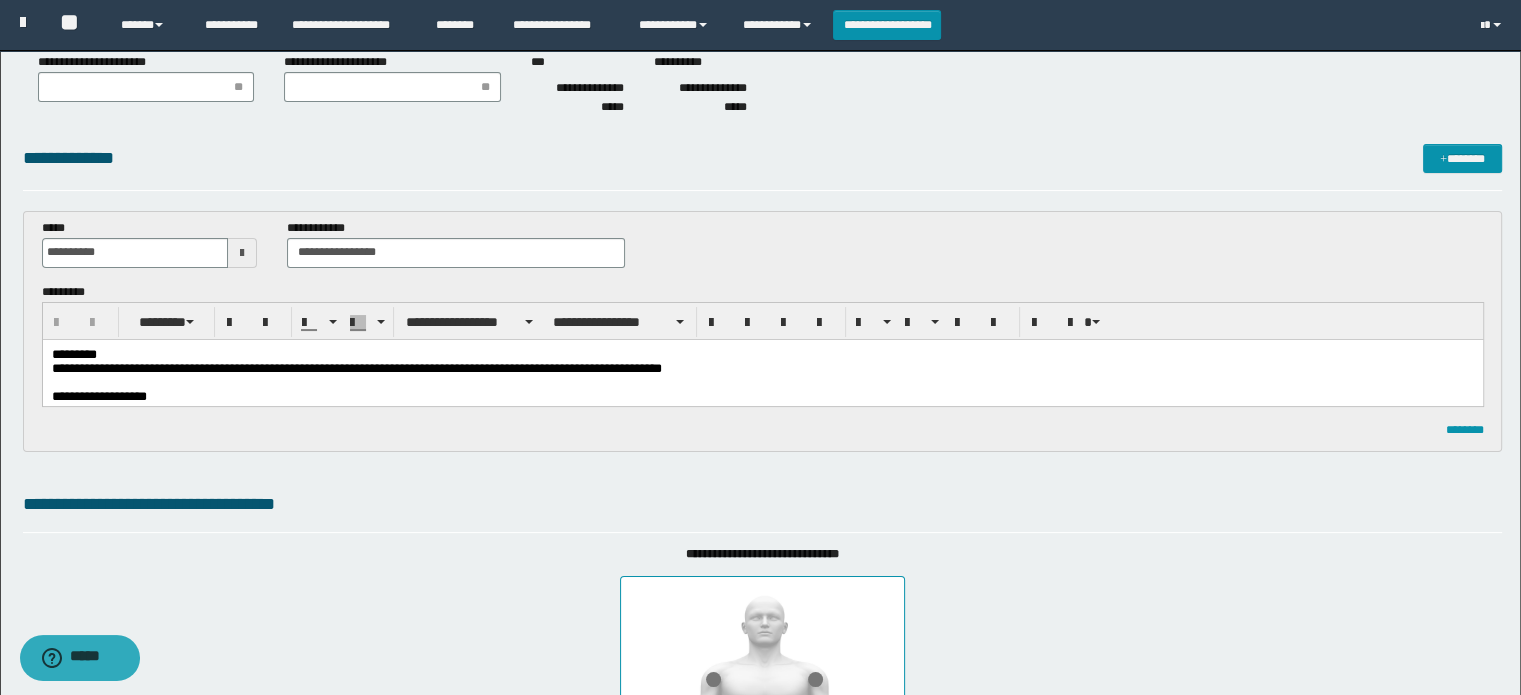 scroll, scrollTop: 192, scrollLeft: 0, axis: vertical 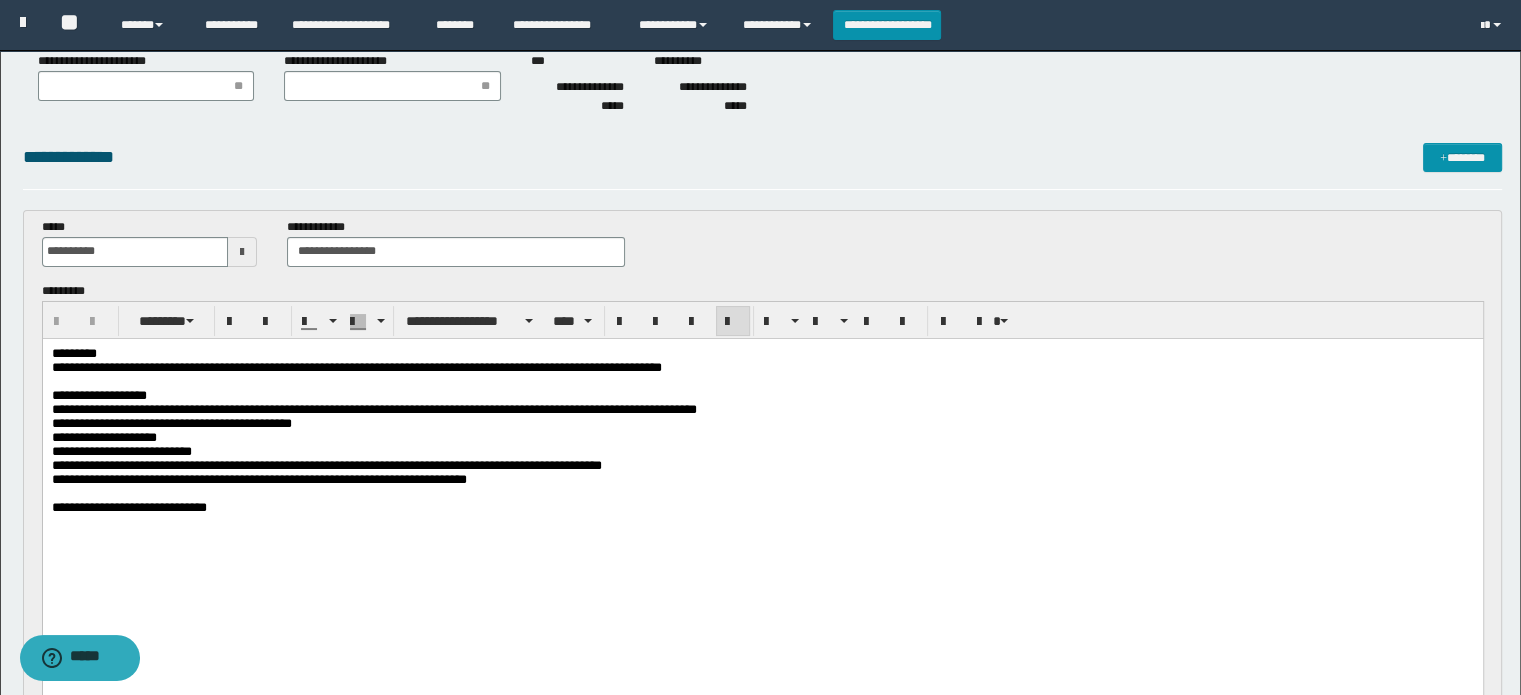 click at bounding box center (762, 381) 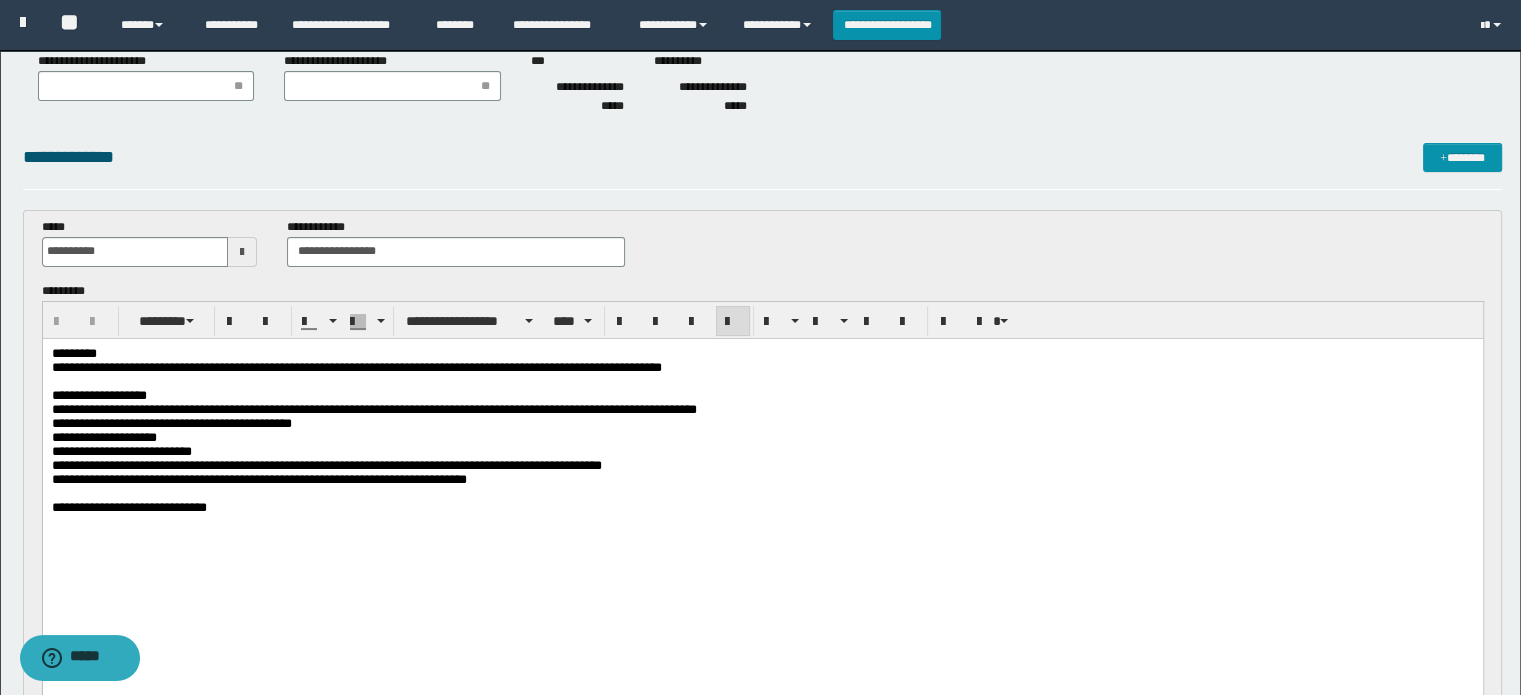 type 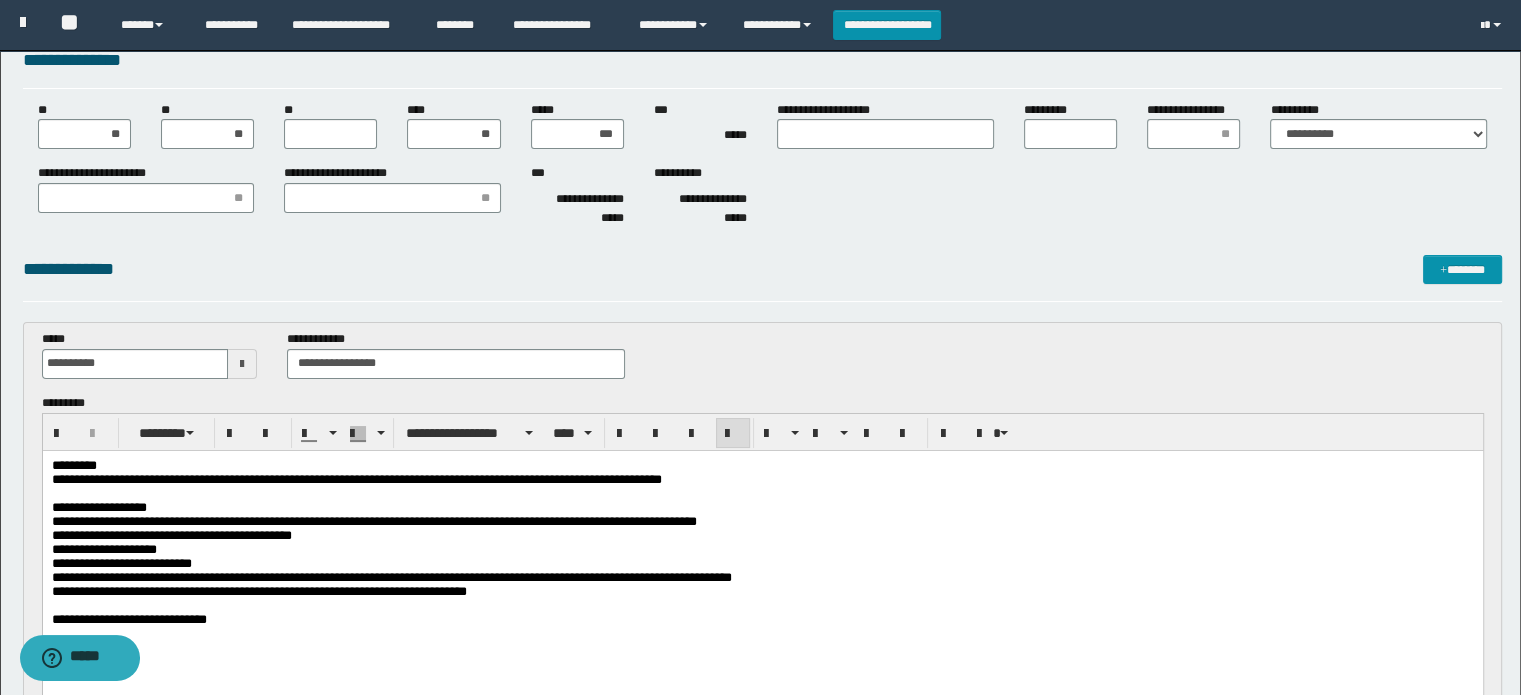 scroll, scrollTop: 0, scrollLeft: 0, axis: both 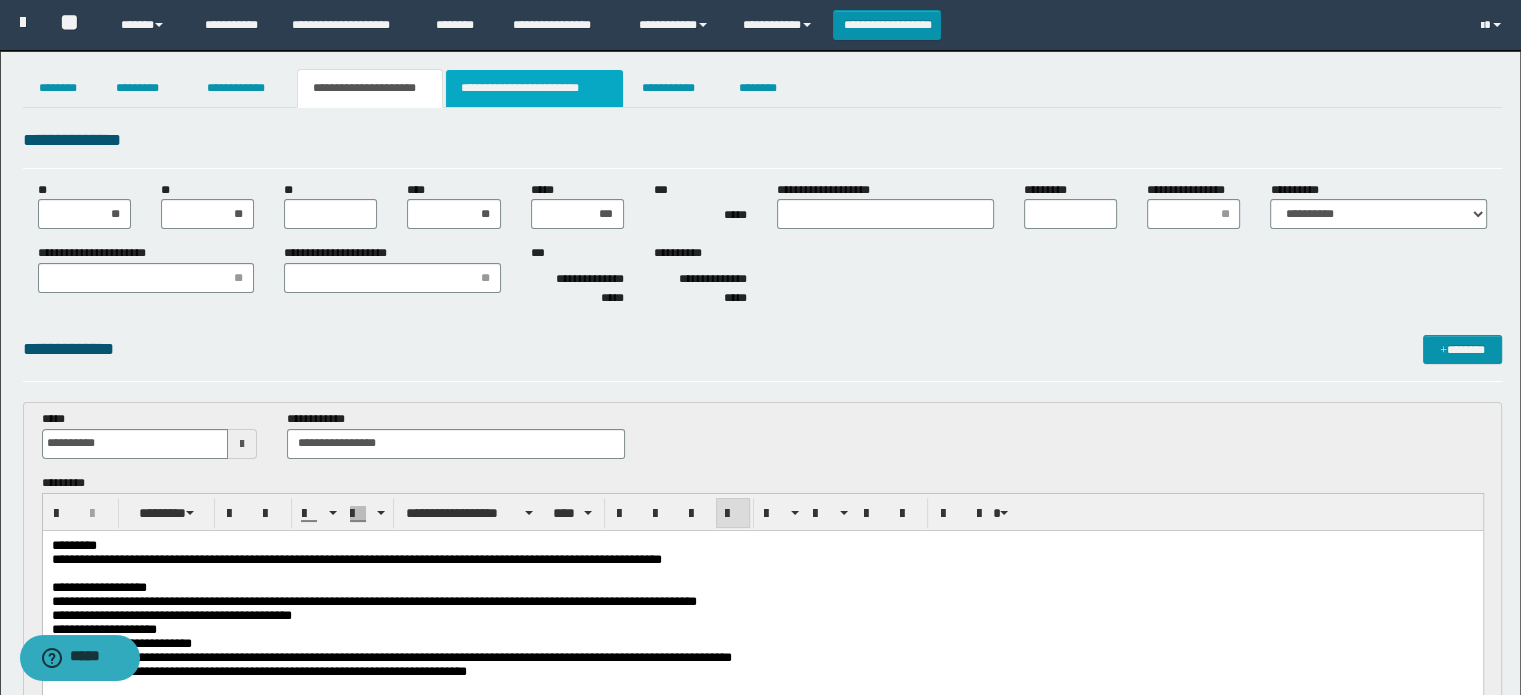 click on "**********" at bounding box center (534, 88) 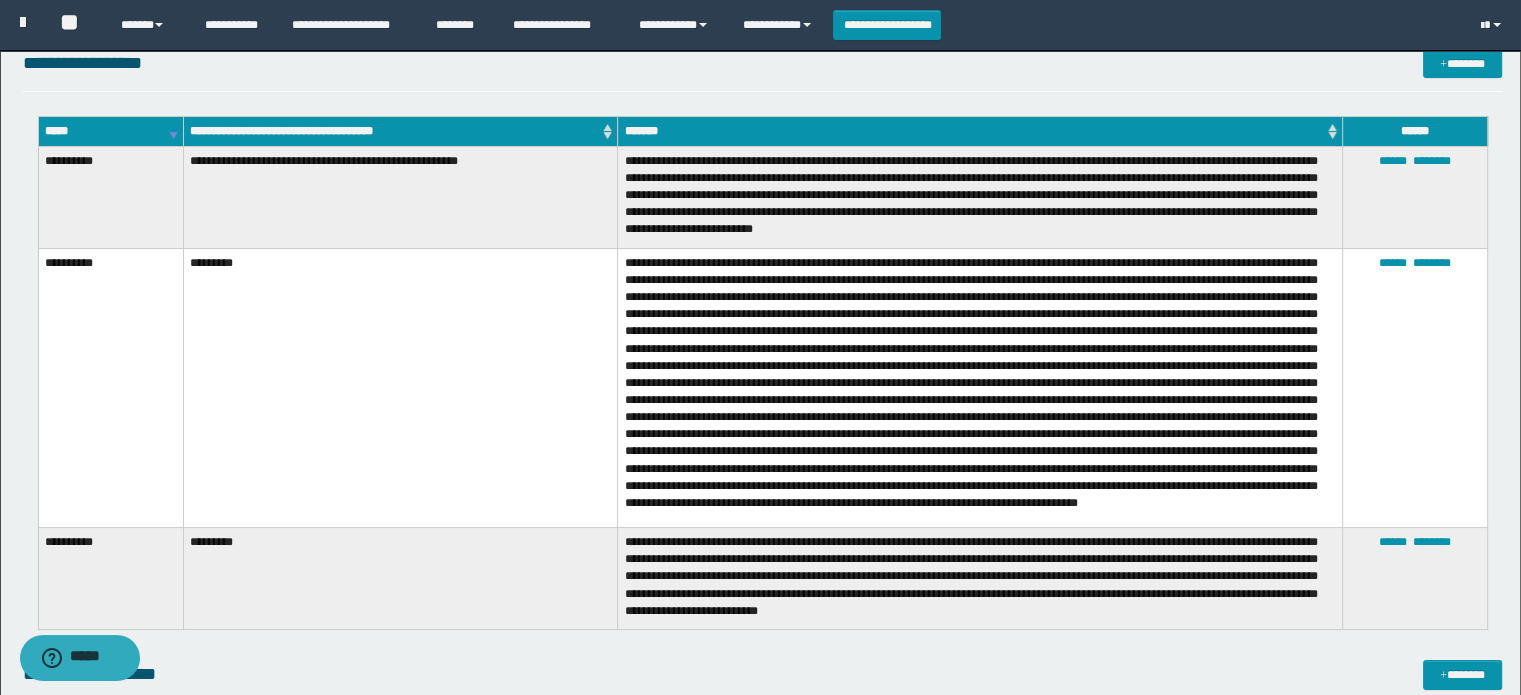 scroll, scrollTop: 72, scrollLeft: 0, axis: vertical 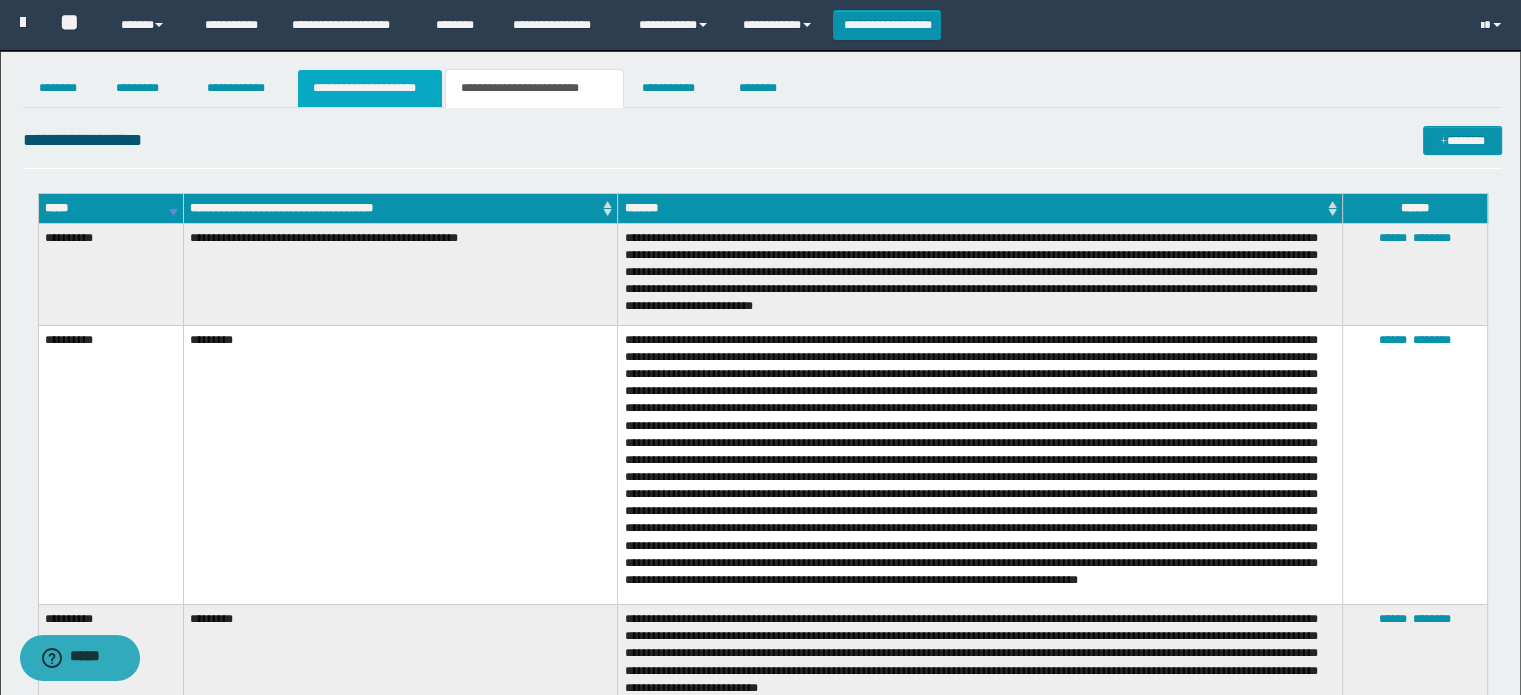 click on "**********" at bounding box center (370, 88) 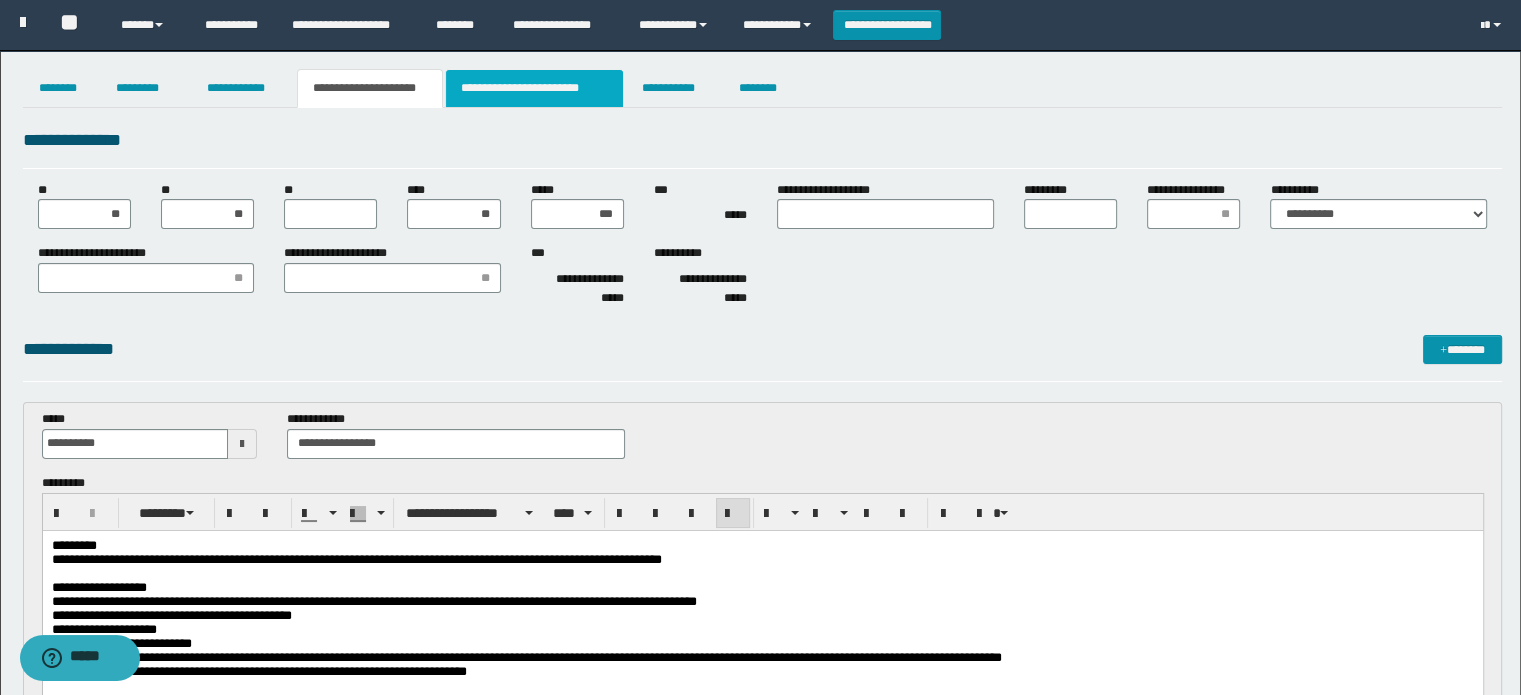 click on "**********" at bounding box center (534, 88) 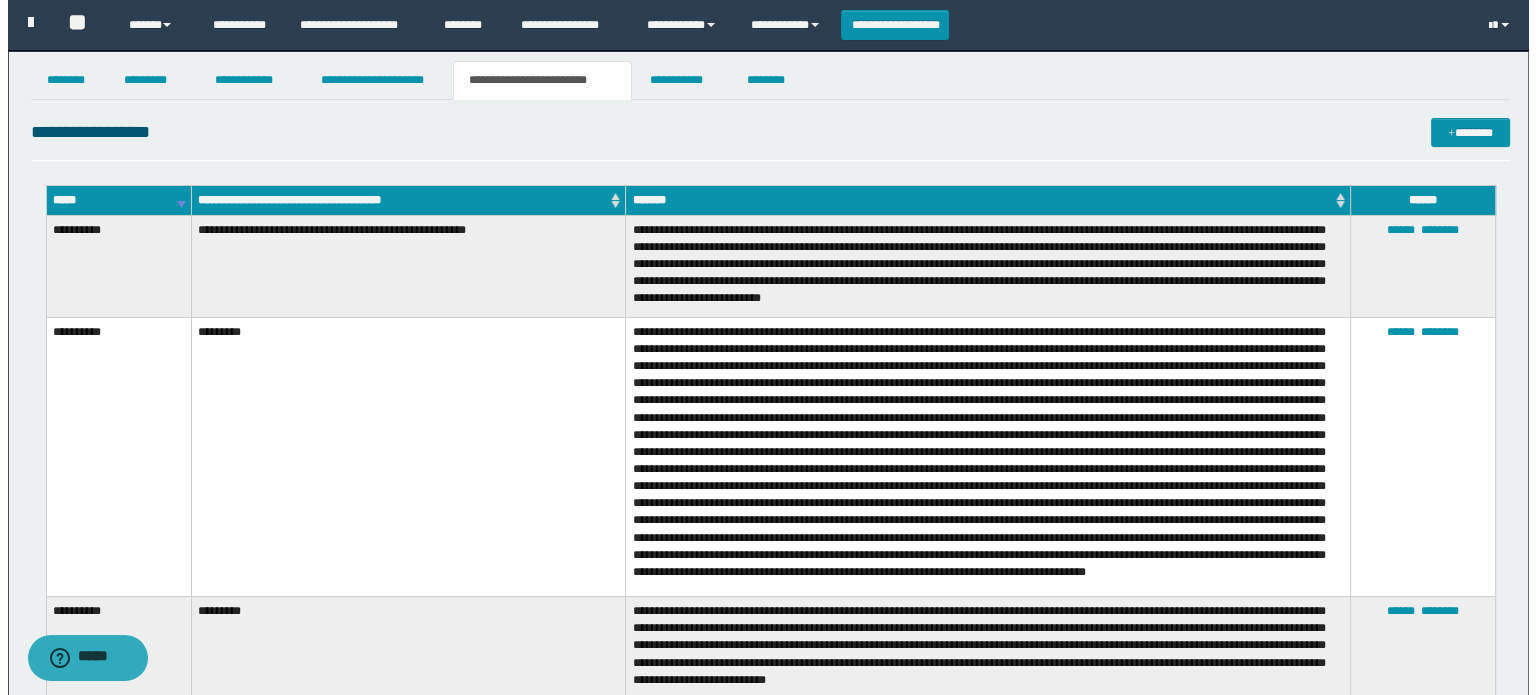 scroll, scrollTop: 0, scrollLeft: 0, axis: both 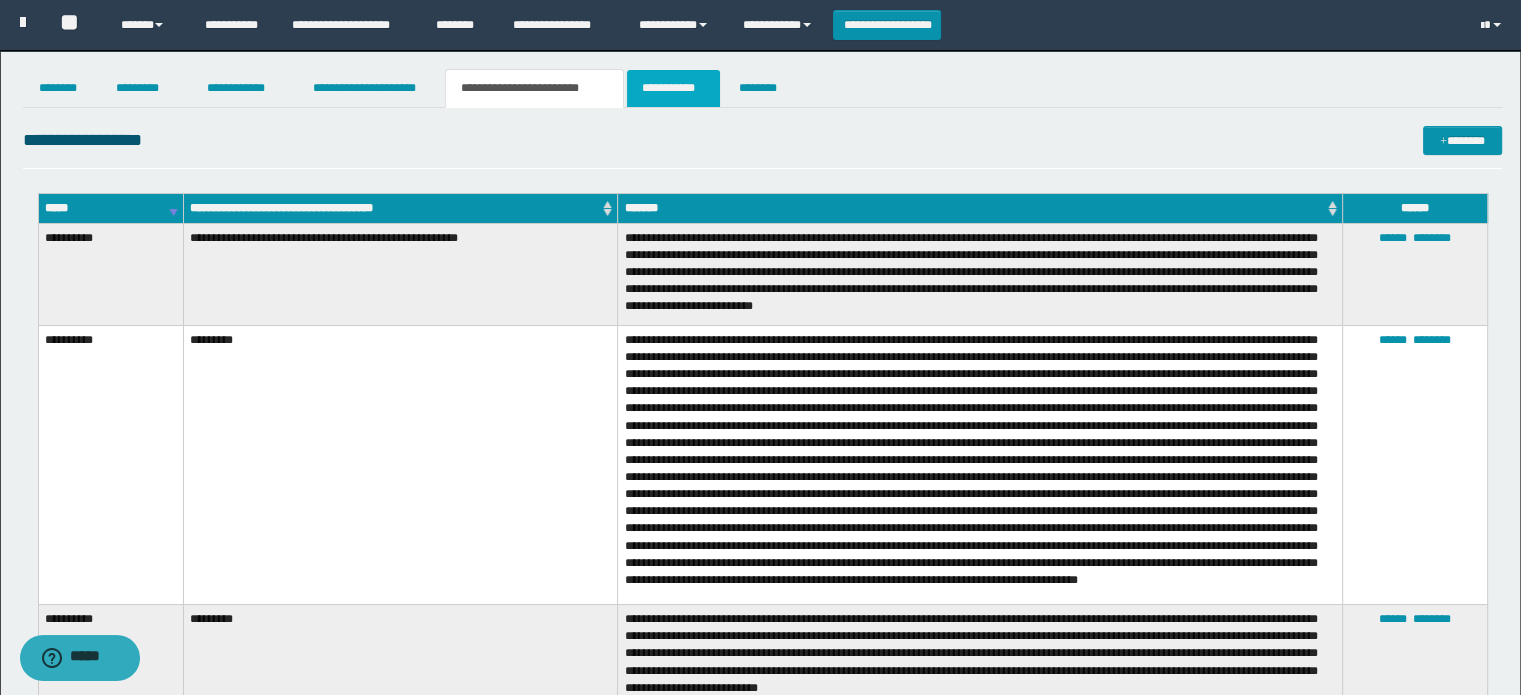 click on "**********" at bounding box center [673, 88] 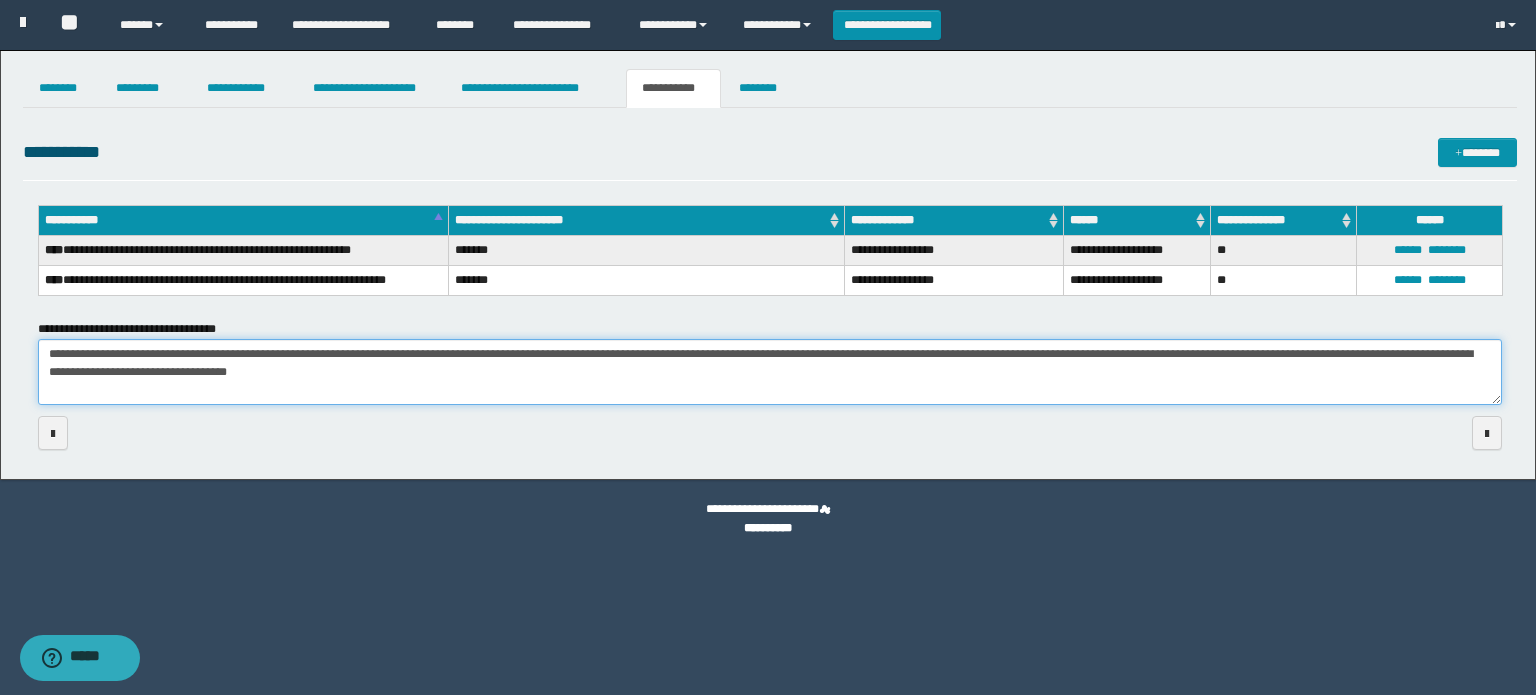 click on "**********" at bounding box center [770, 372] 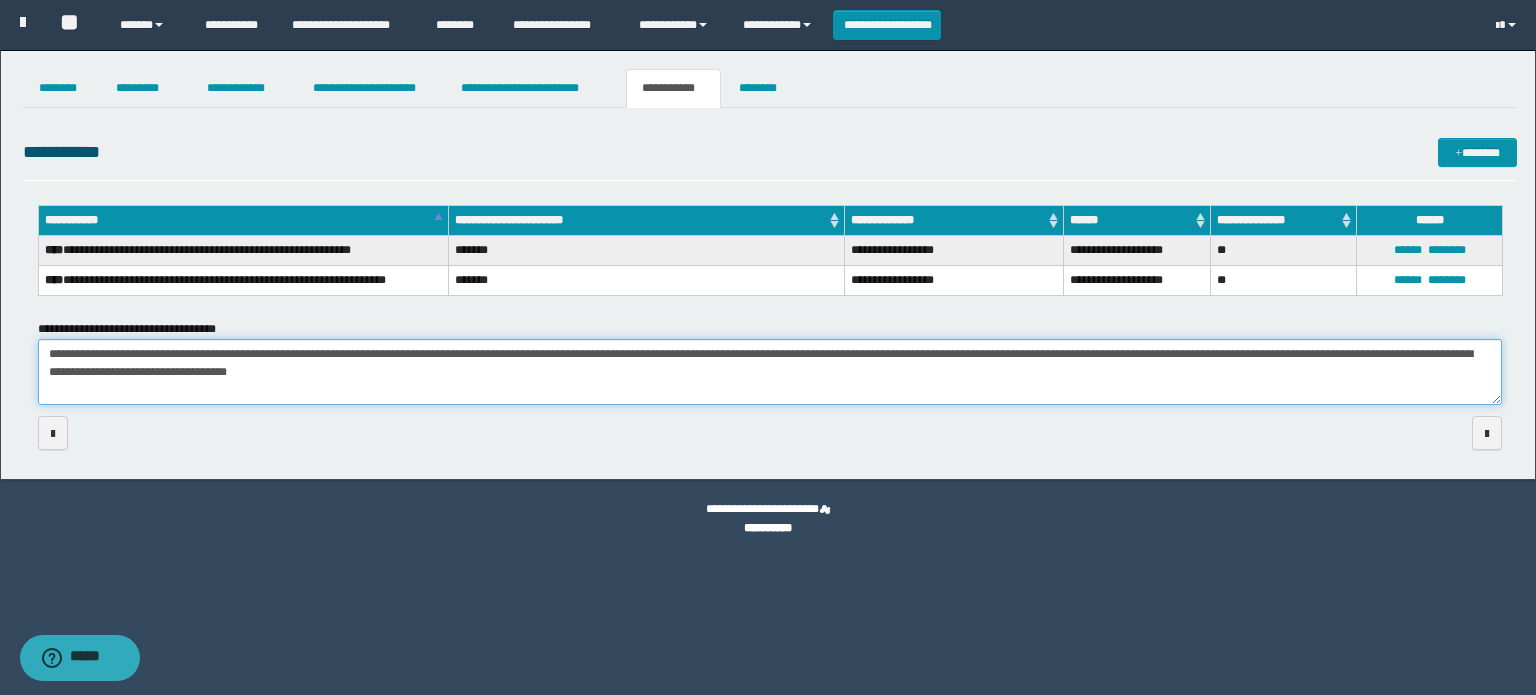 drag, startPoint x: 453, startPoint y: 375, endPoint x: 200, endPoint y: 371, distance: 253.03162 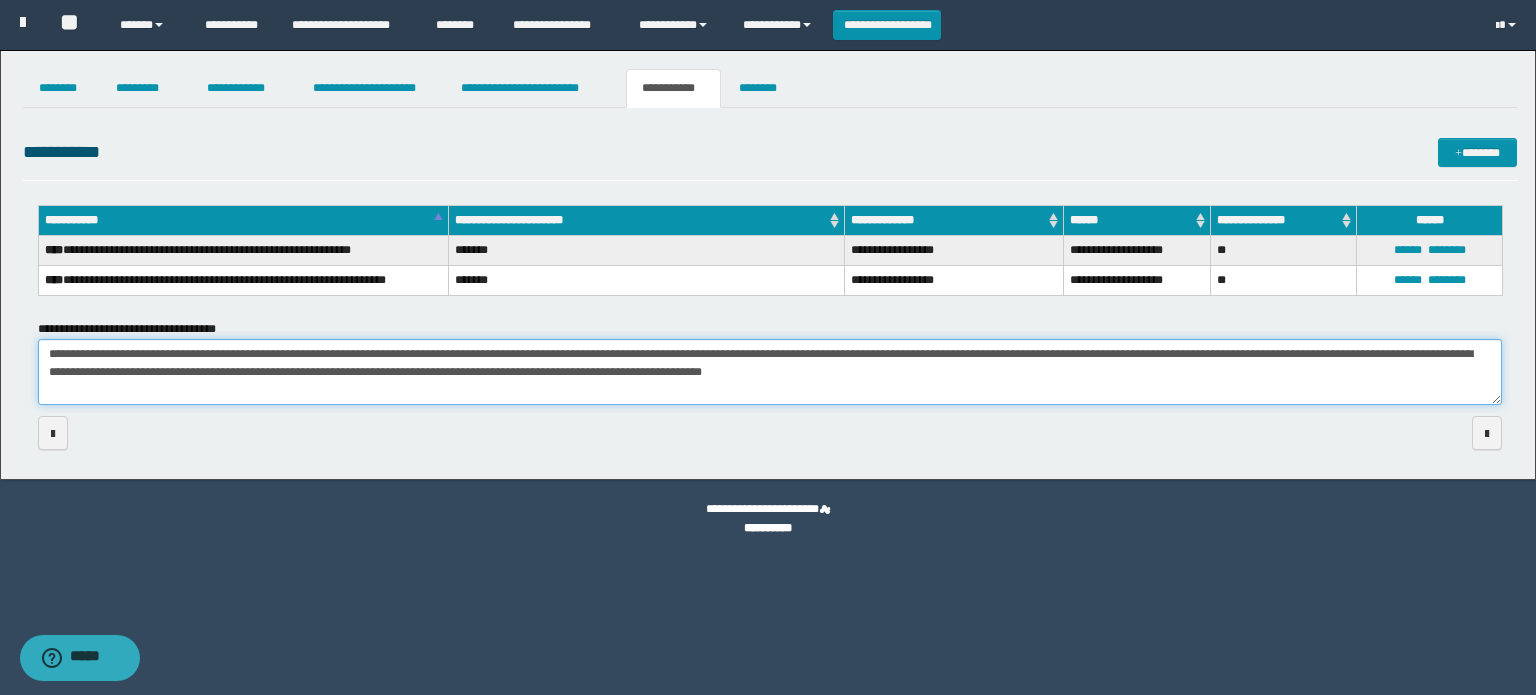 click on "**********" at bounding box center [770, 372] 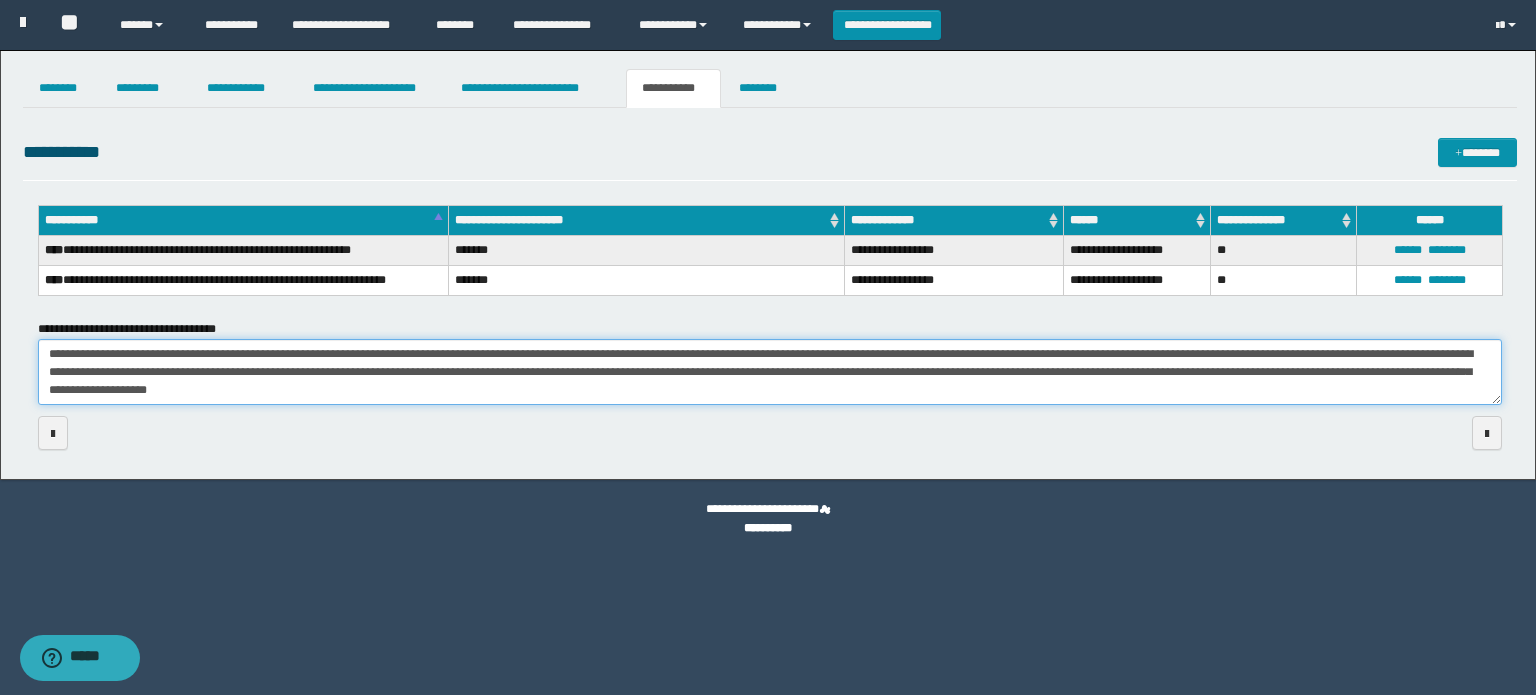 click on "**********" at bounding box center (770, 372) 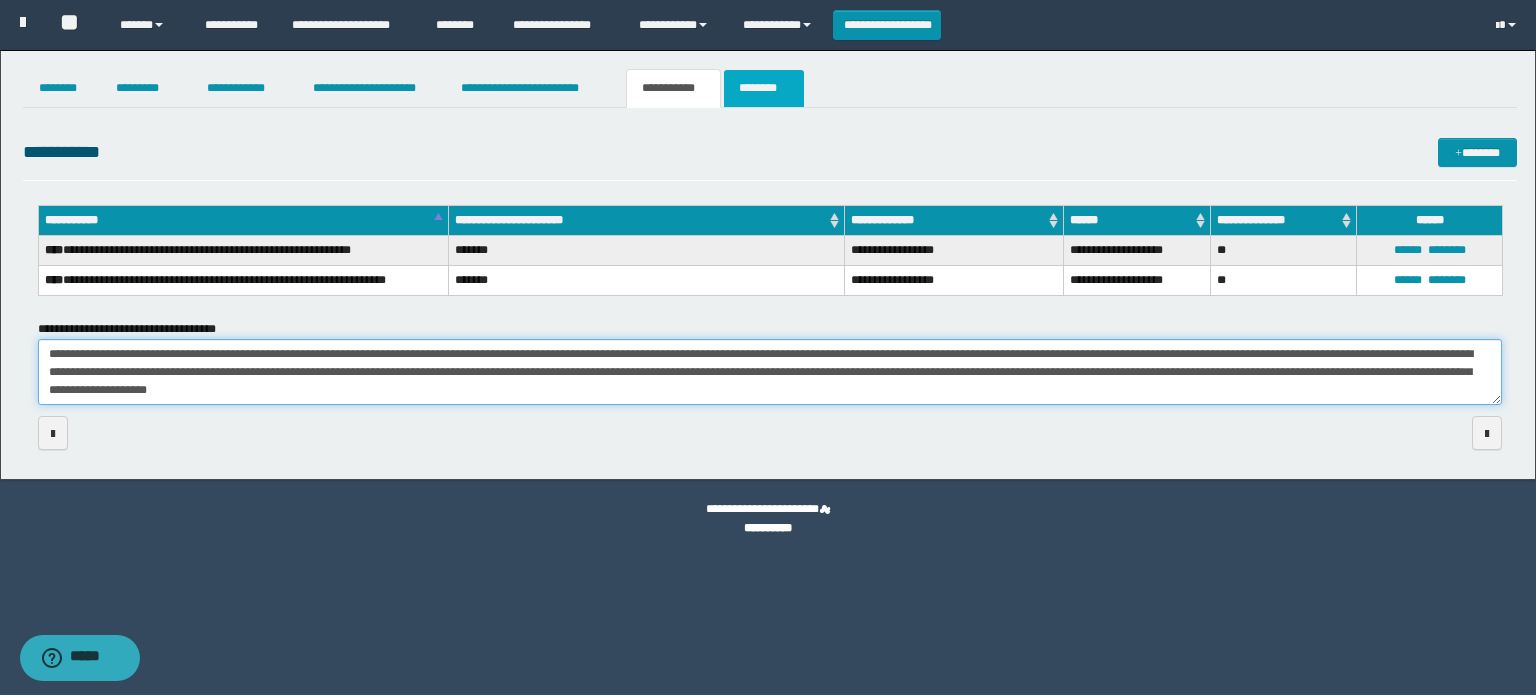 type on "**********" 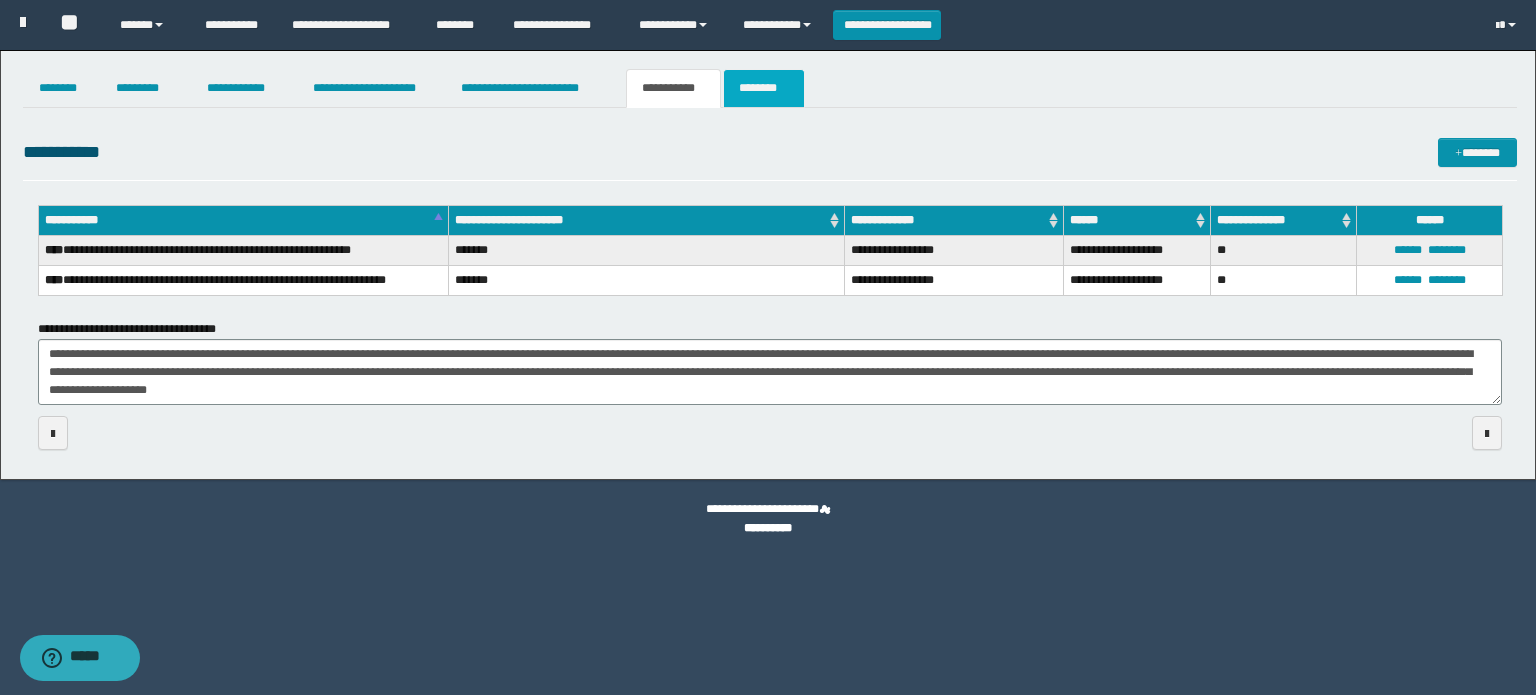click on "********" at bounding box center [764, 88] 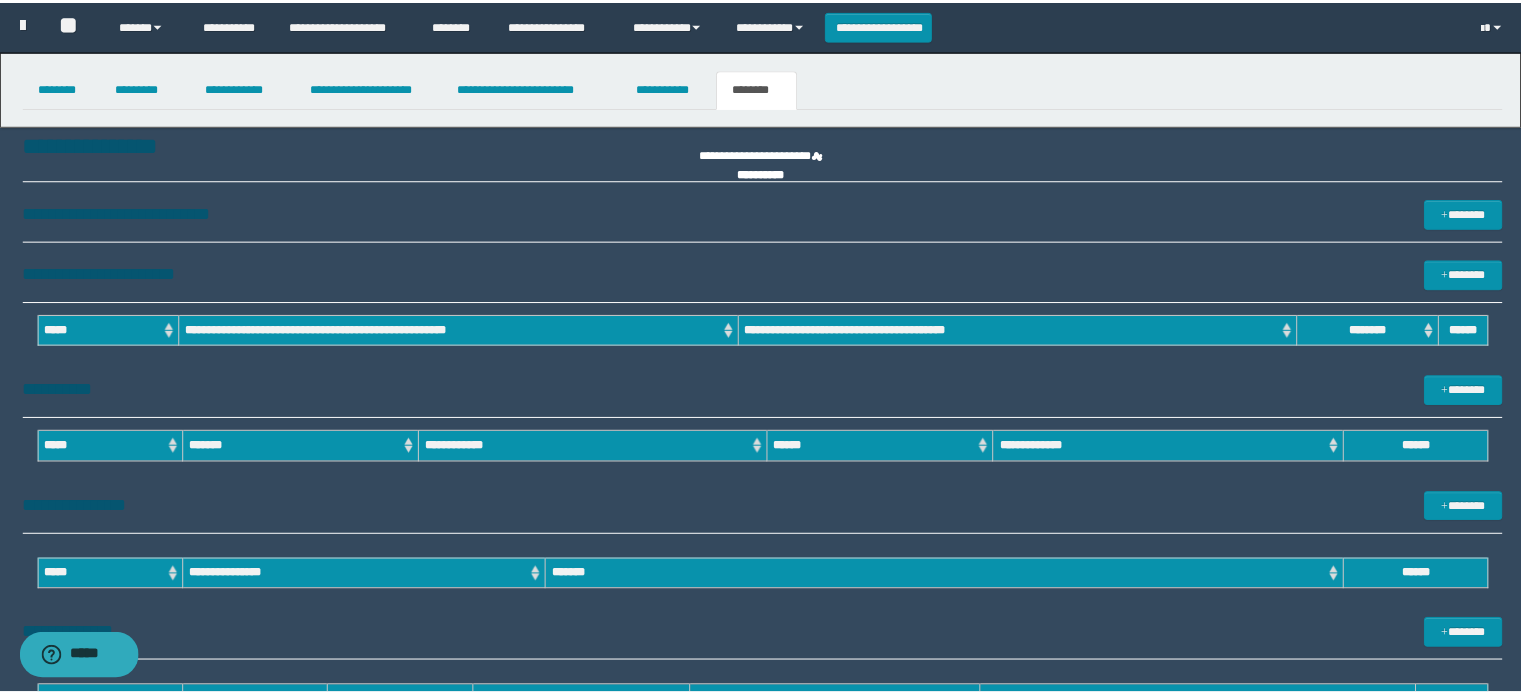 scroll, scrollTop: 0, scrollLeft: 0, axis: both 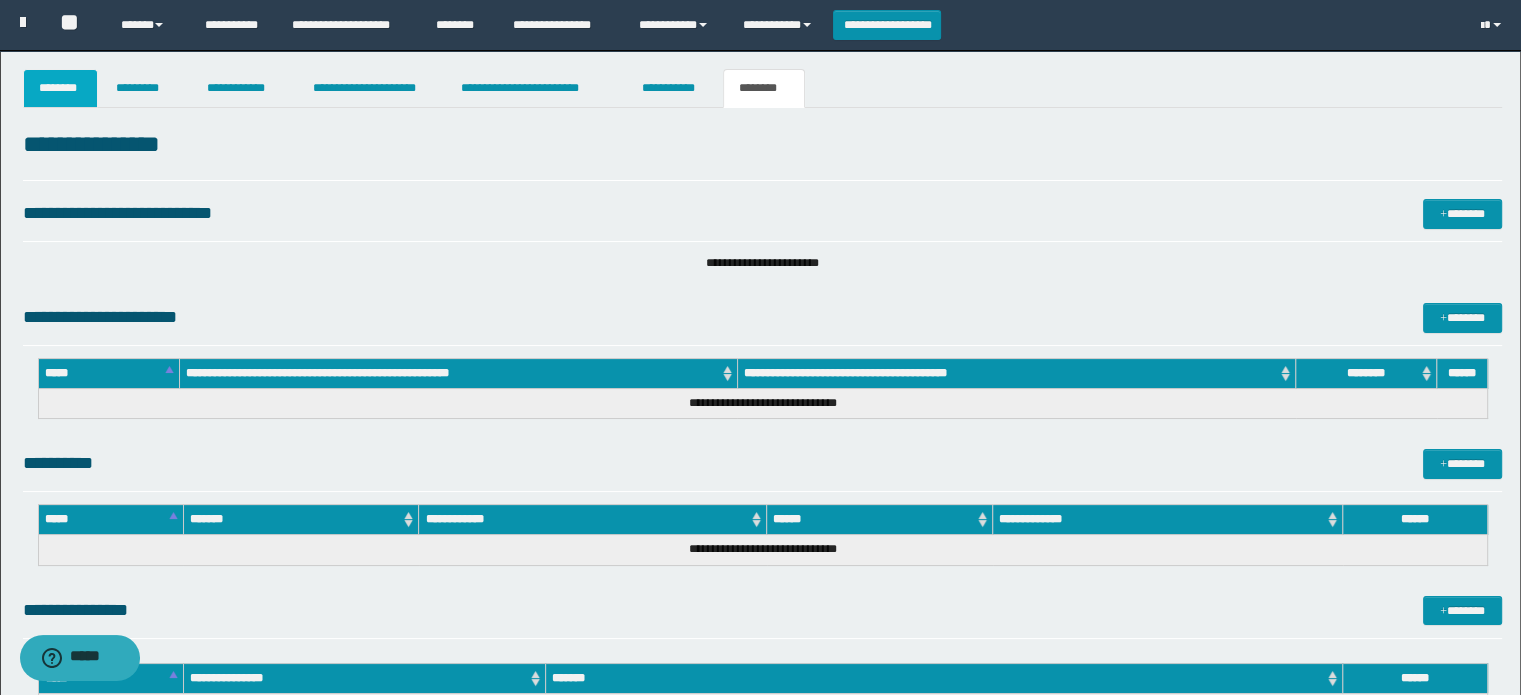 click on "********" at bounding box center (61, 88) 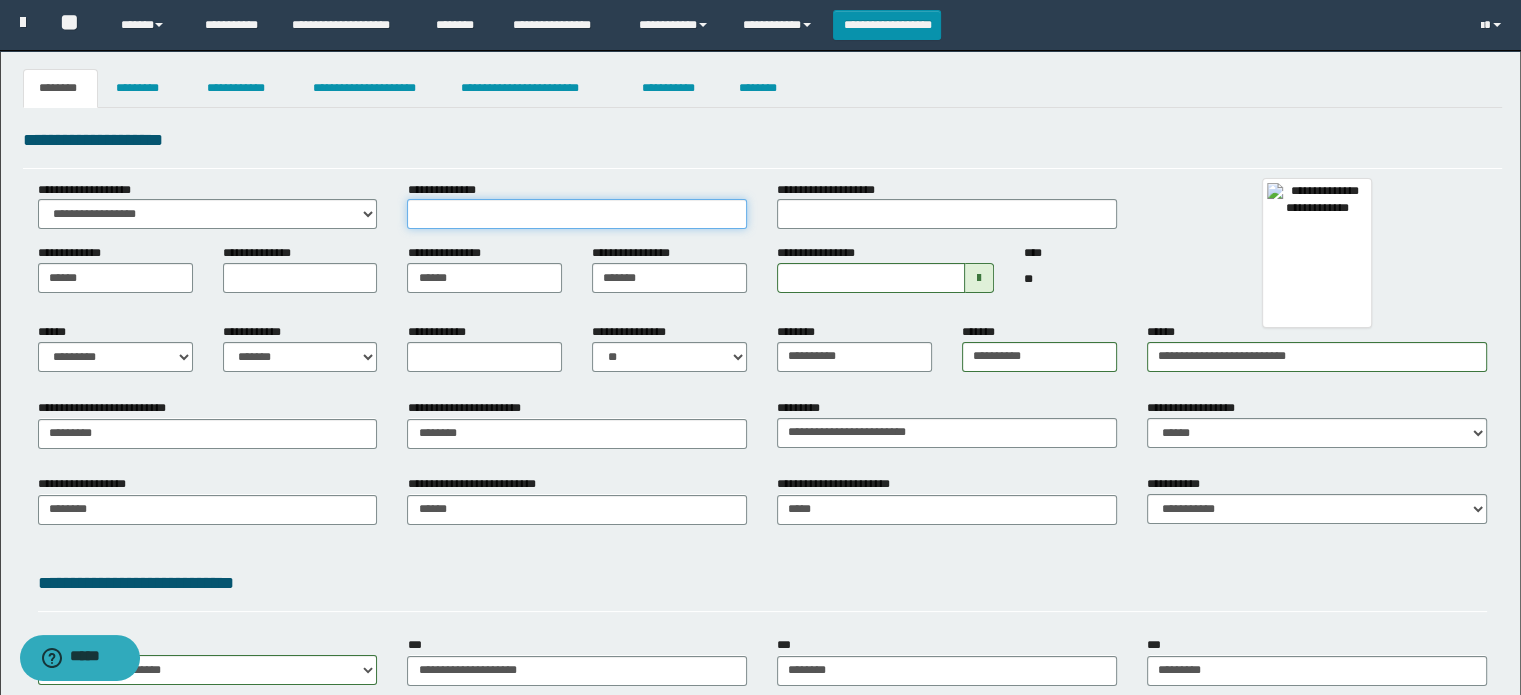 click on "**********" at bounding box center (577, 214) 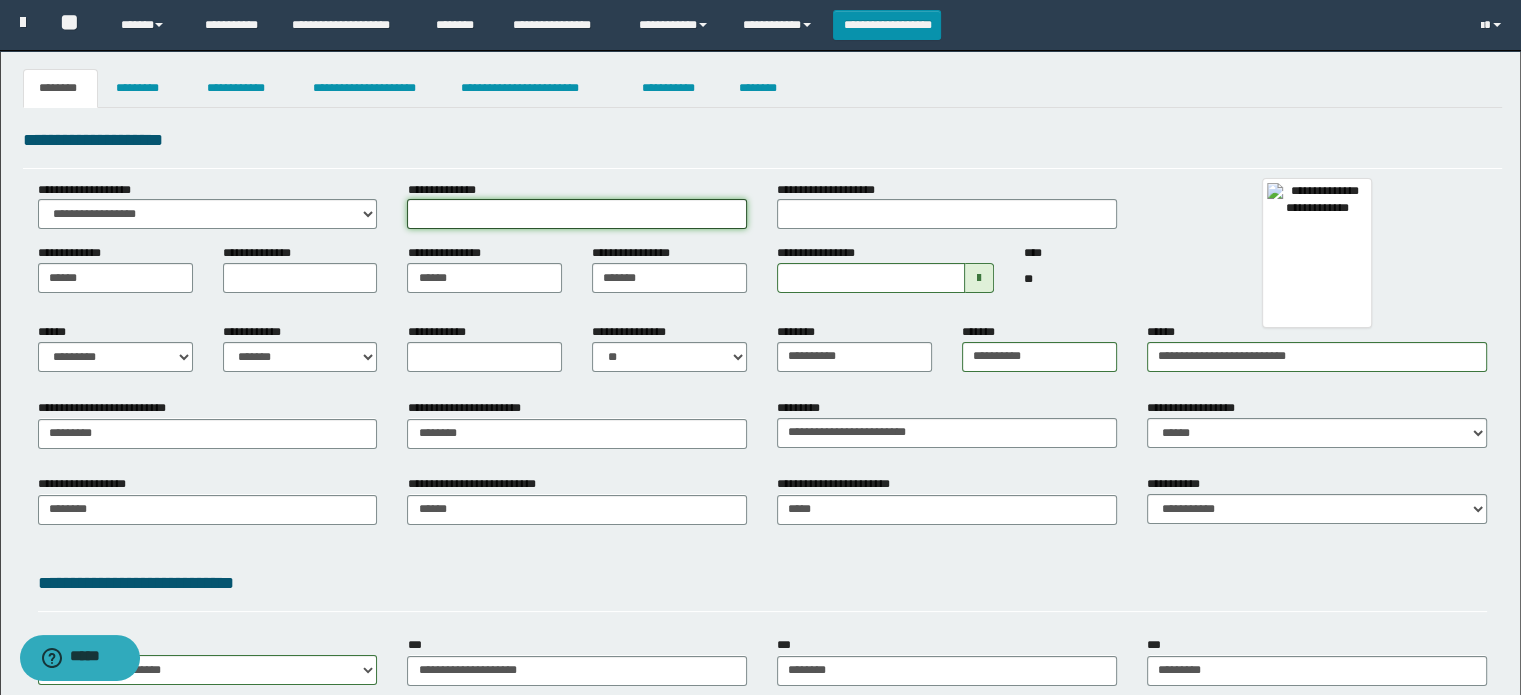 click on "**********" at bounding box center [577, 214] 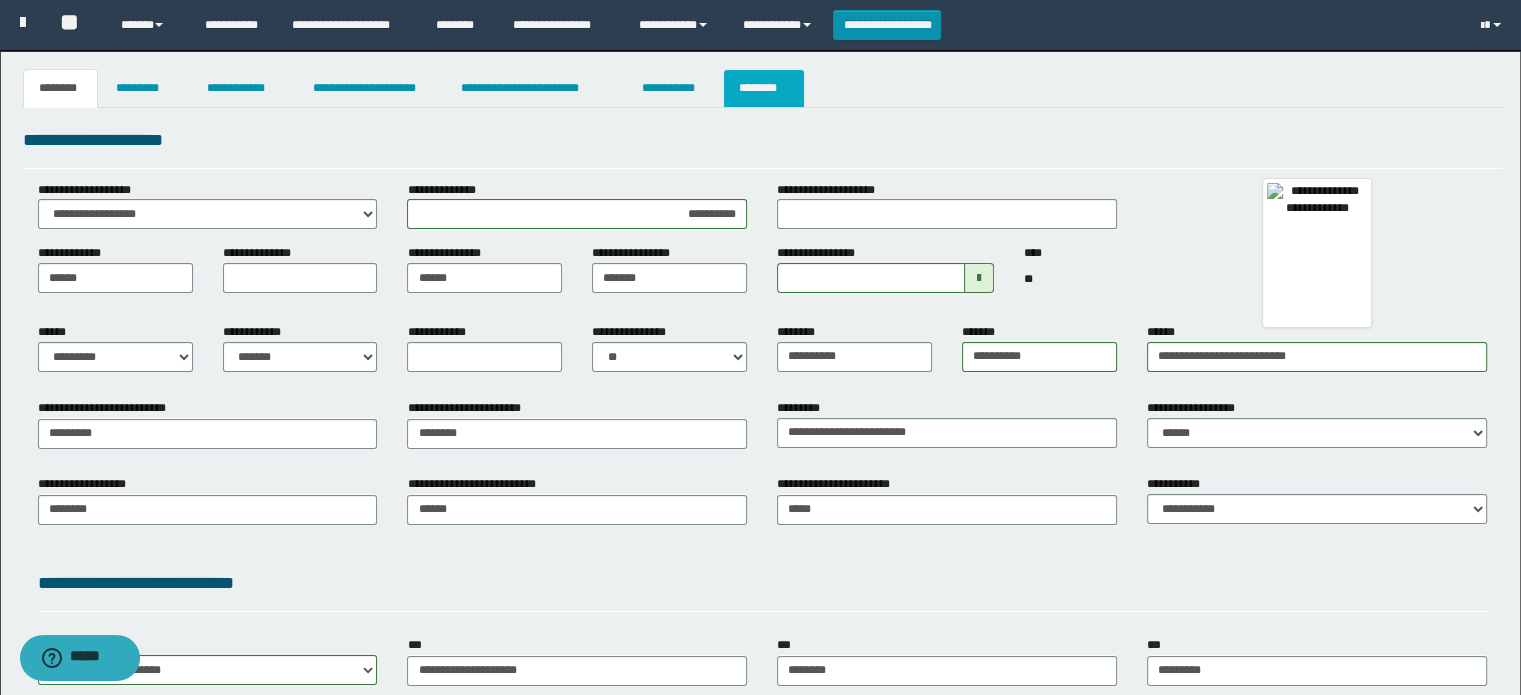 click on "********" at bounding box center (764, 88) 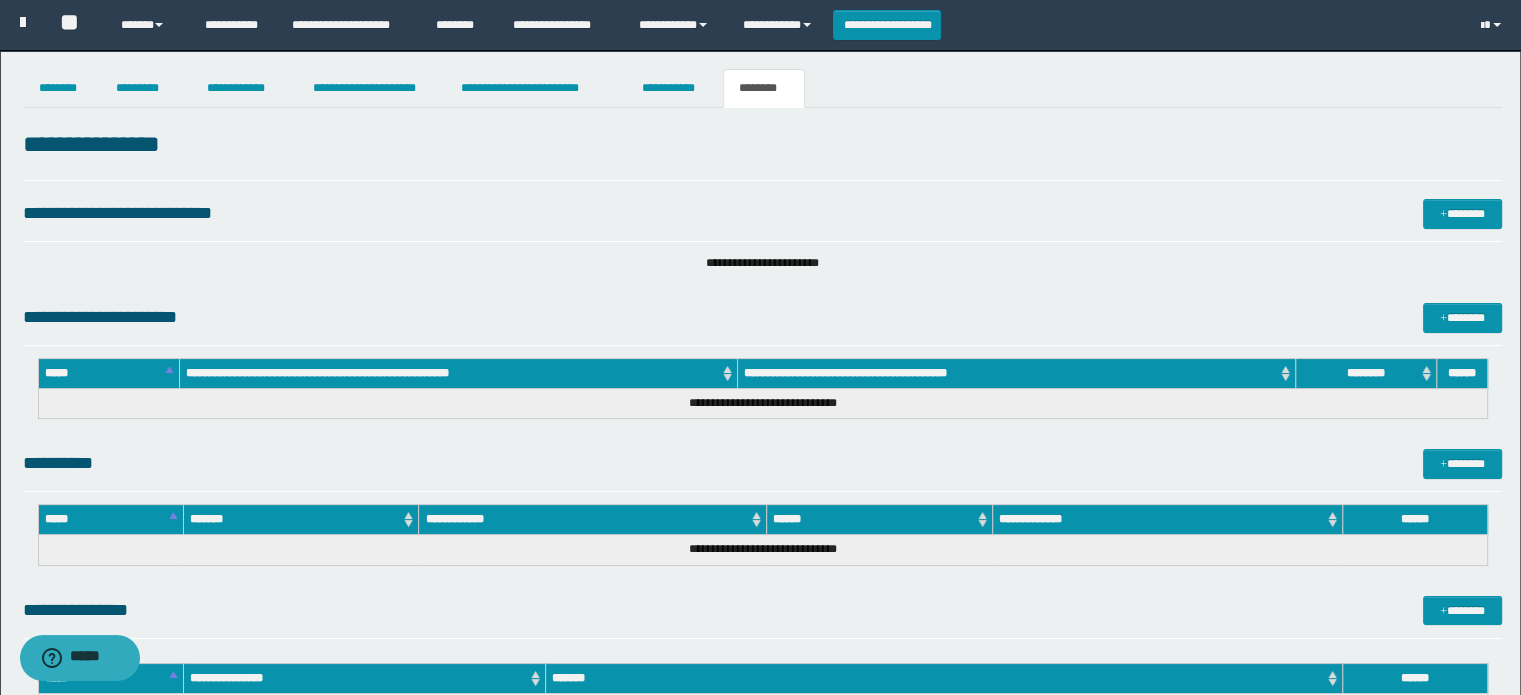 scroll, scrollTop: 452, scrollLeft: 0, axis: vertical 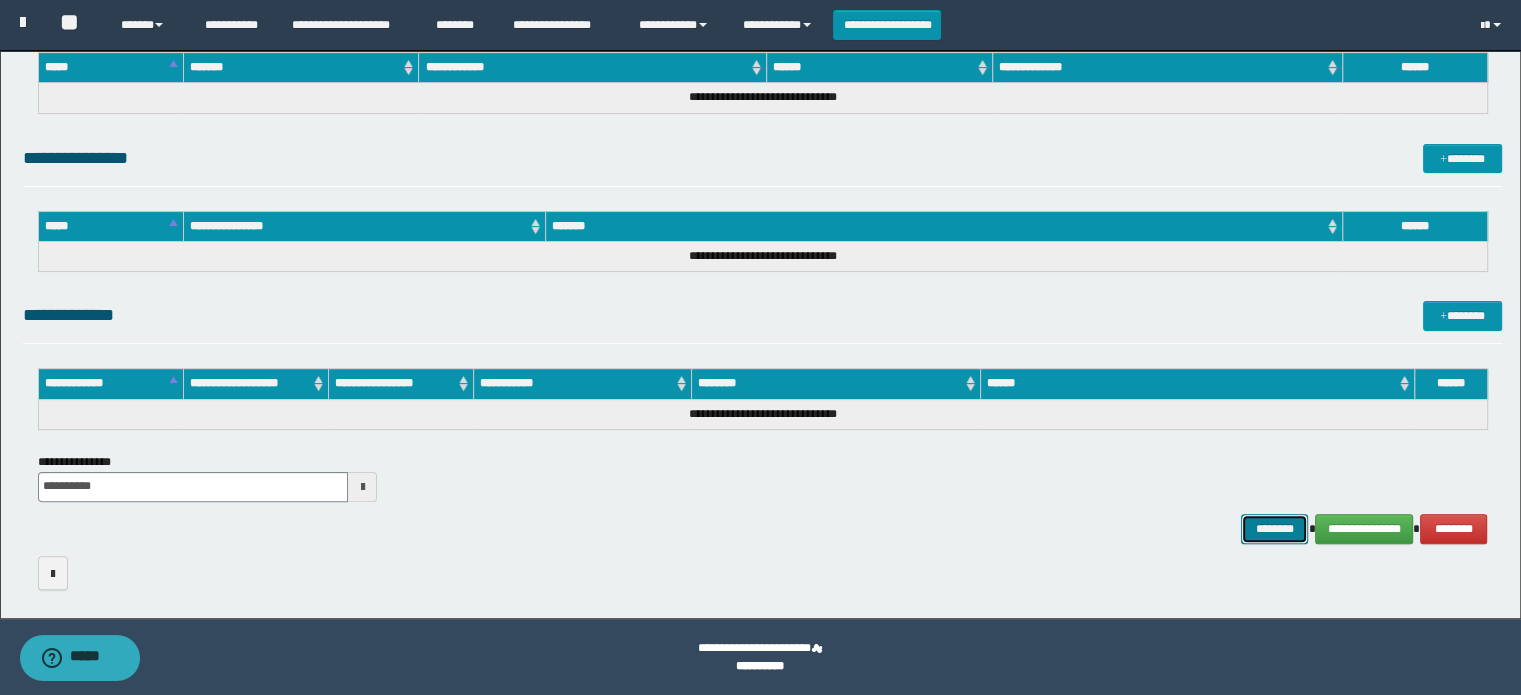 click on "********" at bounding box center (1274, 529) 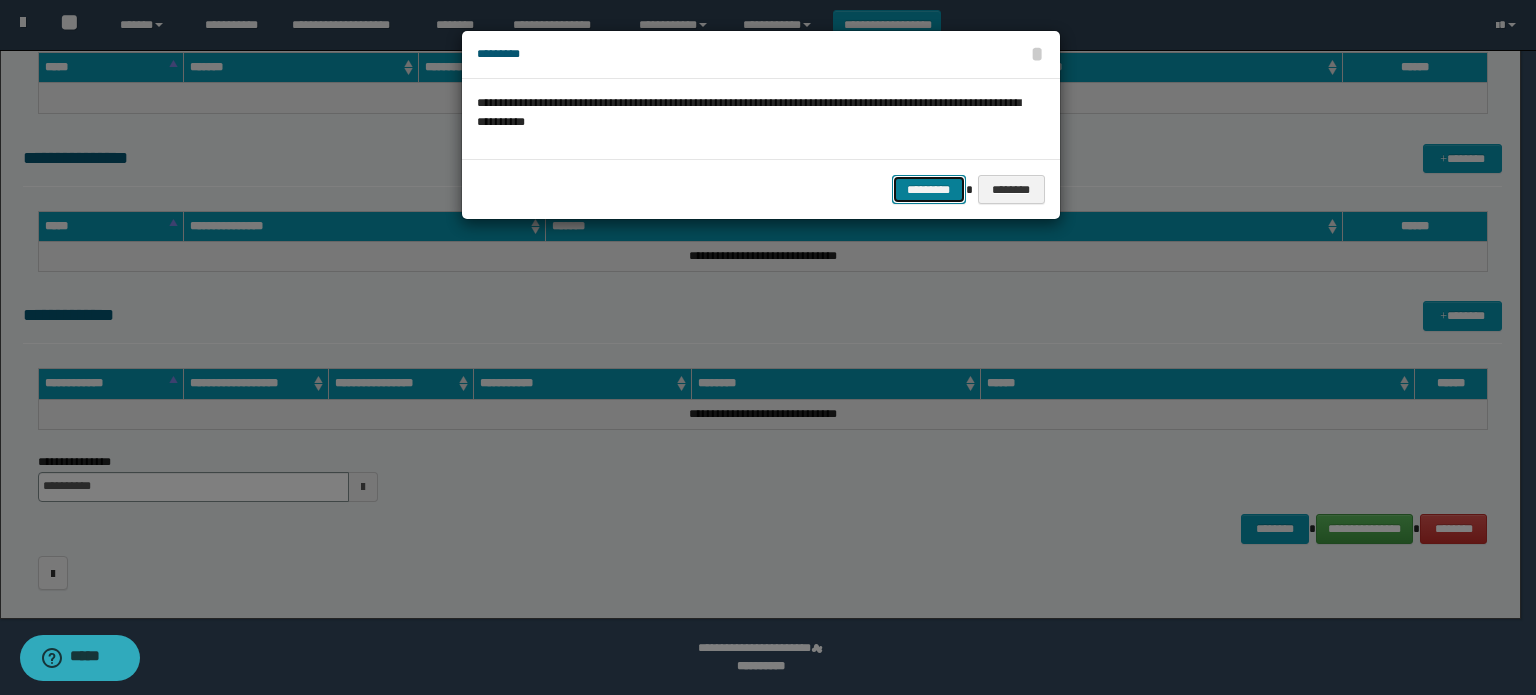 click on "*********" at bounding box center (929, 190) 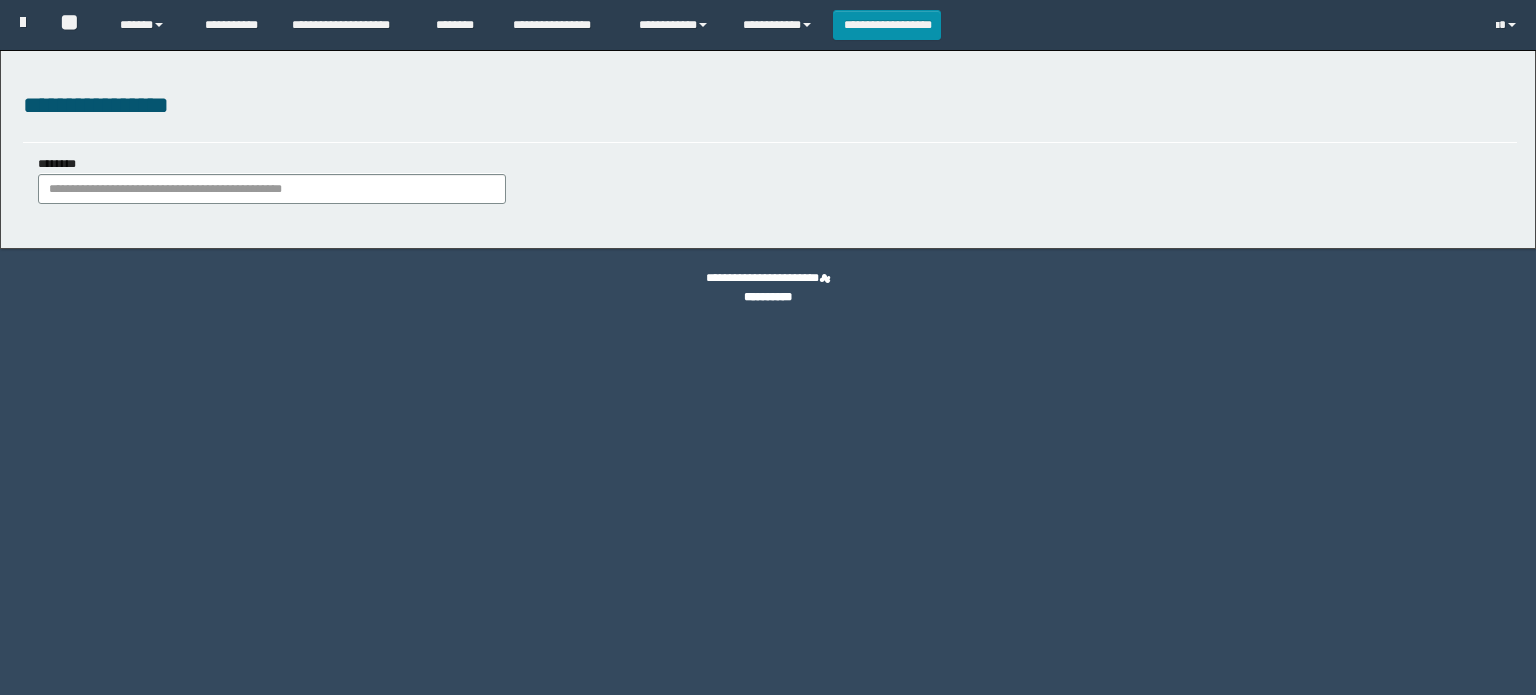scroll, scrollTop: 0, scrollLeft: 0, axis: both 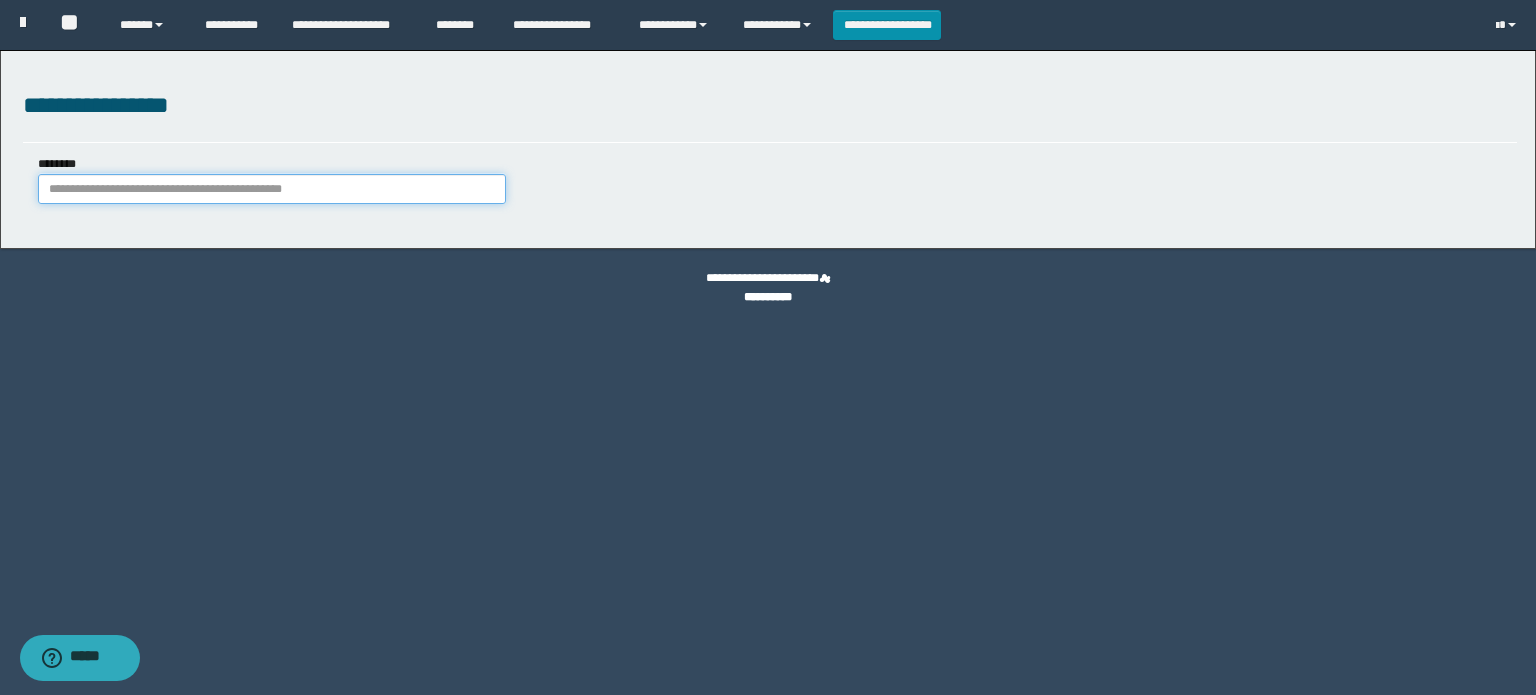 click on "********" at bounding box center [272, 189] 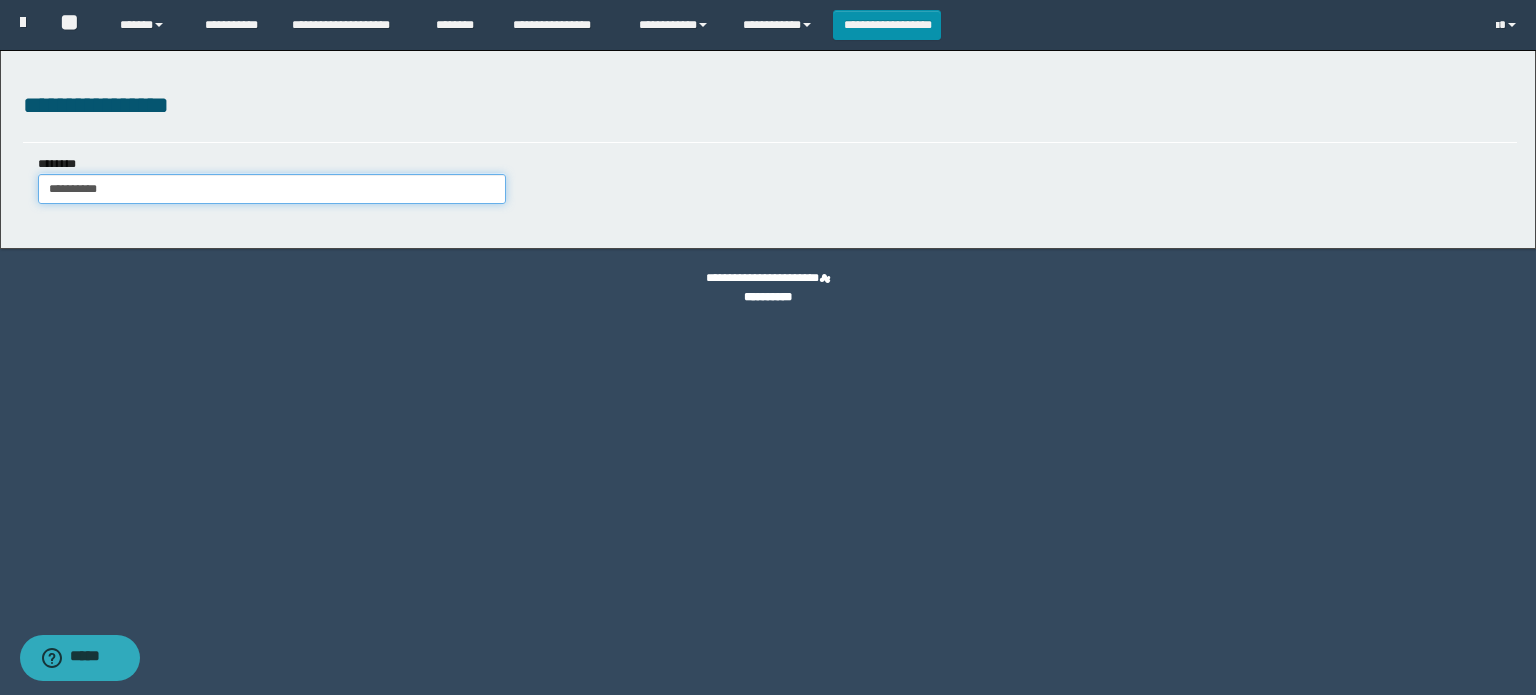 type on "**********" 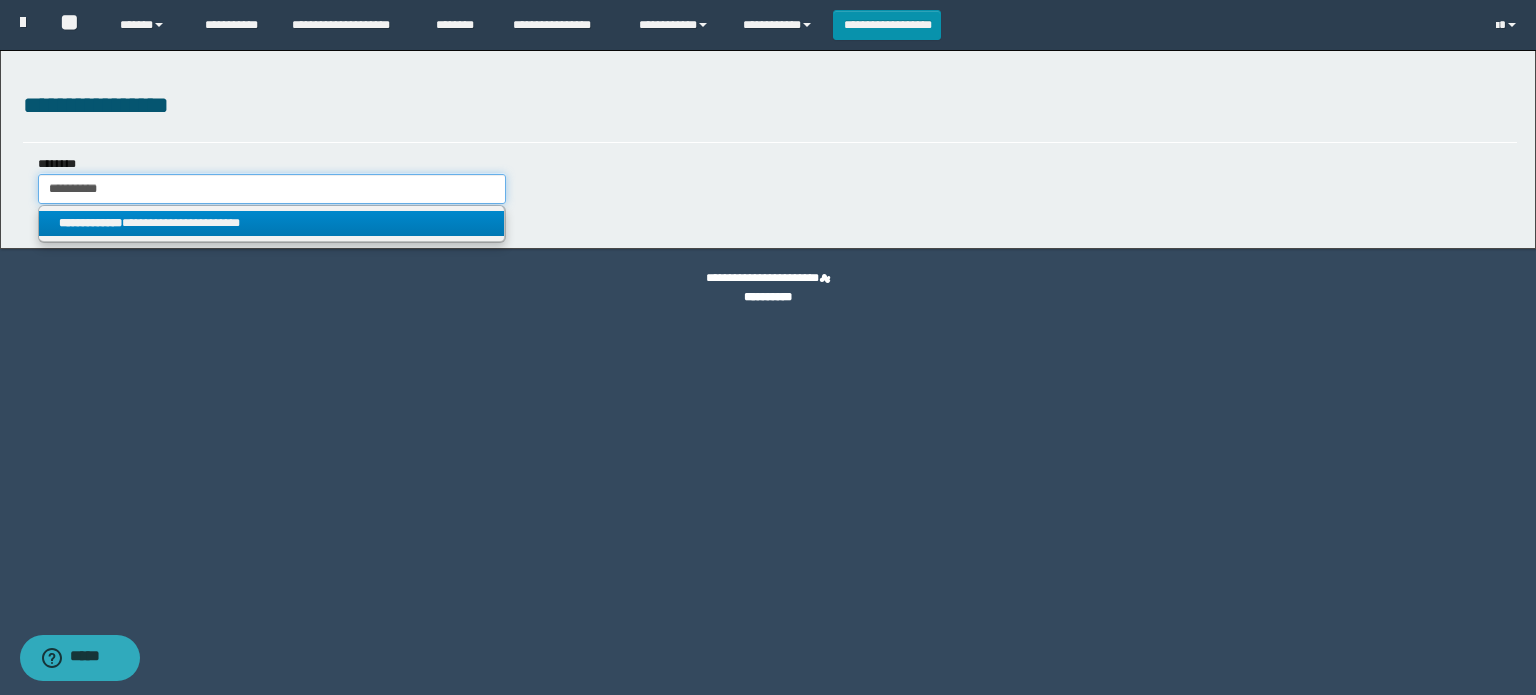 type on "**********" 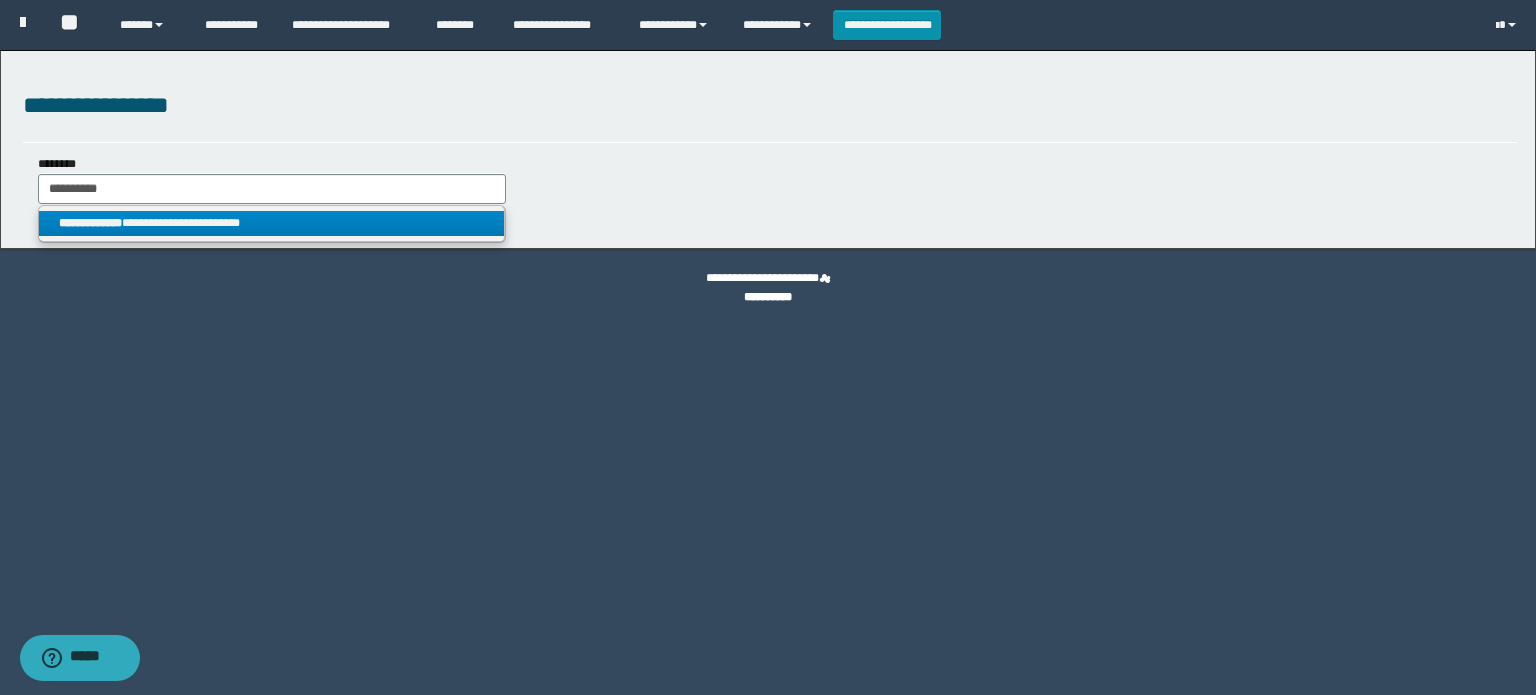 click on "**********" at bounding box center [272, 223] 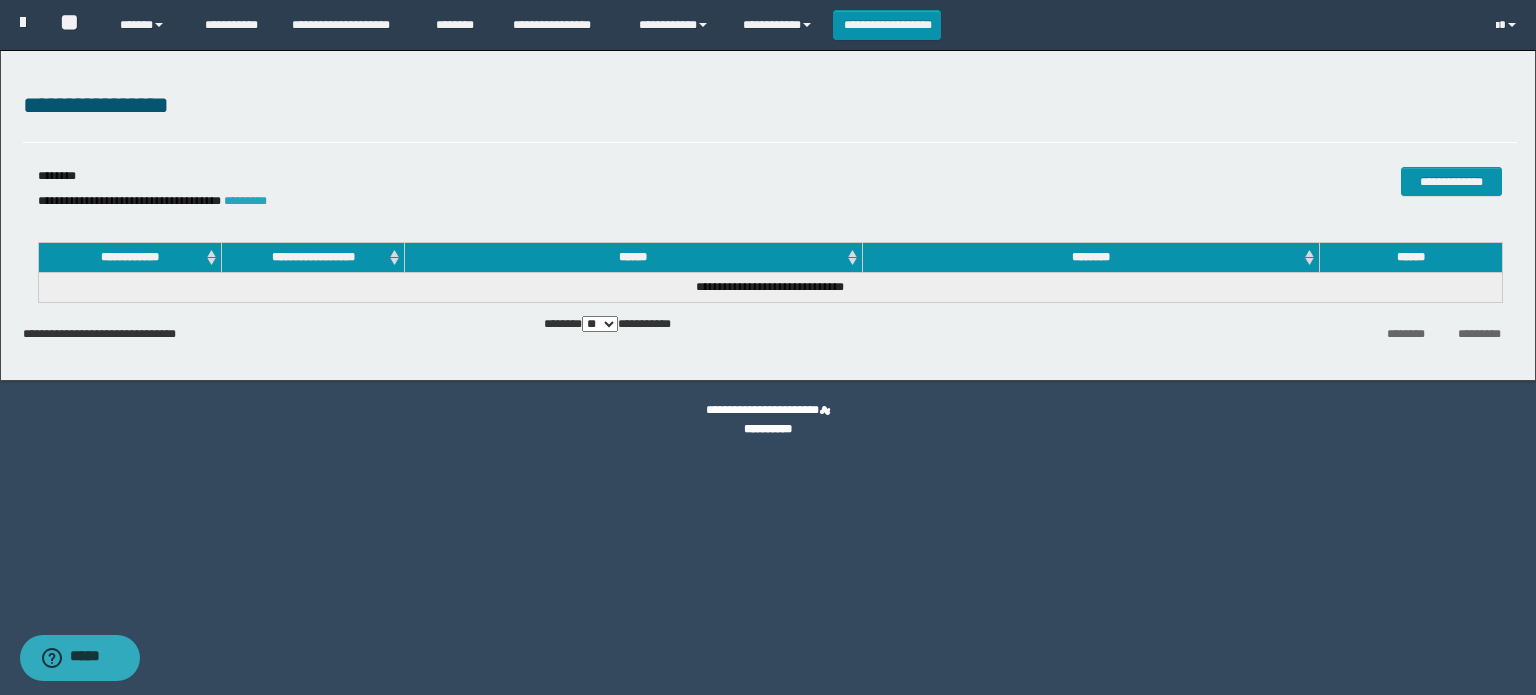 click on "*********" at bounding box center (245, 201) 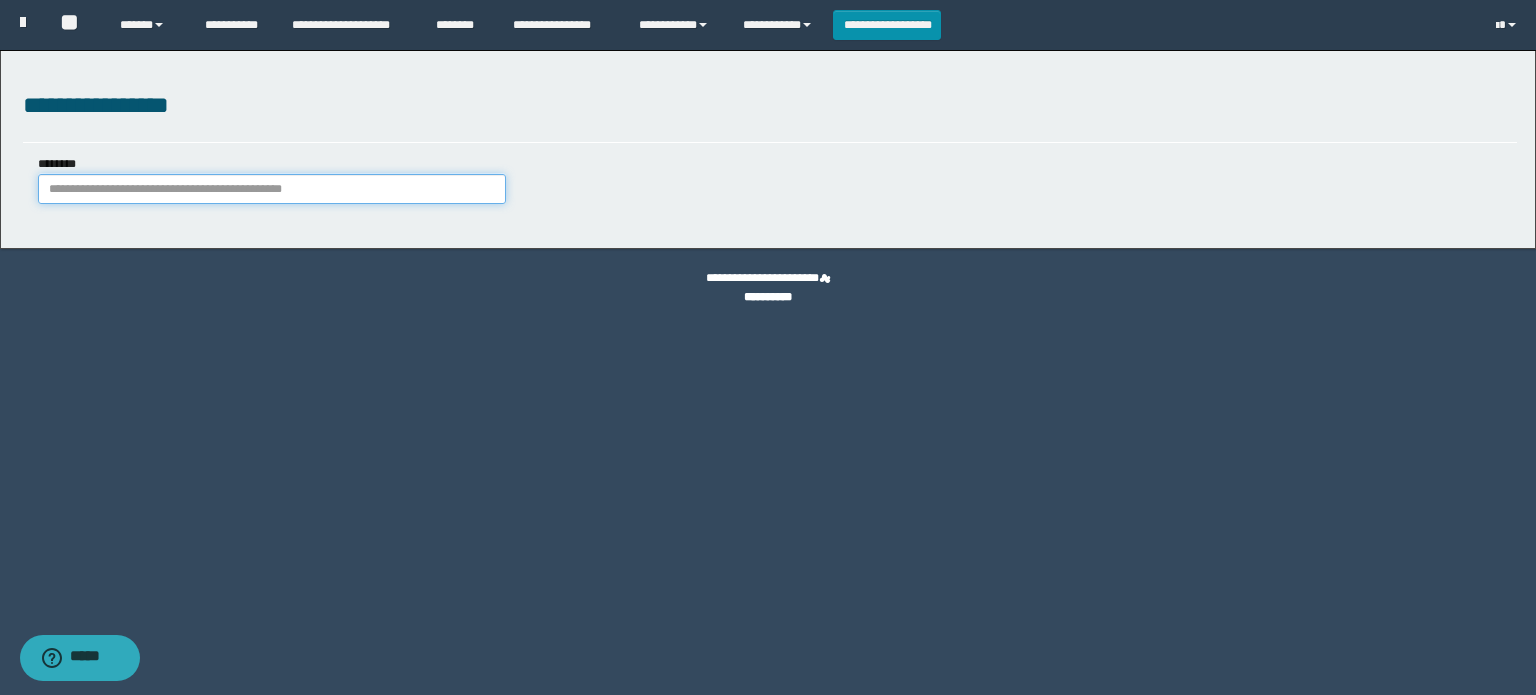 click on "********" at bounding box center [272, 189] 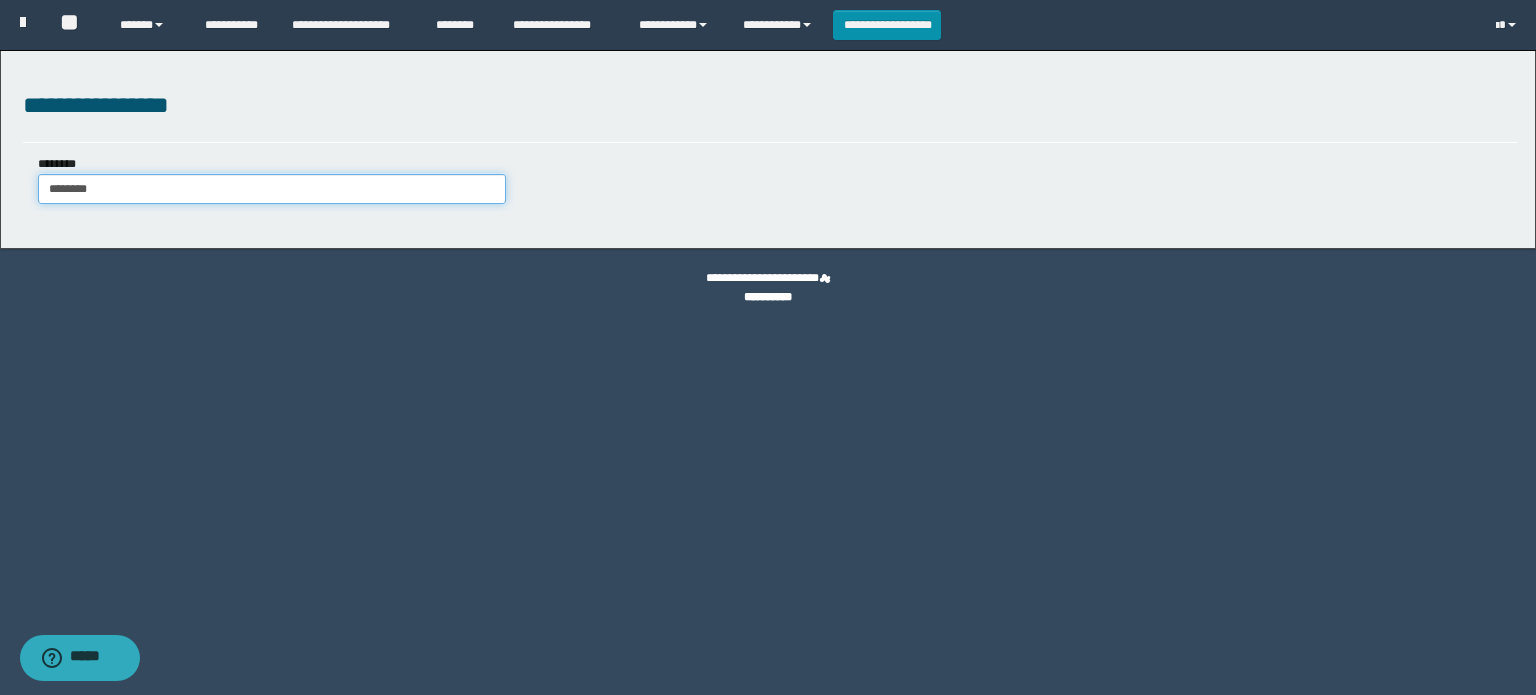 type on "********" 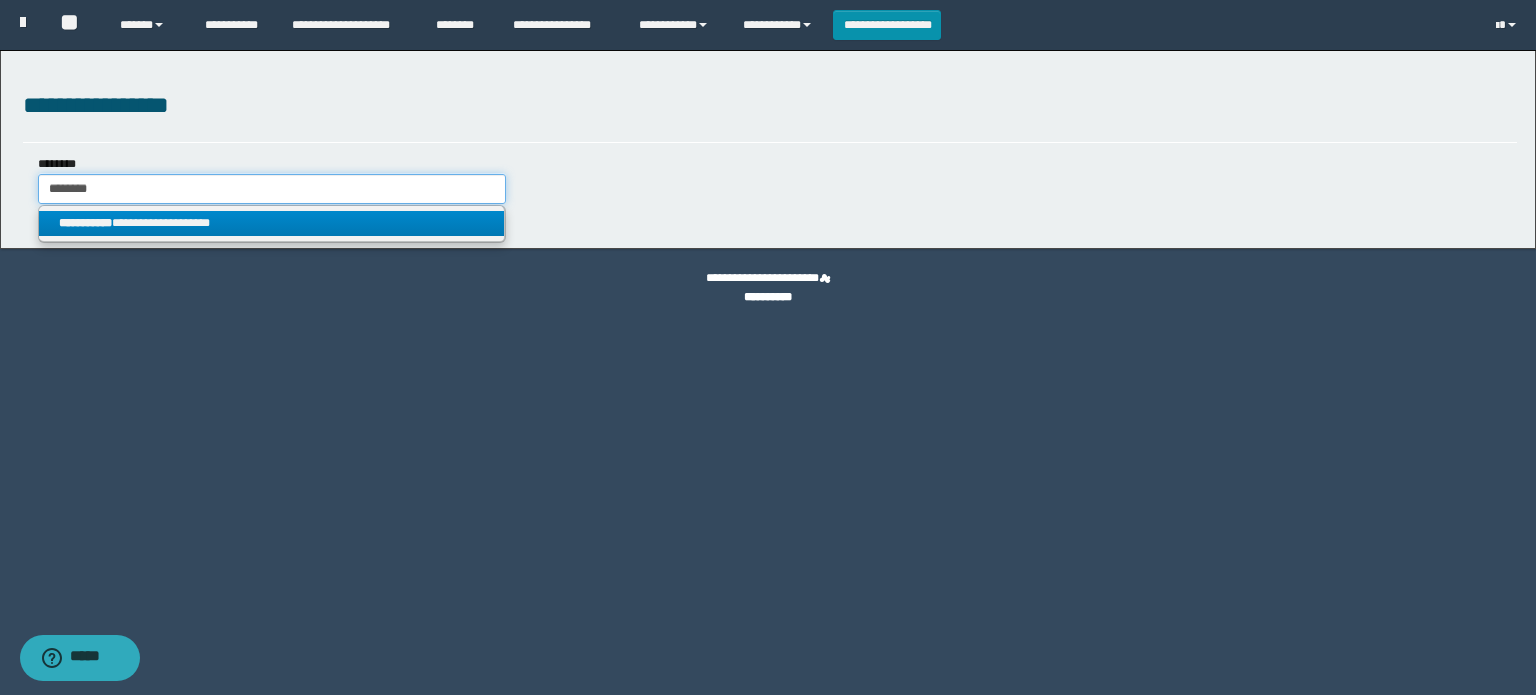 type on "********" 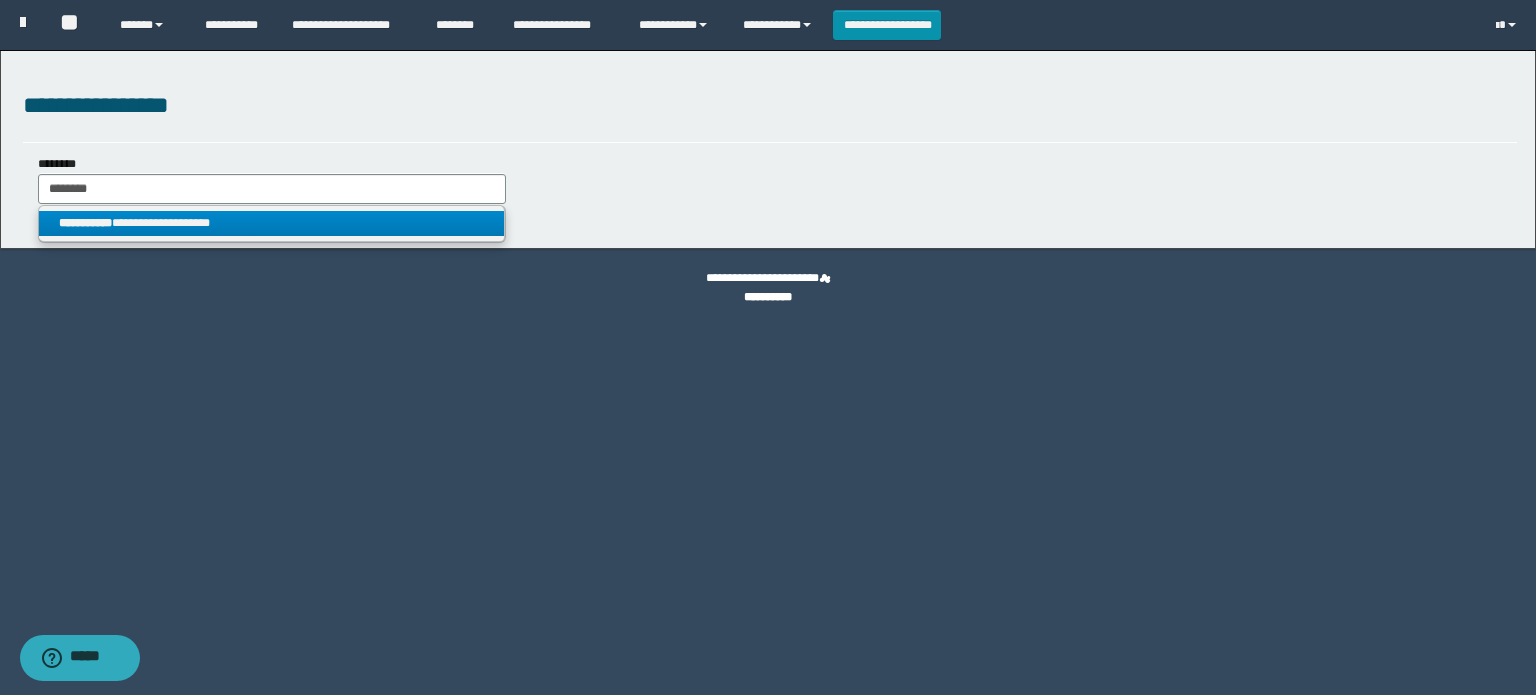 click on "**********" at bounding box center (272, 223) 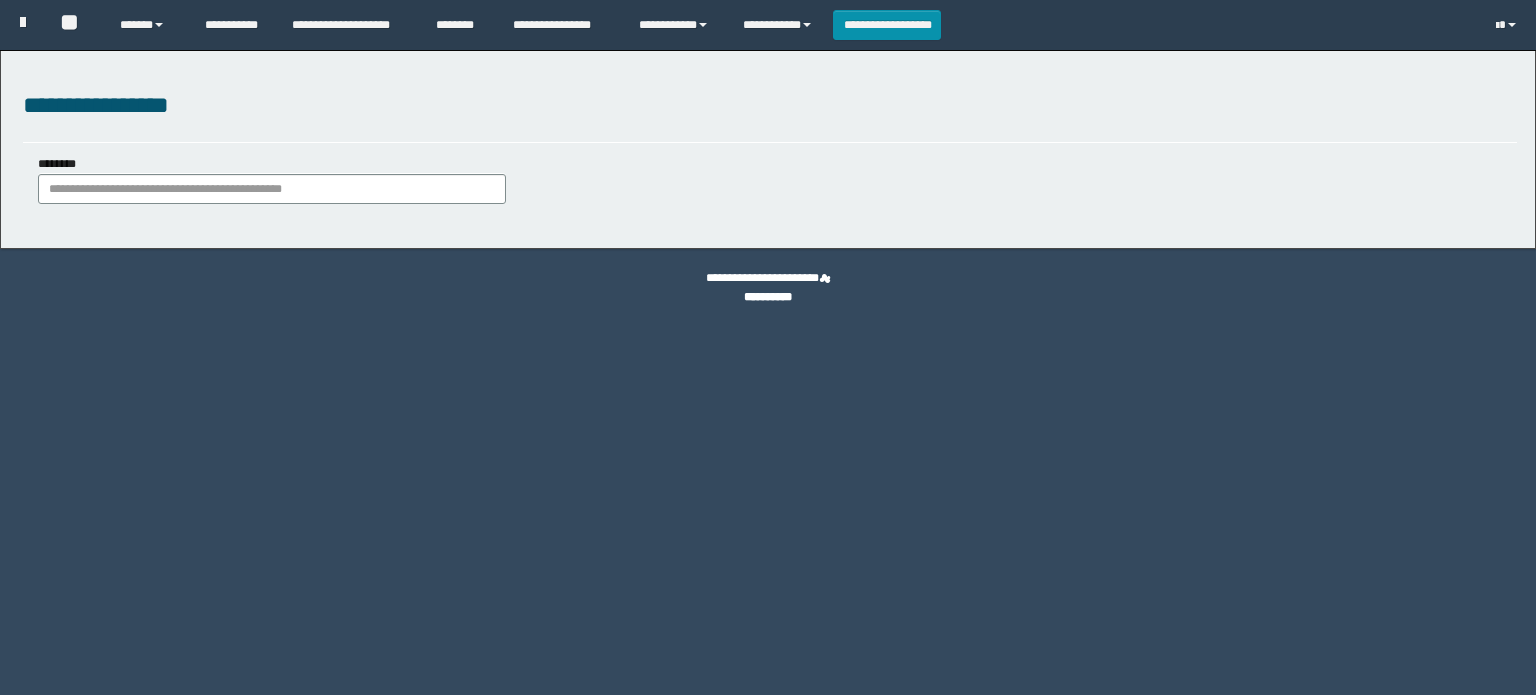 scroll, scrollTop: 0, scrollLeft: 0, axis: both 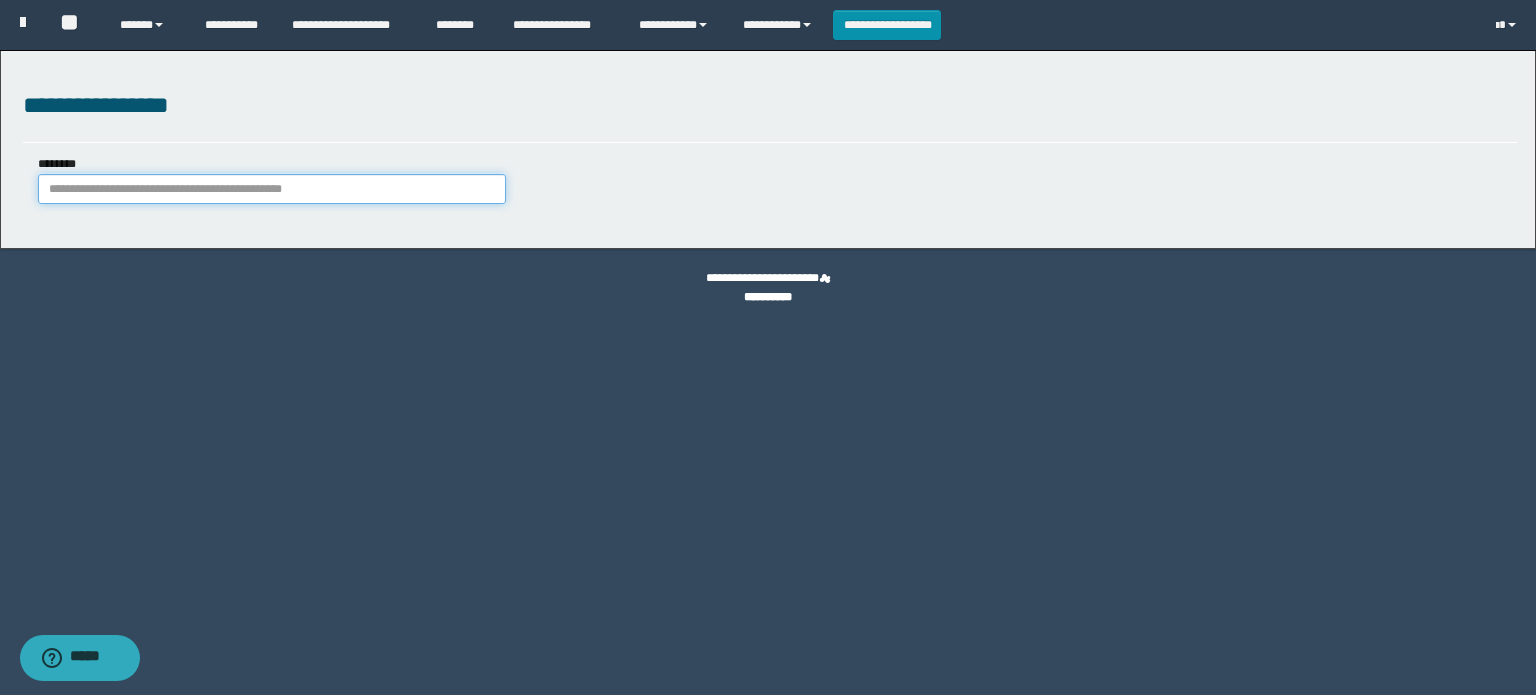 click on "********" at bounding box center [272, 189] 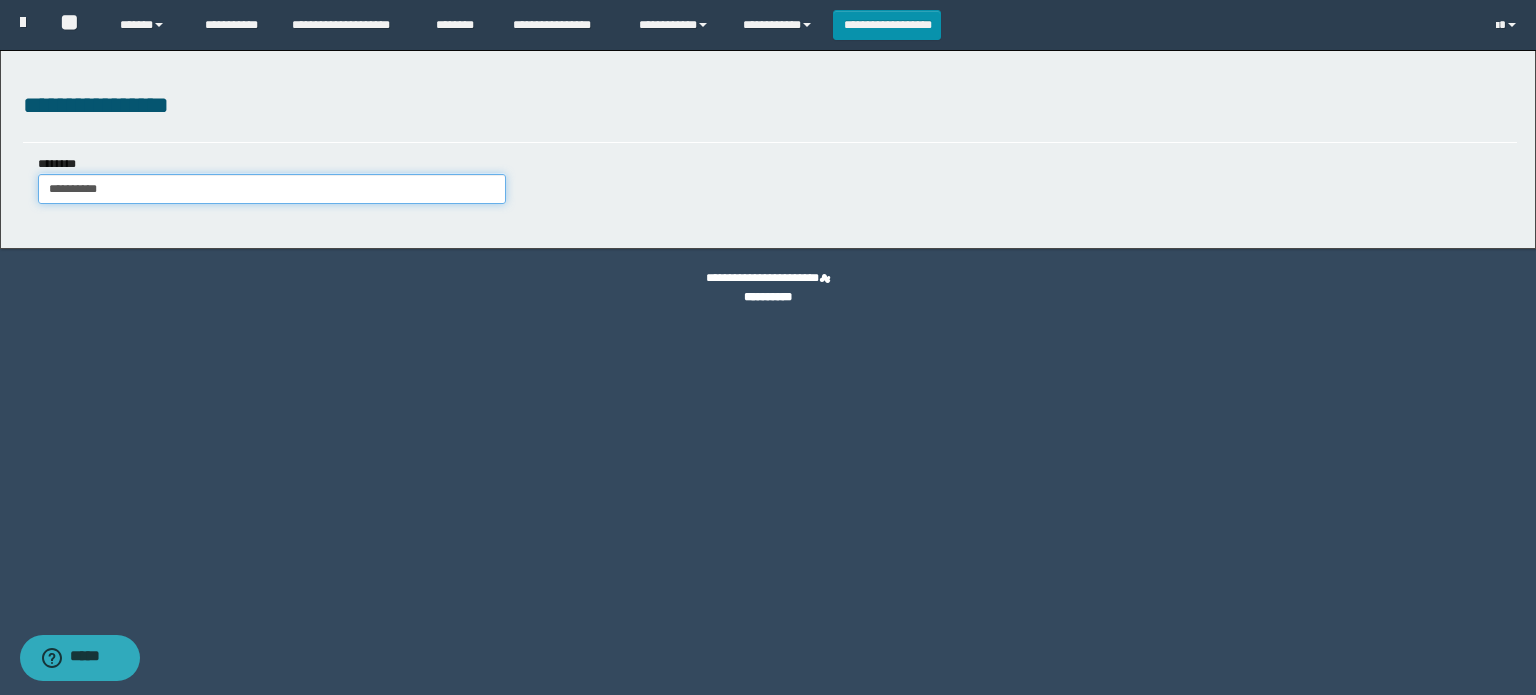 type on "**********" 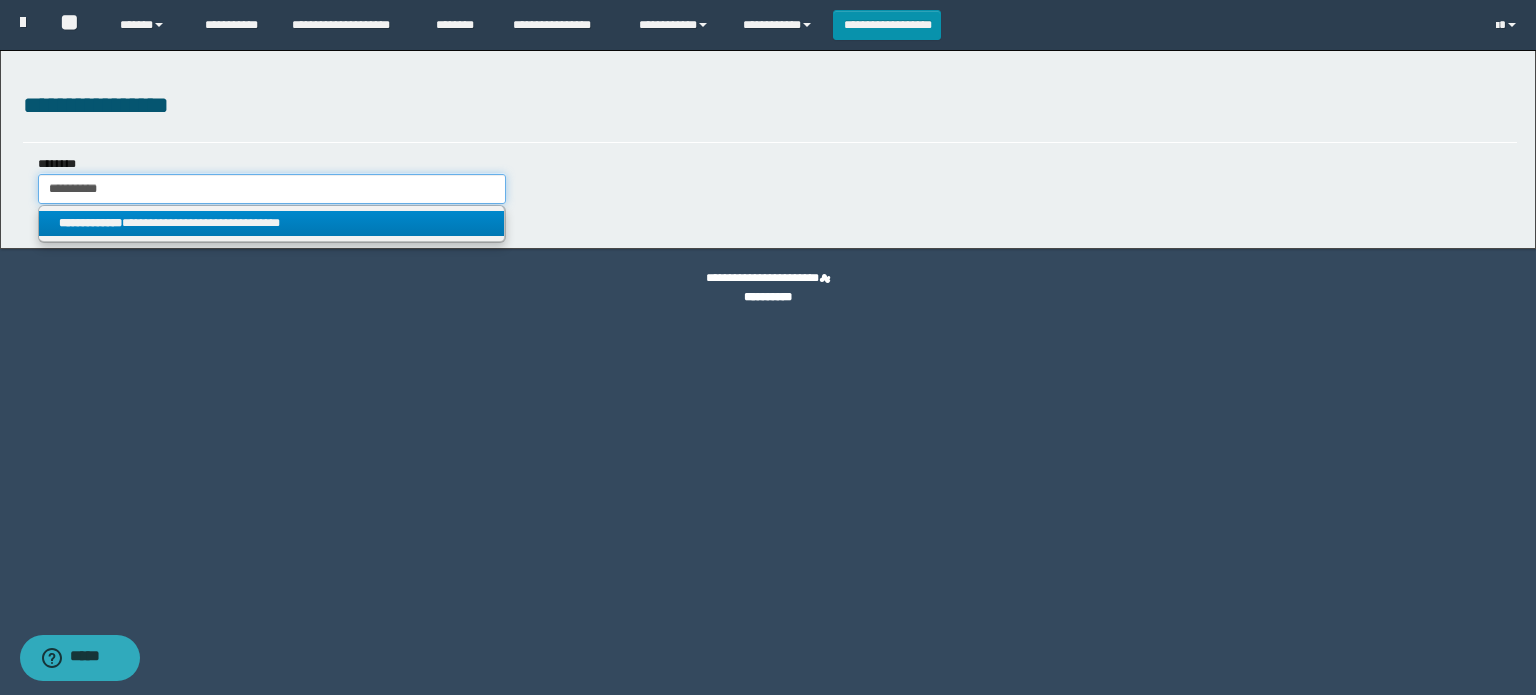 type on "**********" 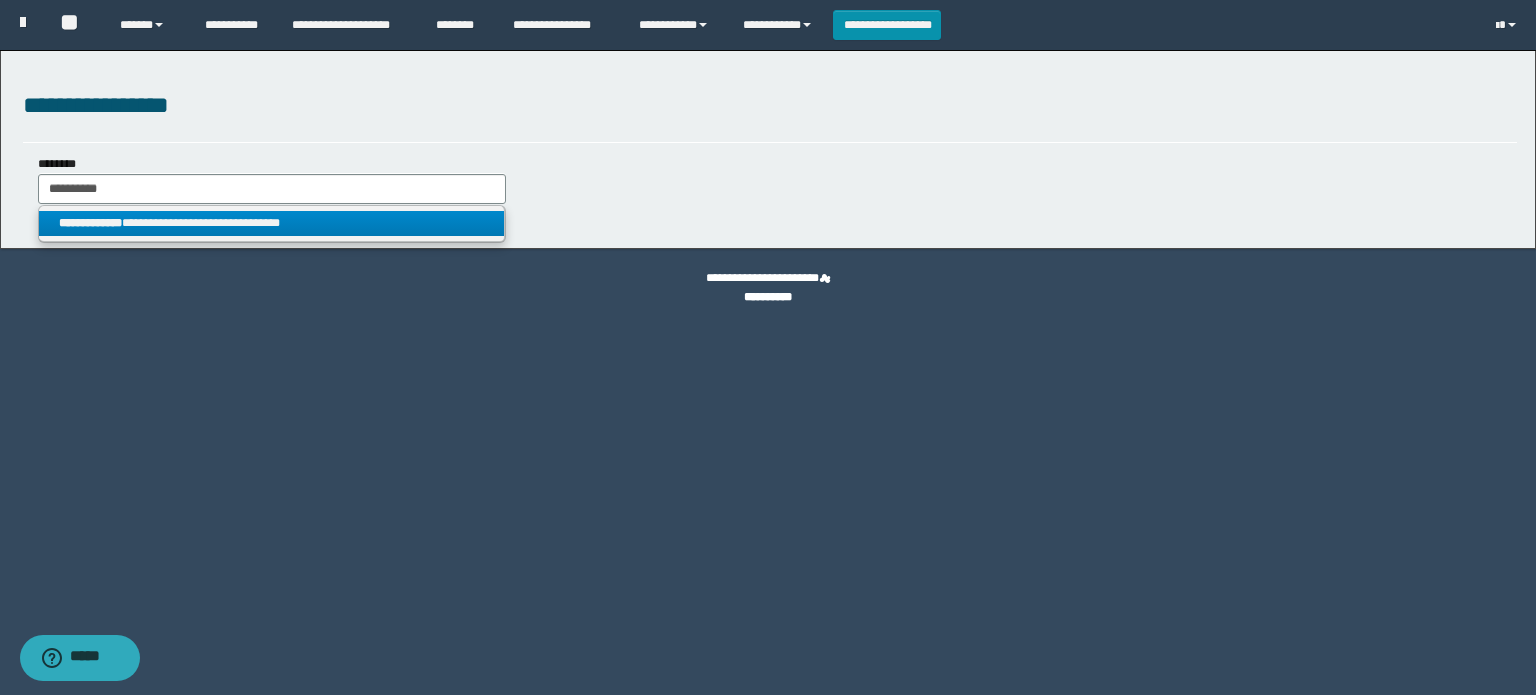 click on "**********" at bounding box center [272, 223] 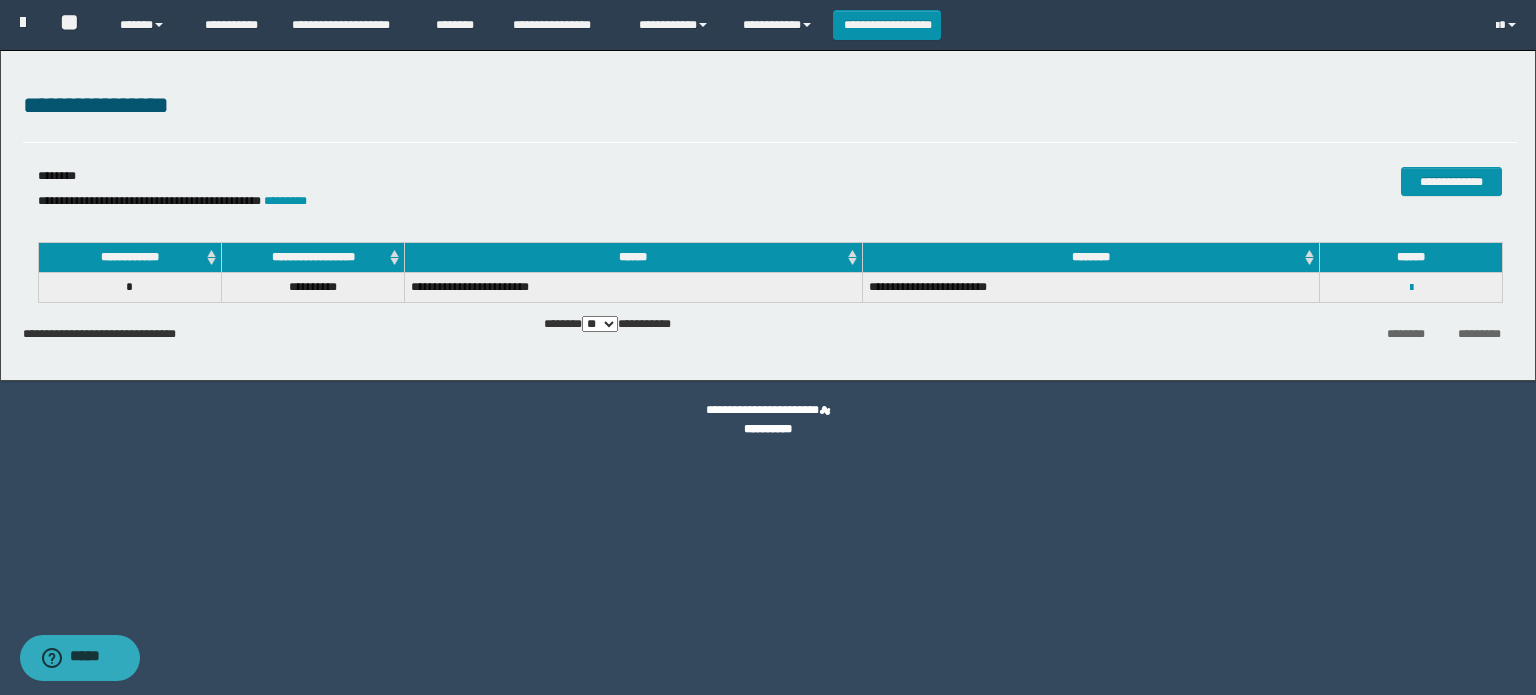 click on "**********" at bounding box center (521, 201) 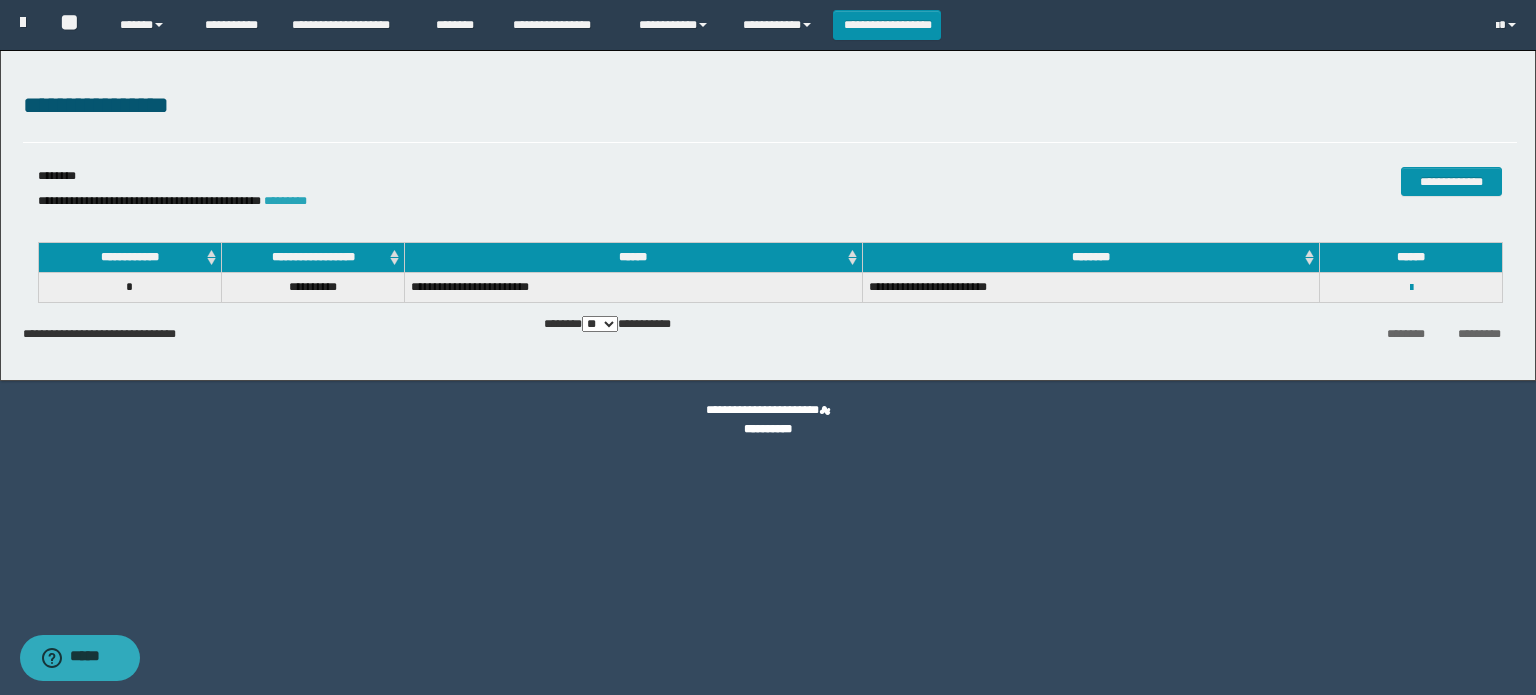 click on "*********" at bounding box center [285, 201] 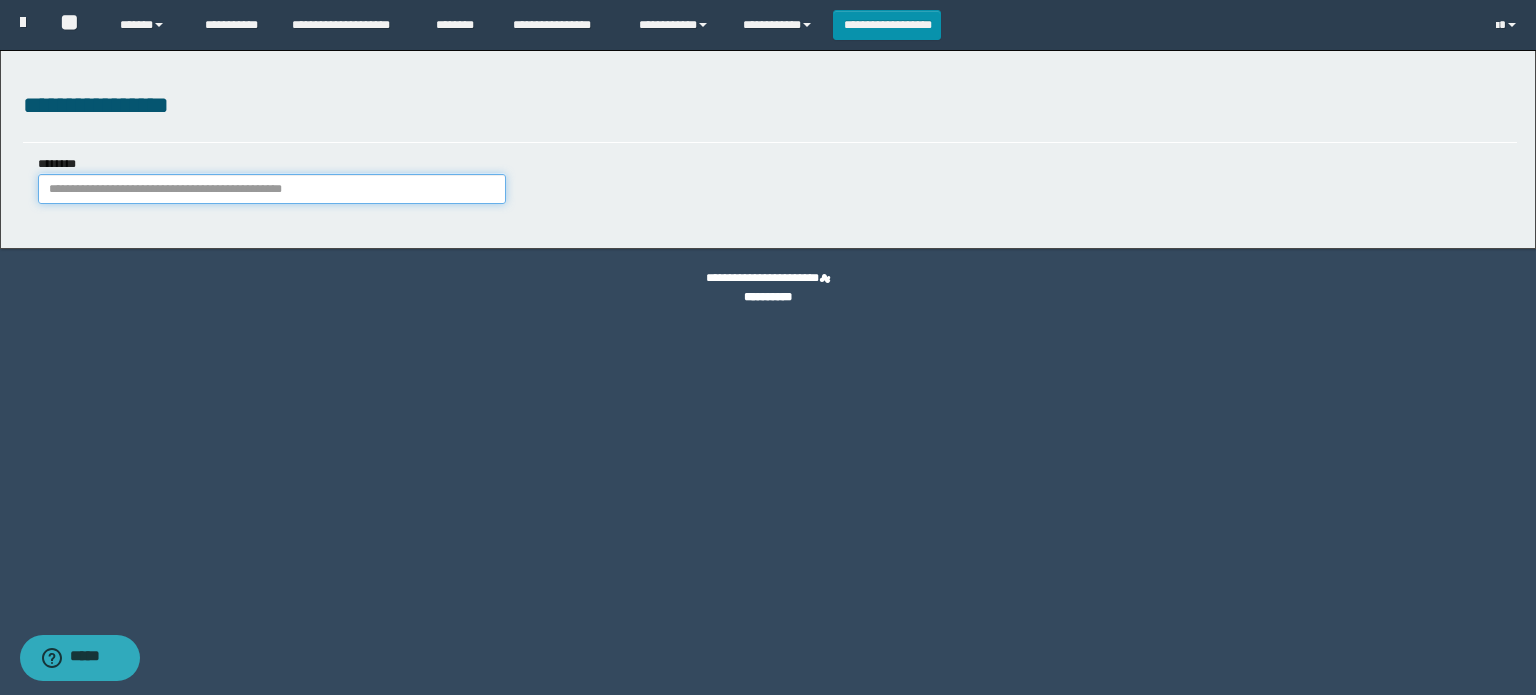 click on "********" at bounding box center [272, 189] 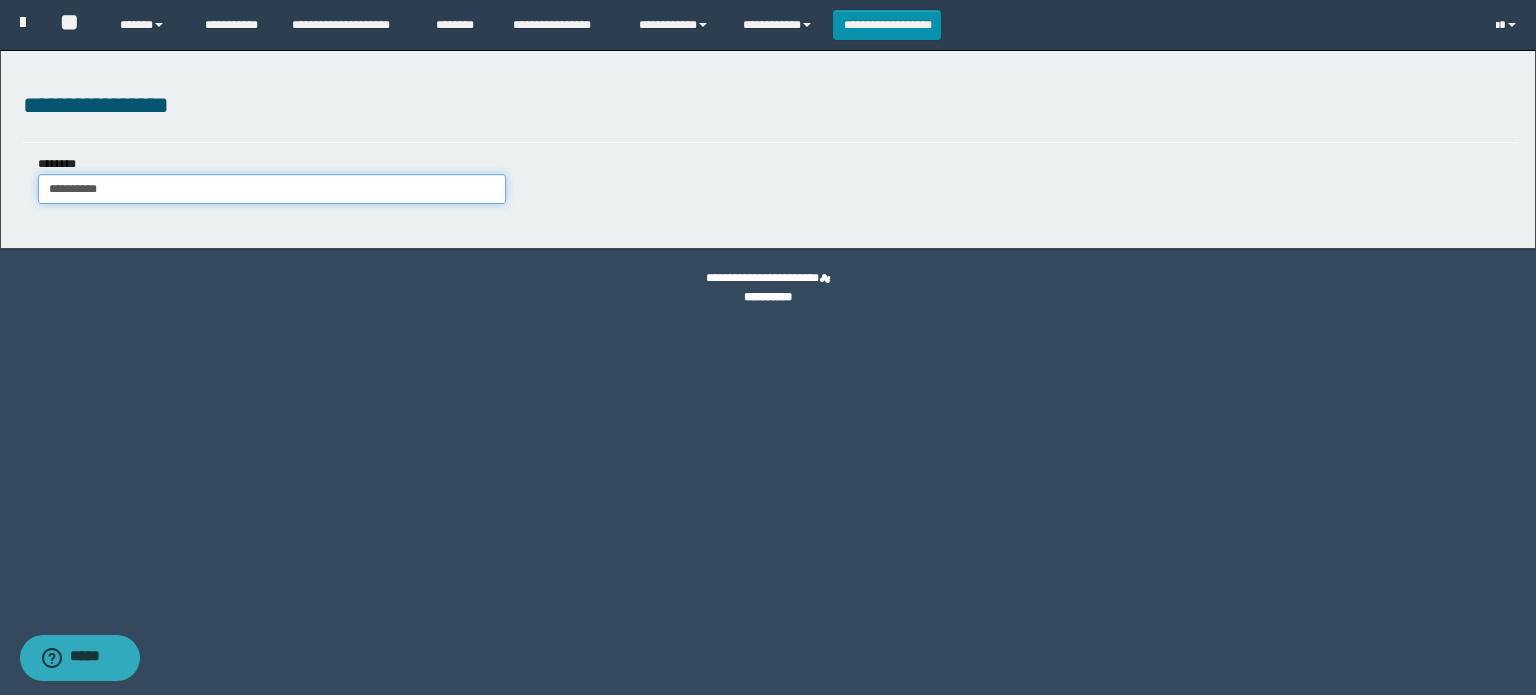 type on "**********" 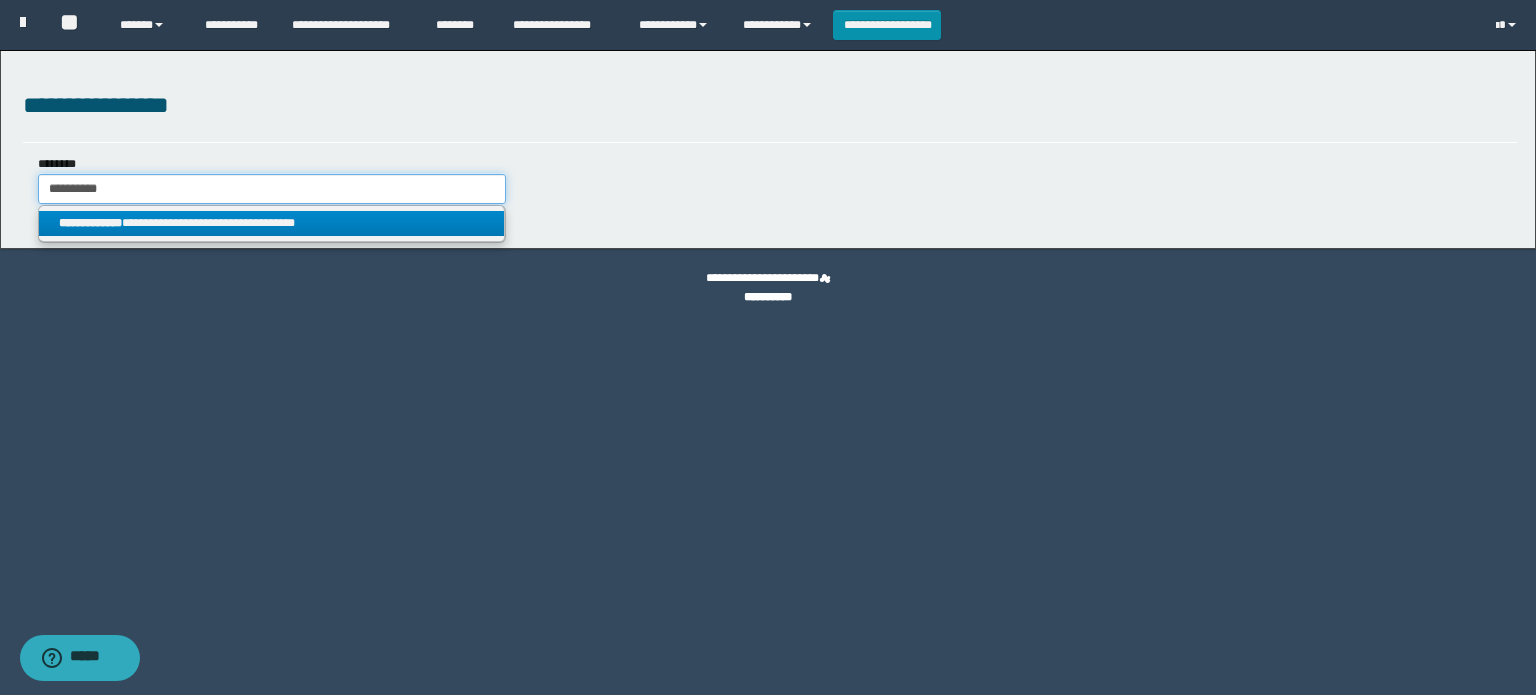 type on "**********" 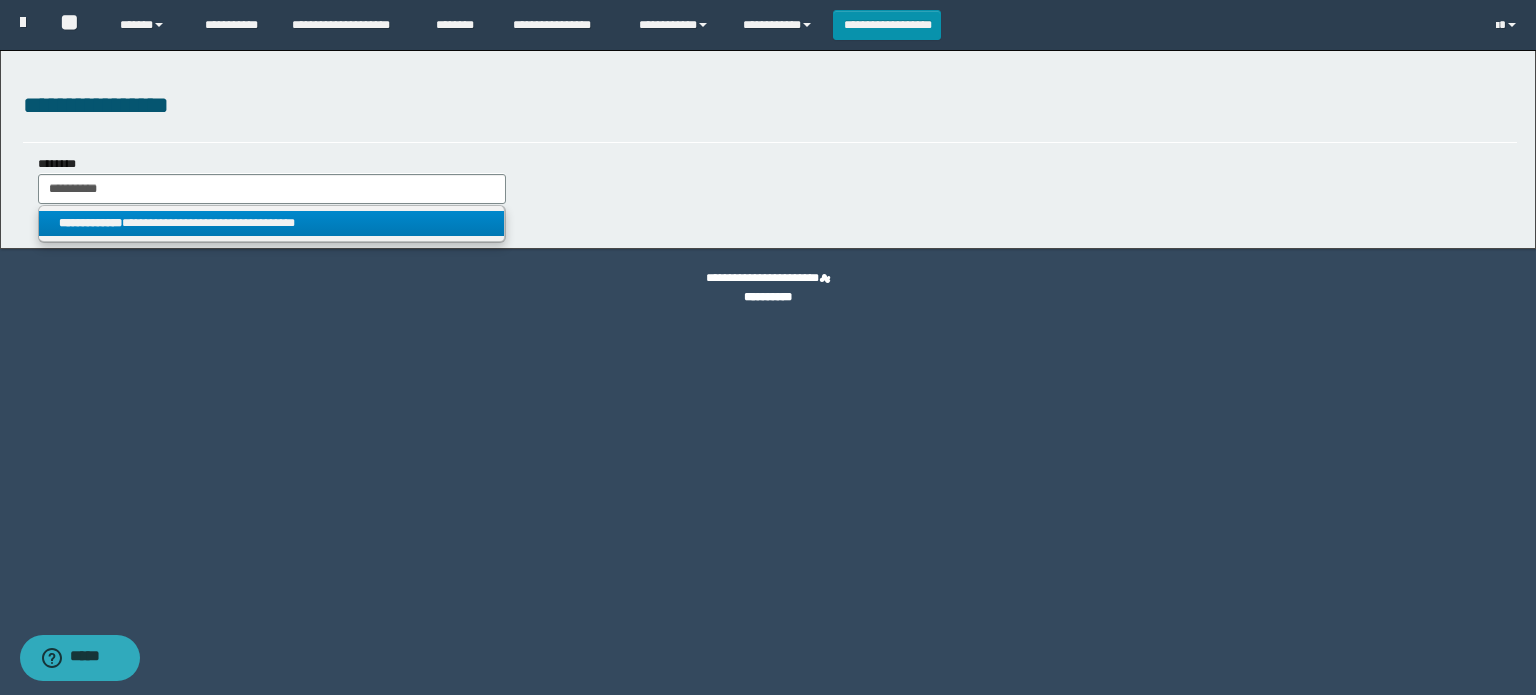 click on "**********" at bounding box center [272, 223] 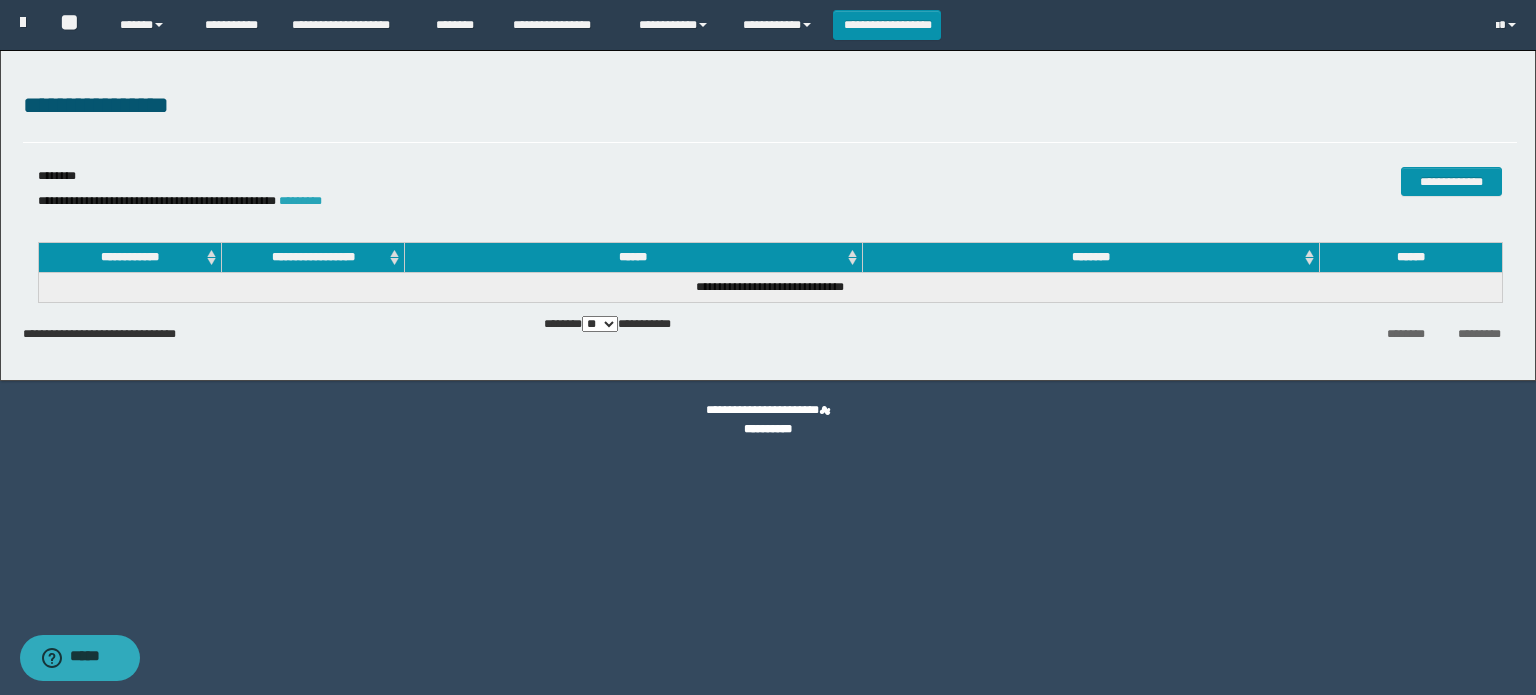 click on "*********" at bounding box center (300, 201) 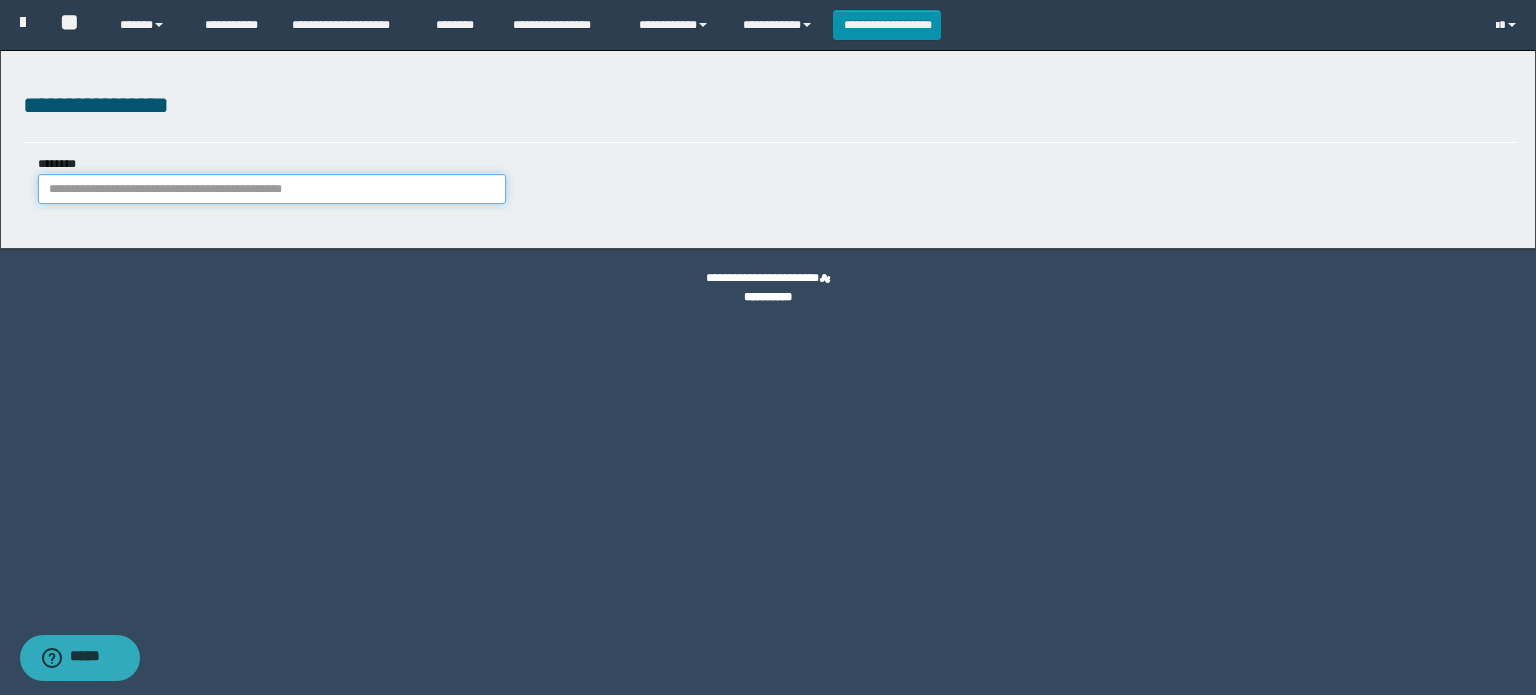 click on "********" at bounding box center (272, 189) 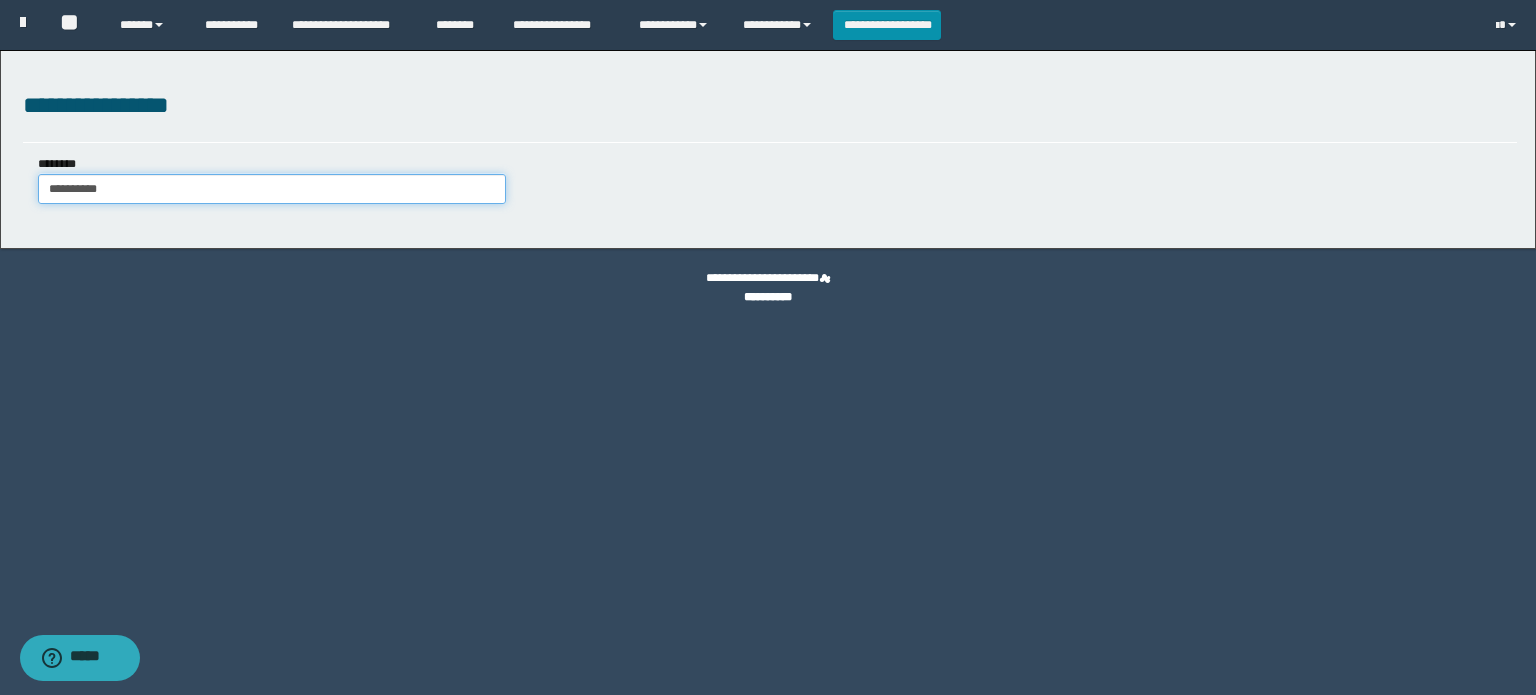 type on "**********" 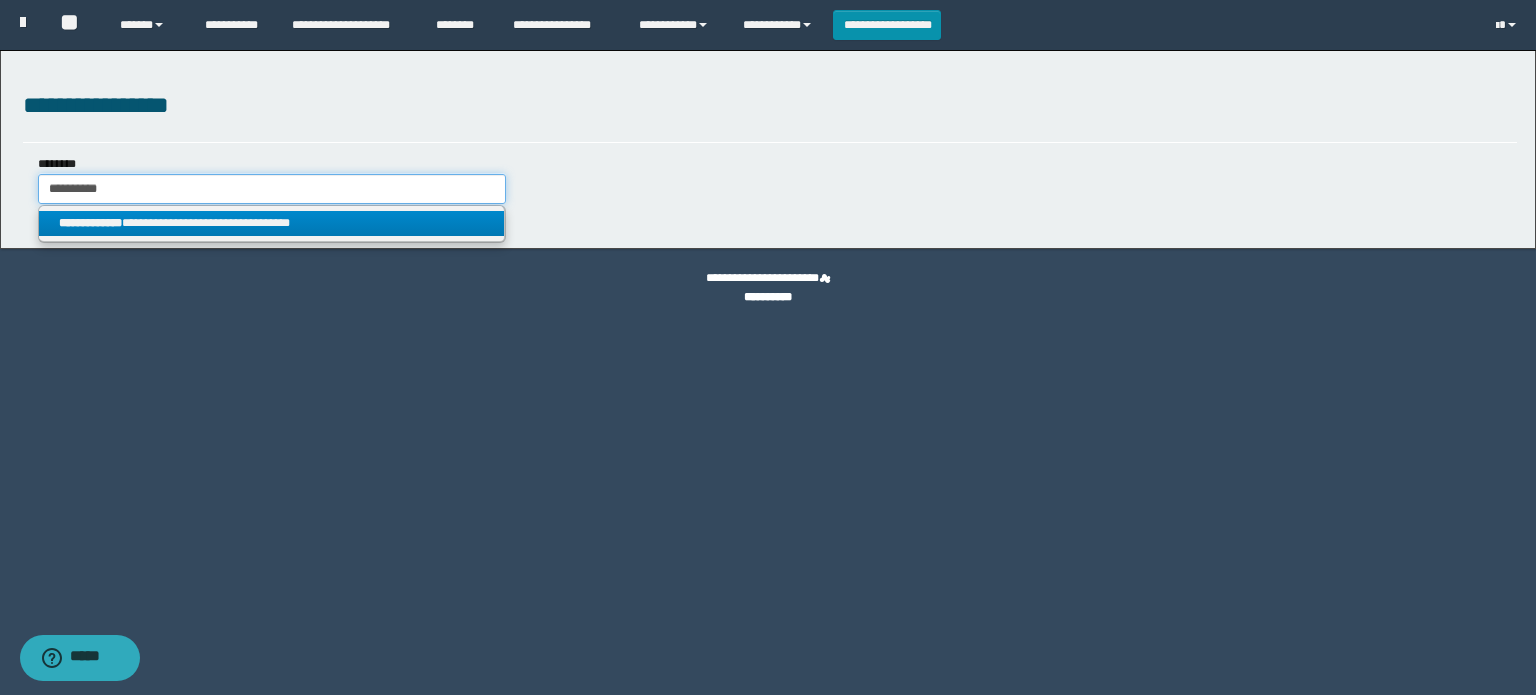 type on "**********" 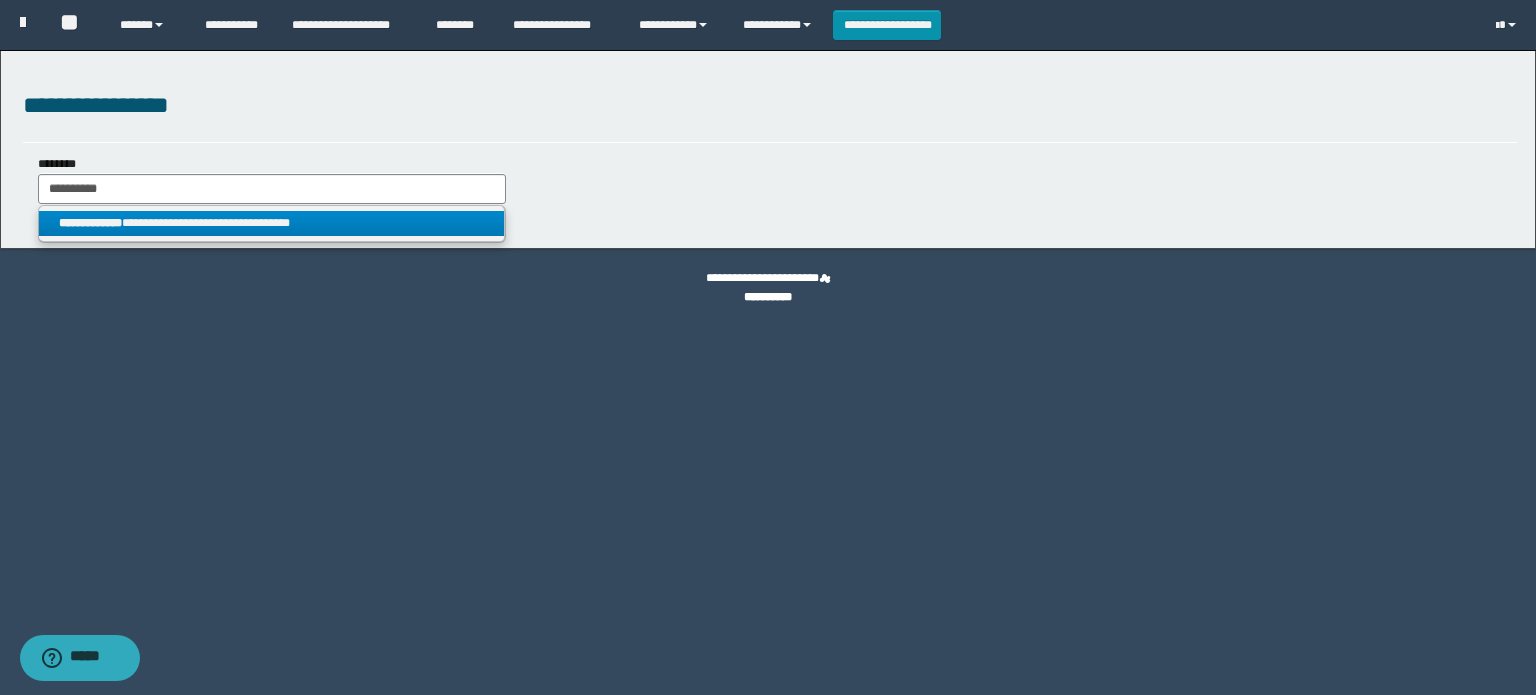 click on "**********" at bounding box center (272, 223) 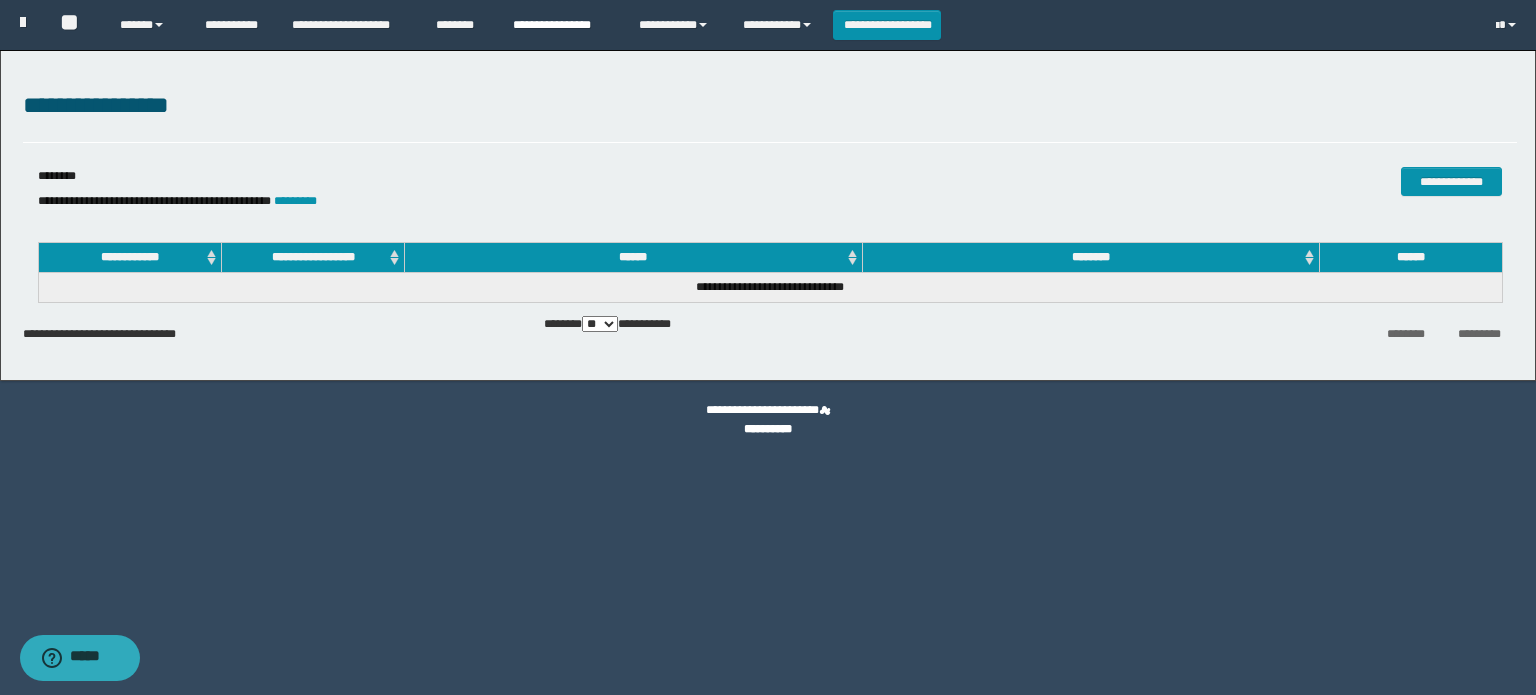click on "**********" at bounding box center (561, 25) 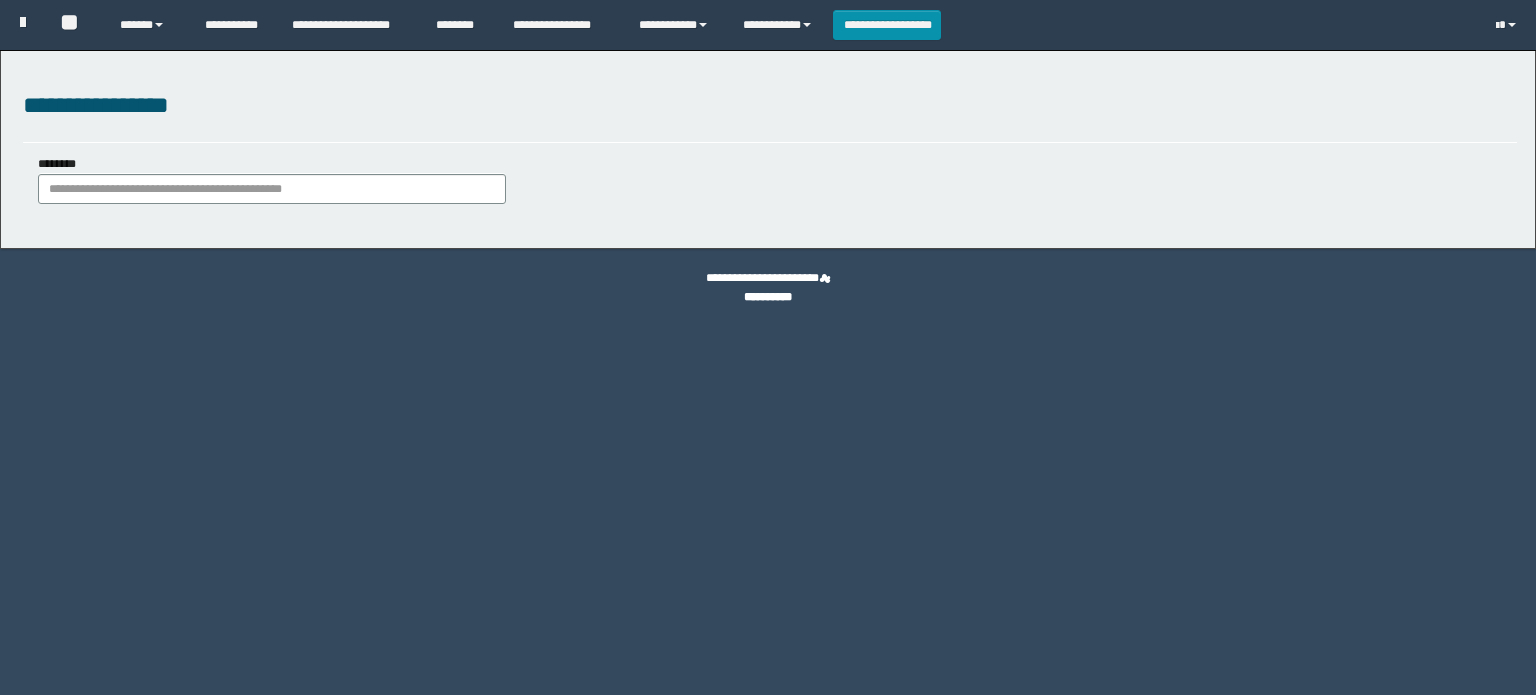 scroll, scrollTop: 0, scrollLeft: 0, axis: both 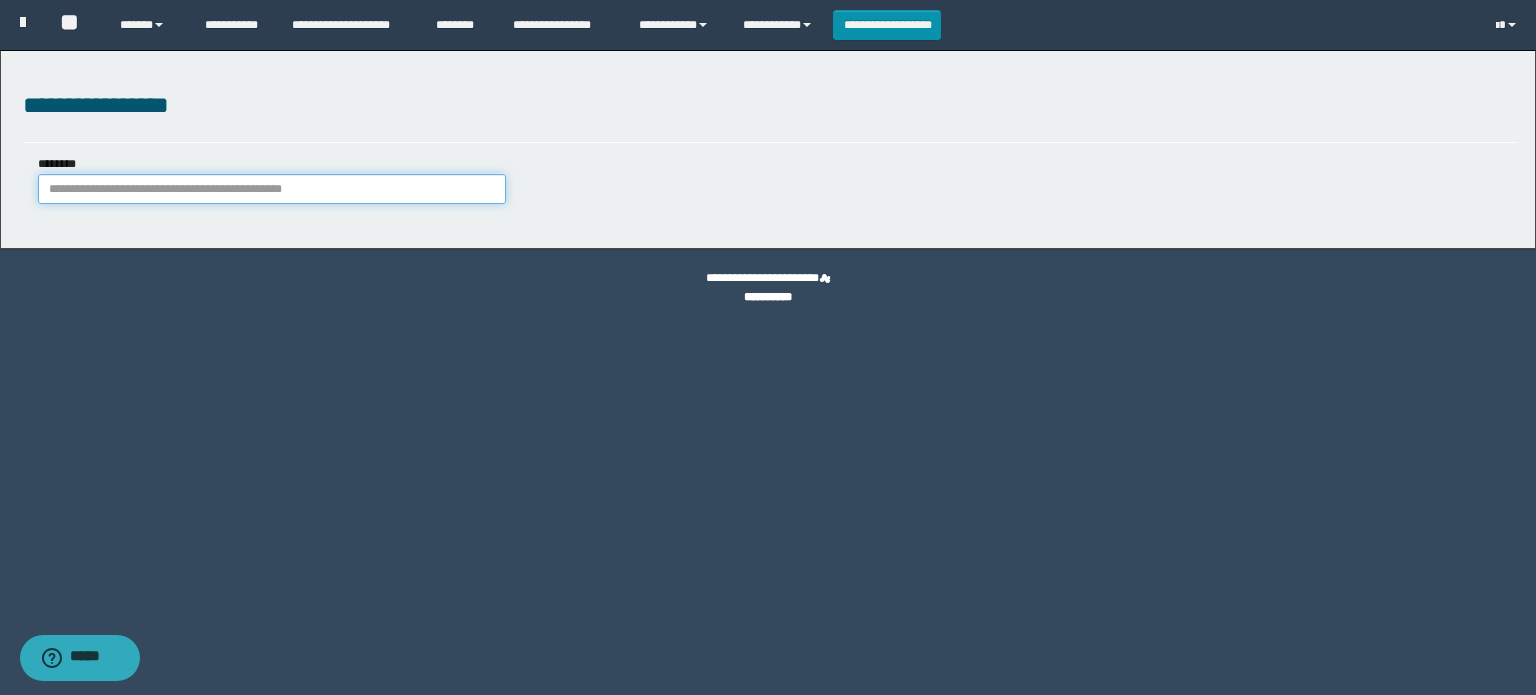click on "********" at bounding box center [272, 189] 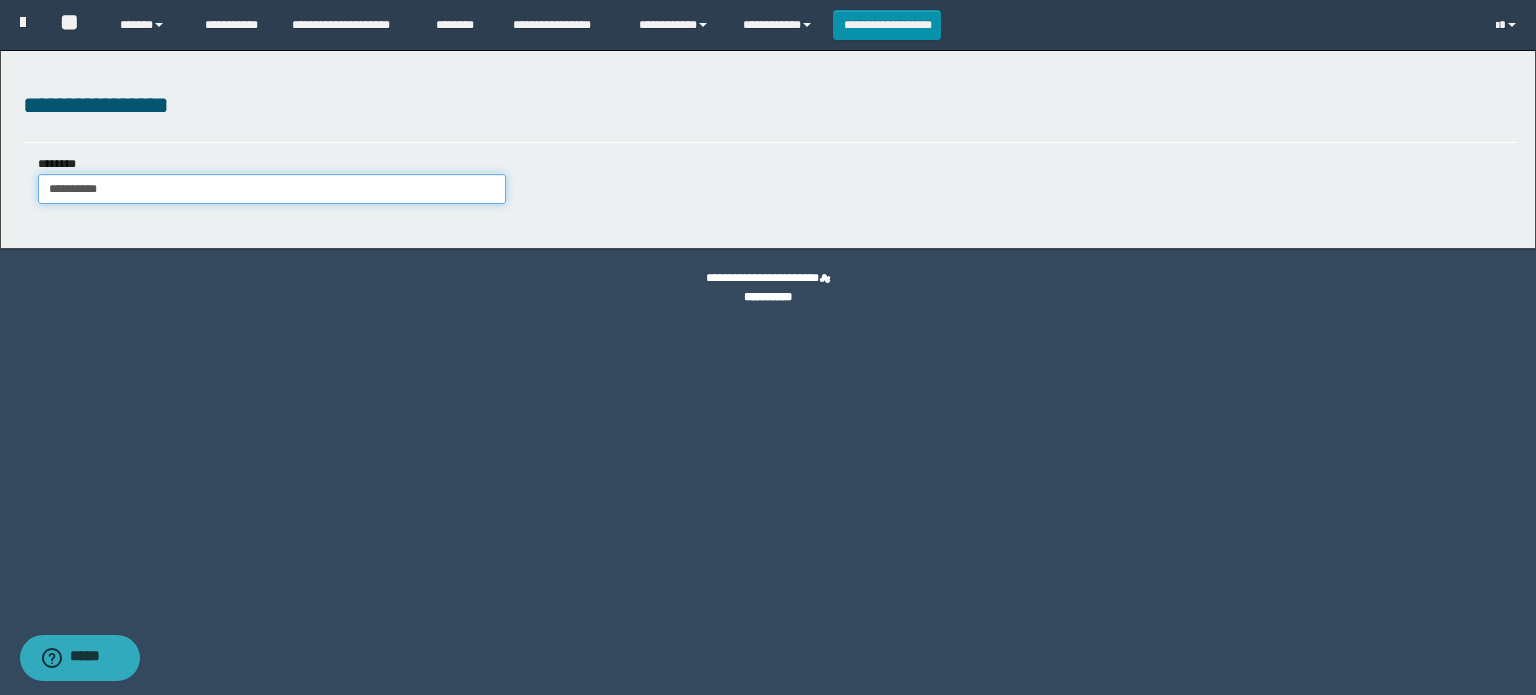 type on "**********" 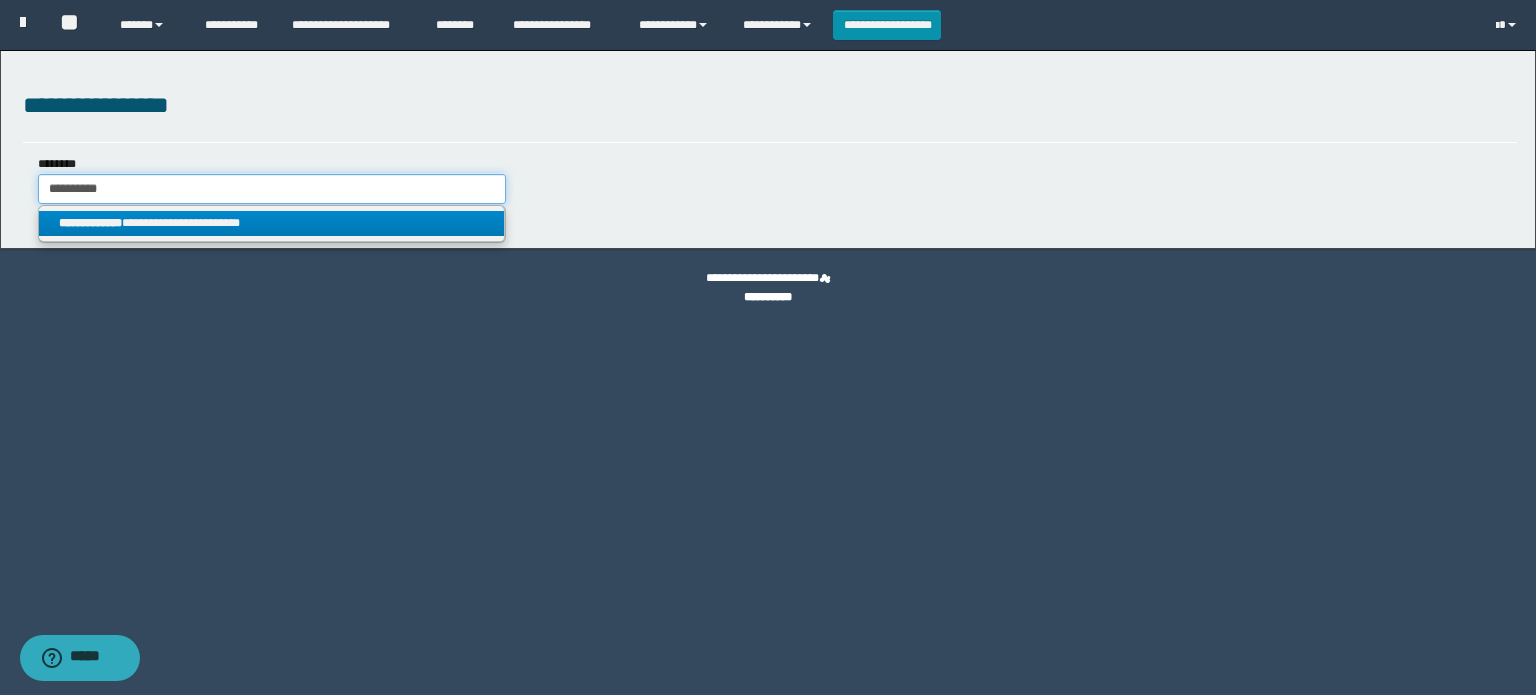 type on "**********" 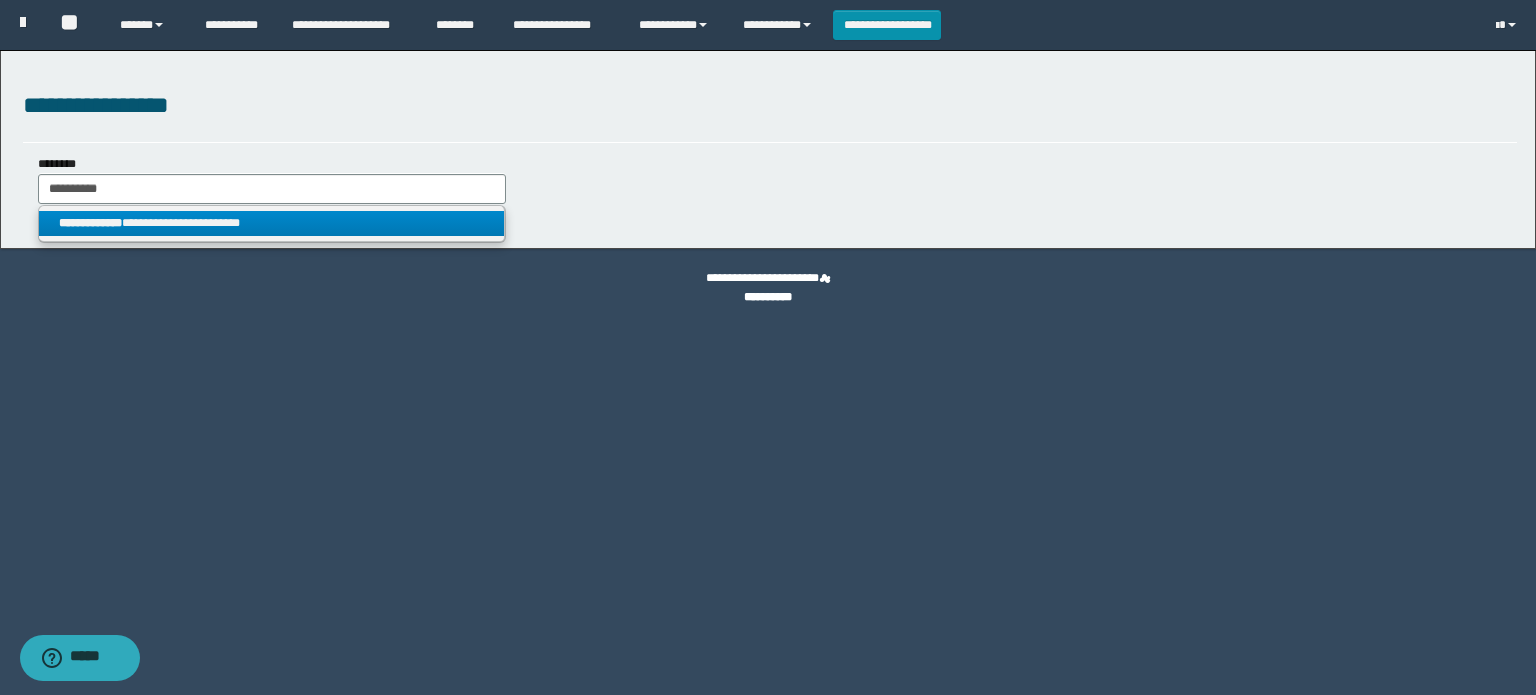 click on "**********" at bounding box center [272, 223] 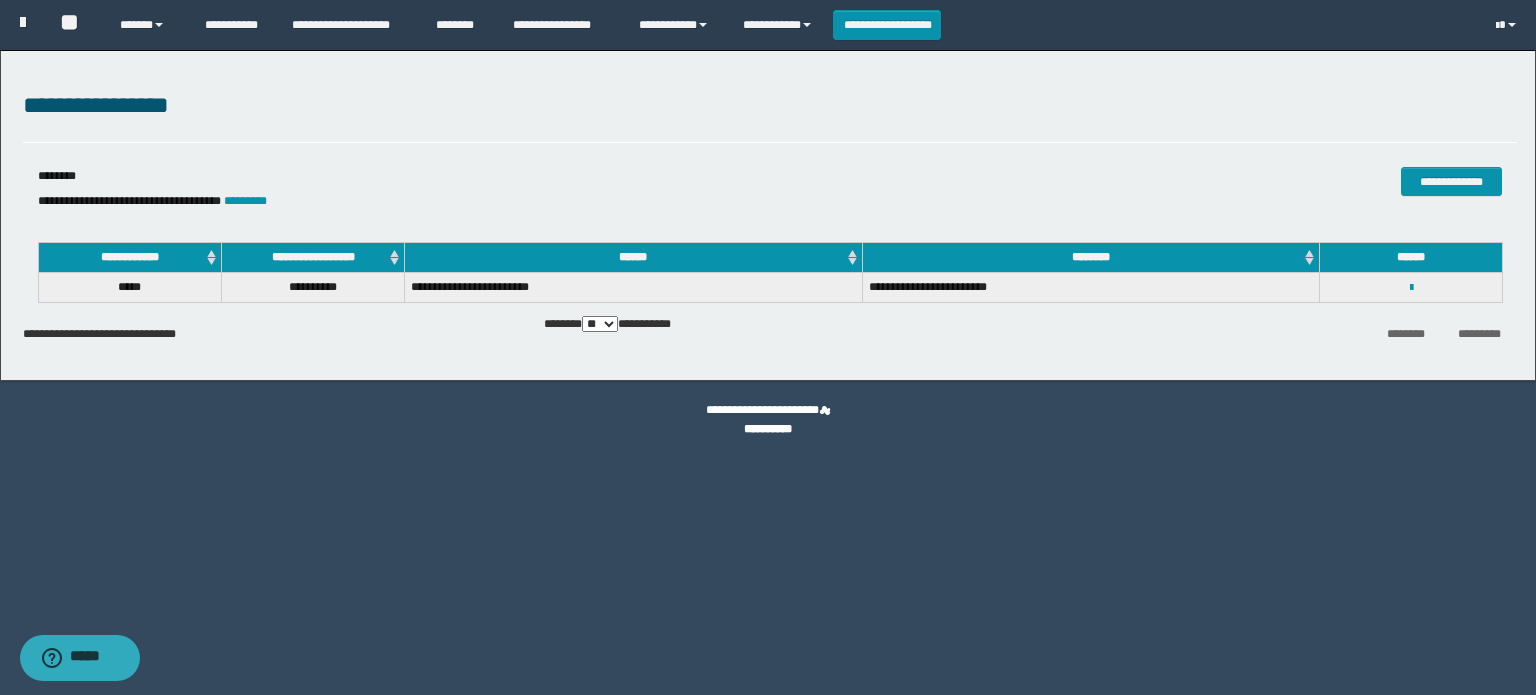 click on "**********" at bounding box center [1411, 287] 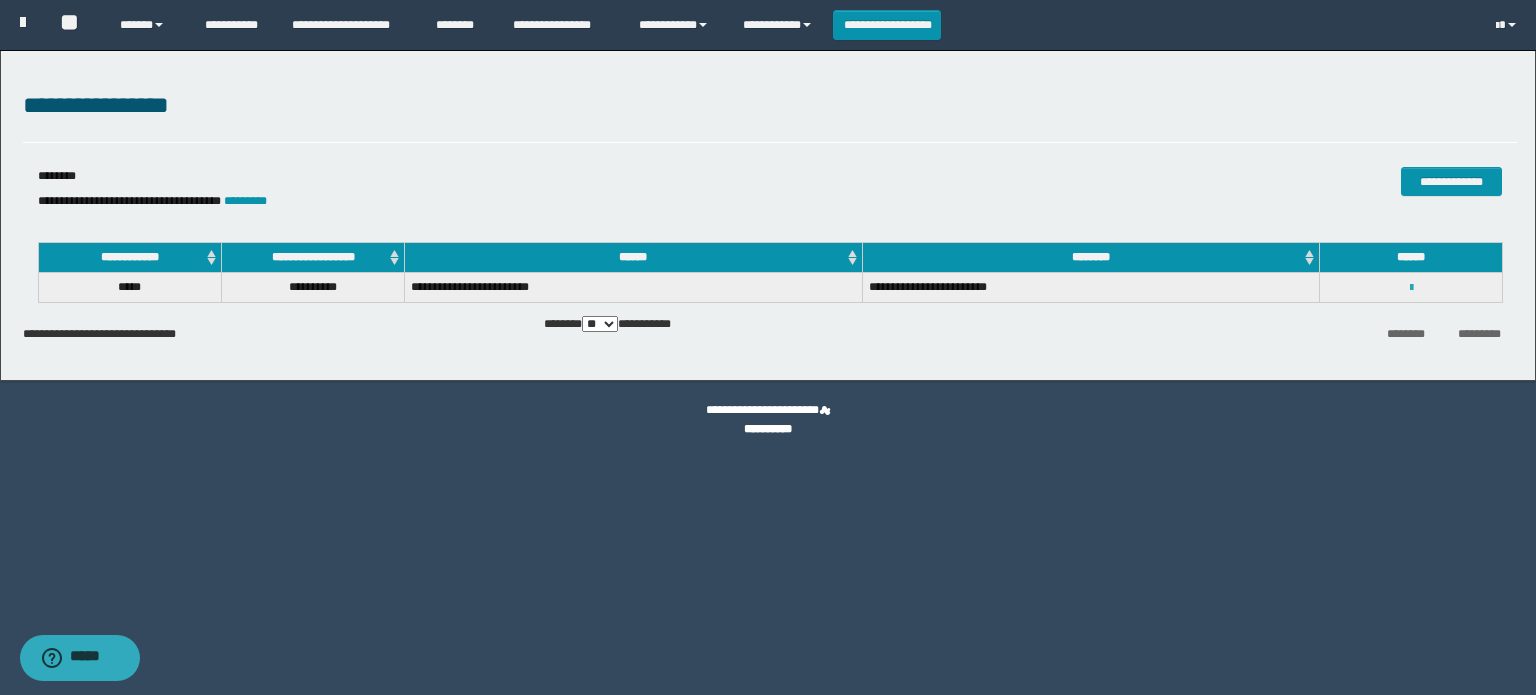 click at bounding box center (1411, 288) 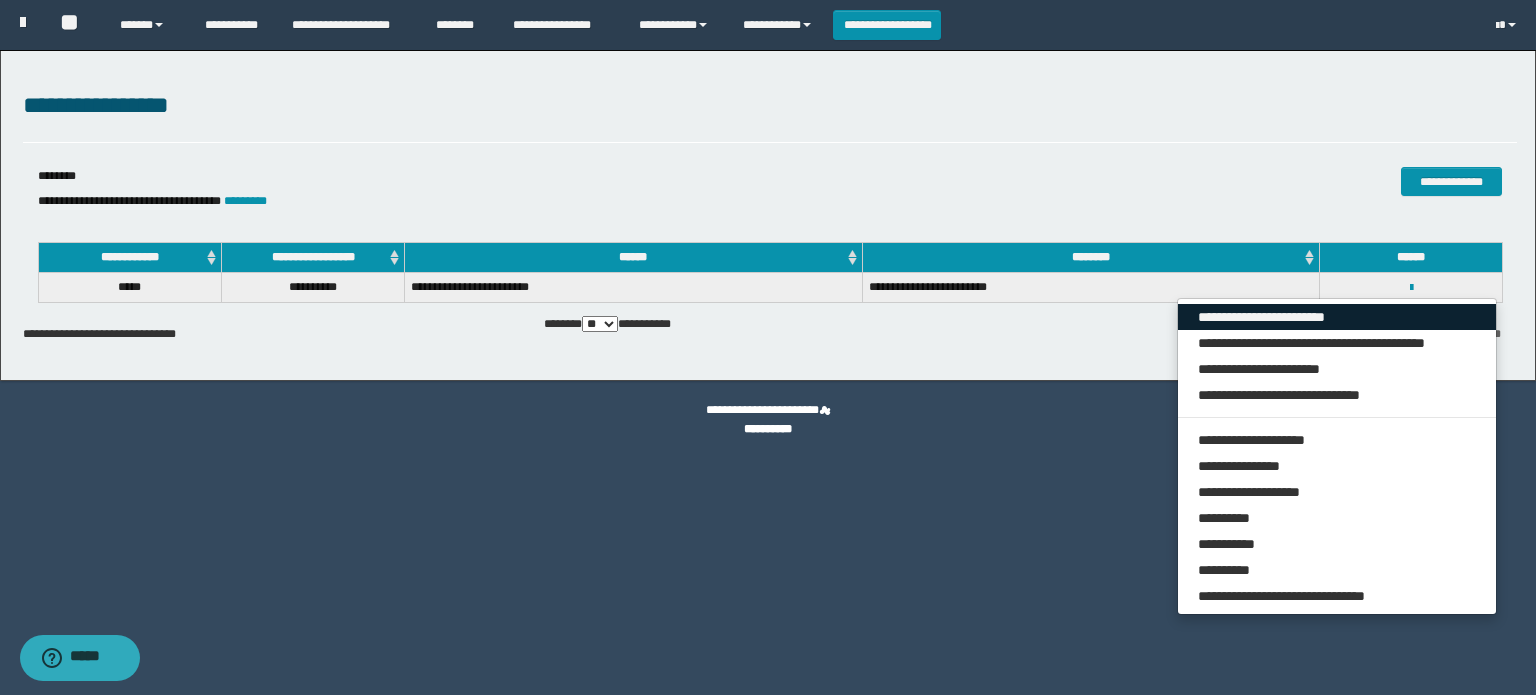 click on "**********" at bounding box center (1337, 317) 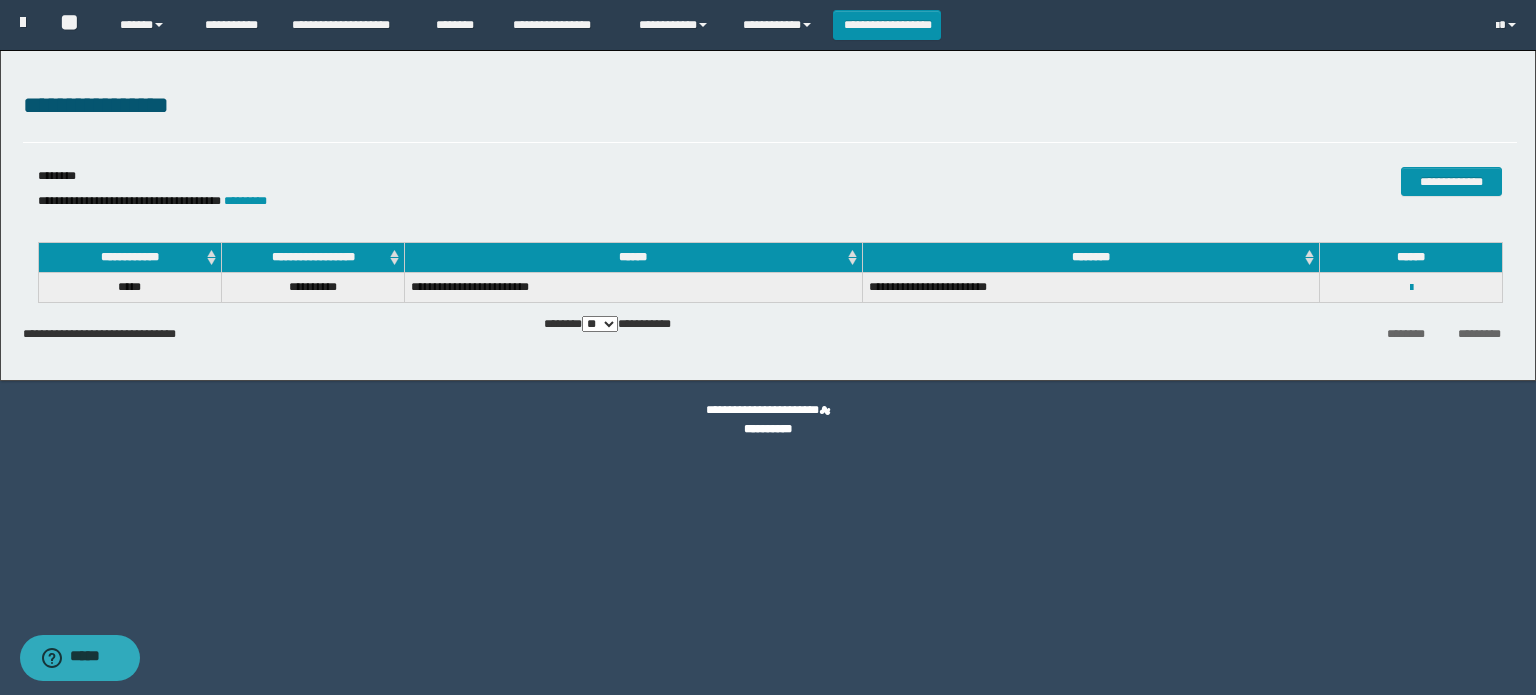 click on "**********" at bounding box center (129, 201) 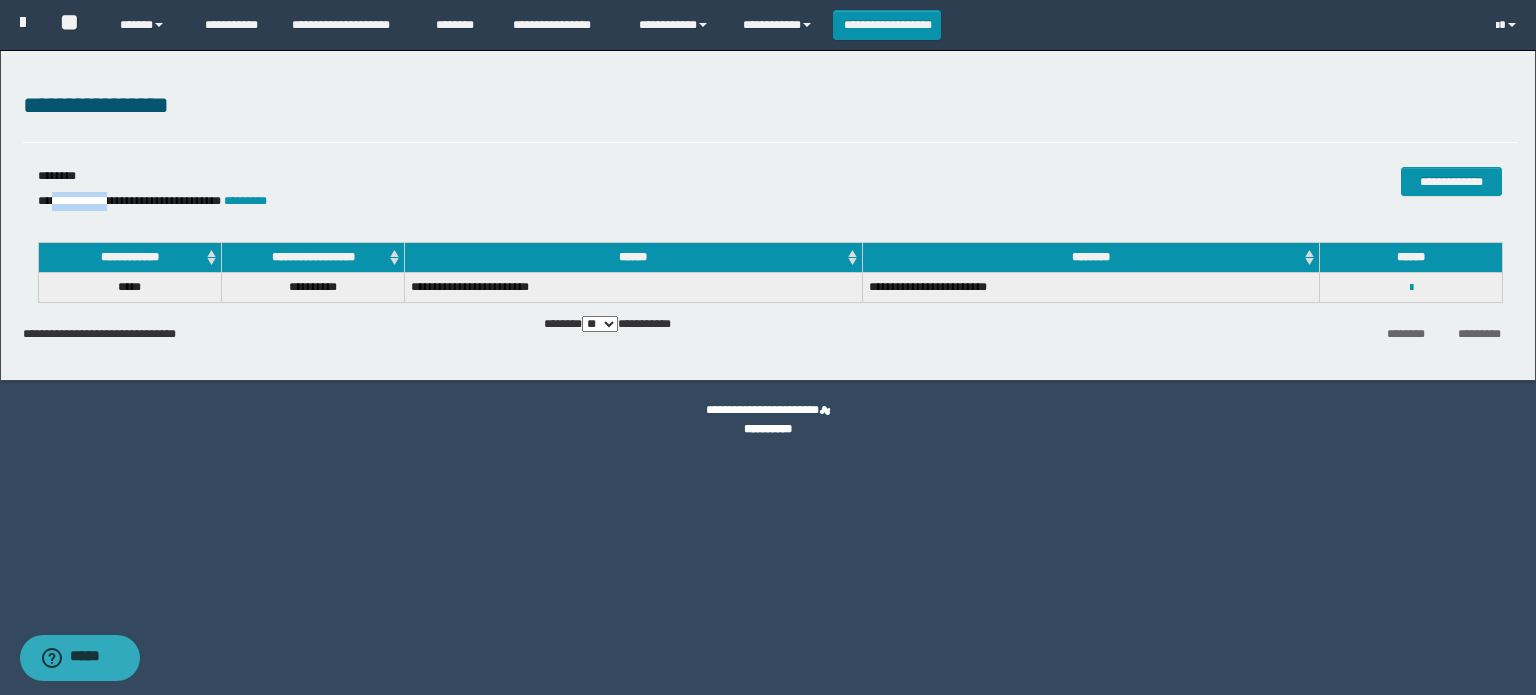 click on "**********" at bounding box center (129, 201) 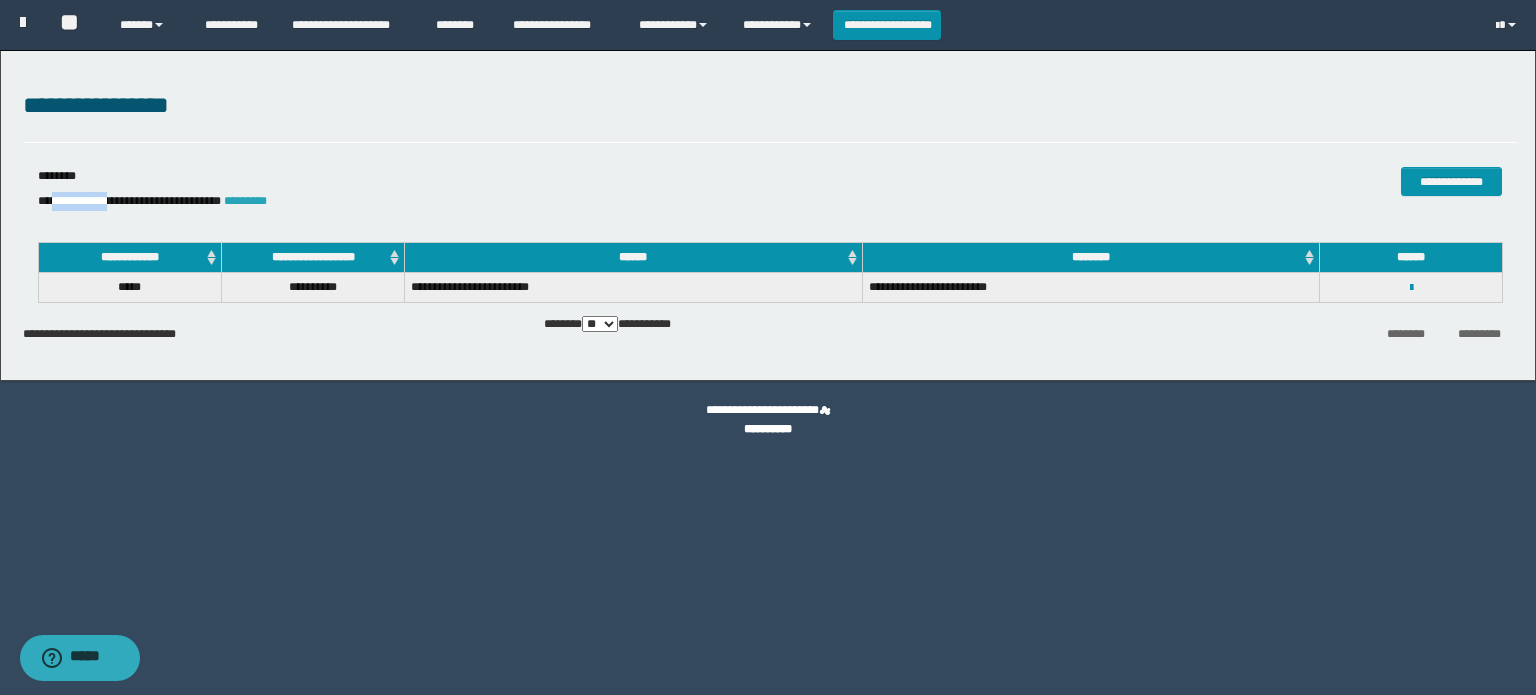 click on "*********" at bounding box center [245, 201] 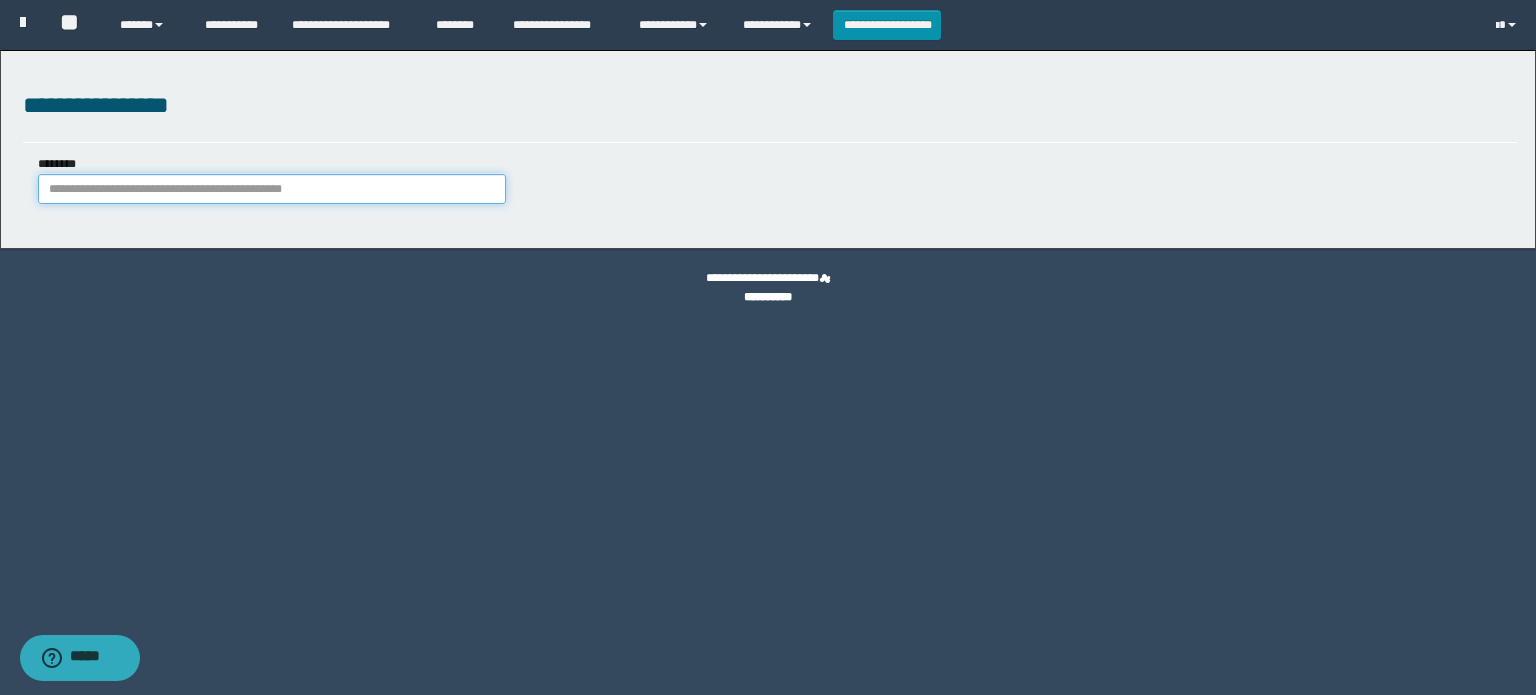 click on "********" at bounding box center [272, 189] 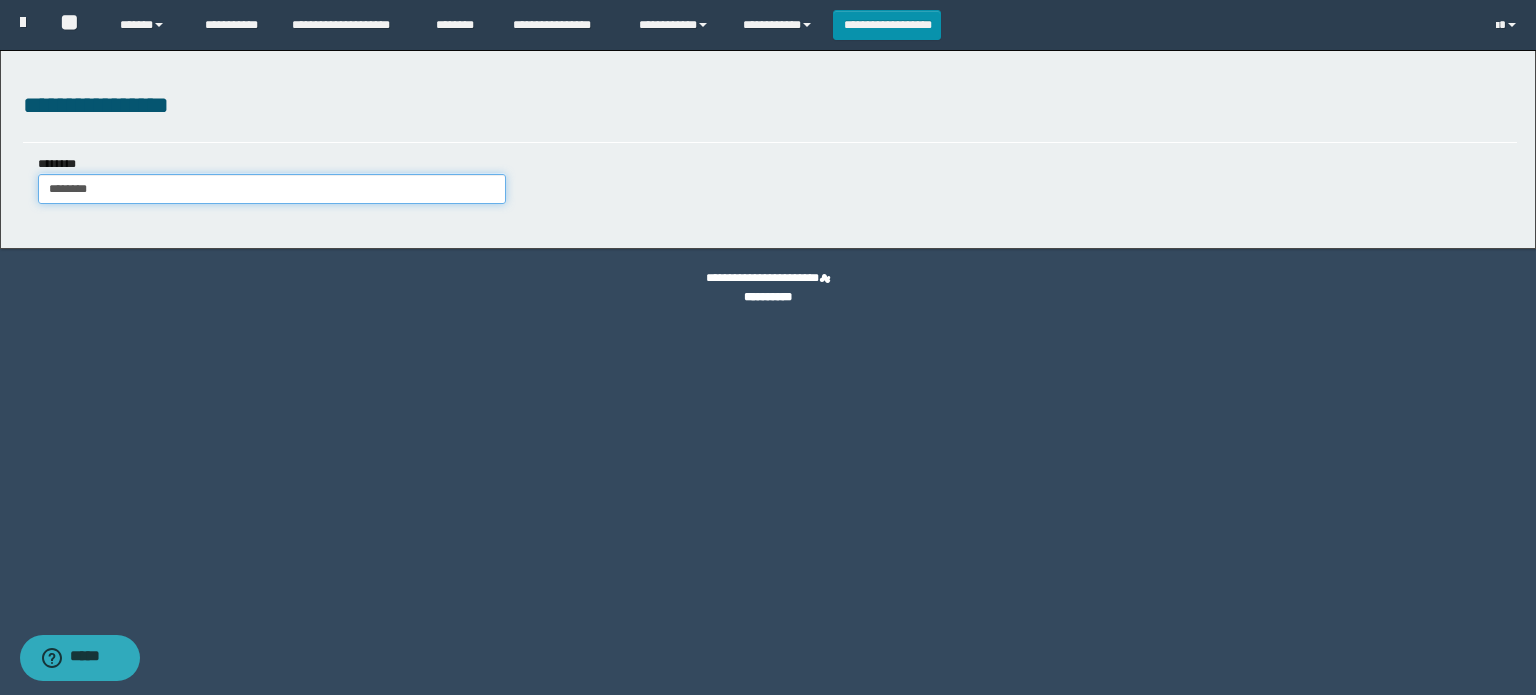 type on "********" 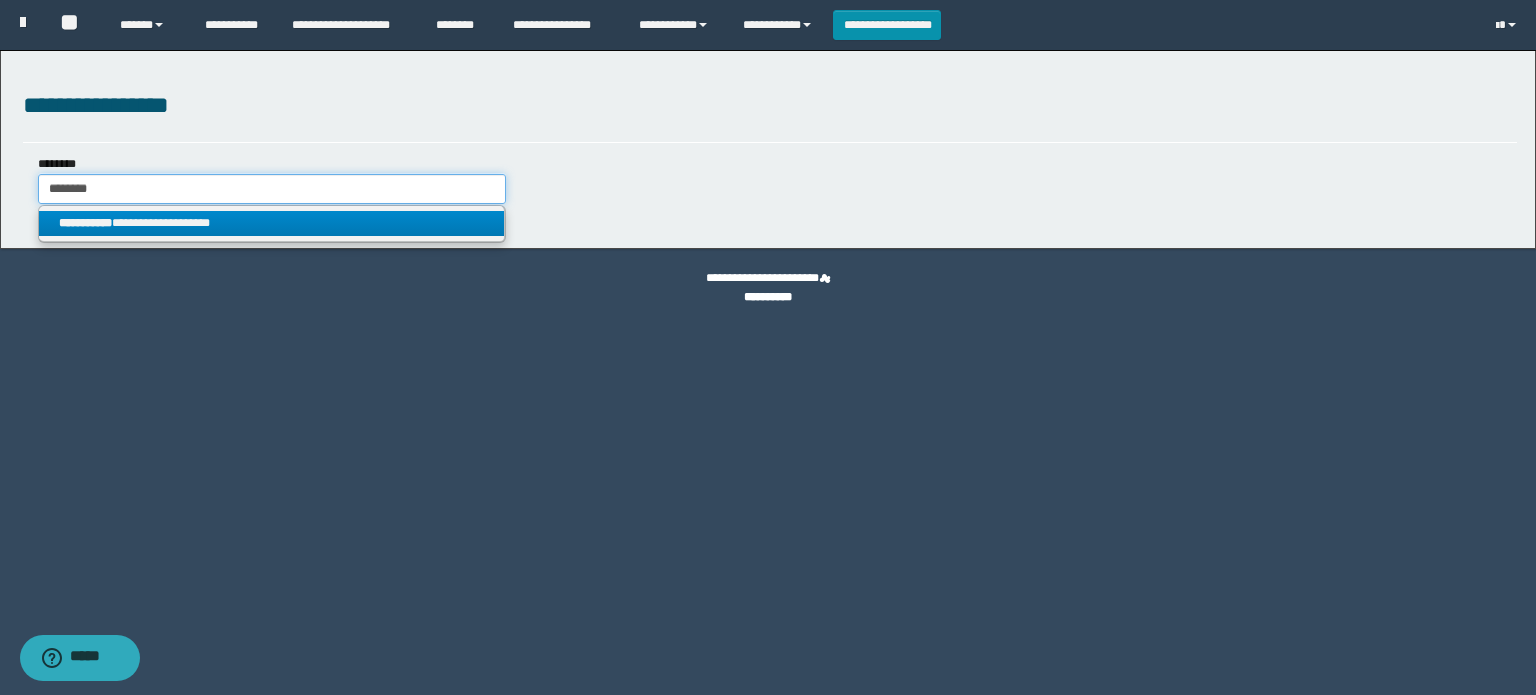 type on "********" 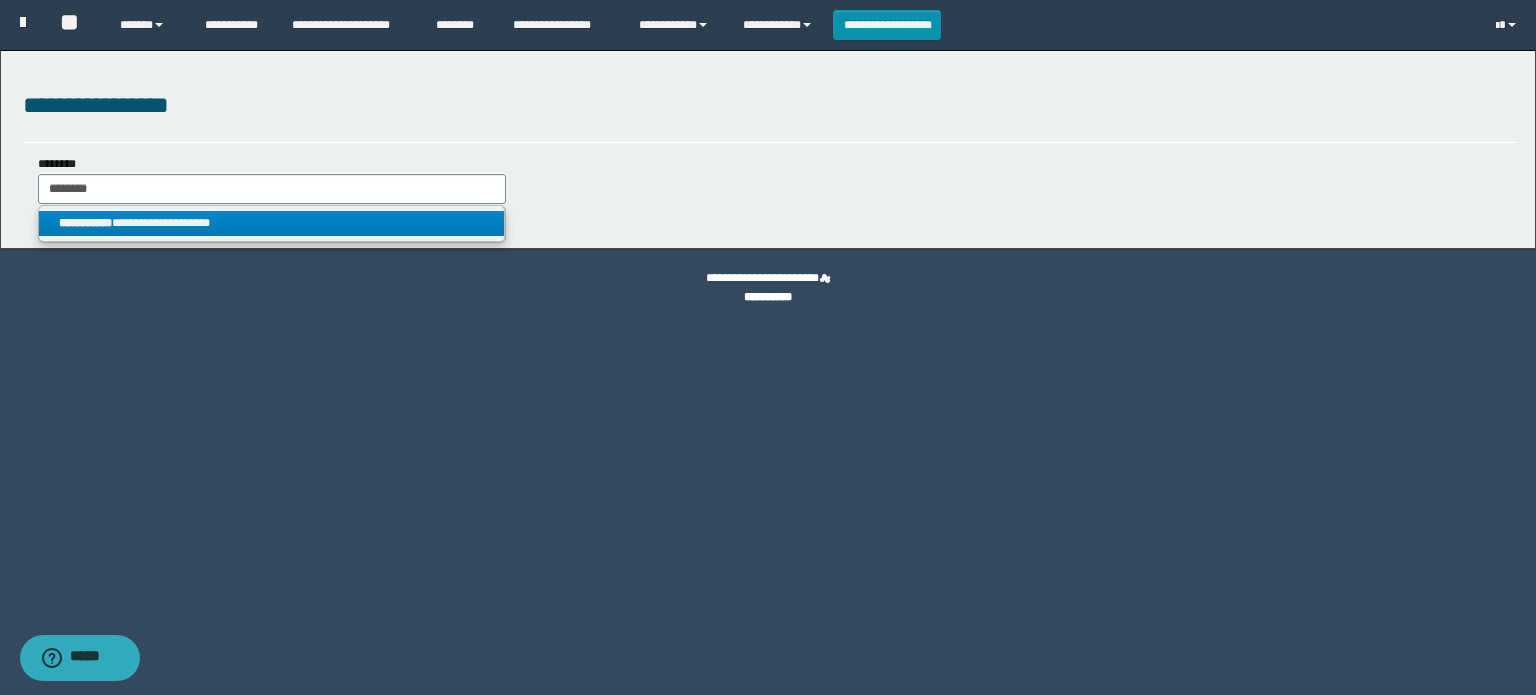 click on "**********" at bounding box center (272, 223) 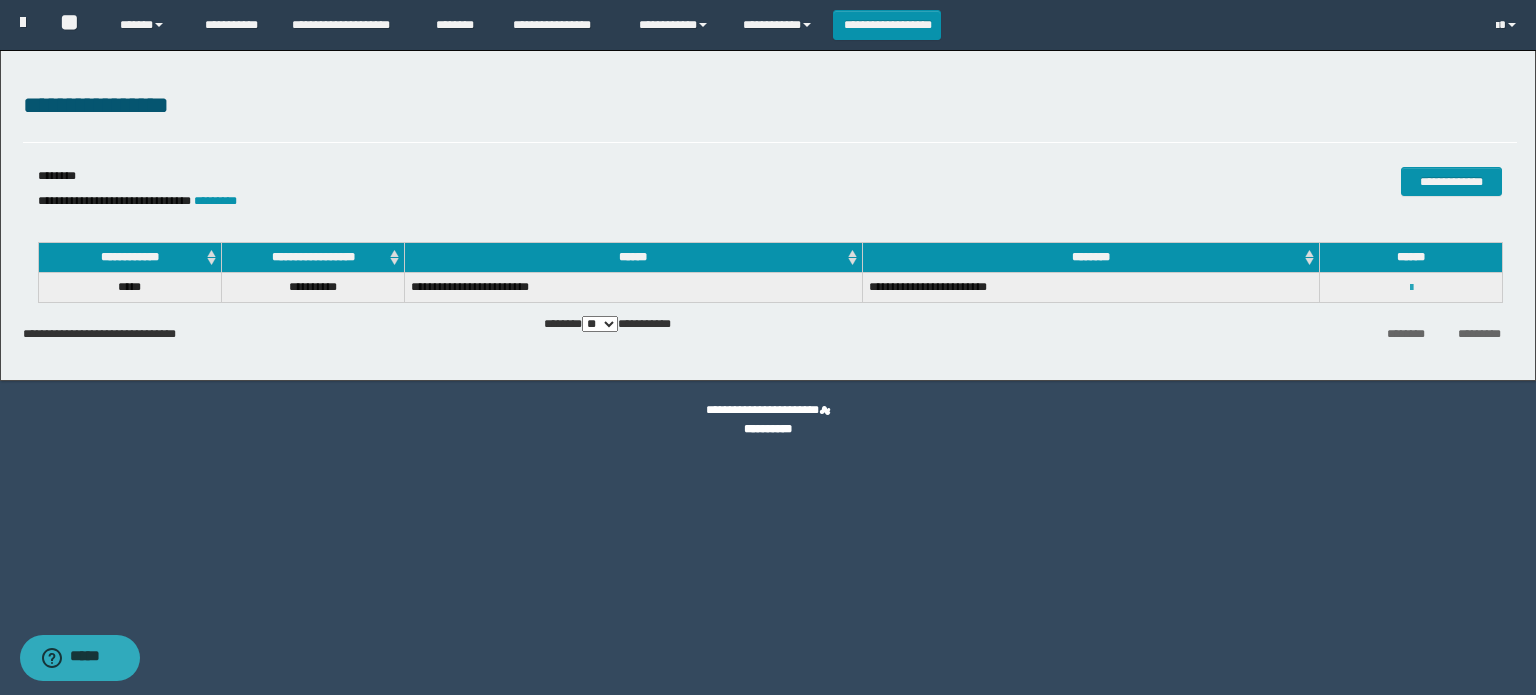 click at bounding box center [1411, 288] 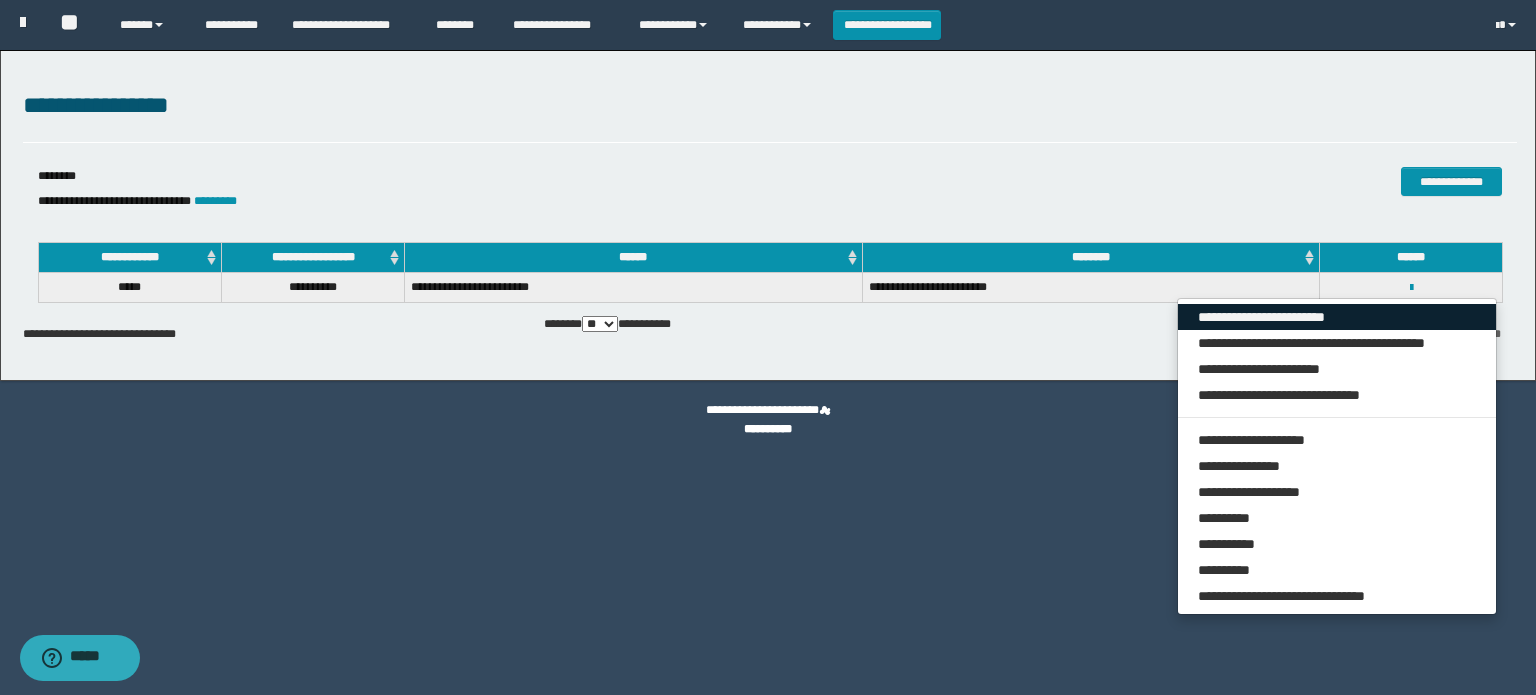 click on "**********" at bounding box center [1337, 317] 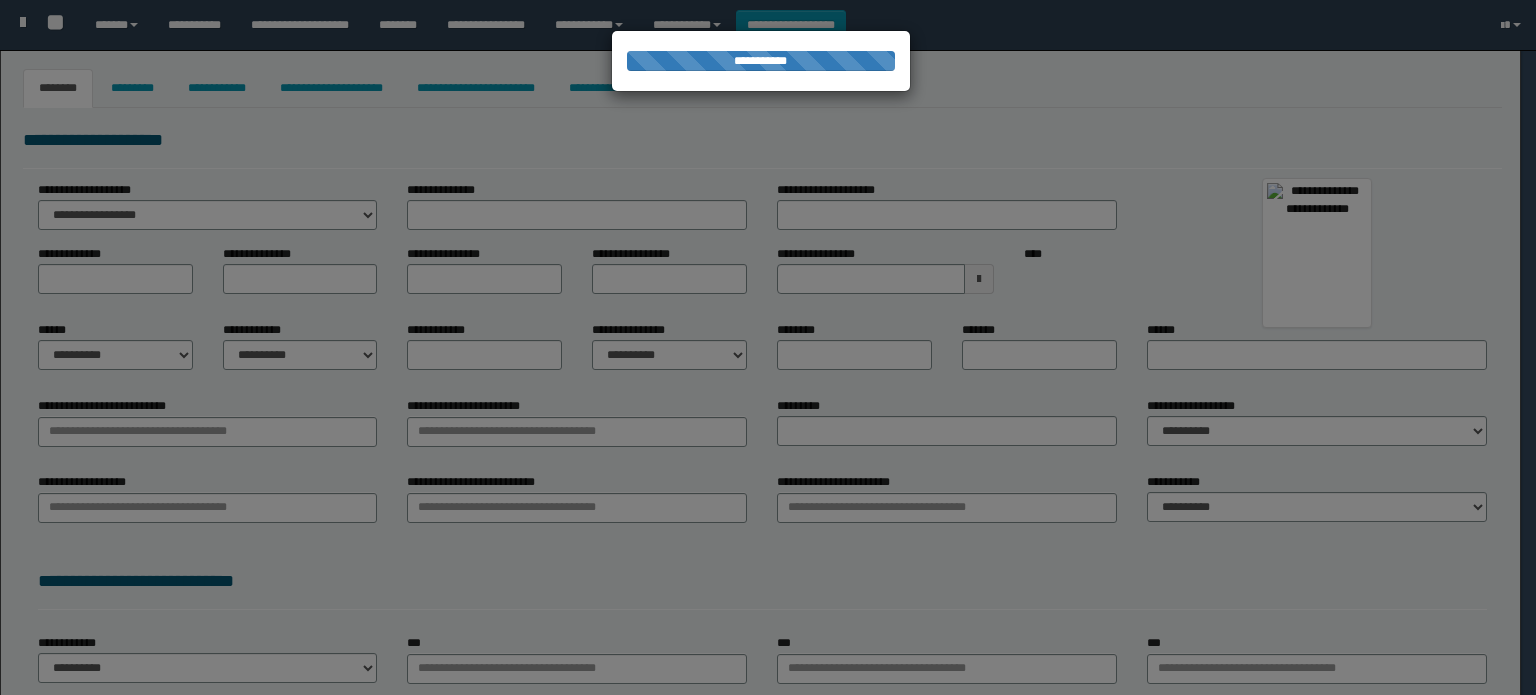 scroll, scrollTop: 0, scrollLeft: 0, axis: both 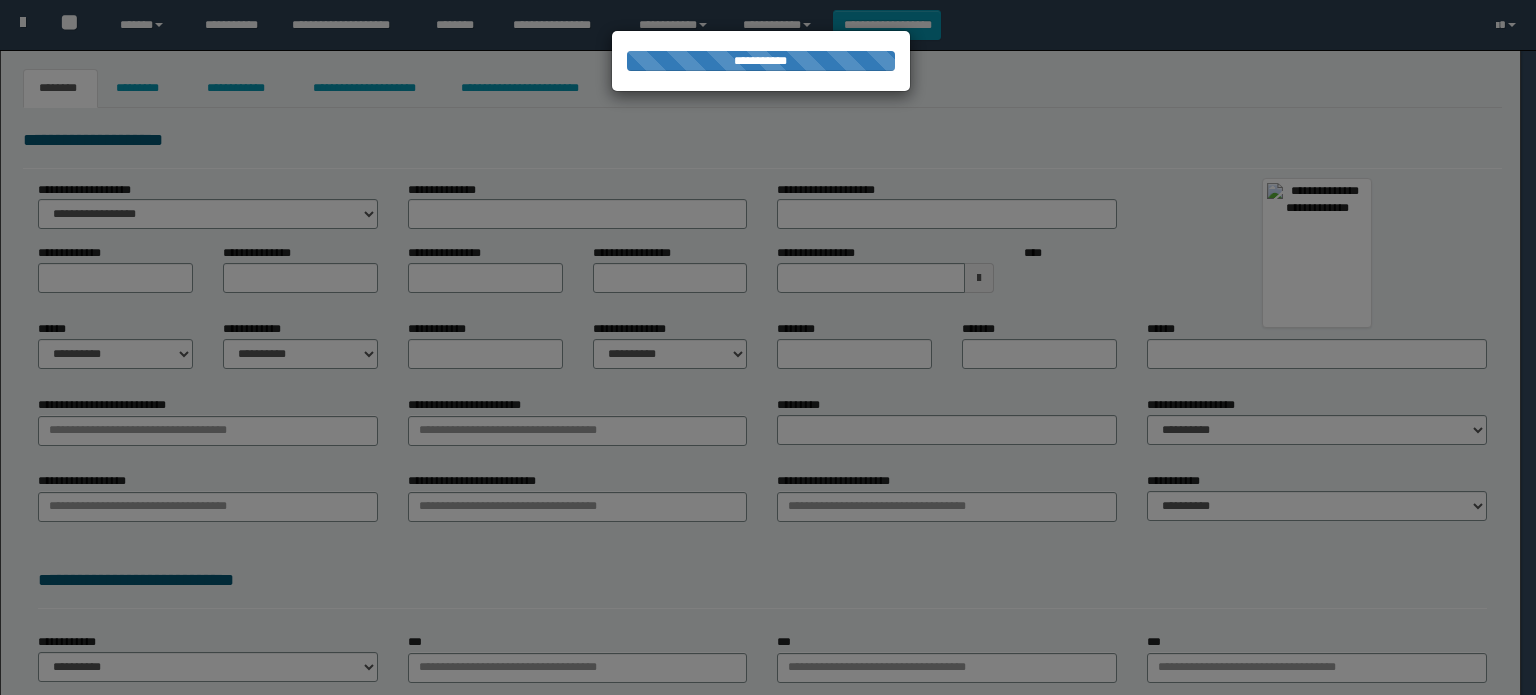 type on "******" 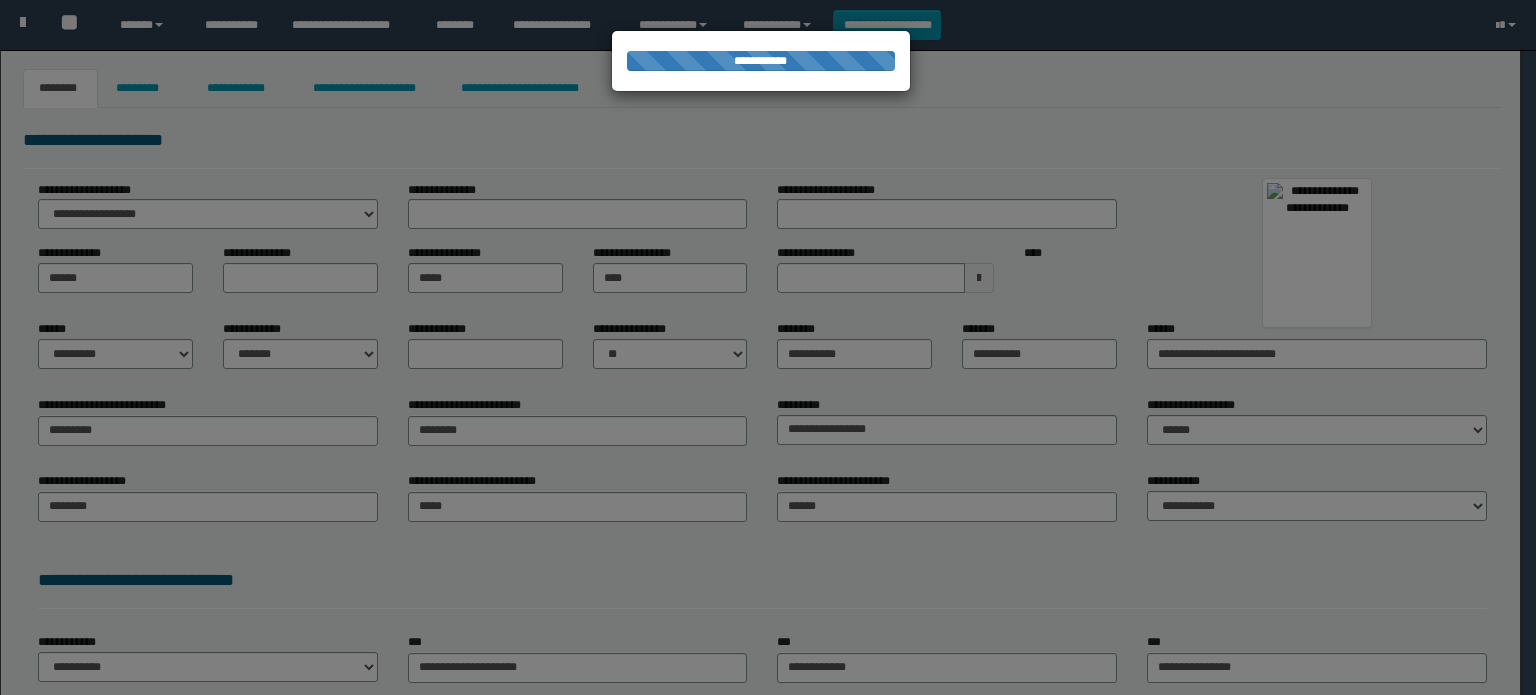 scroll, scrollTop: 0, scrollLeft: 0, axis: both 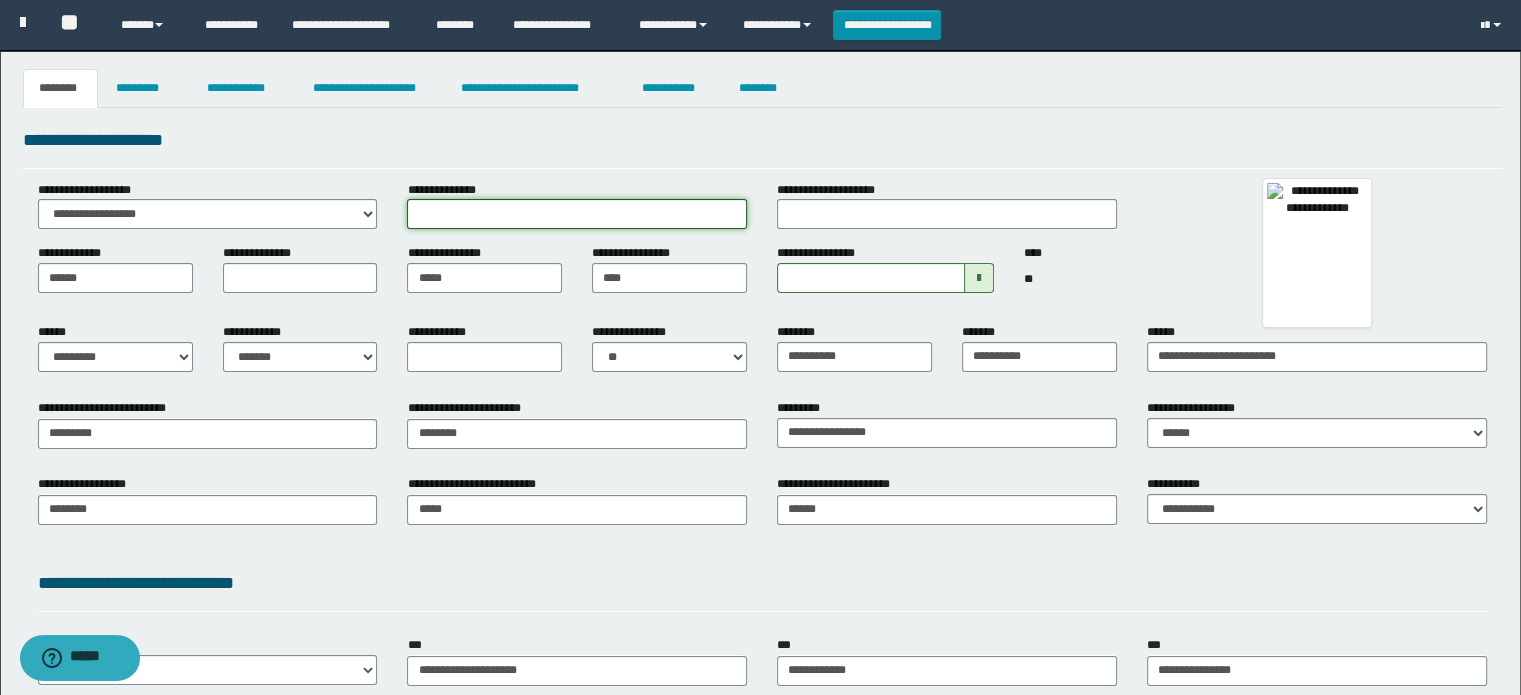 click on "**********" at bounding box center (577, 214) 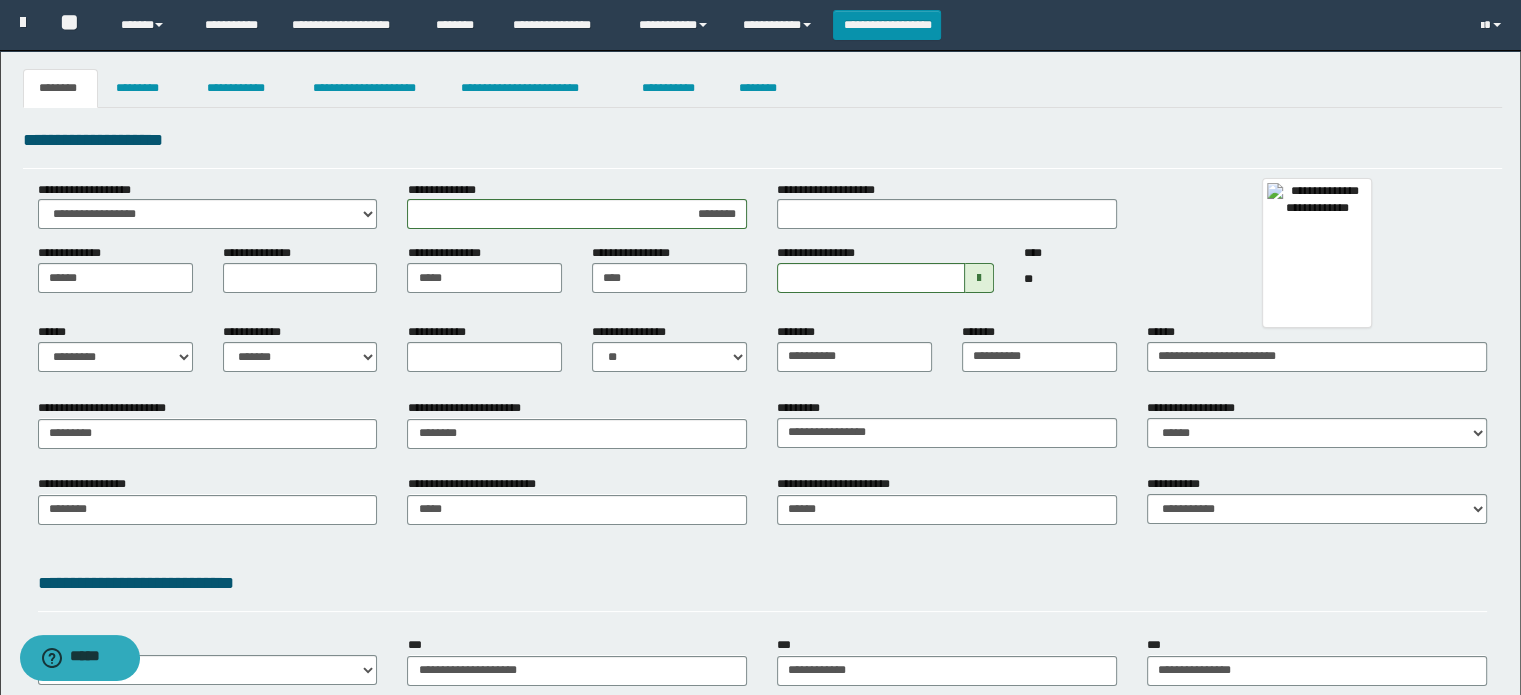 drag, startPoint x: 1000, startPoint y: 374, endPoint x: 1000, endPoint y: 363, distance: 11 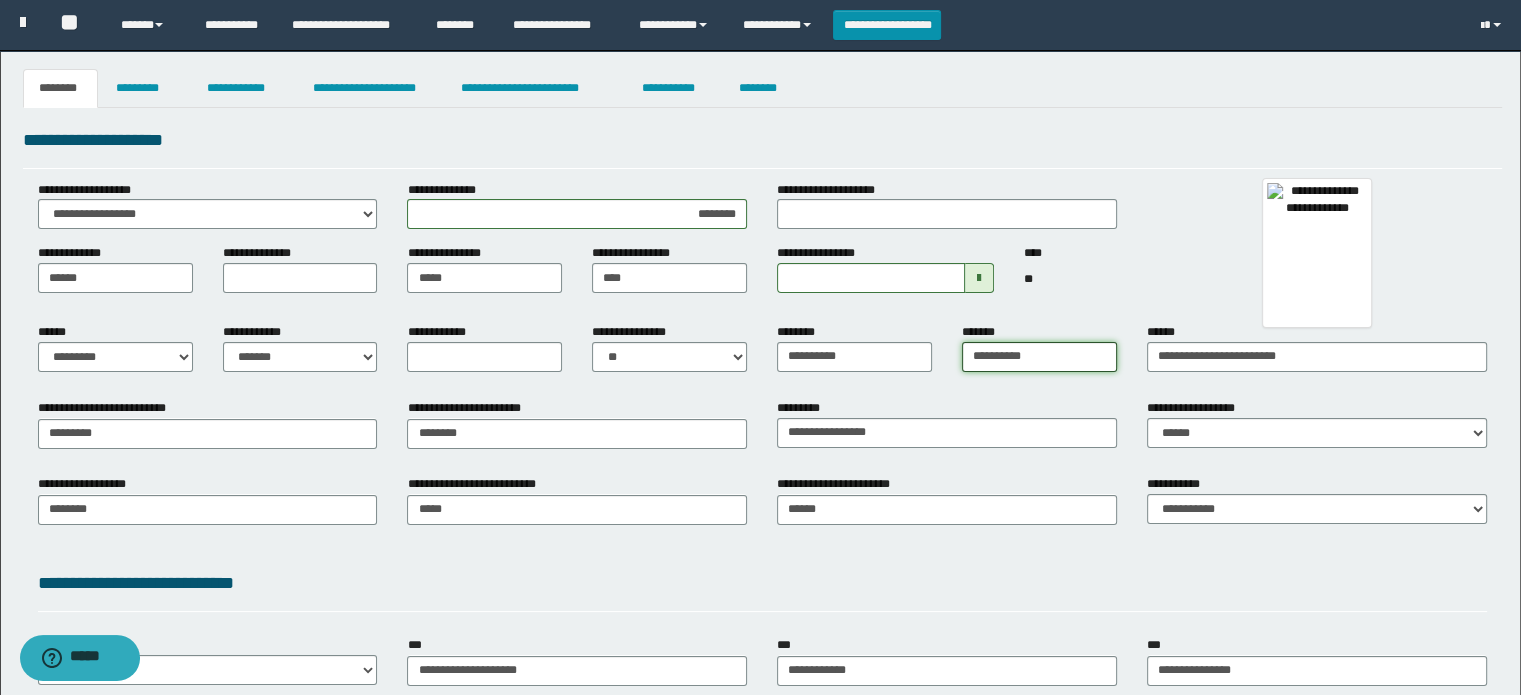 click on "**********" at bounding box center (1039, 357) 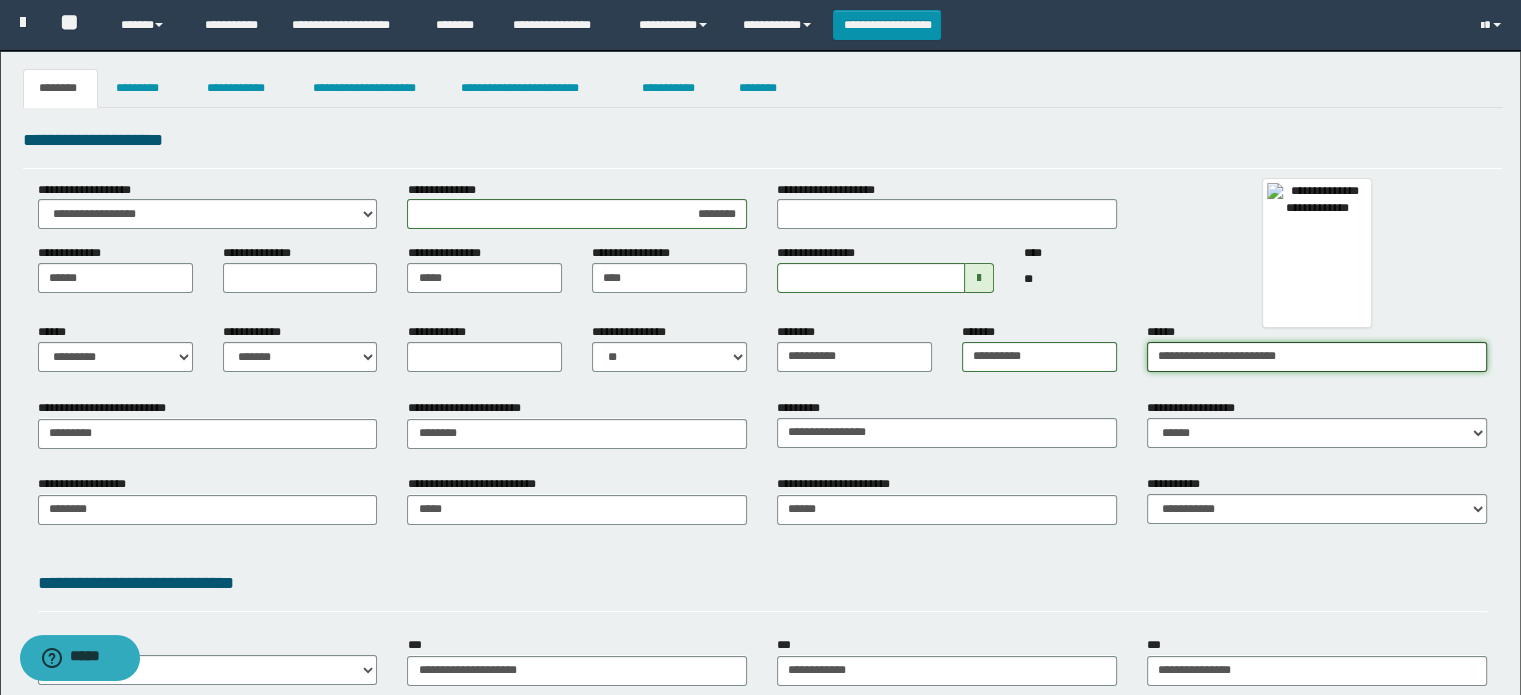 click on "**********" at bounding box center (1317, 357) 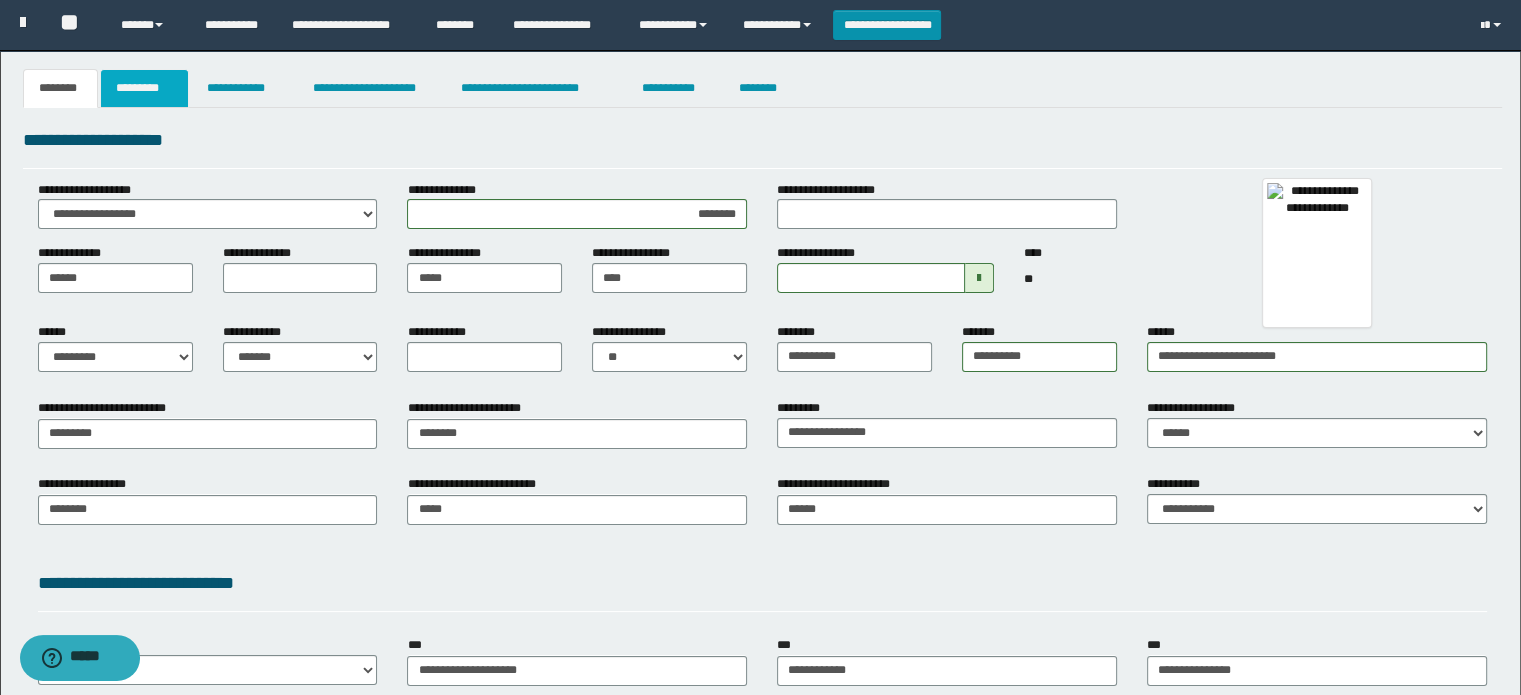 click on "*********" at bounding box center [144, 88] 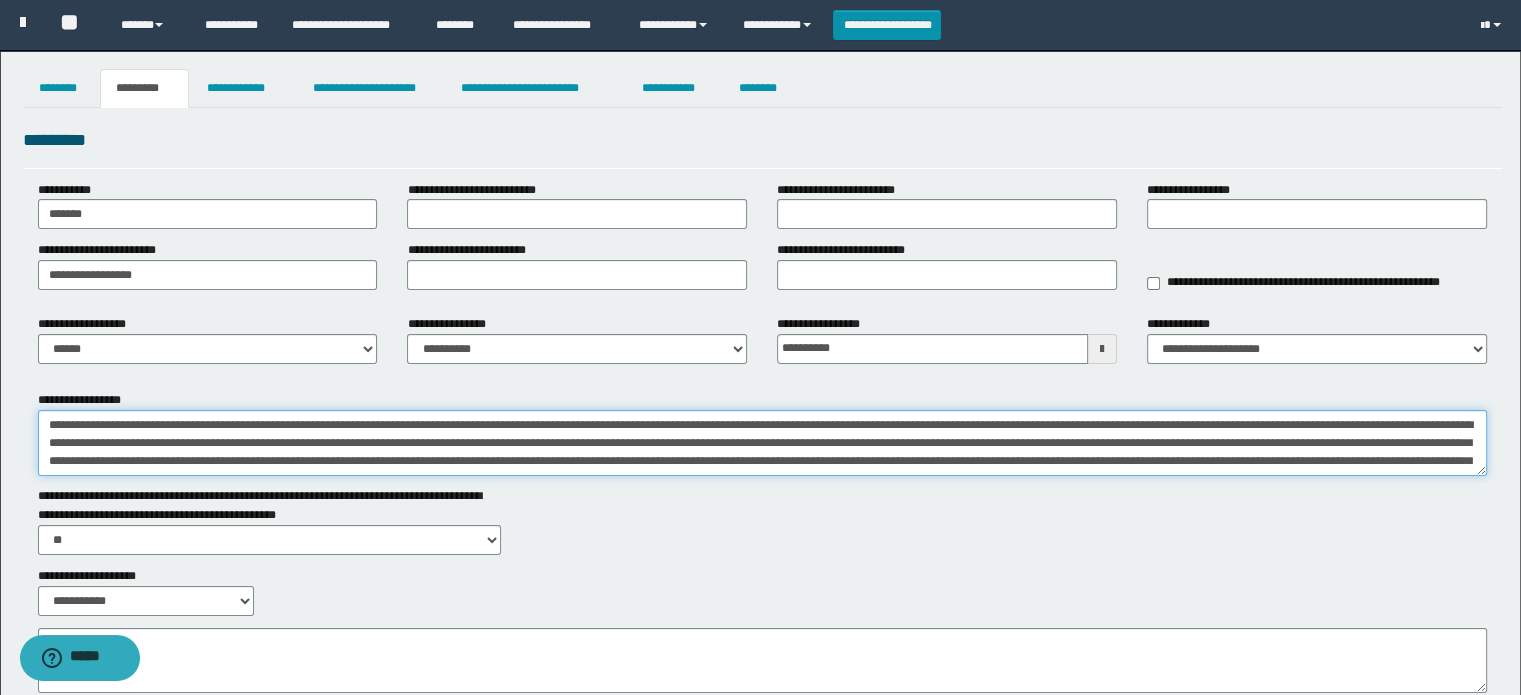 click on "**********" at bounding box center (763, 443) 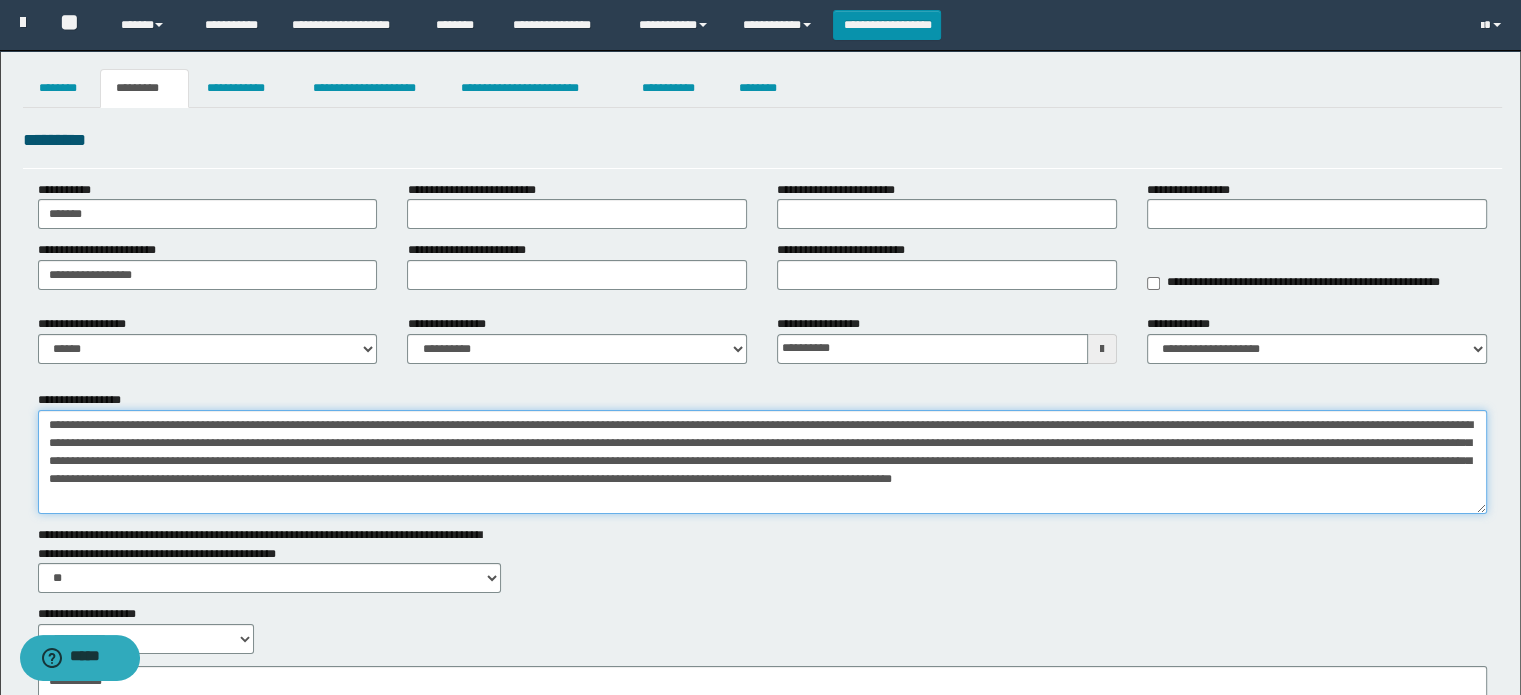 drag, startPoint x: 1477, startPoint y: 465, endPoint x: 1477, endPoint y: 503, distance: 38 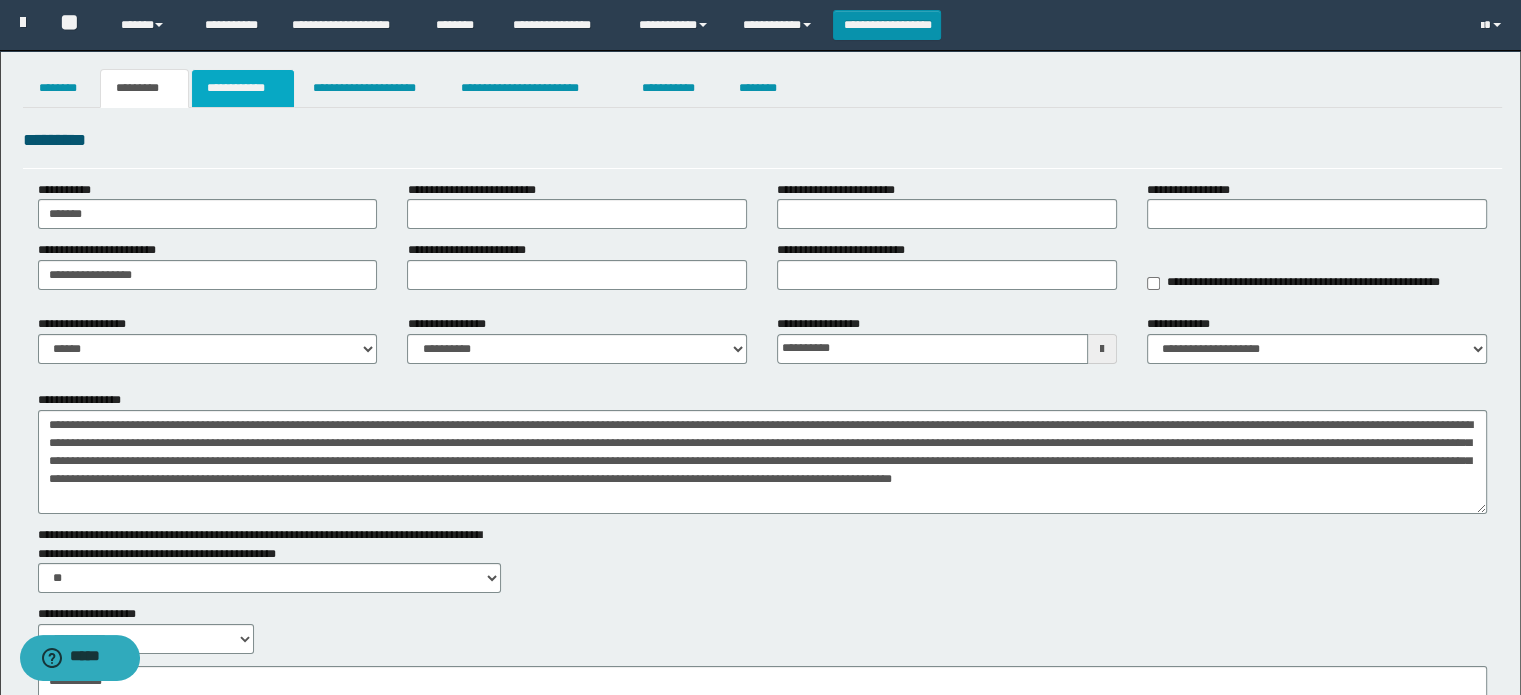 click on "**********" at bounding box center [243, 88] 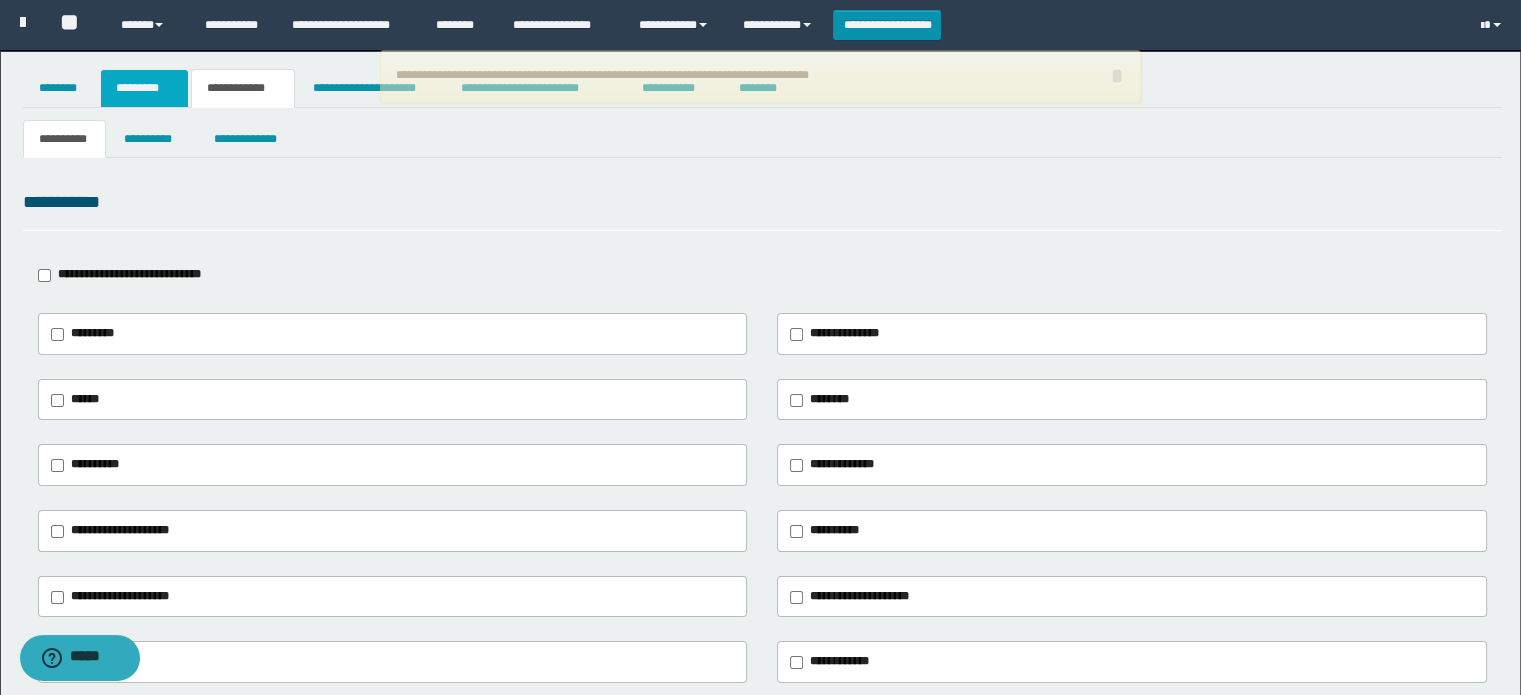 click on "*********" at bounding box center [144, 88] 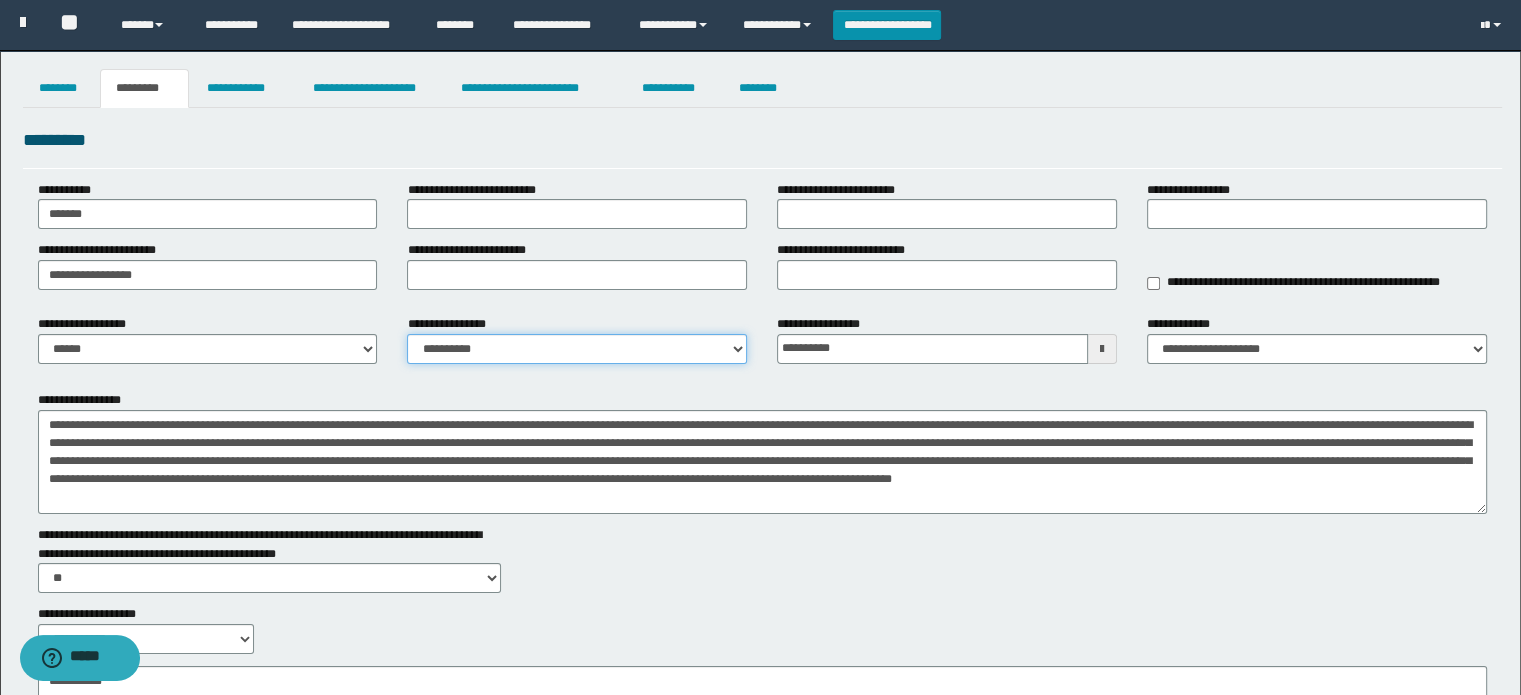 click on "**********" at bounding box center (577, 349) 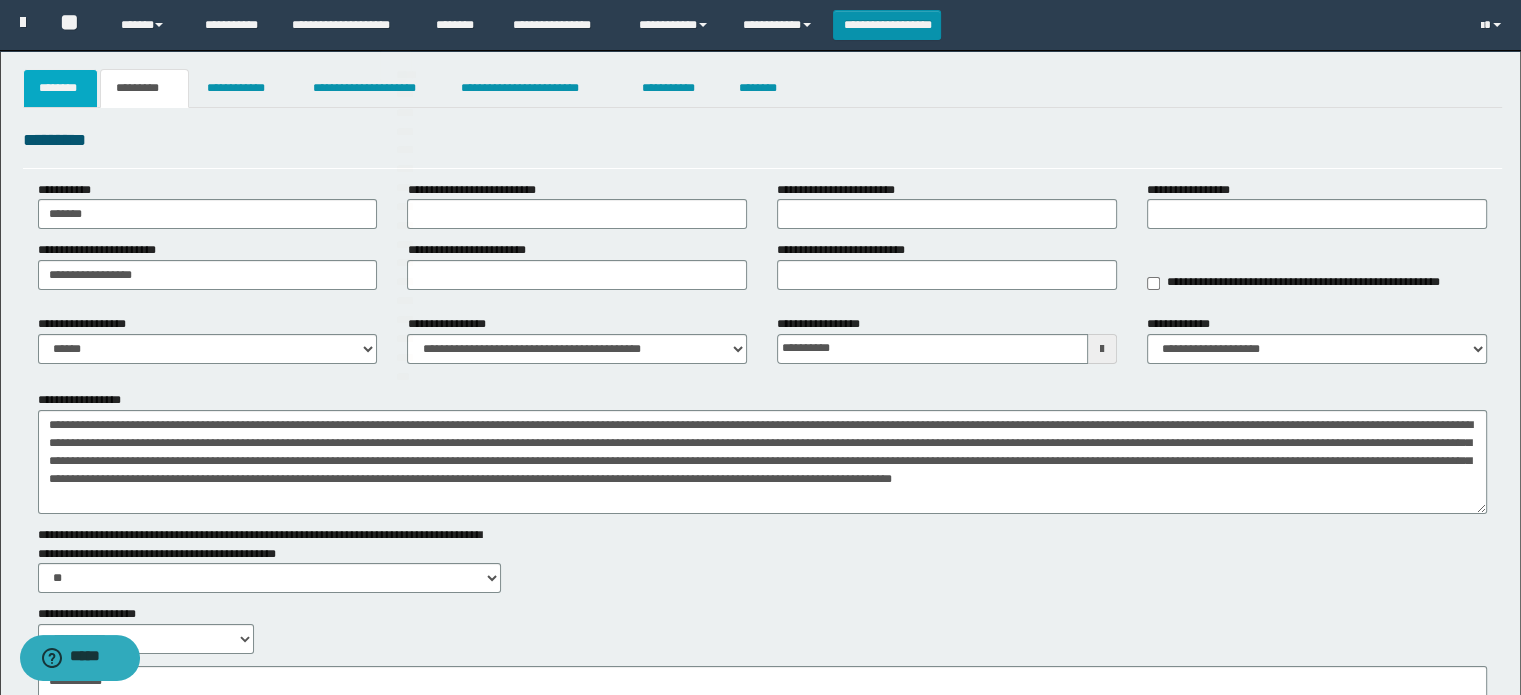 click on "********" at bounding box center [61, 88] 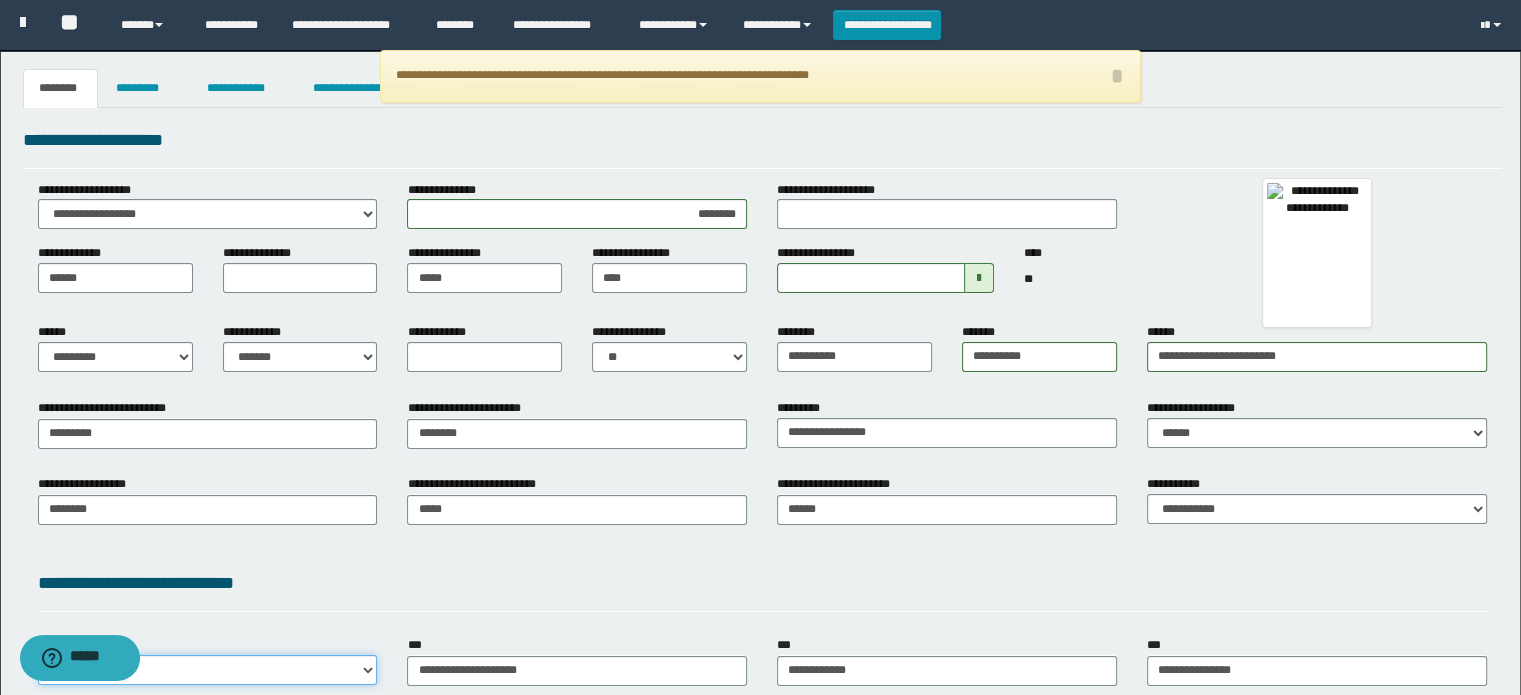 click on "**********" at bounding box center [208, 670] 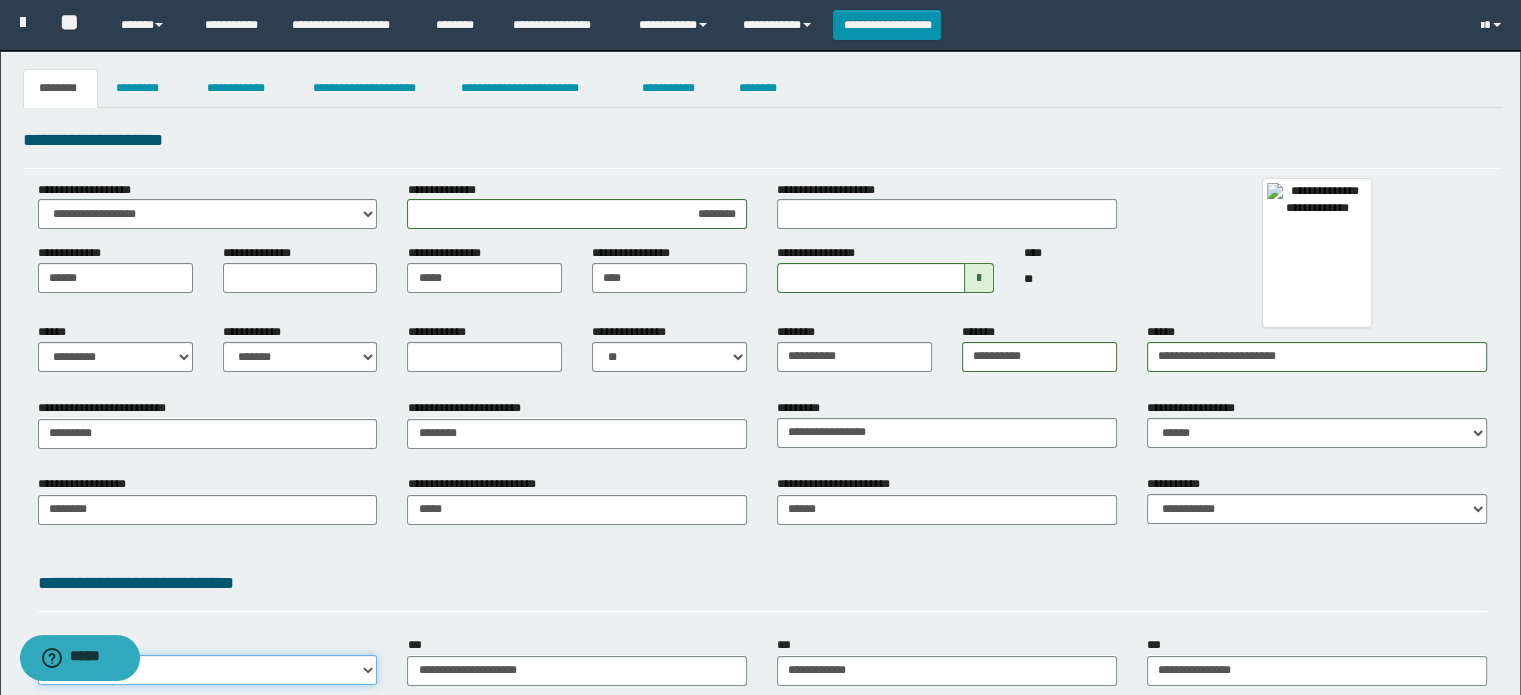 select on "**" 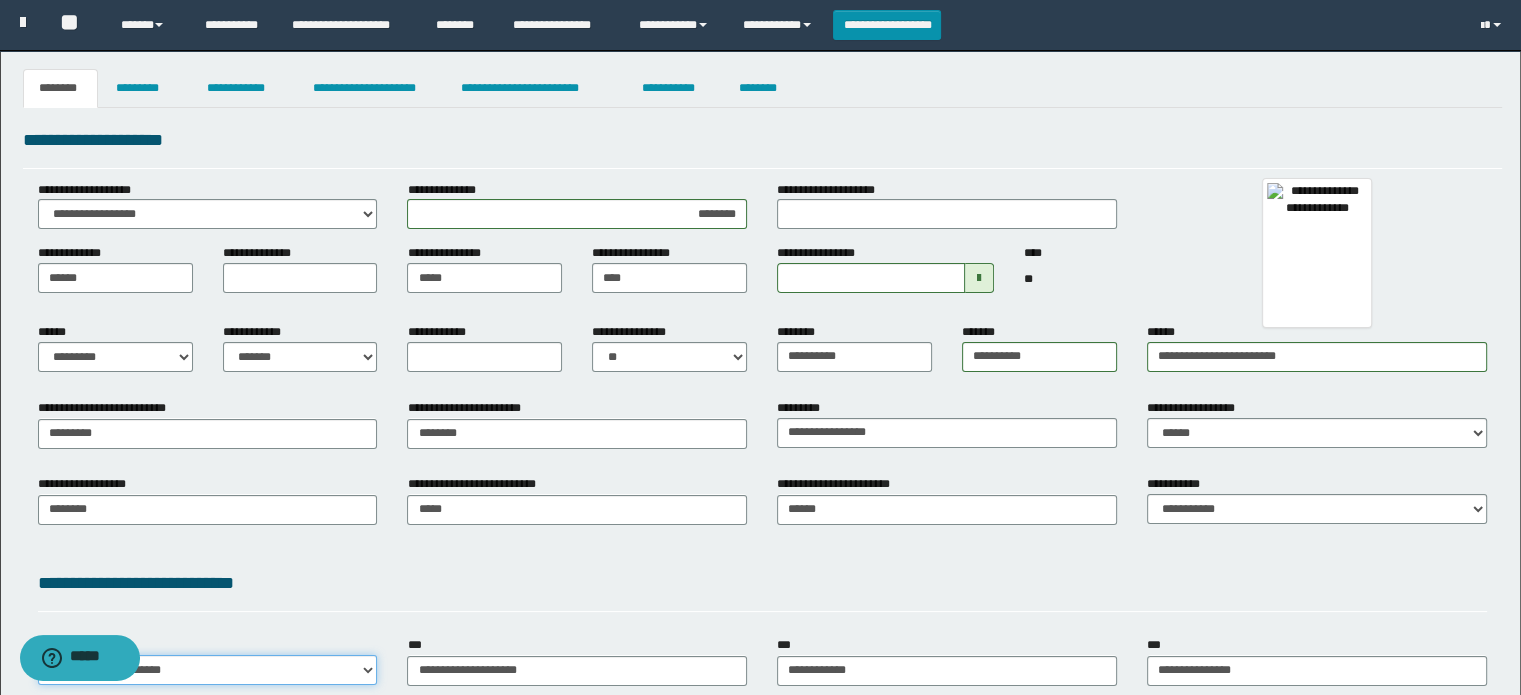 click on "**********" at bounding box center [208, 670] 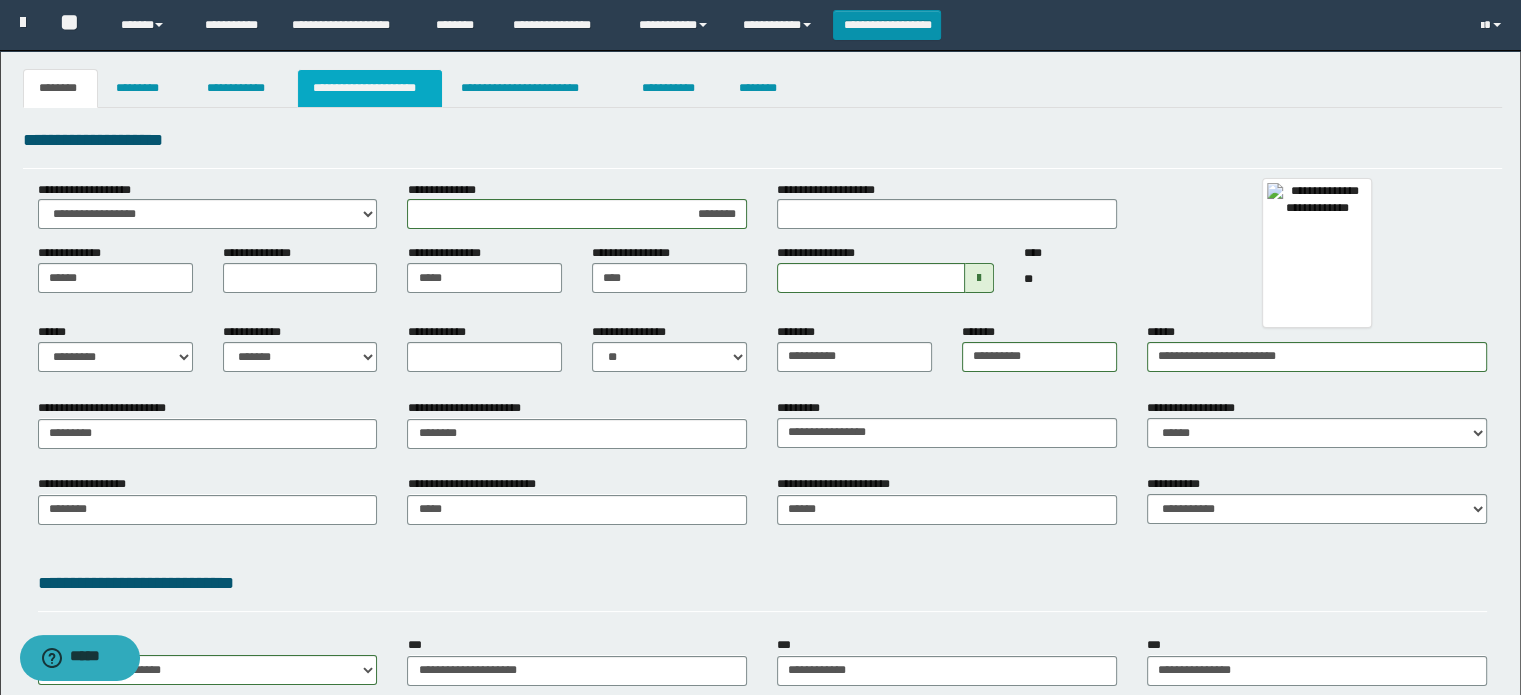 click on "**********" at bounding box center [370, 88] 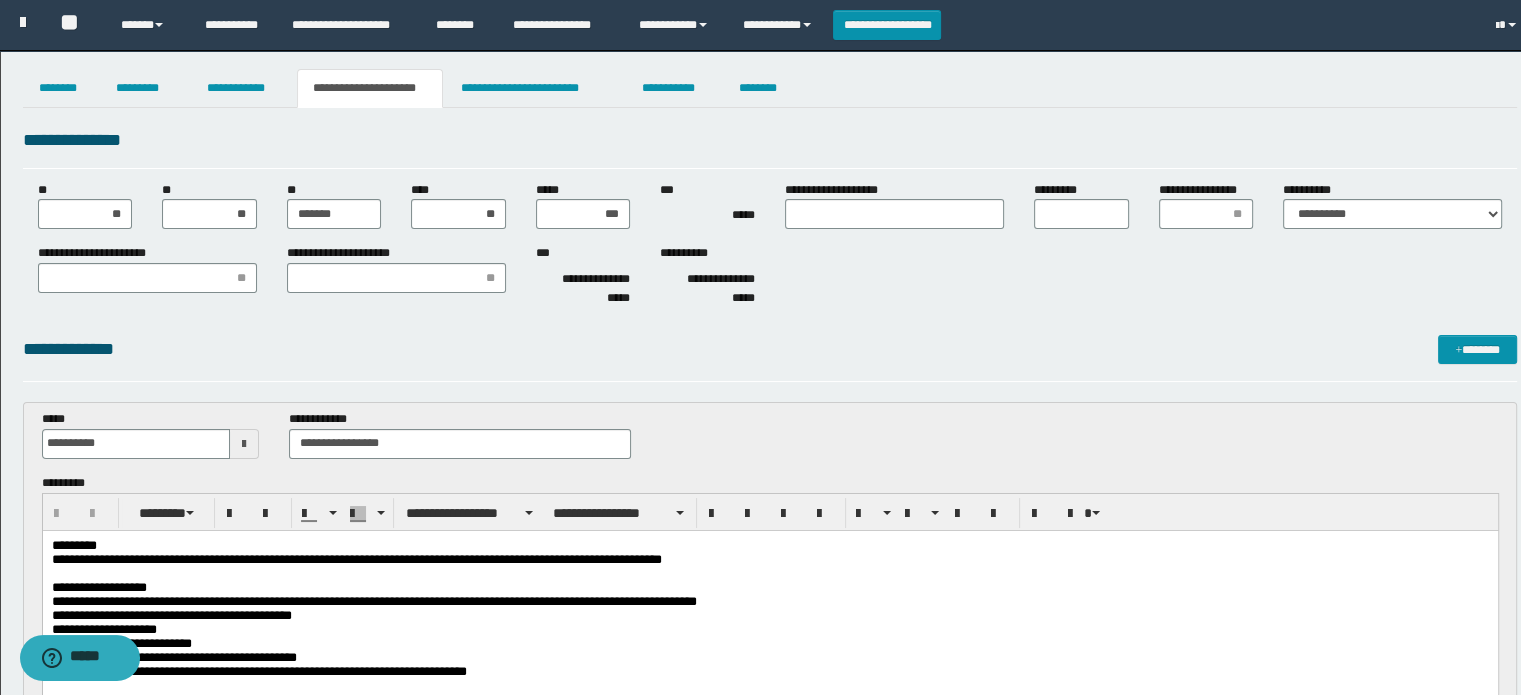 scroll, scrollTop: 0, scrollLeft: 0, axis: both 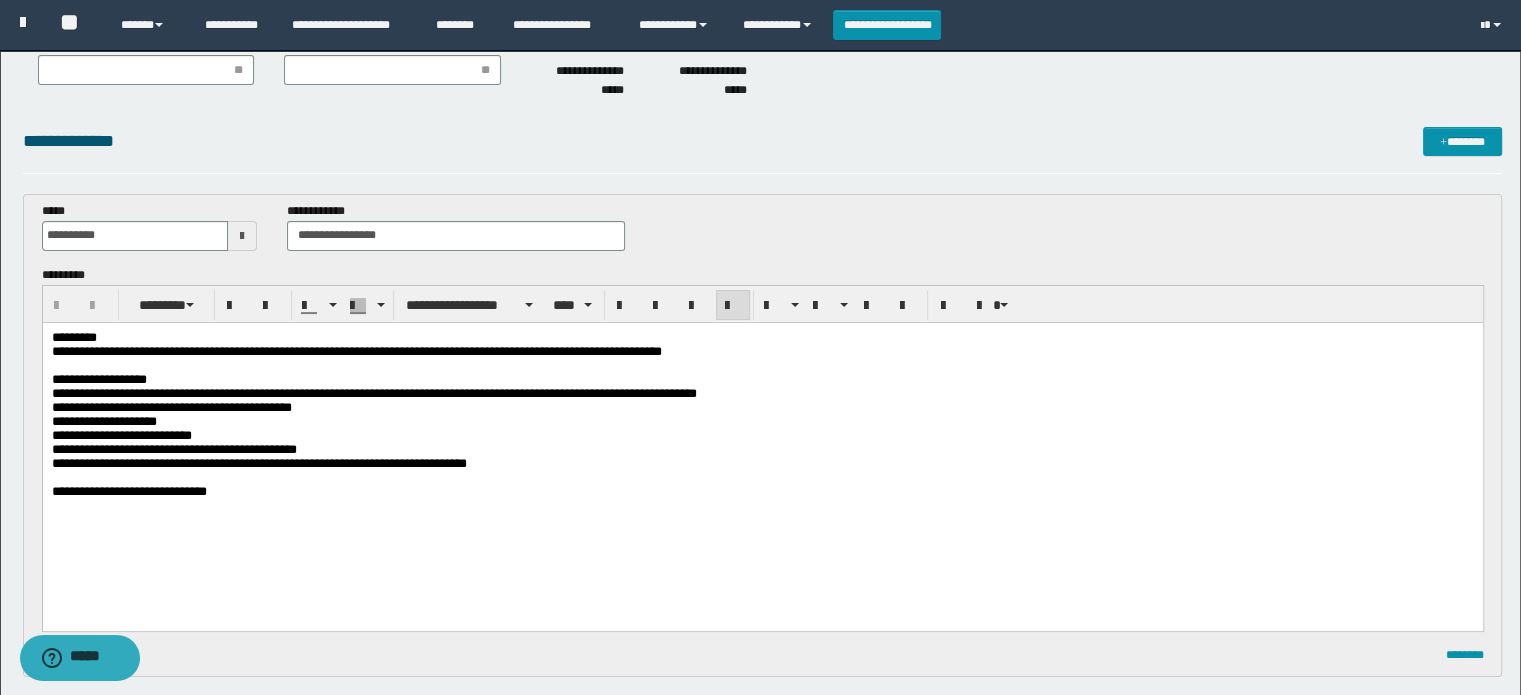 click on "**********" at bounding box center (173, 448) 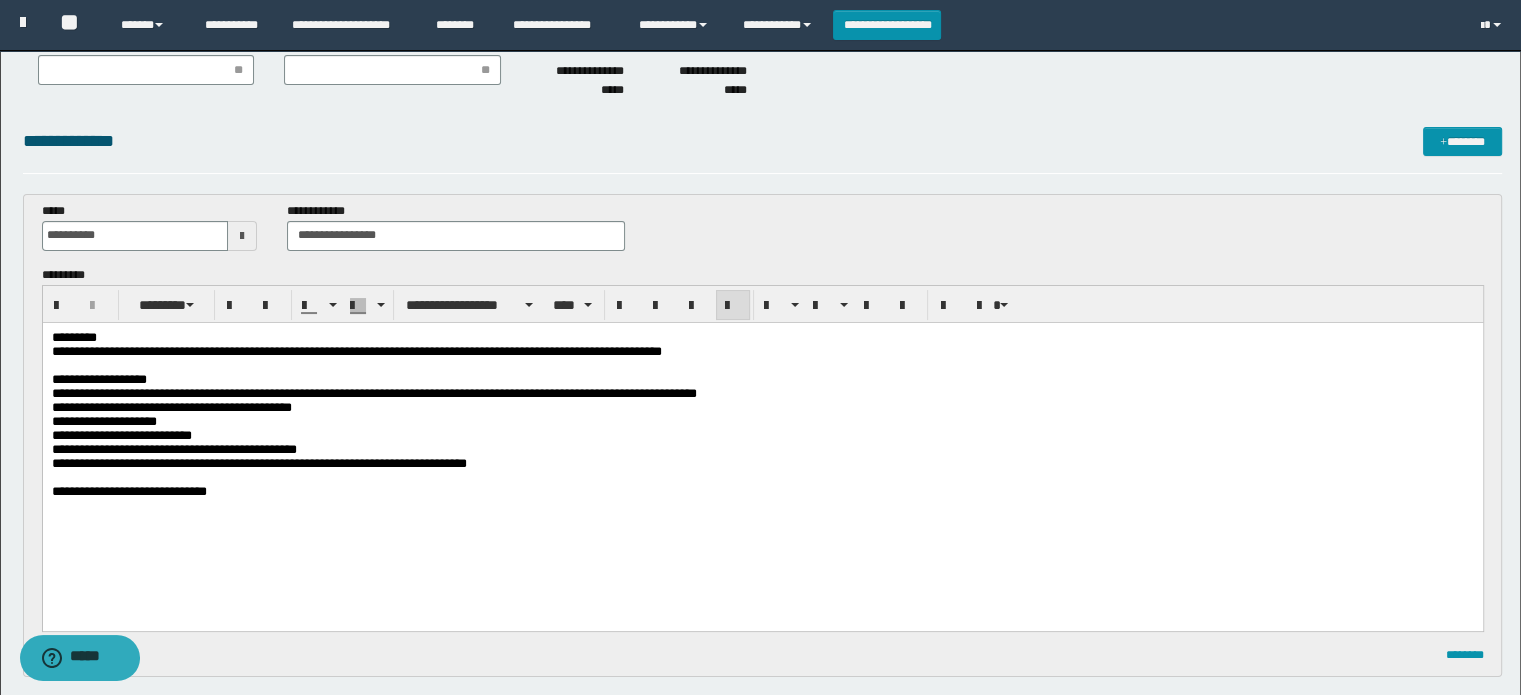 click on "**********" at bounding box center (762, 449) 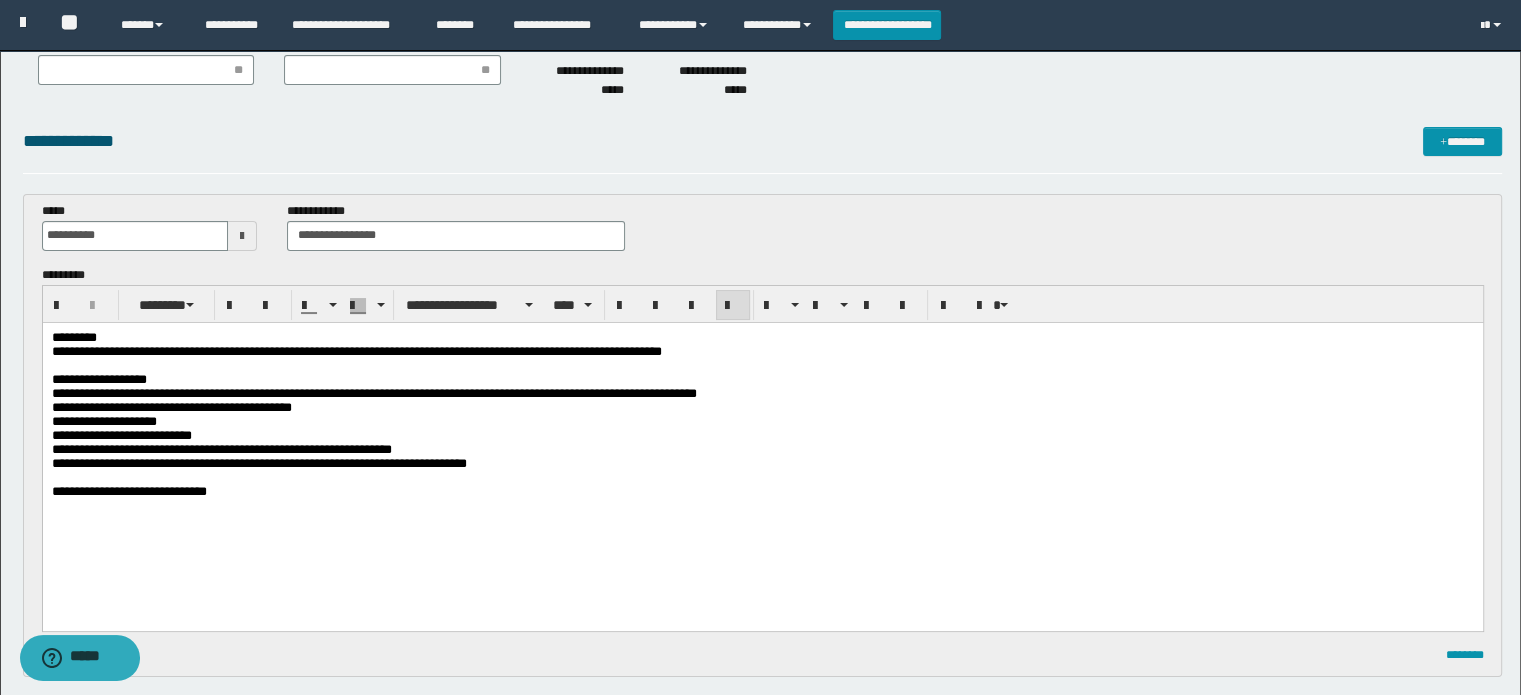scroll, scrollTop: 0, scrollLeft: 0, axis: both 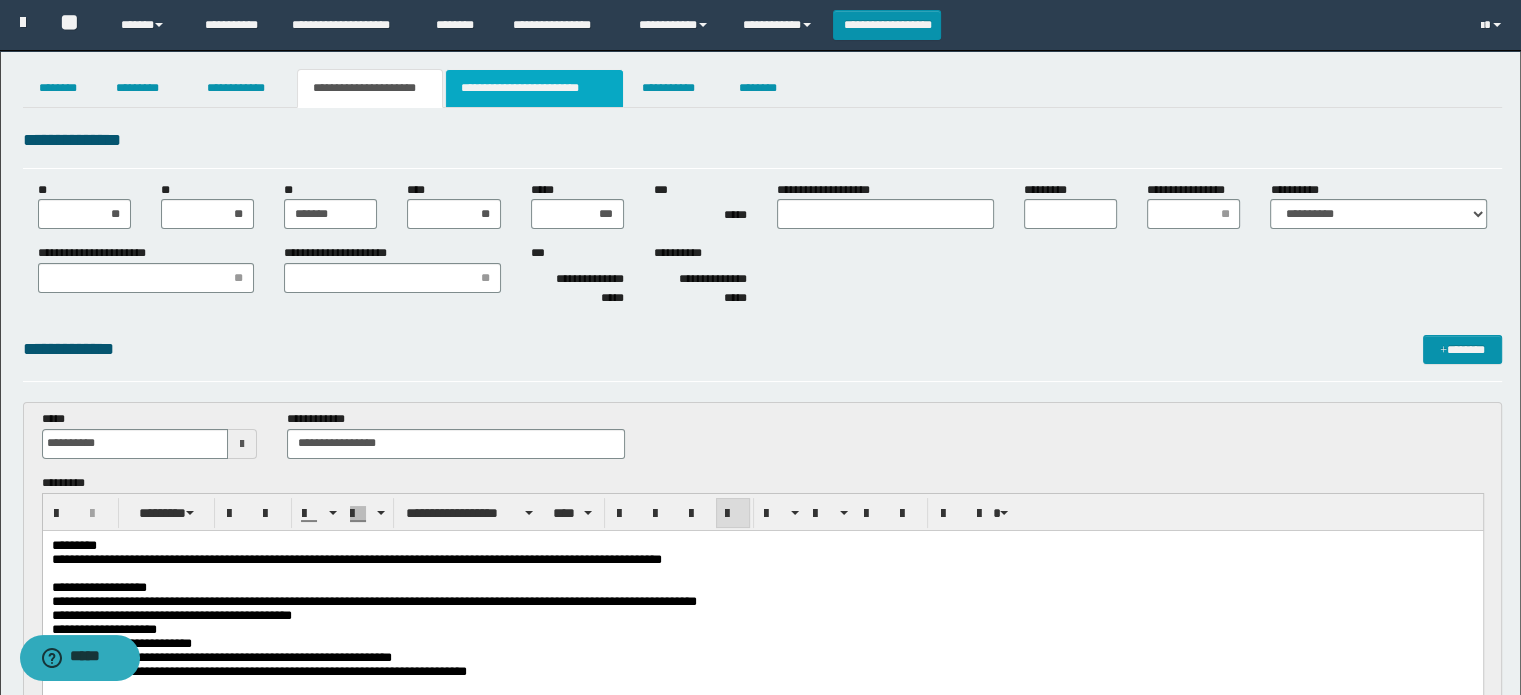 click on "**********" at bounding box center (534, 88) 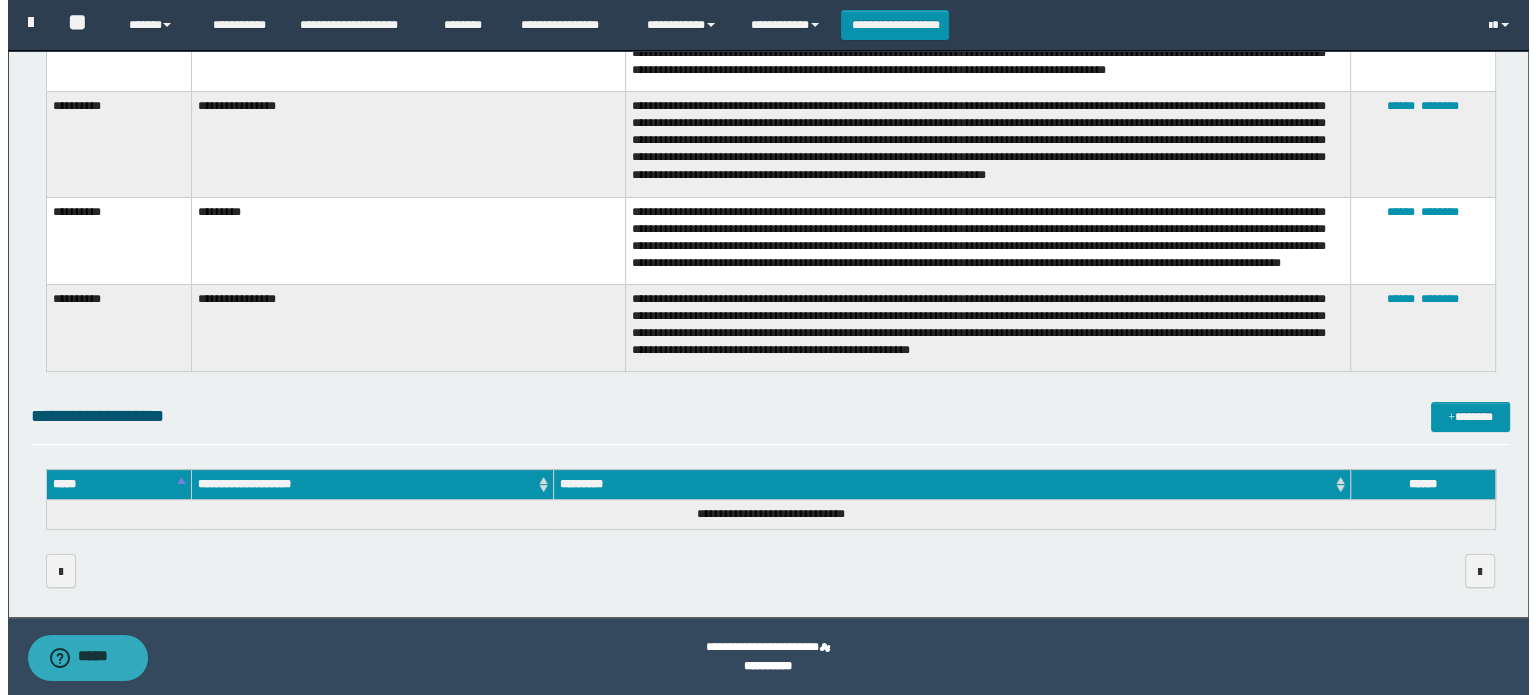 scroll, scrollTop: 0, scrollLeft: 0, axis: both 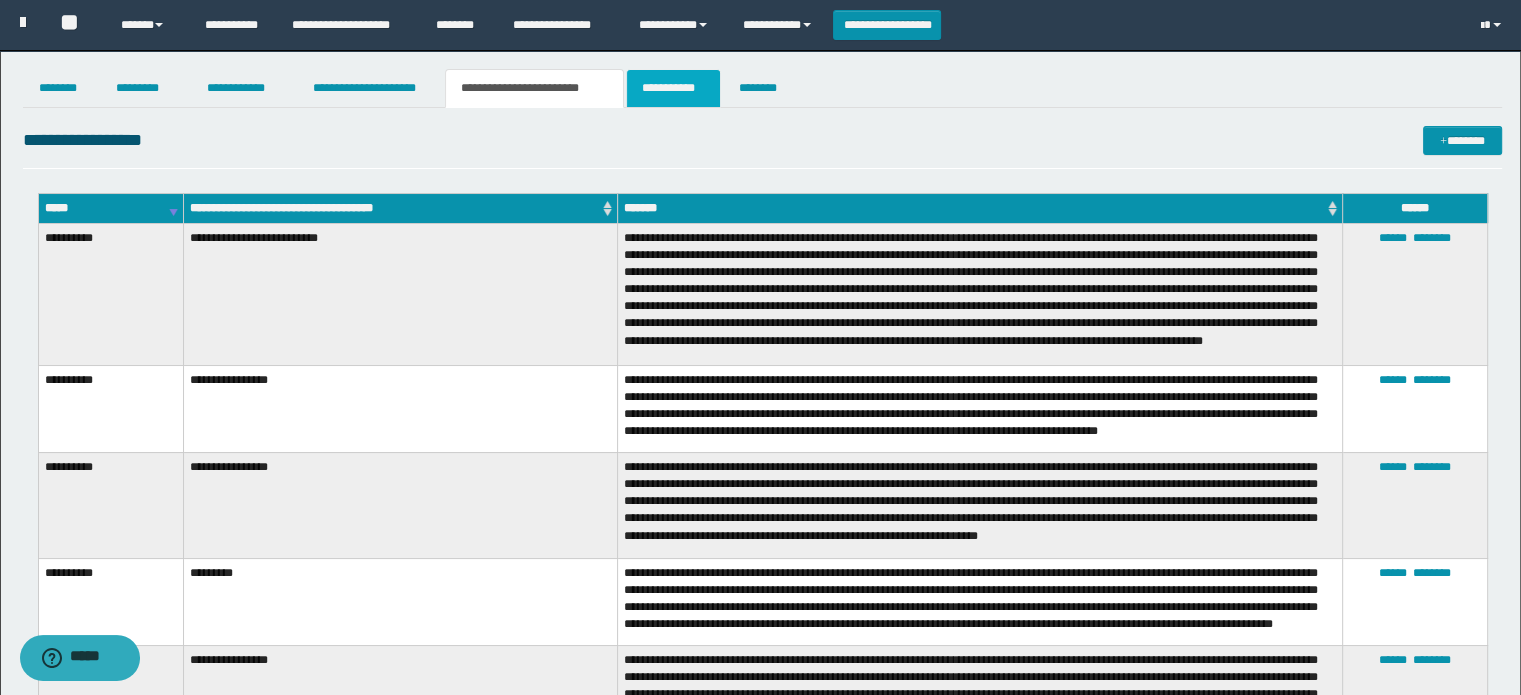 click on "**********" at bounding box center [673, 88] 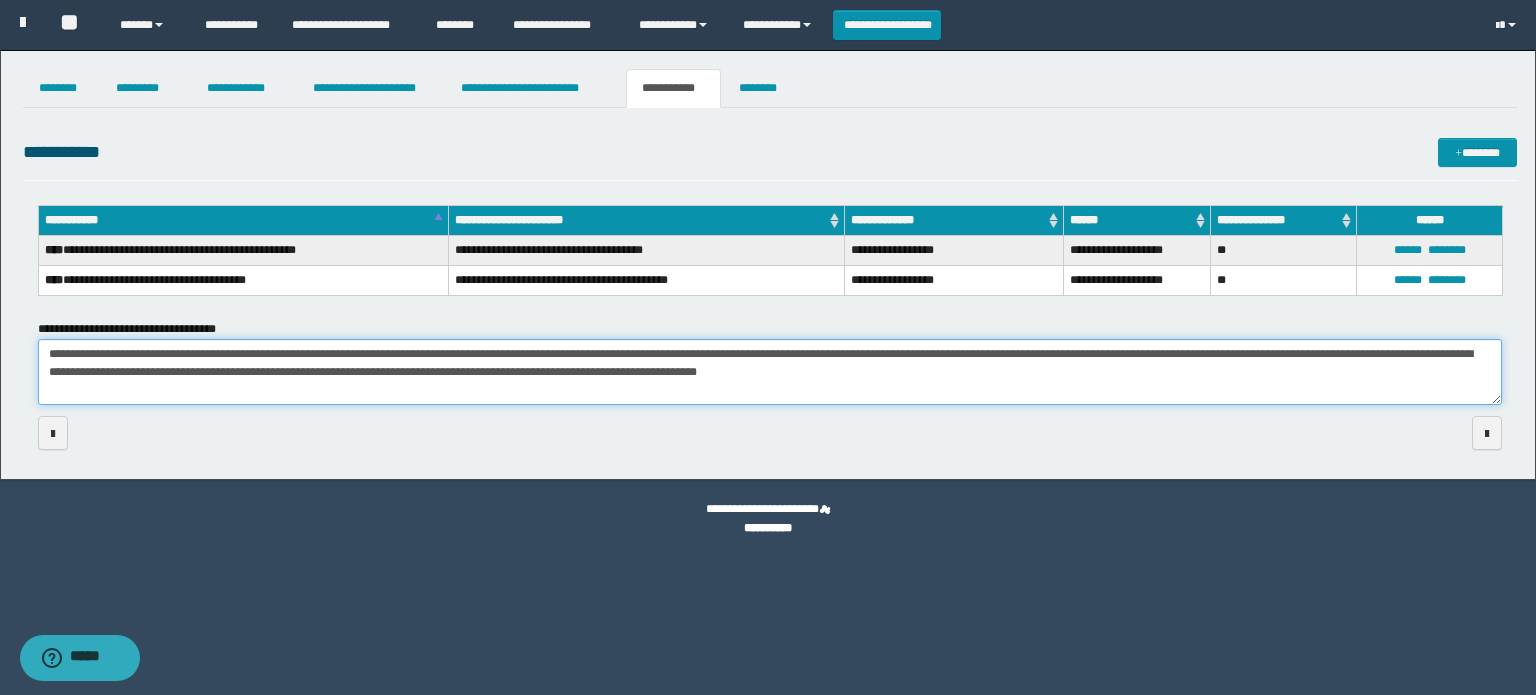 click on "**********" at bounding box center (770, 372) 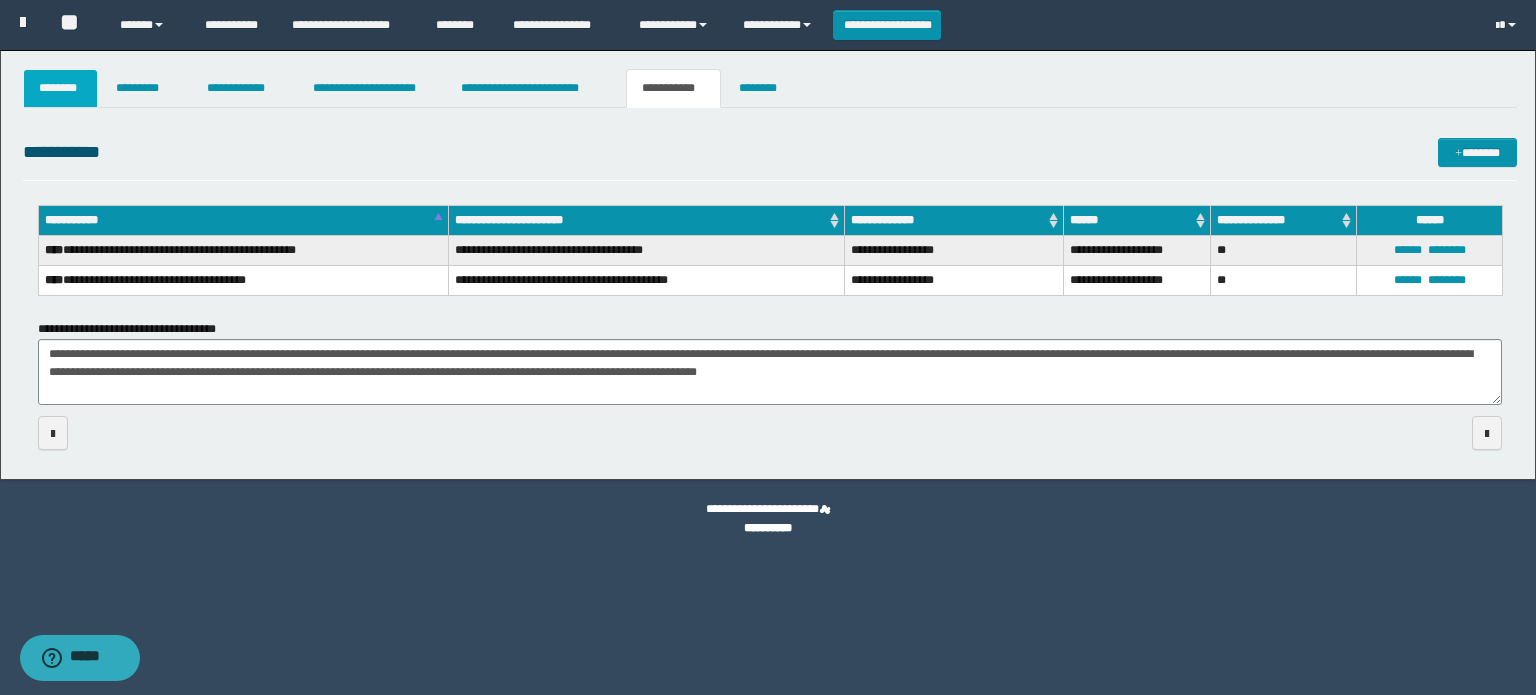 click on "********" at bounding box center [61, 88] 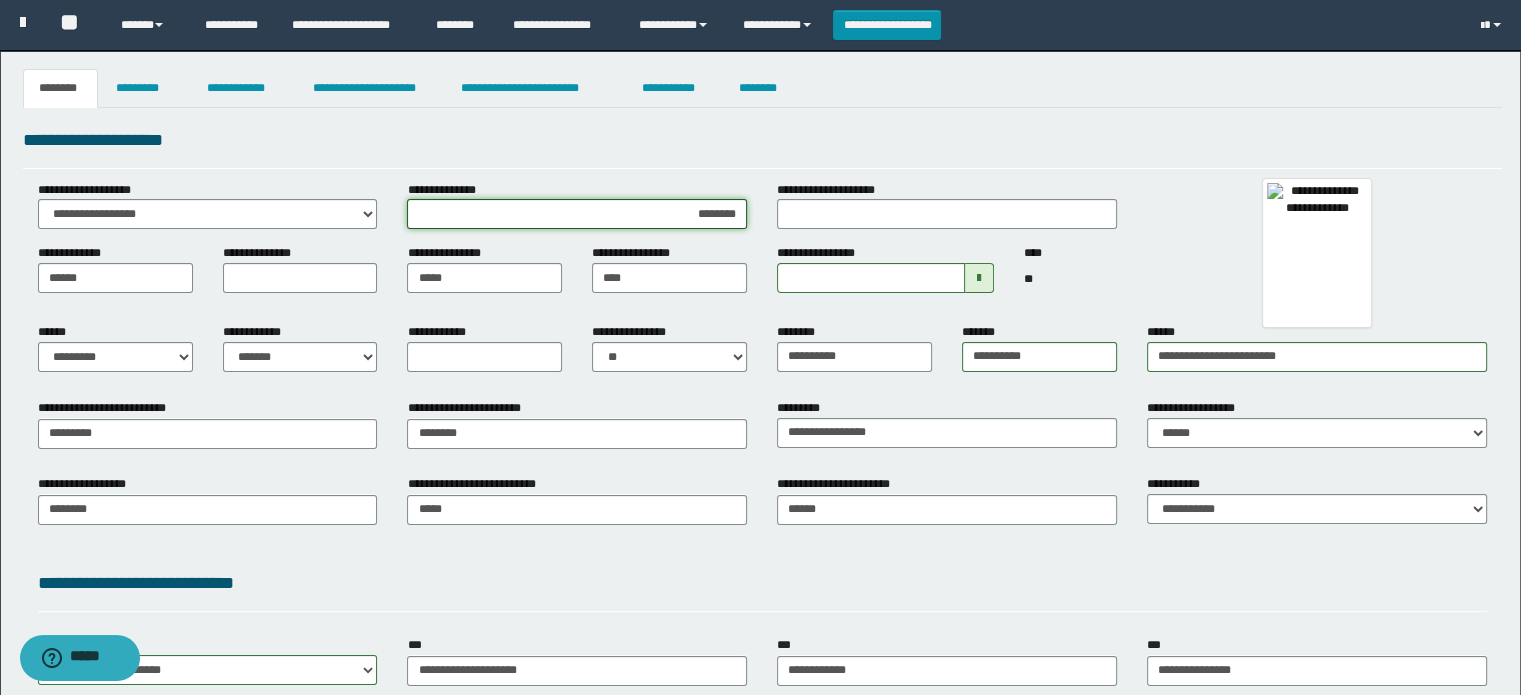 click on "********" at bounding box center (577, 214) 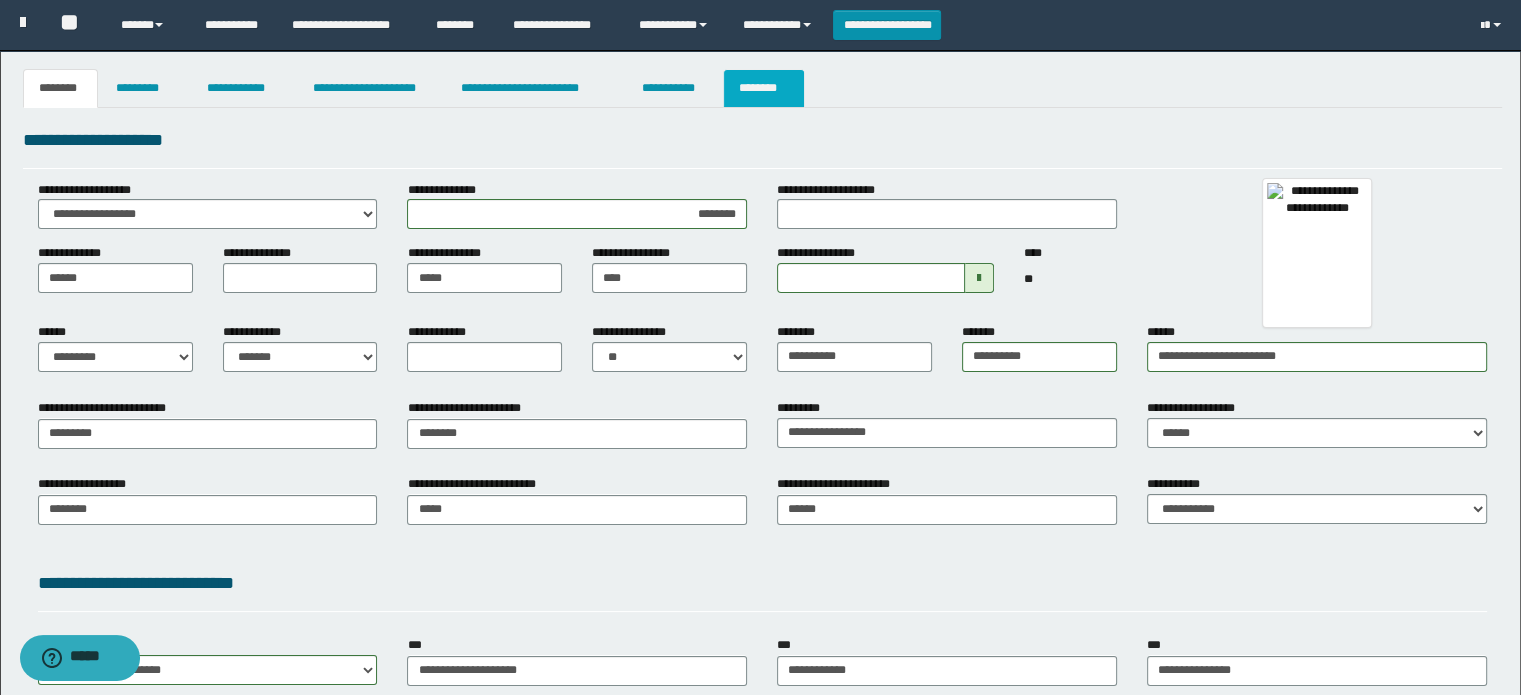 click on "********" at bounding box center [764, 88] 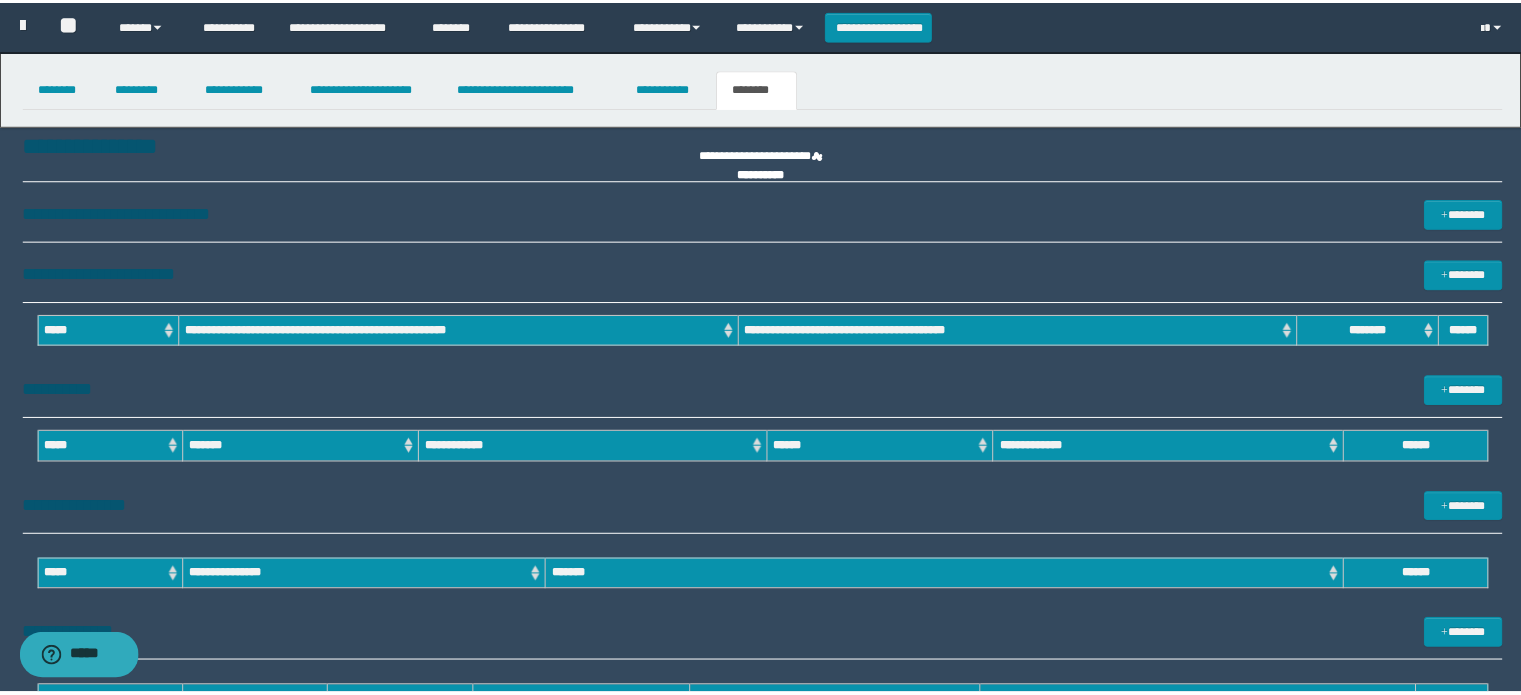 scroll, scrollTop: 0, scrollLeft: 0, axis: both 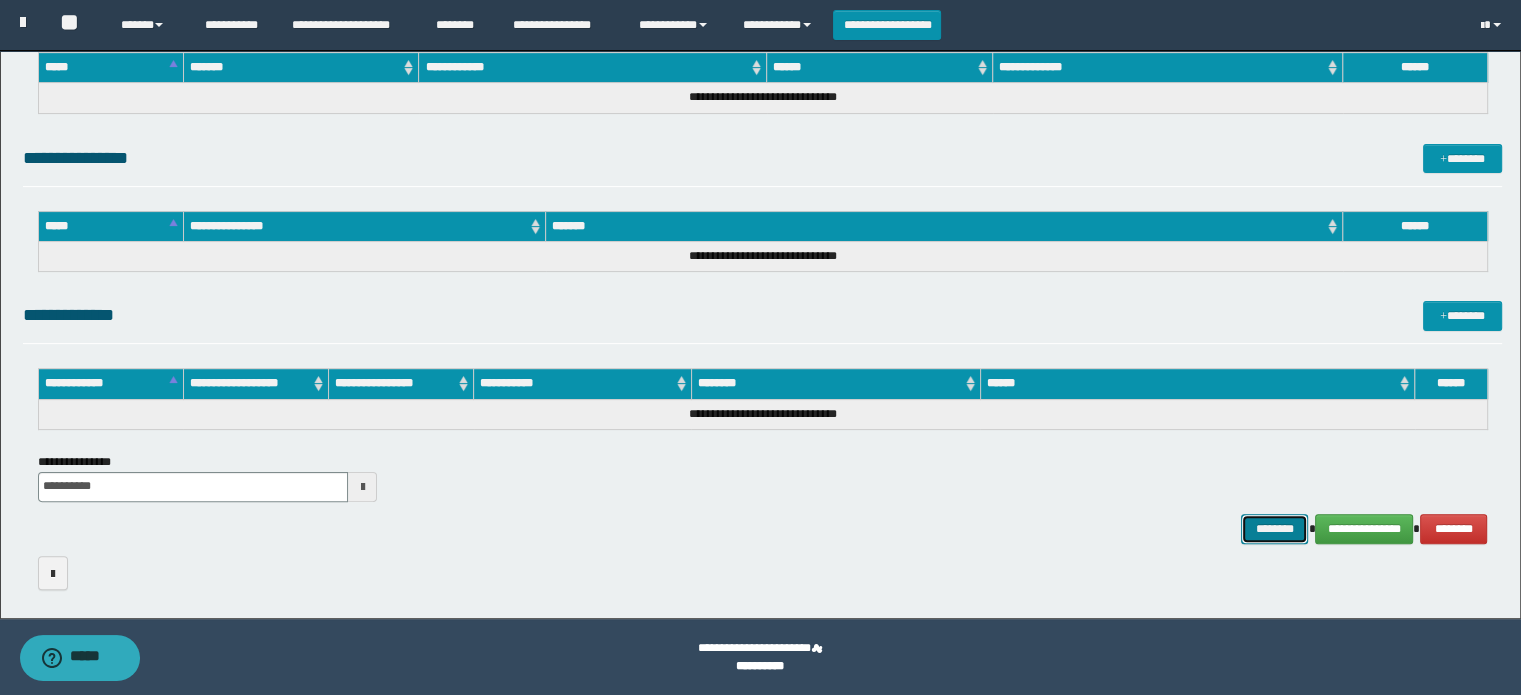 click on "********" at bounding box center [1274, 529] 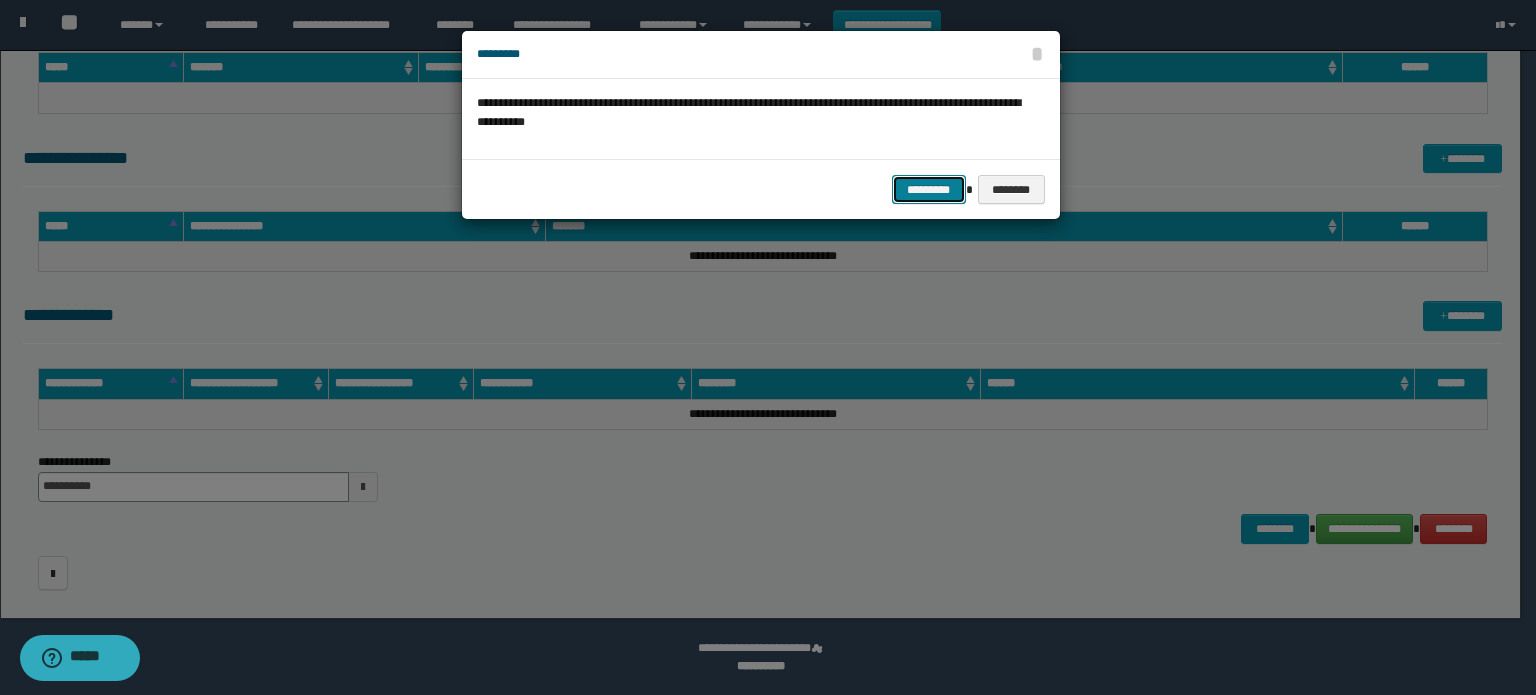 click on "*********" at bounding box center (929, 190) 